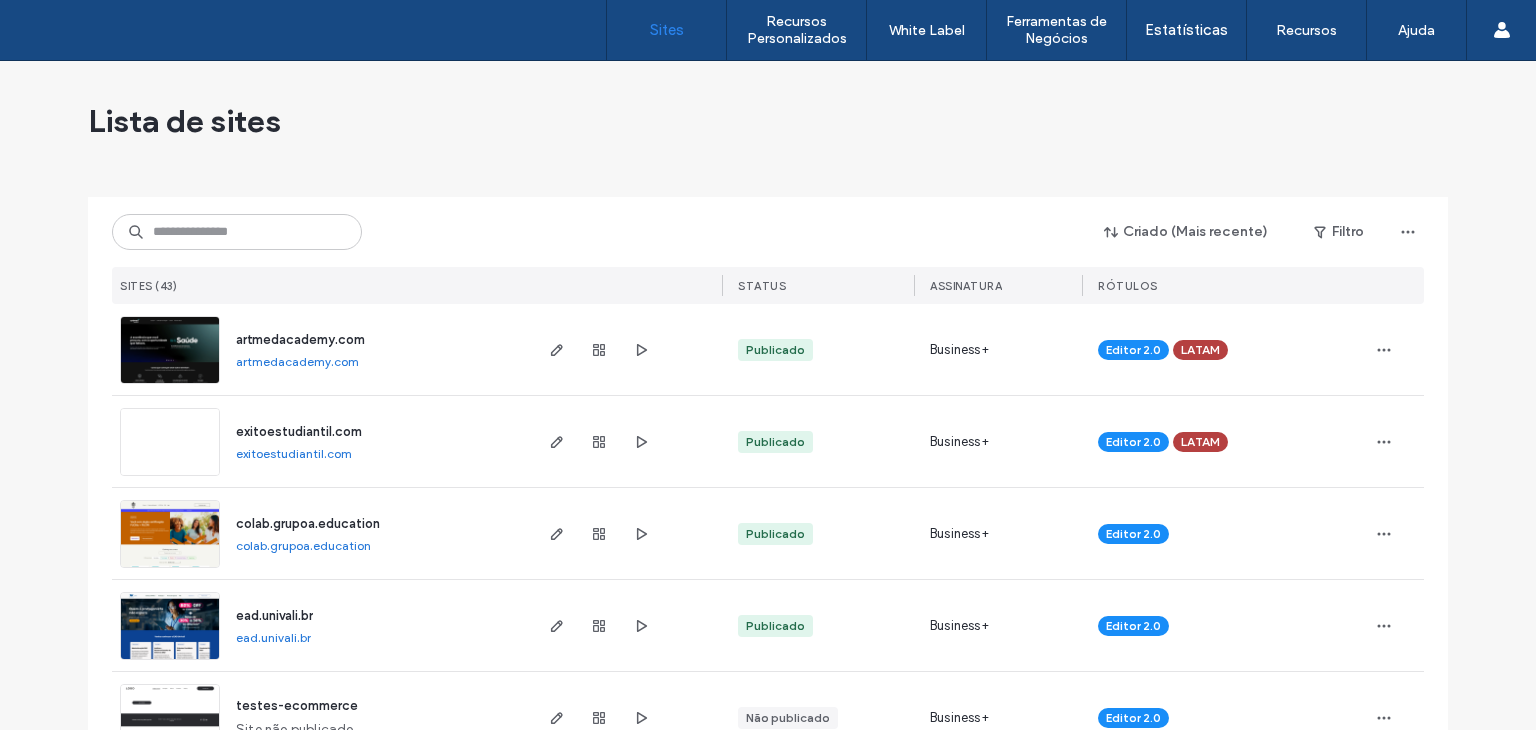 scroll, scrollTop: 0, scrollLeft: 0, axis: both 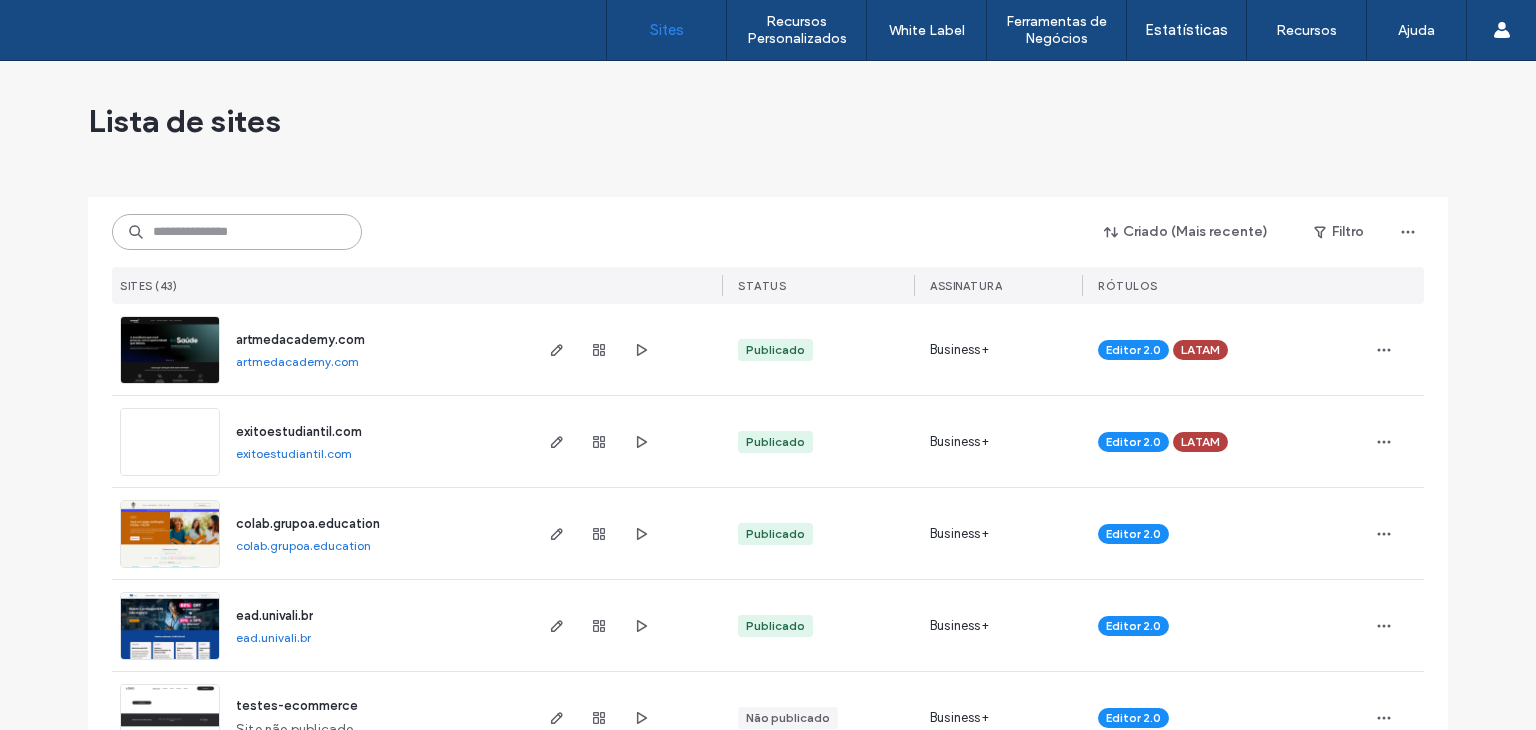 click at bounding box center (237, 232) 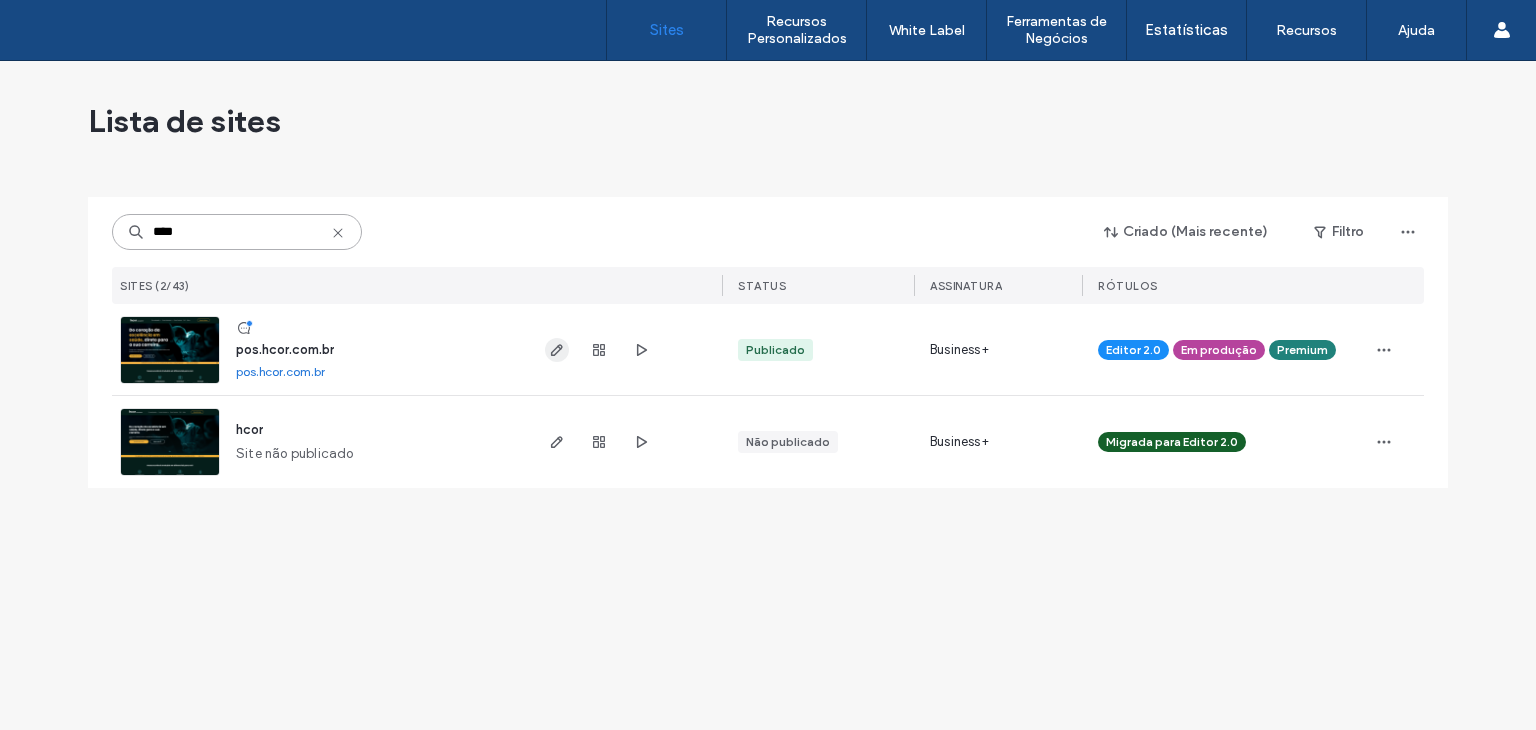 type on "****" 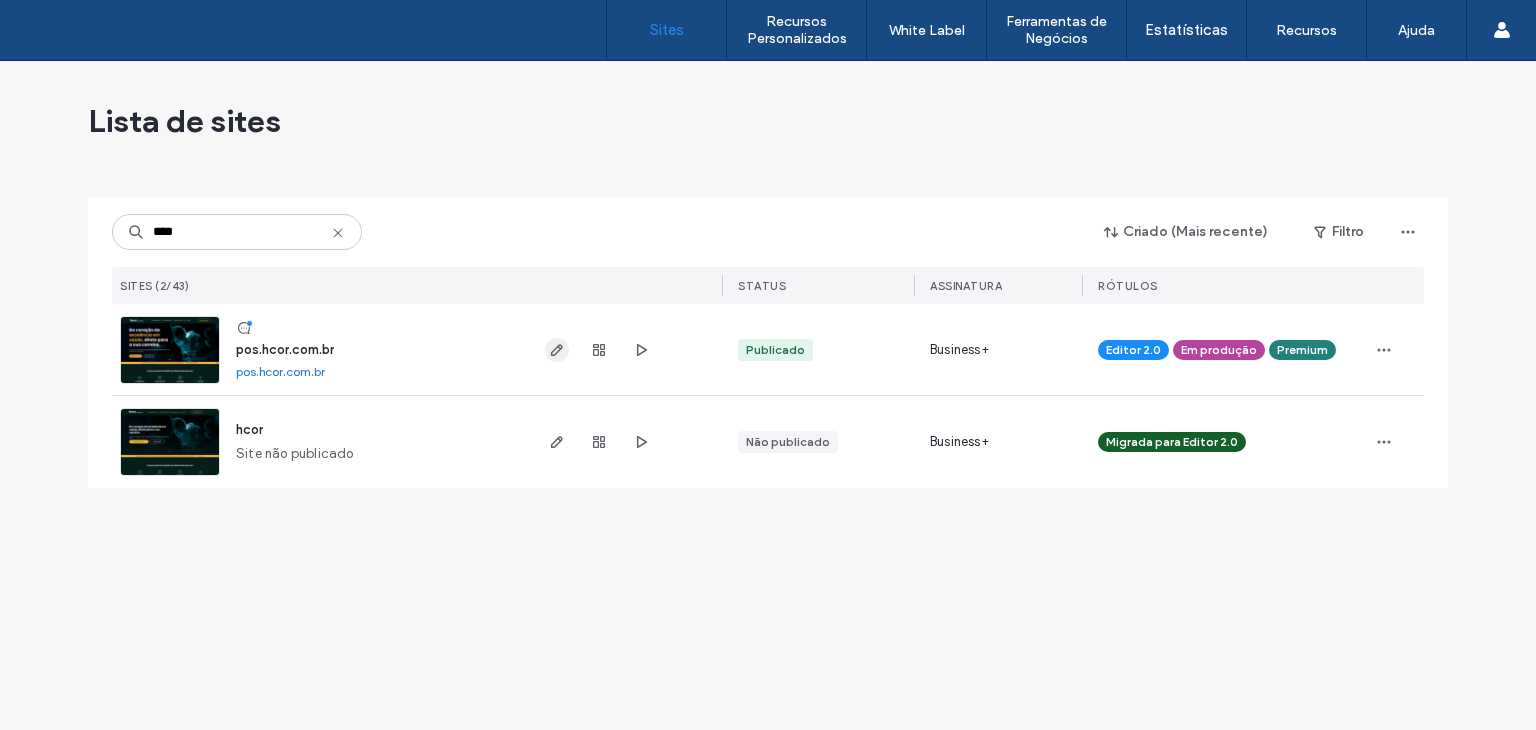 click 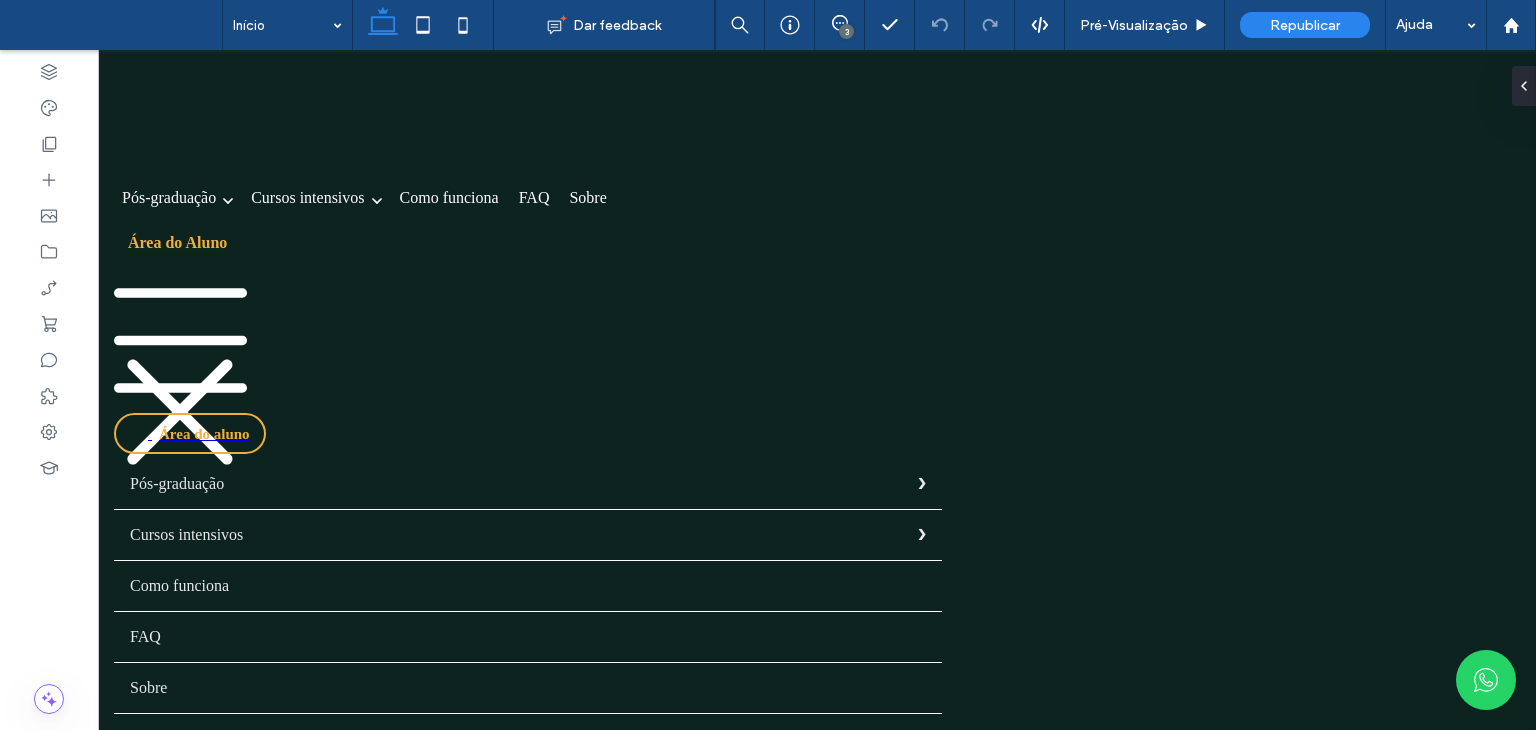 scroll, scrollTop: 0, scrollLeft: 0, axis: both 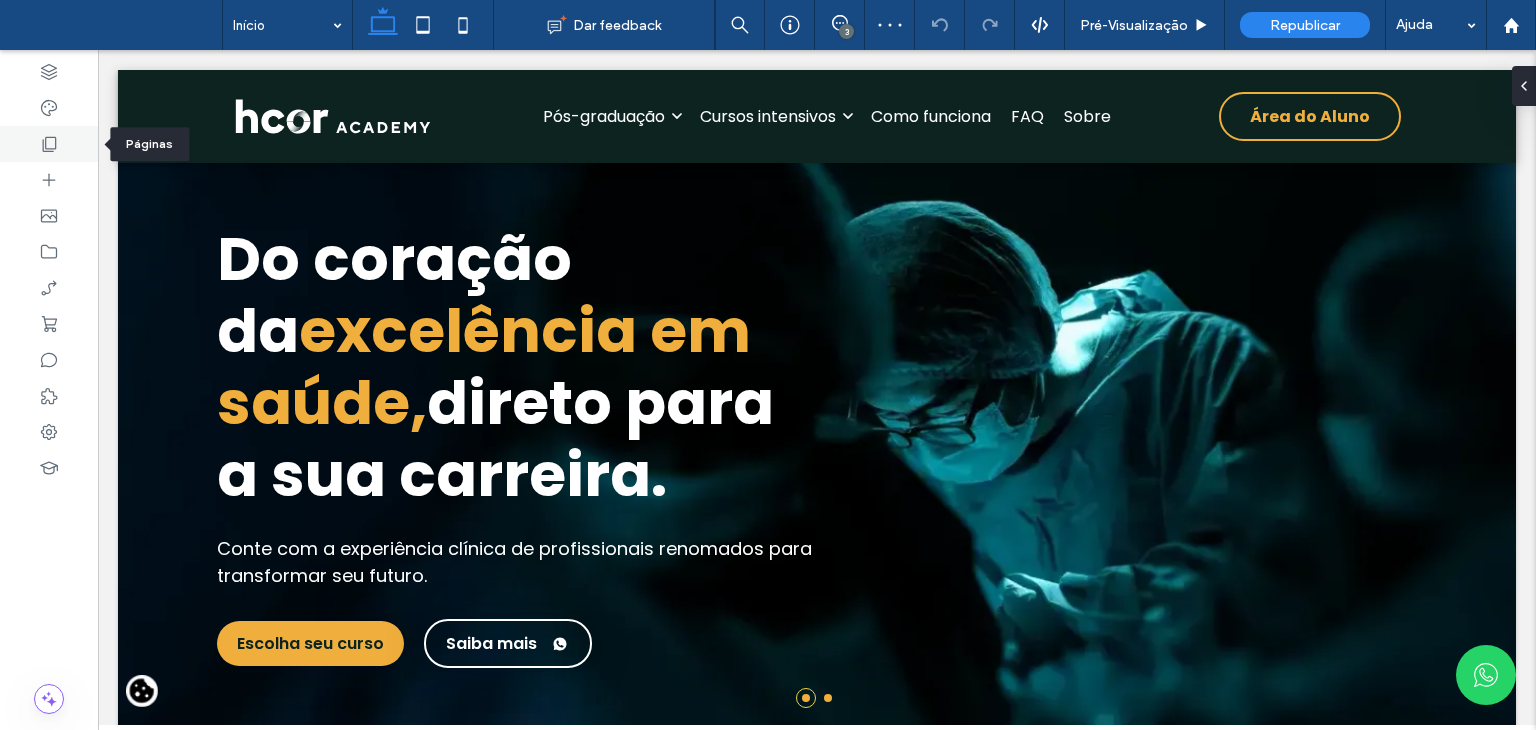 drag, startPoint x: 56, startPoint y: 133, endPoint x: 49, endPoint y: 143, distance: 12.206555 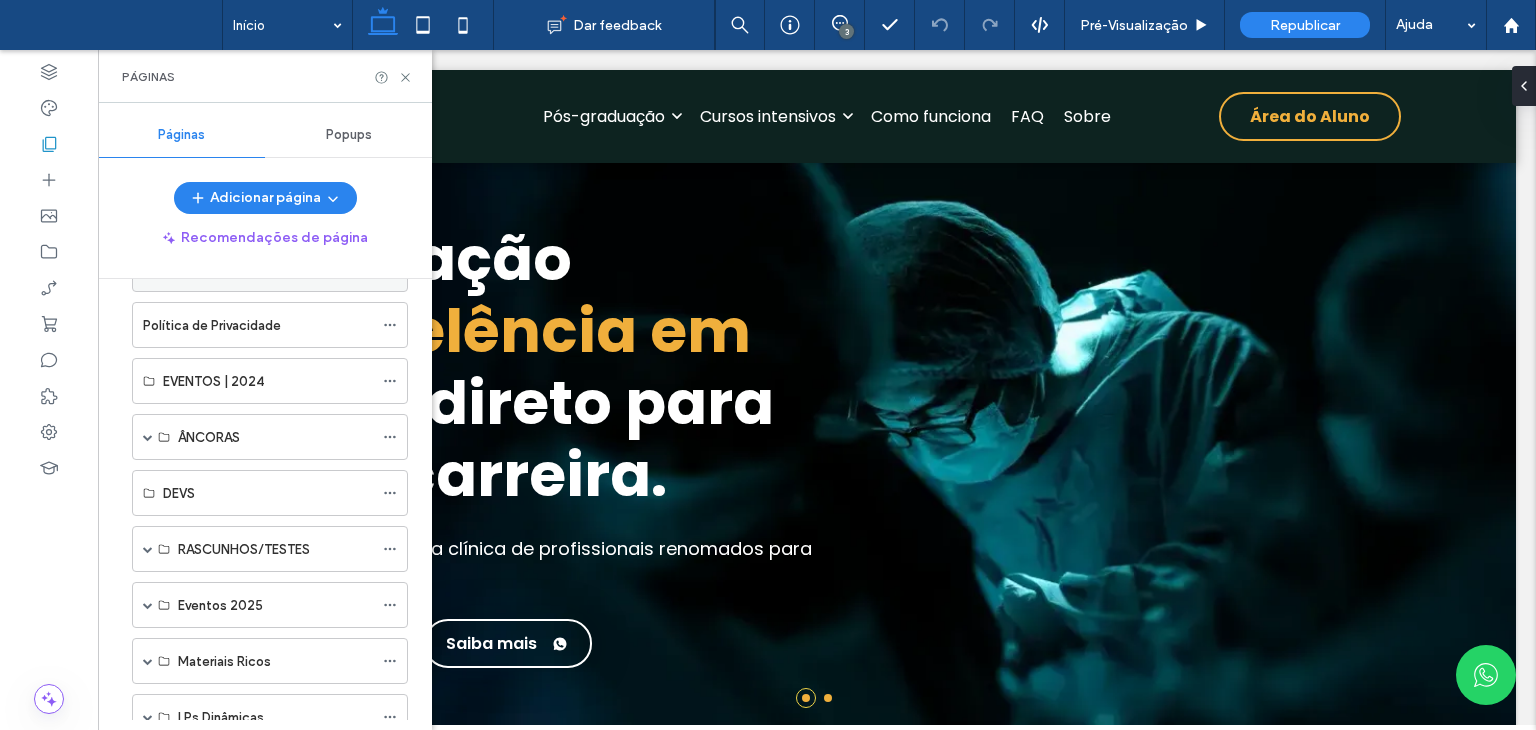 scroll, scrollTop: 1078, scrollLeft: 0, axis: vertical 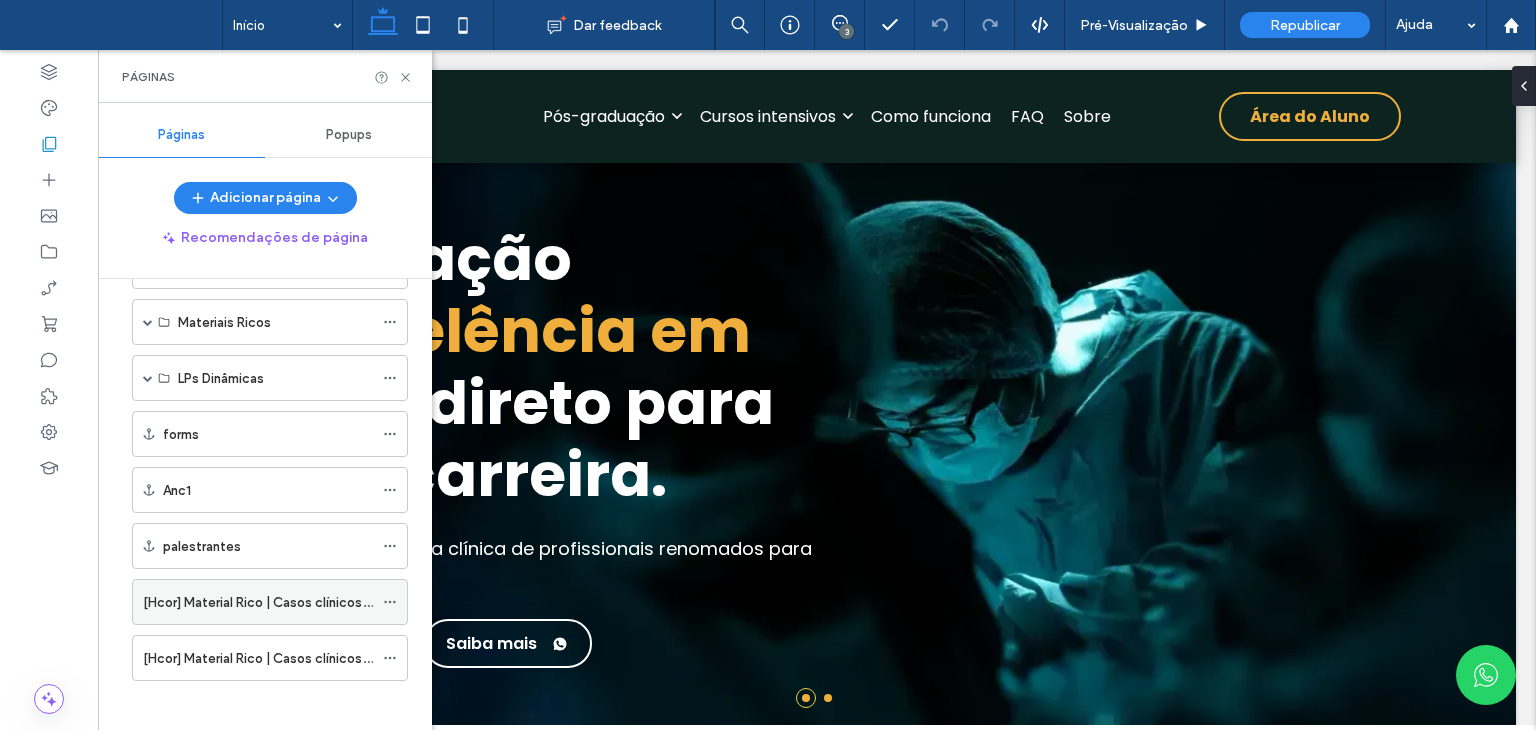 click 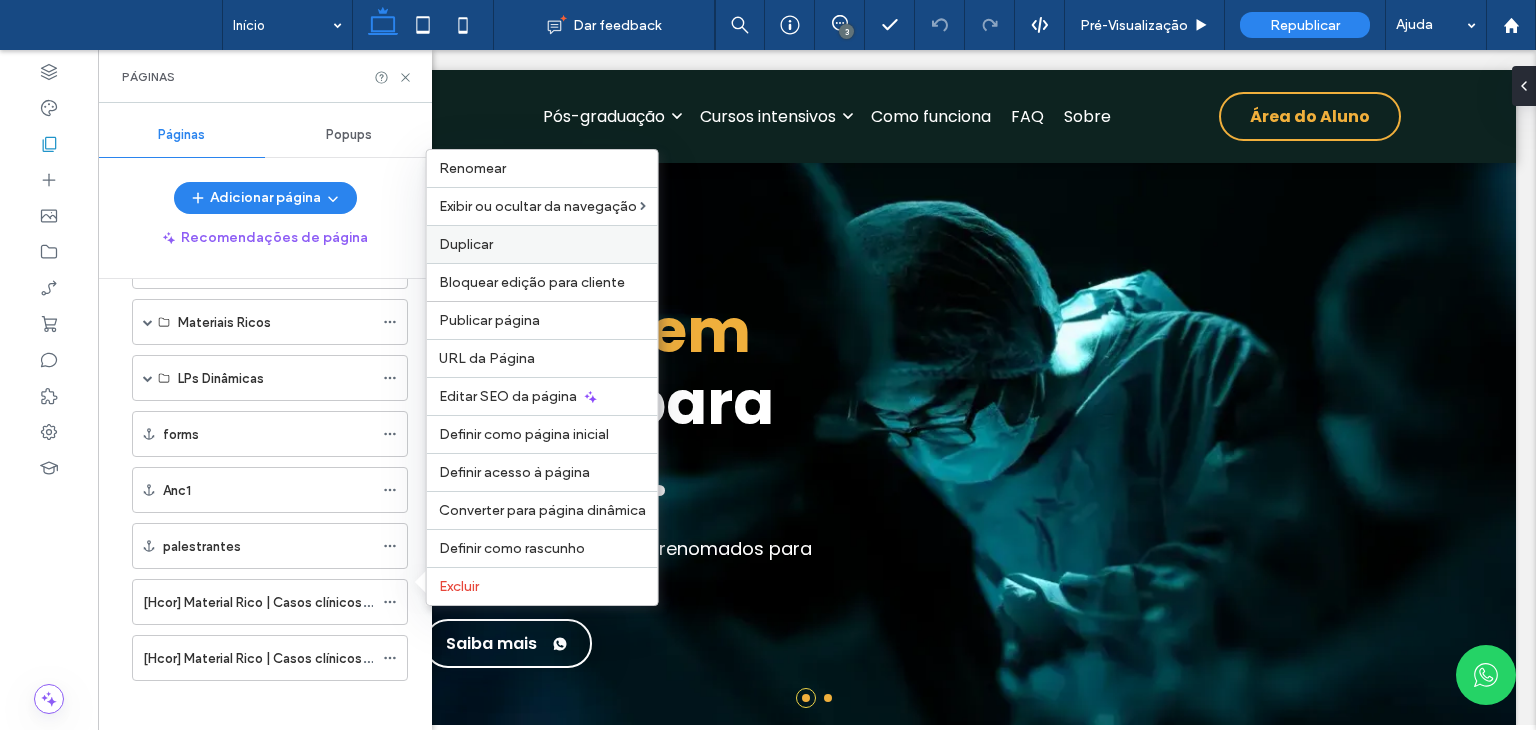 click on "Duplicar" at bounding box center (466, 244) 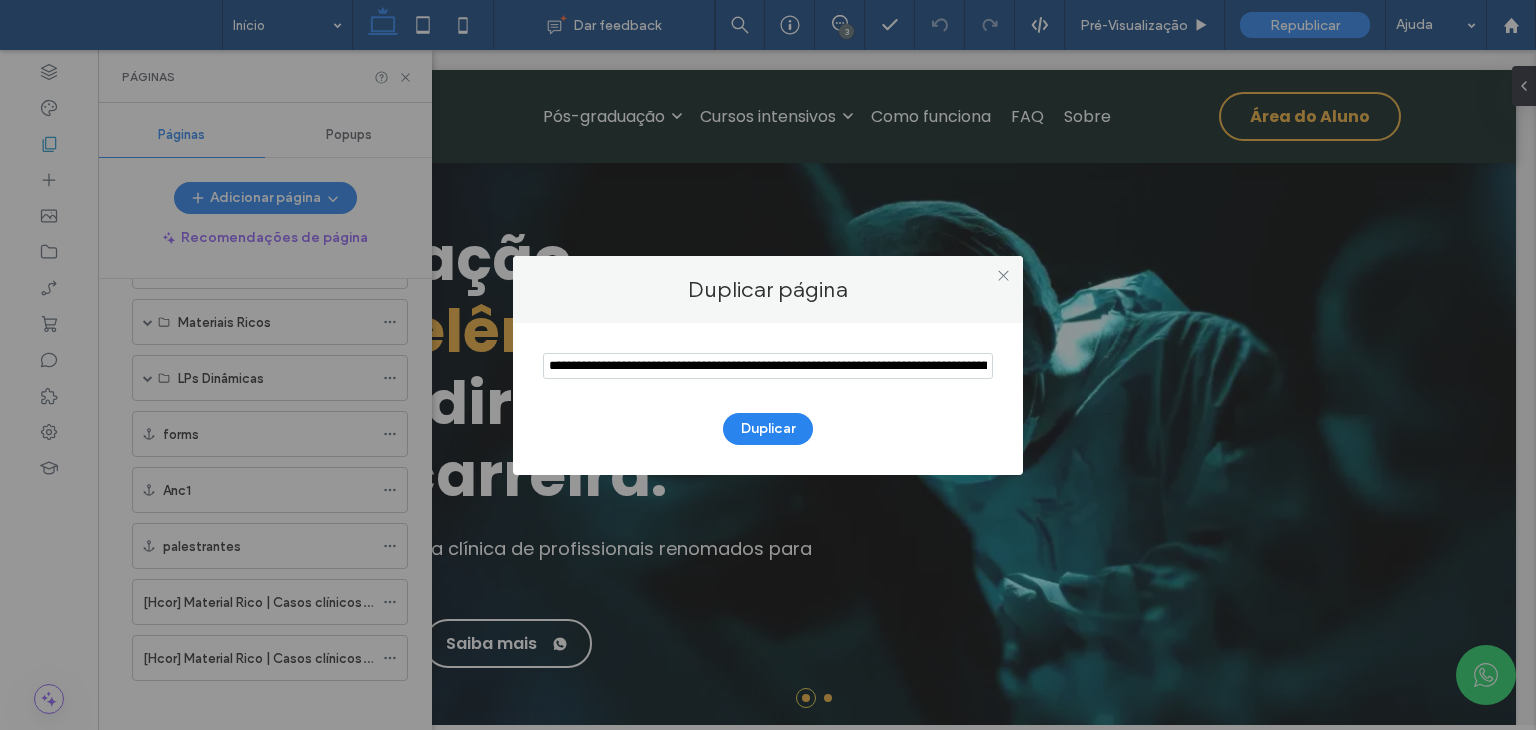 scroll, scrollTop: 0, scrollLeft: 244, axis: horizontal 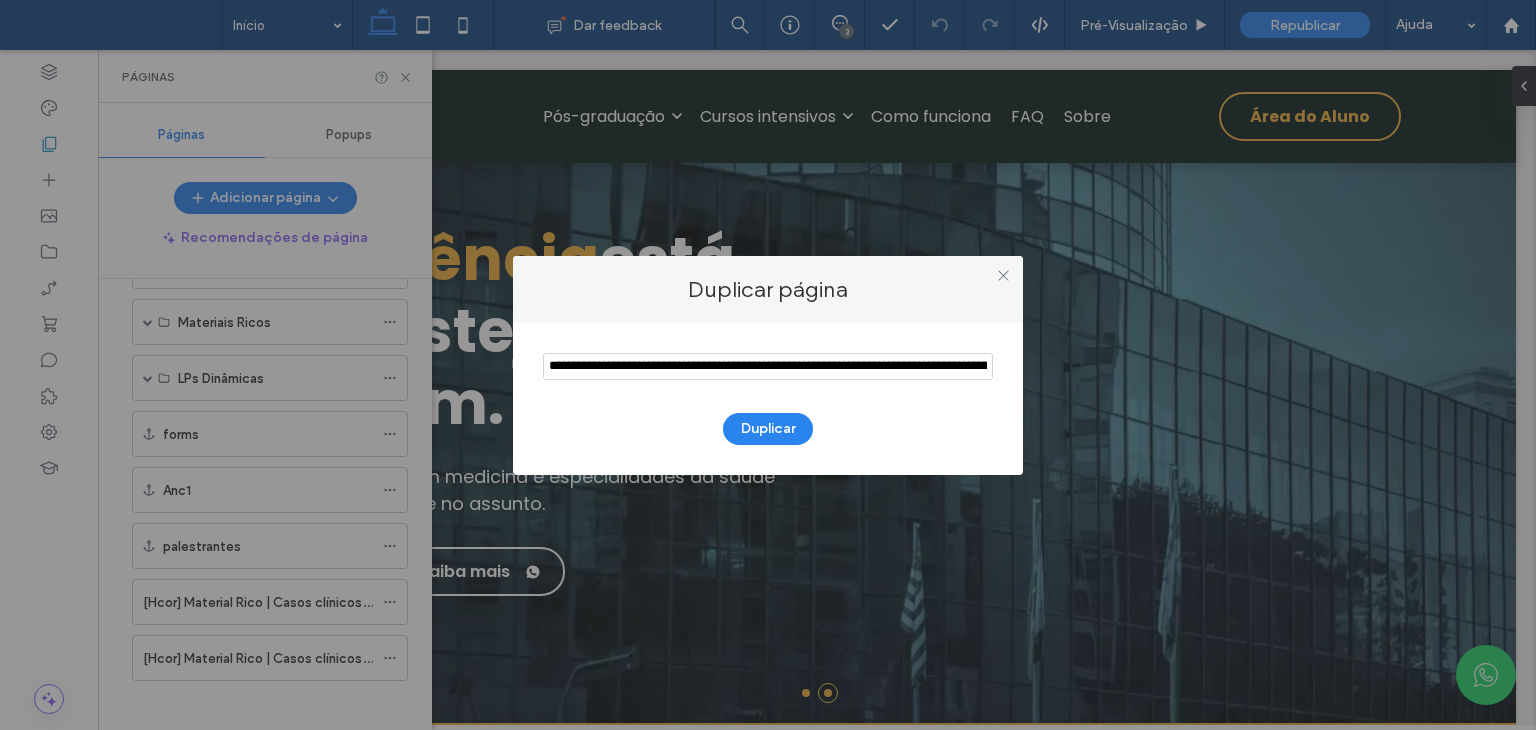 drag, startPoint x: 924, startPoint y: 364, endPoint x: 734, endPoint y: 361, distance: 190.02368 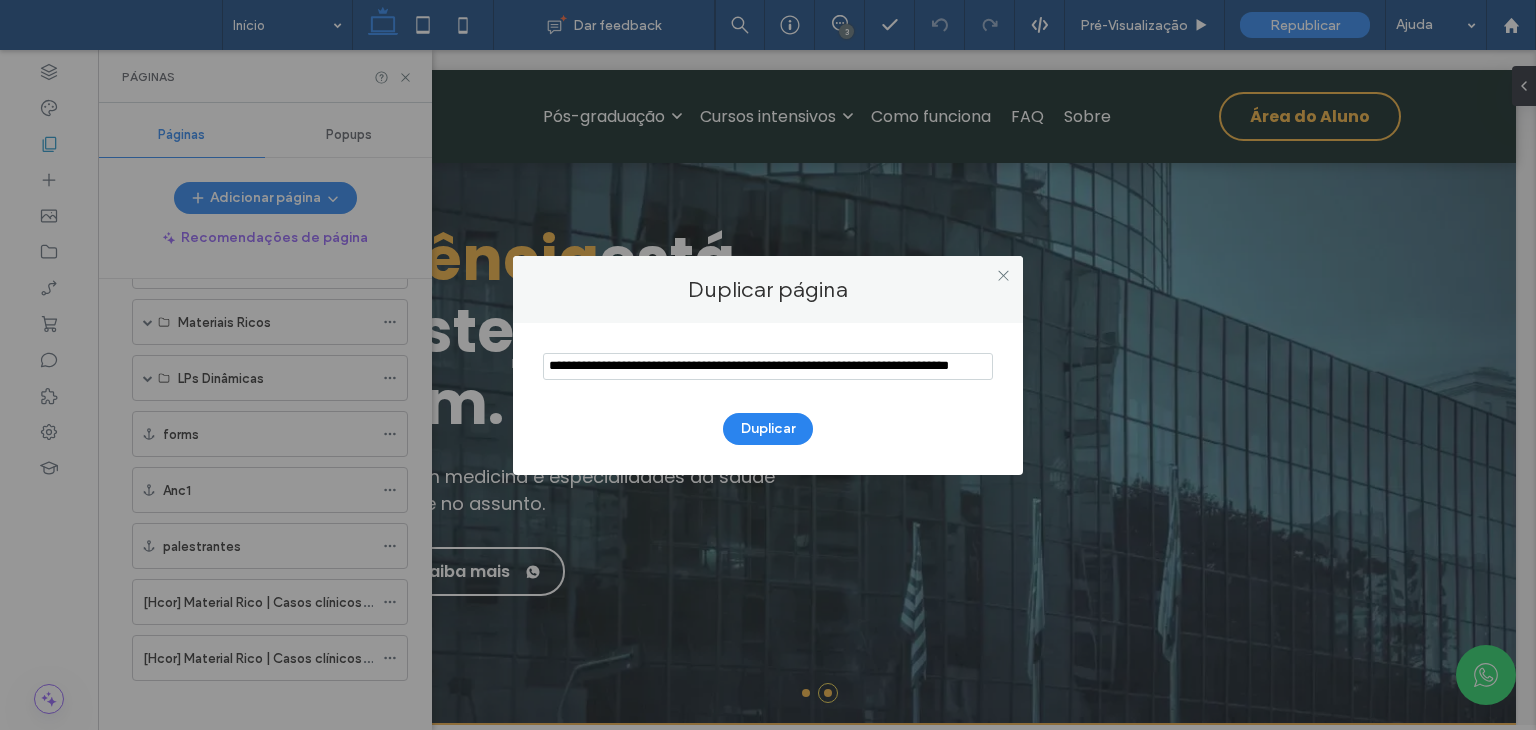 click at bounding box center (768, 367) 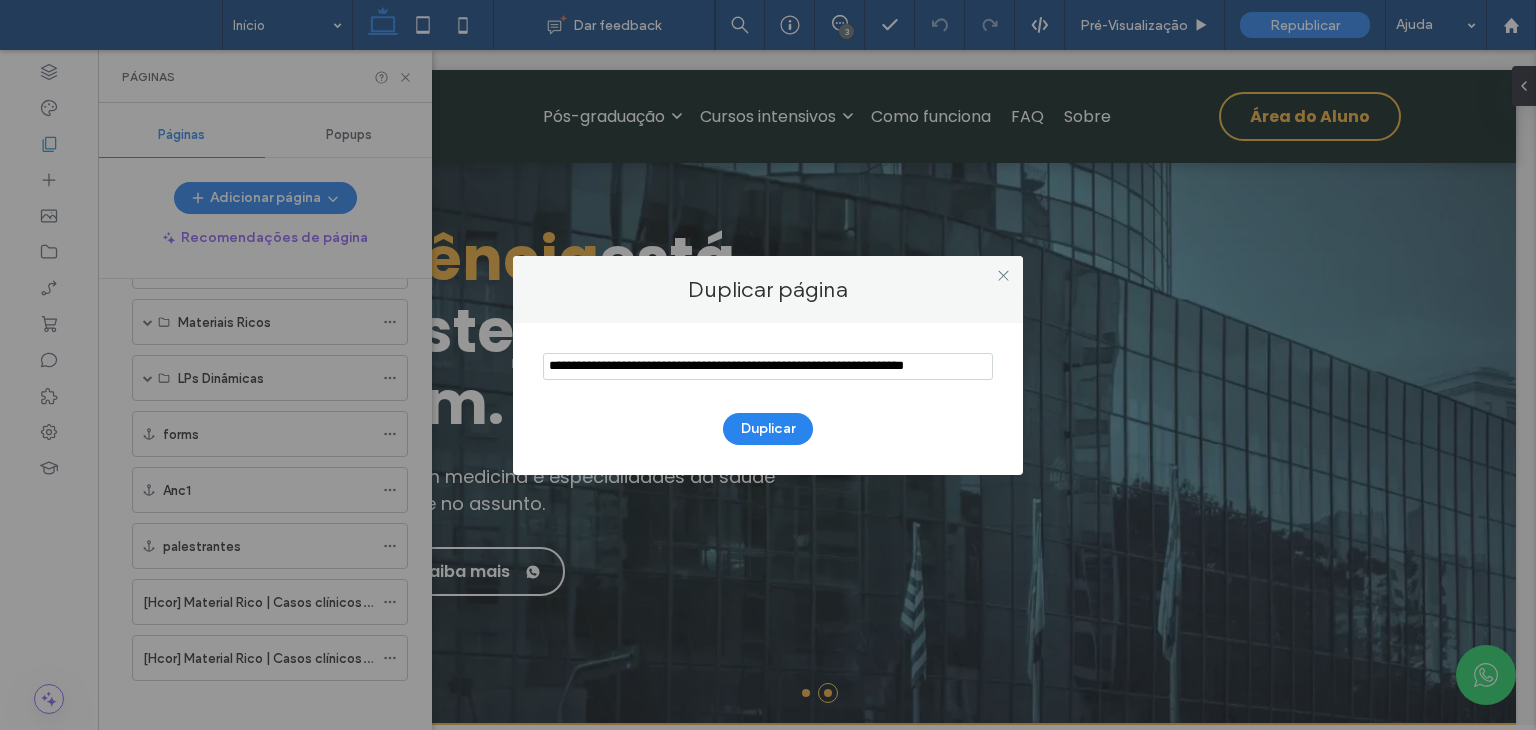 scroll, scrollTop: 0, scrollLeft: 3, axis: horizontal 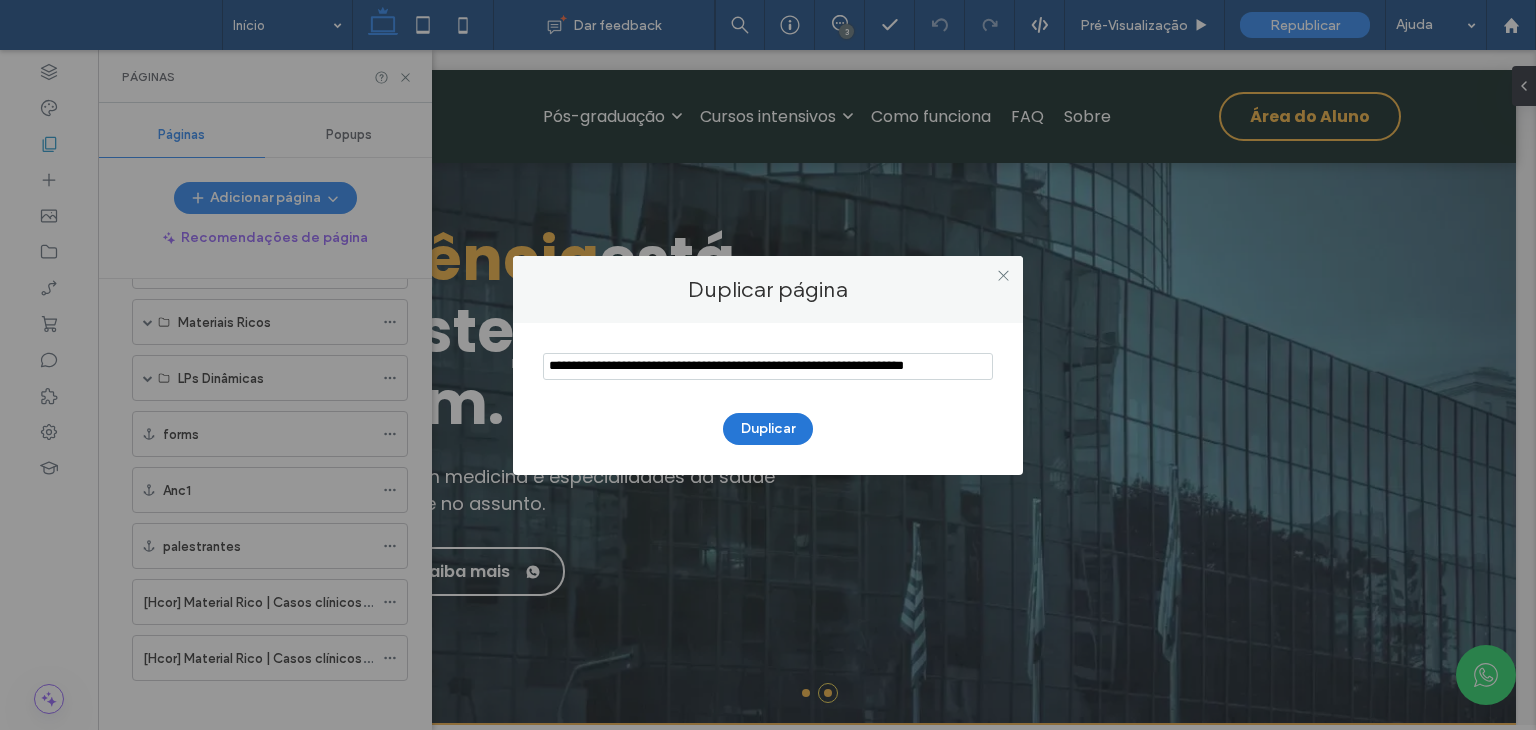 type on "**********" 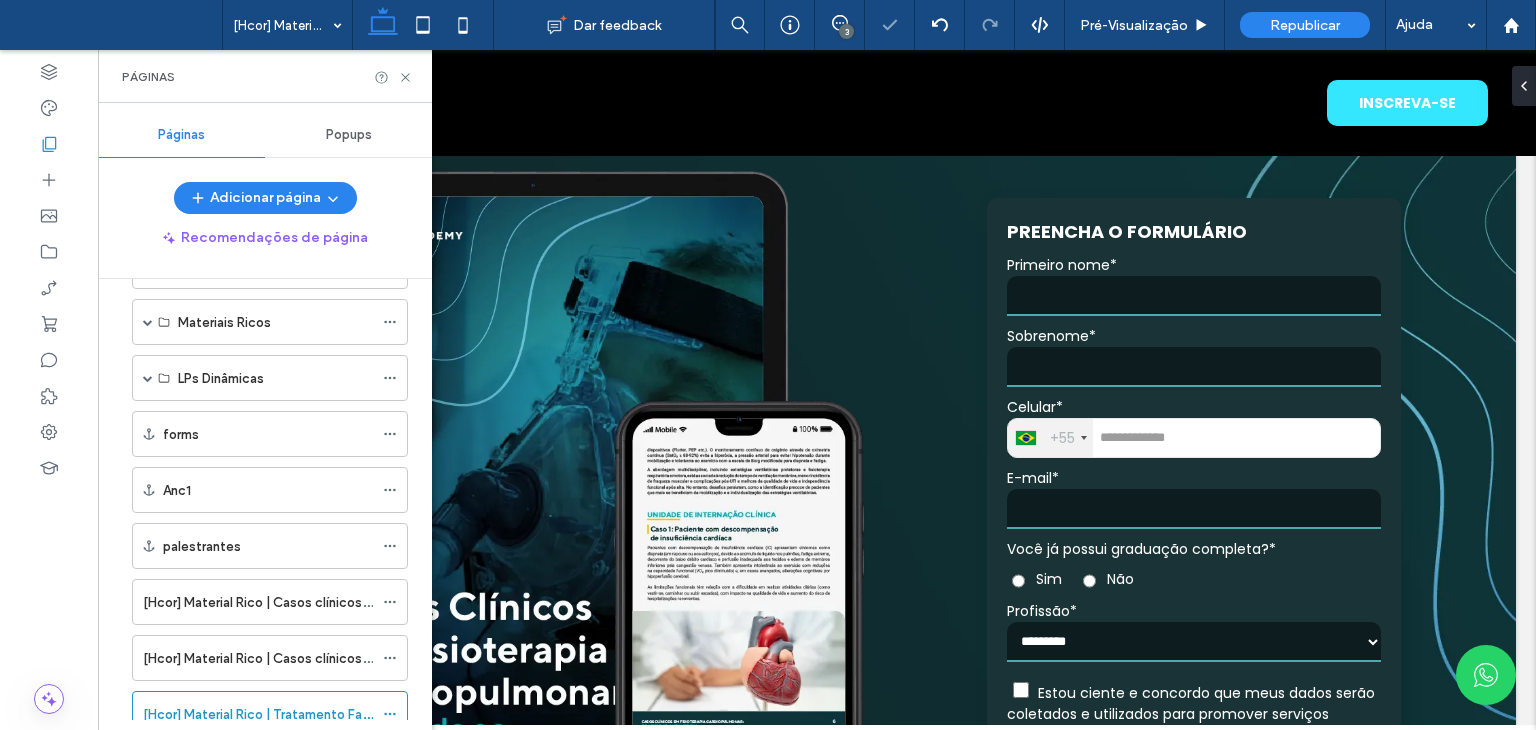 scroll, scrollTop: 0, scrollLeft: 0, axis: both 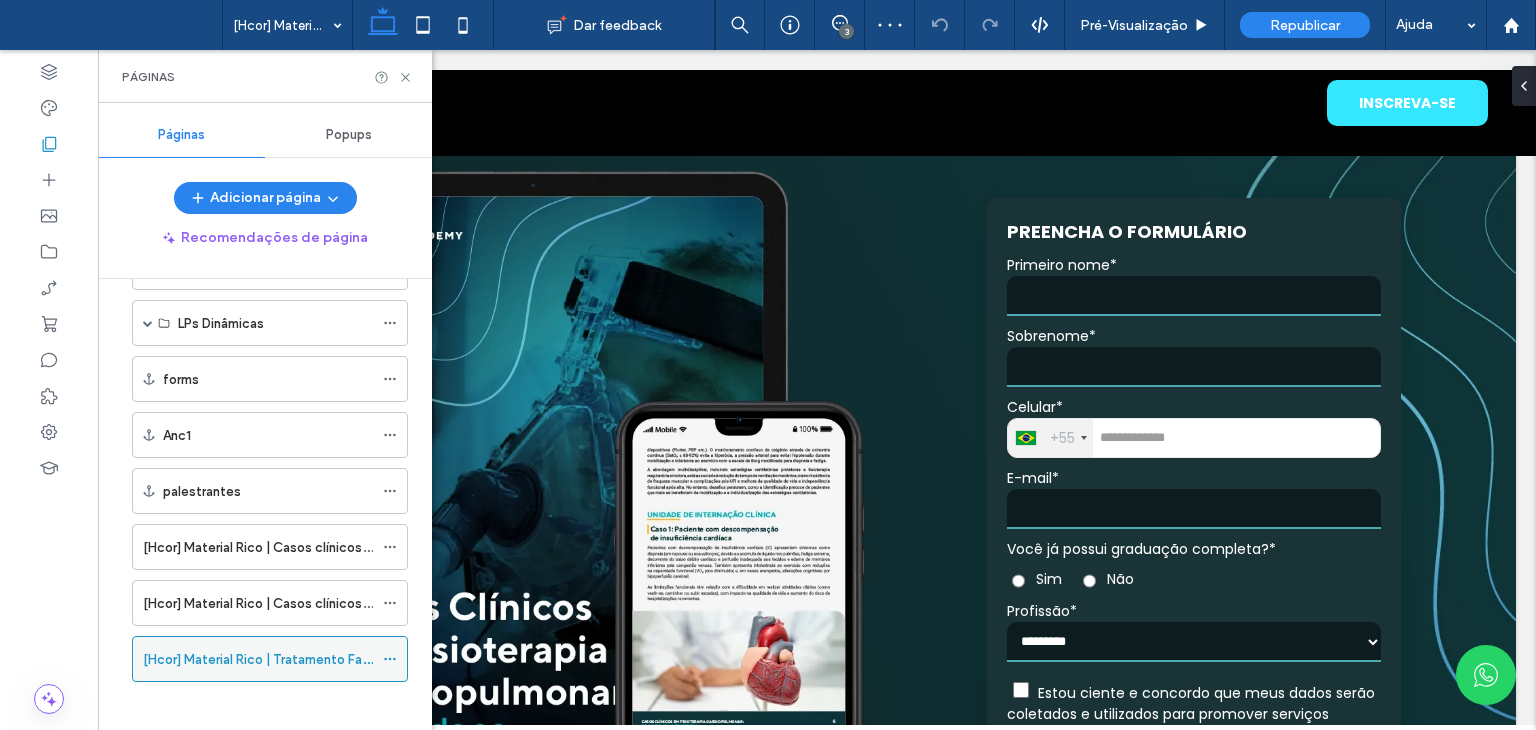 click 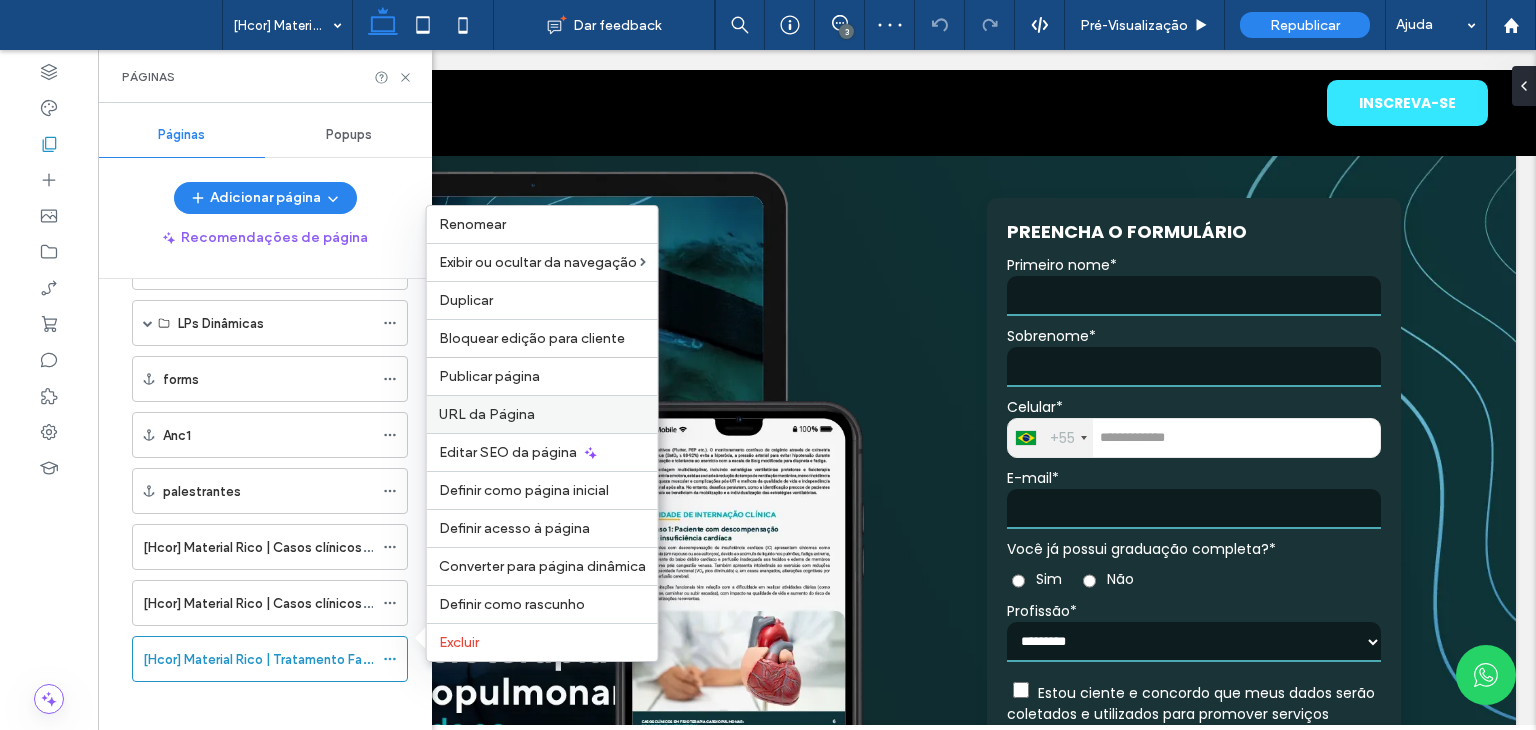 click on "URL da Página" at bounding box center (487, 414) 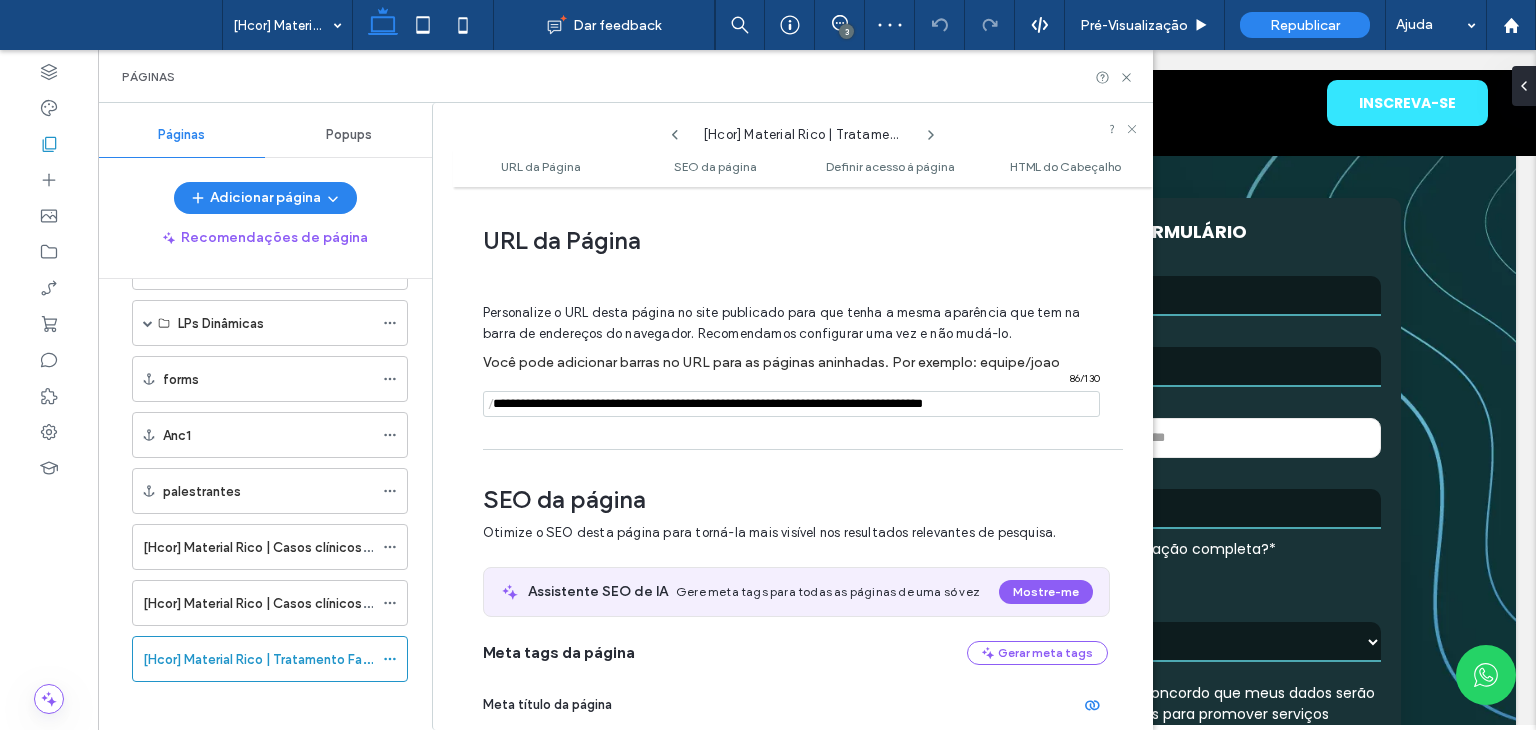 scroll, scrollTop: 10, scrollLeft: 0, axis: vertical 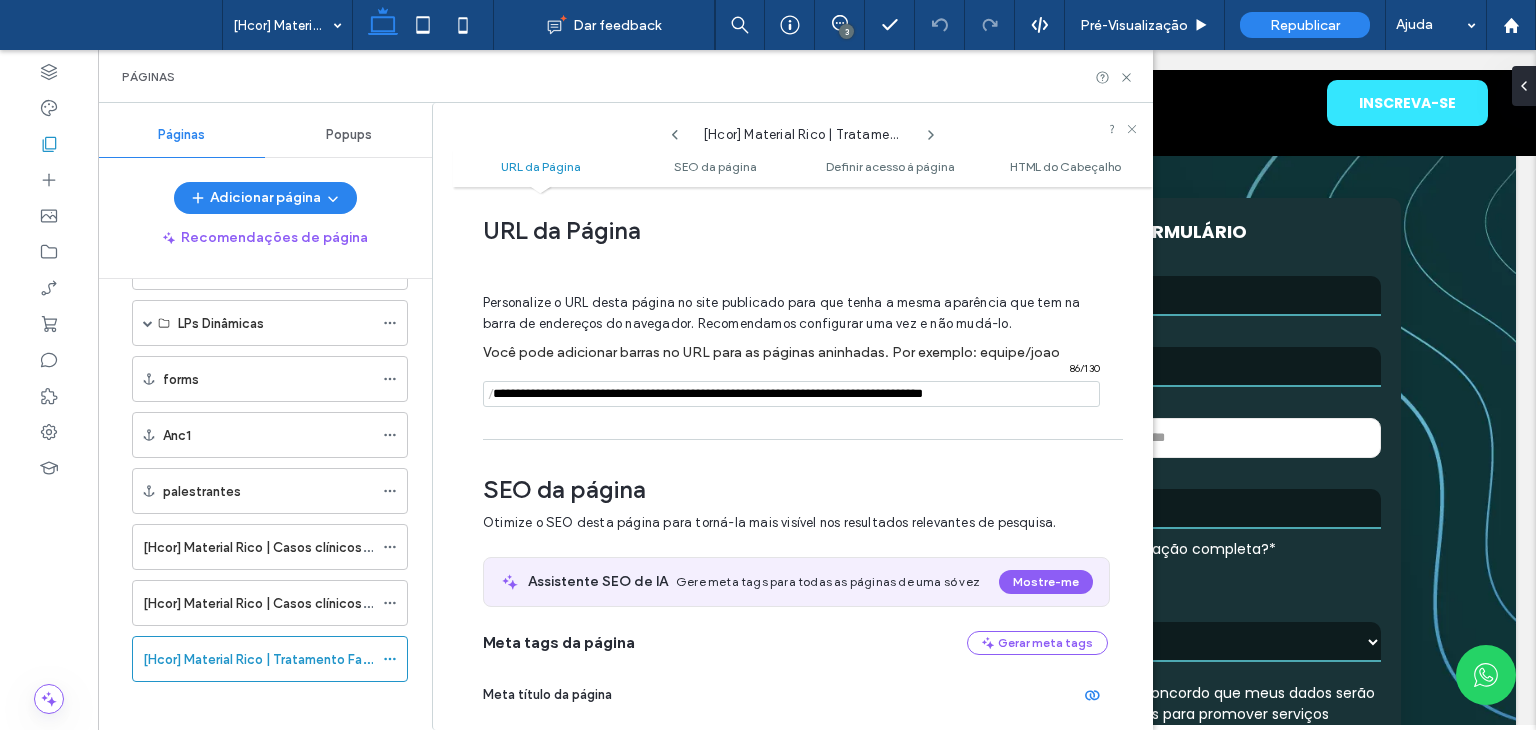 click at bounding box center (791, 394) 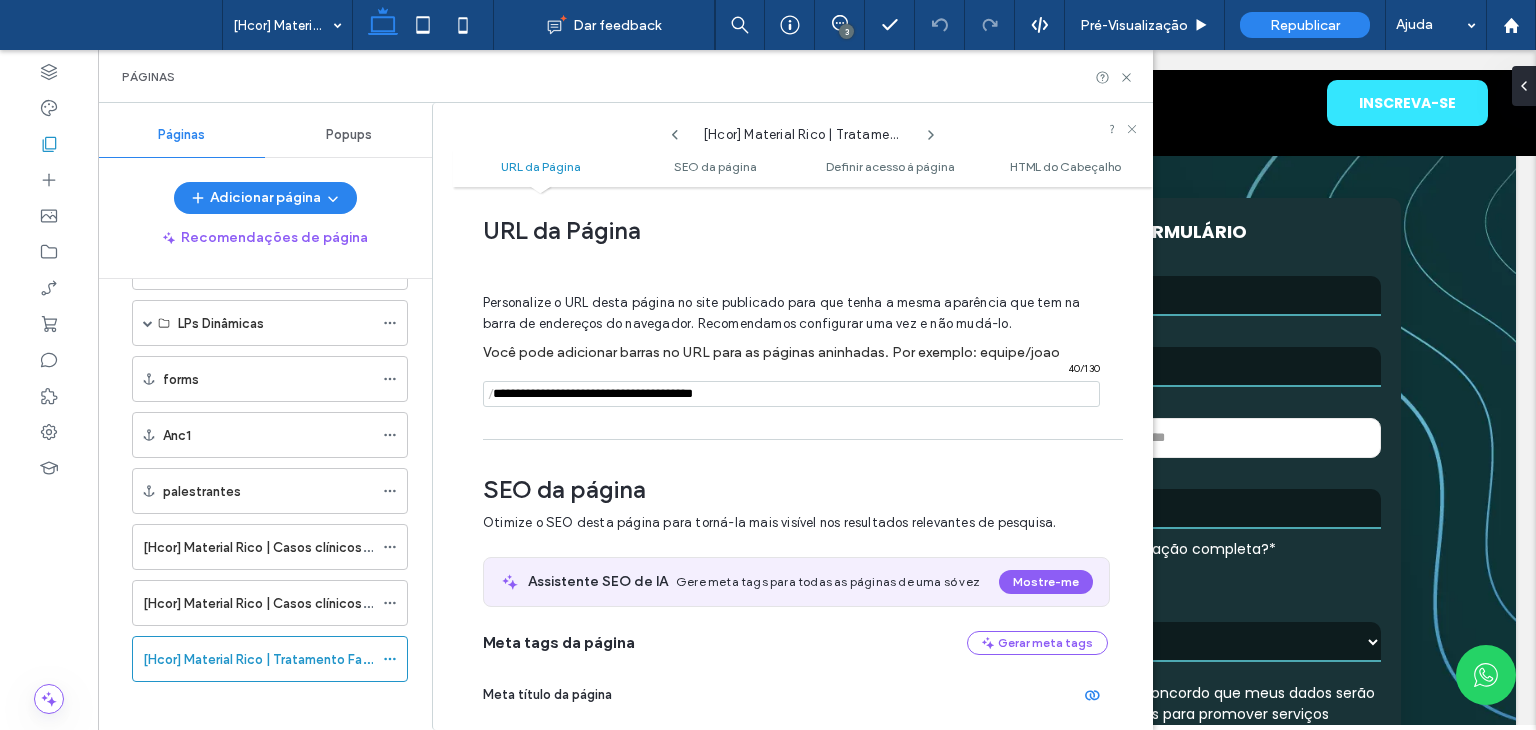 type on "**********" 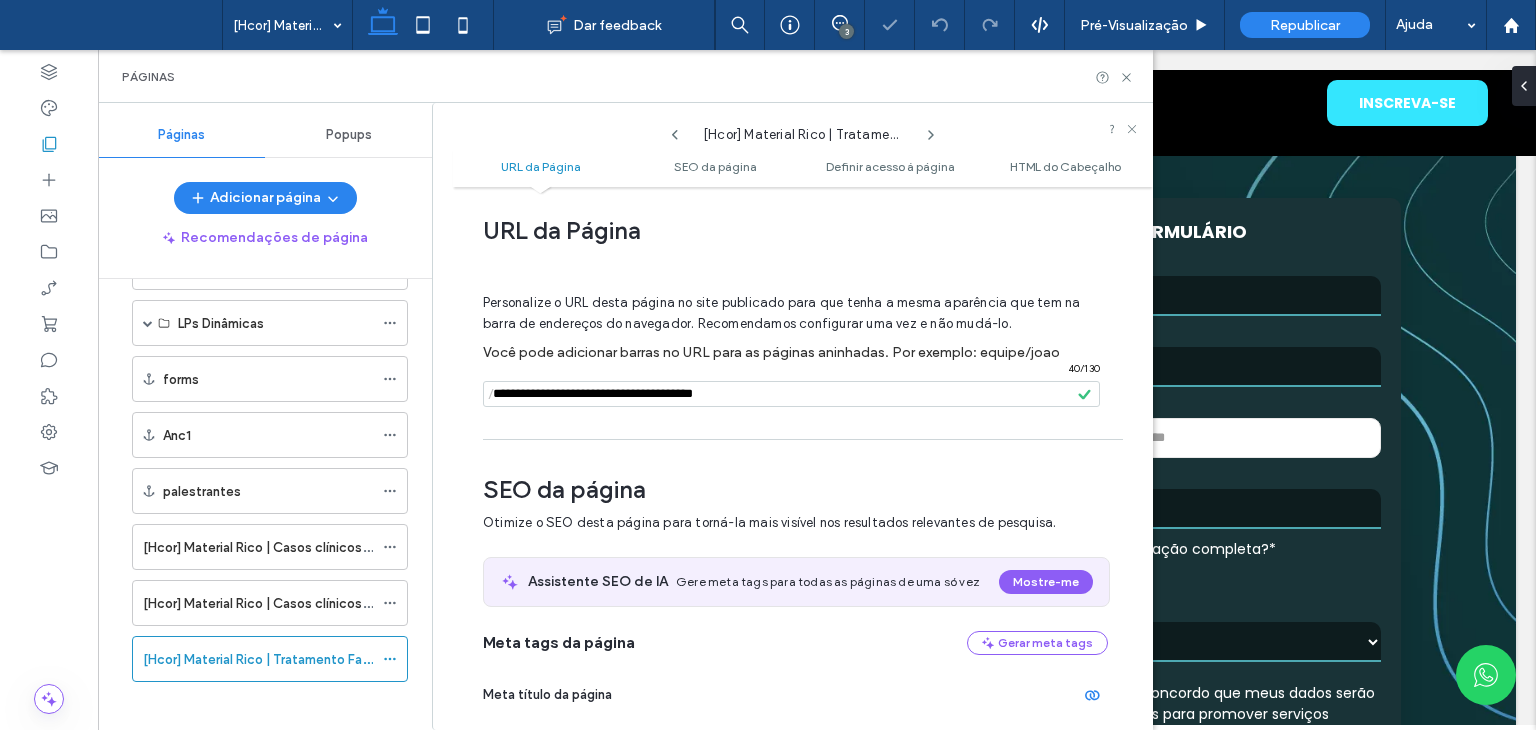 click on "Personalize o URL desta página no site publicado para que tenha a mesma aparência que tem na barra de endereços do navegador. Recomendamos configurar uma vez e não mudá-lo. Você pode adicionar barras no URL para as páginas aninhadas. Por exemplo: equipe/[FIRST] / 40 / 130" at bounding box center (795, 341) 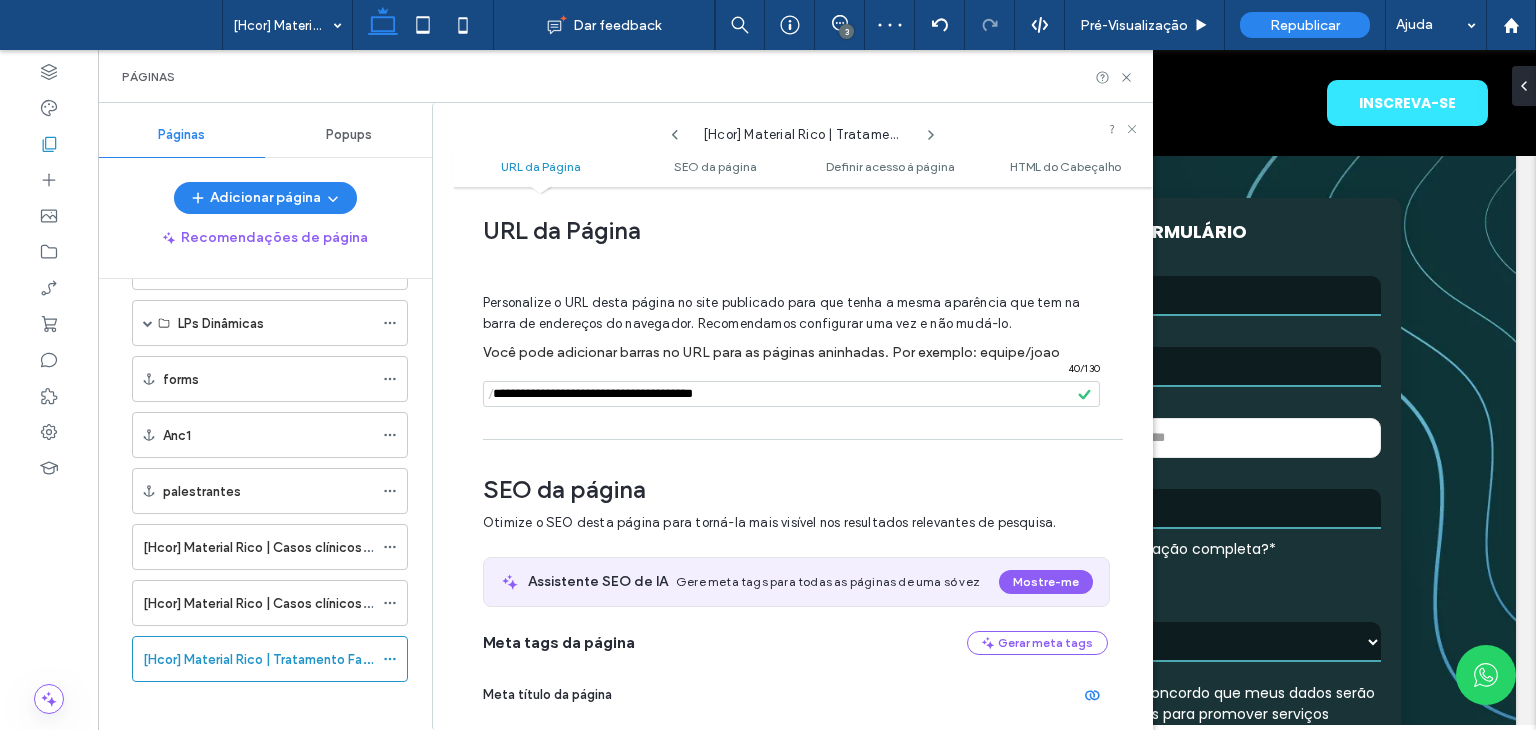 scroll, scrollTop: 0, scrollLeft: 0, axis: both 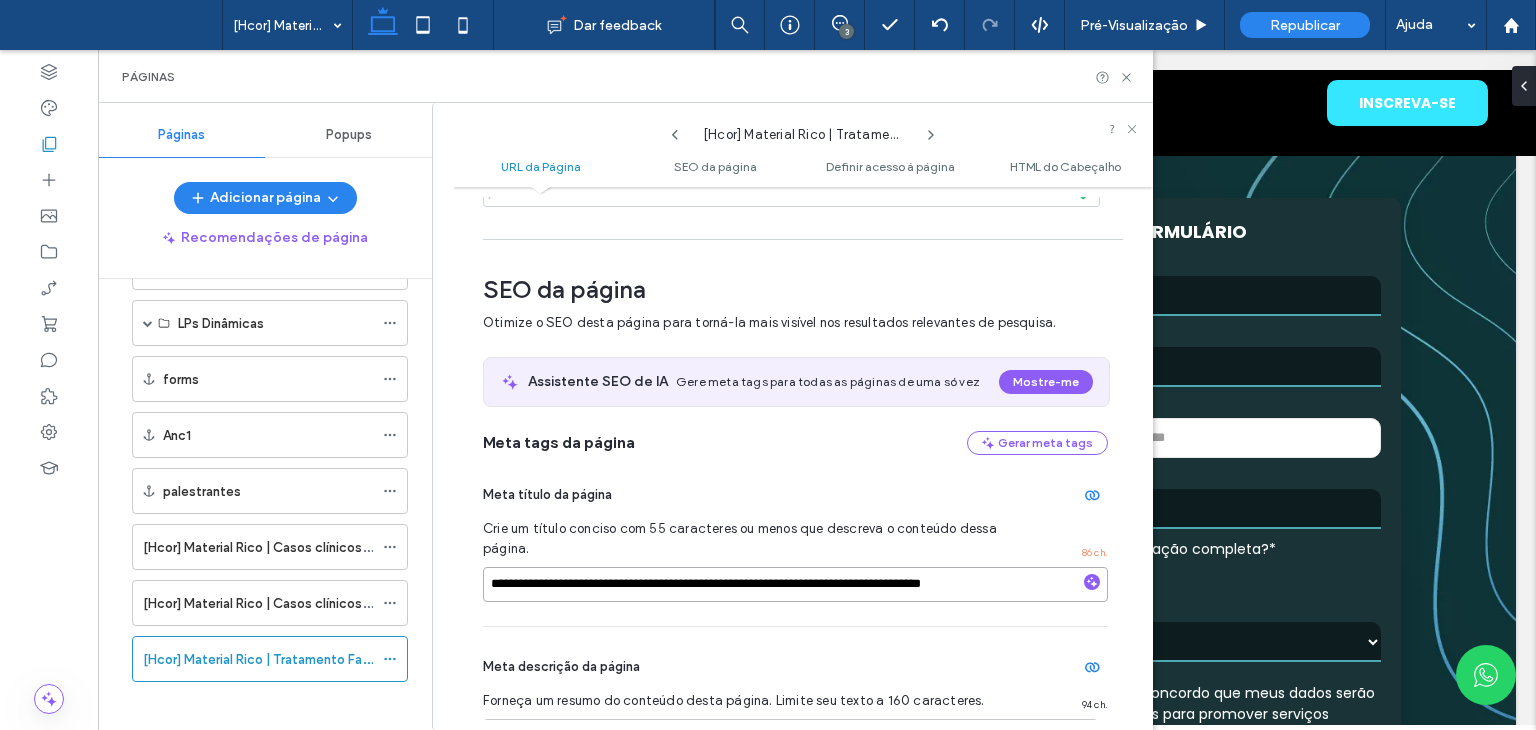 click on "**********" at bounding box center (795, 584) 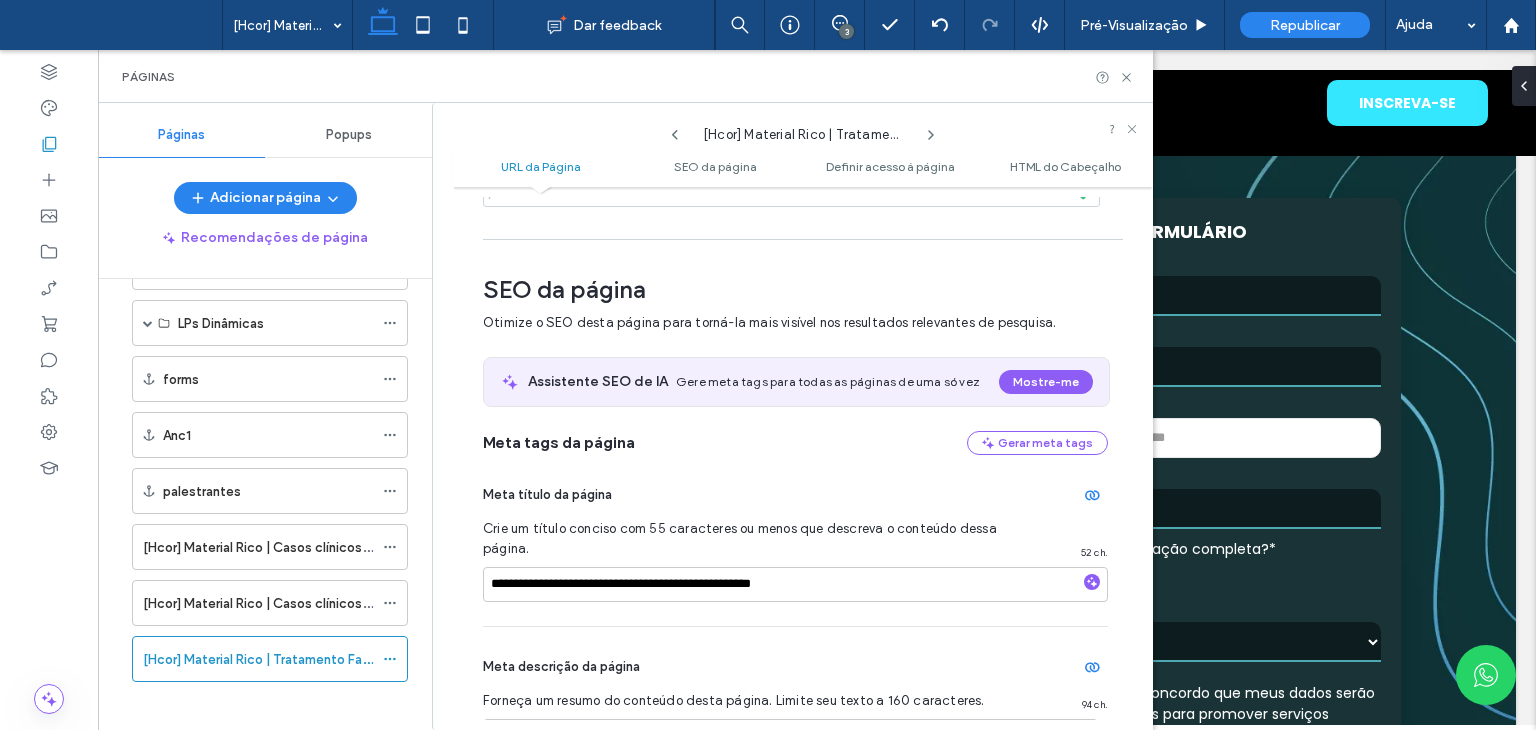 click on "Meta título da página" at bounding box center (795, 495) 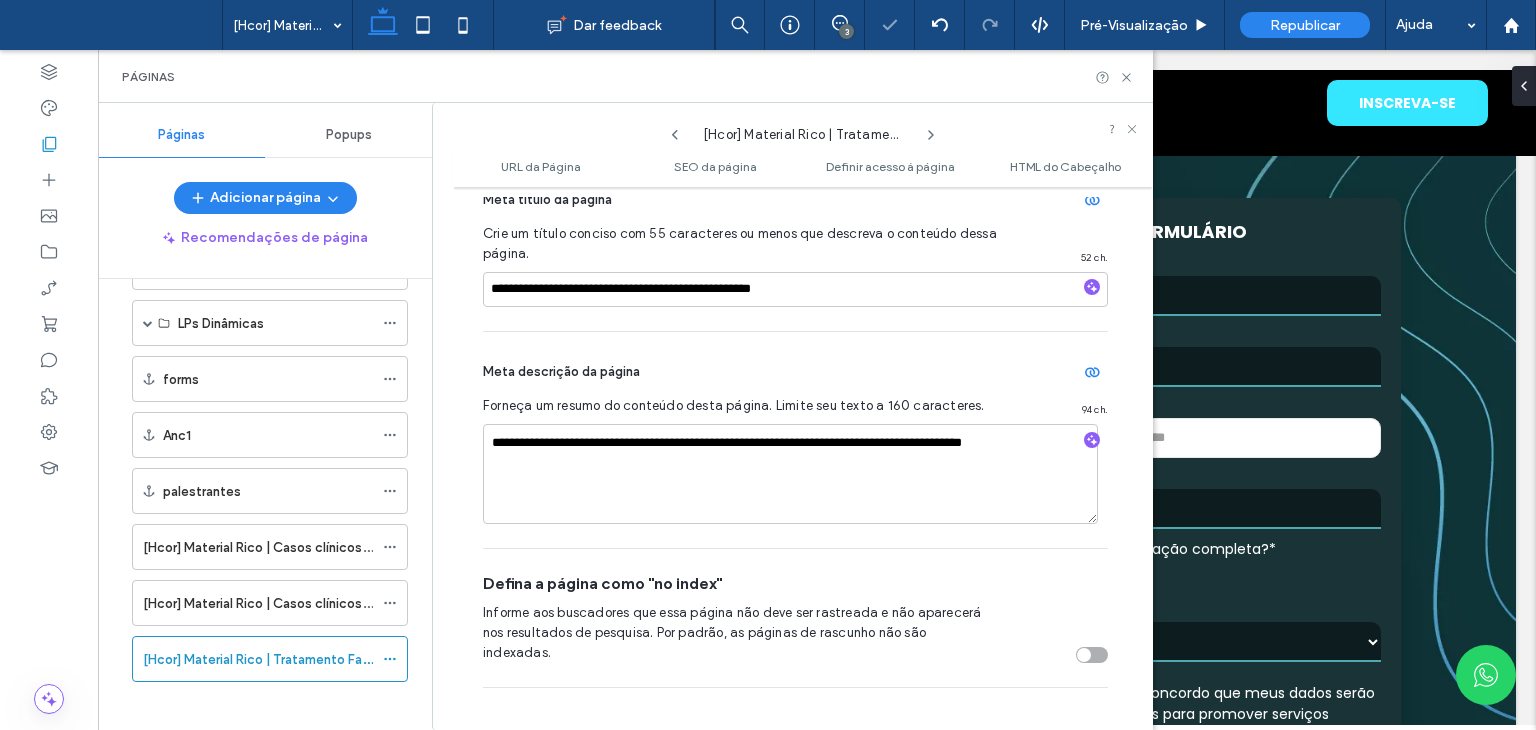 scroll, scrollTop: 510, scrollLeft: 0, axis: vertical 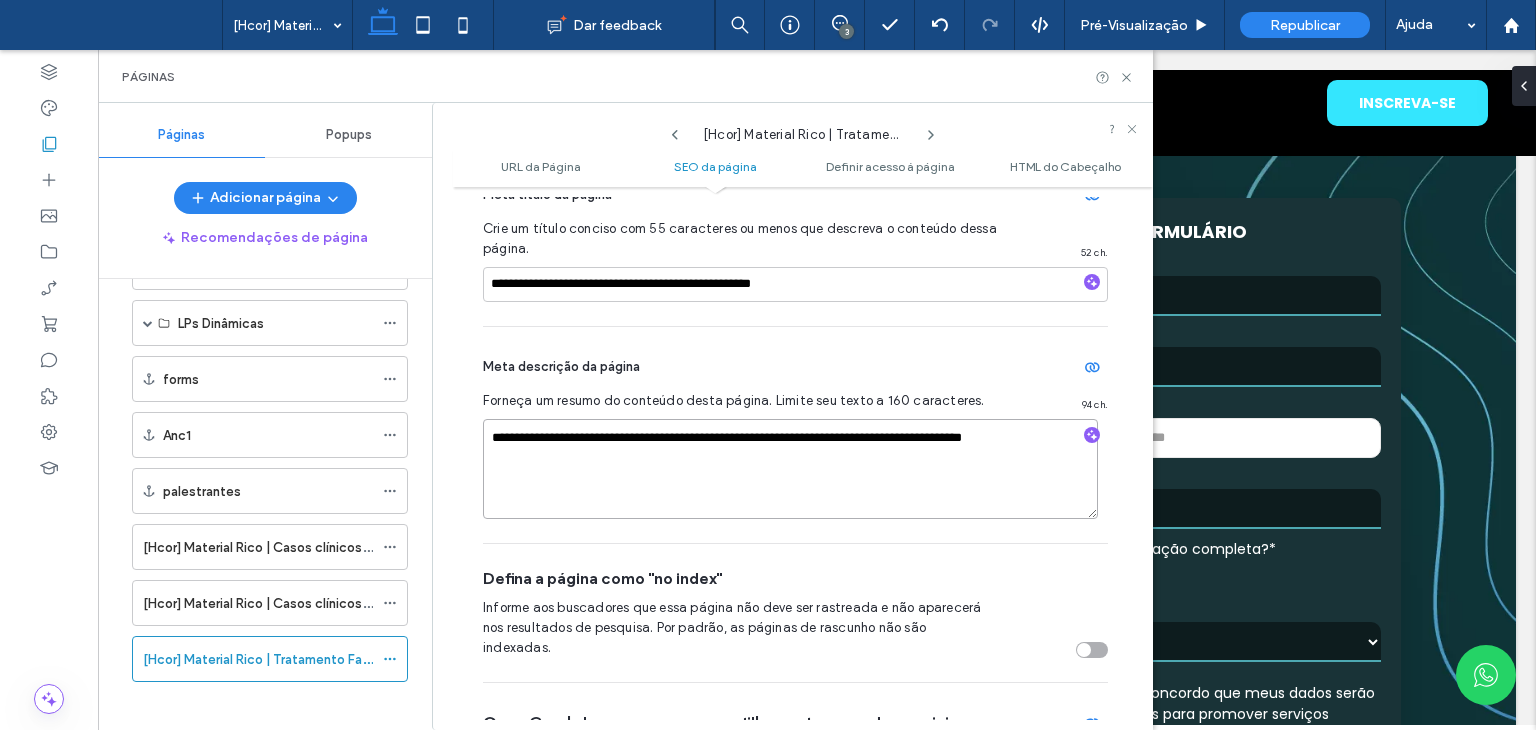 drag, startPoint x: 811, startPoint y: 440, endPoint x: 996, endPoint y: 433, distance: 185.13239 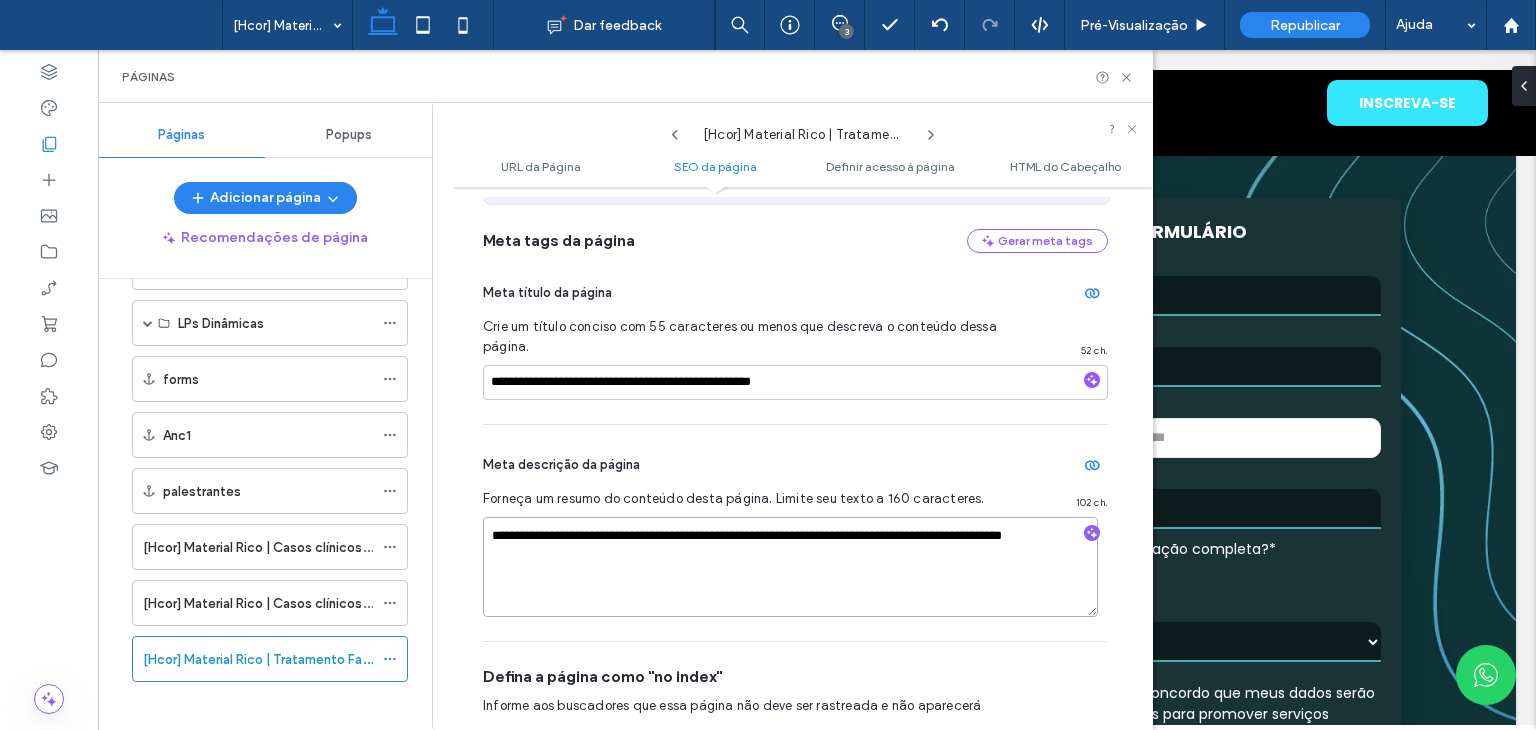scroll, scrollTop: 410, scrollLeft: 0, axis: vertical 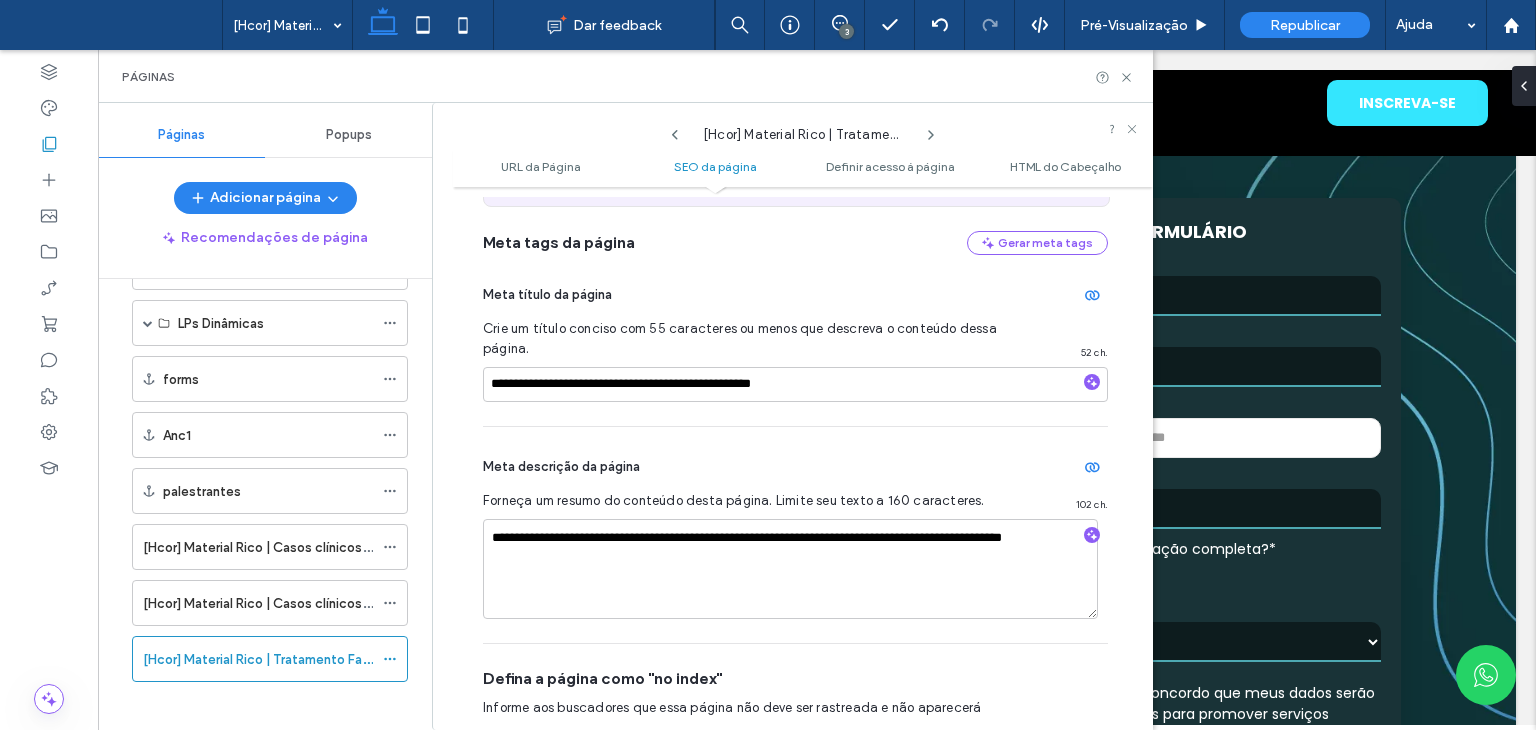 click on "**********" at bounding box center (795, 535) 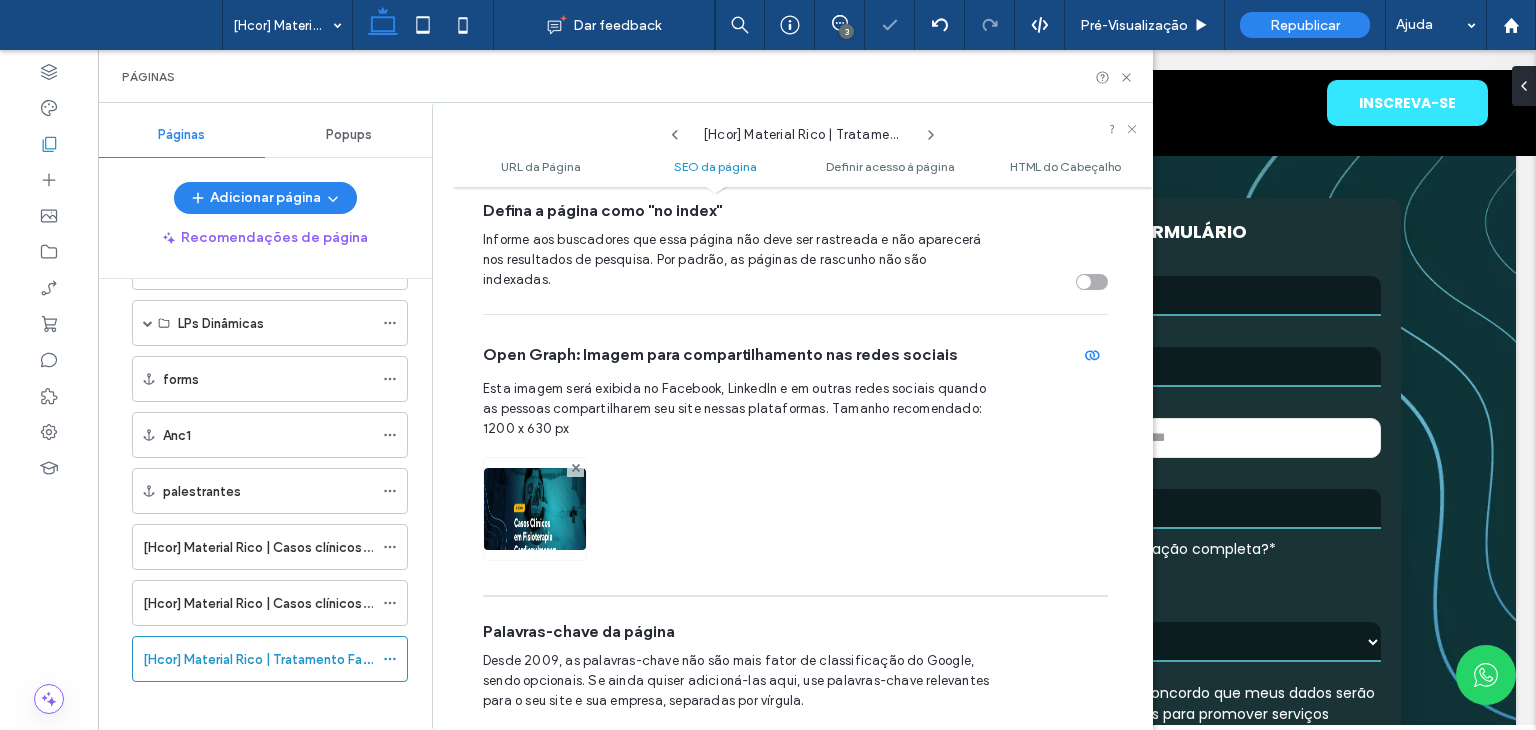 scroll, scrollTop: 910, scrollLeft: 0, axis: vertical 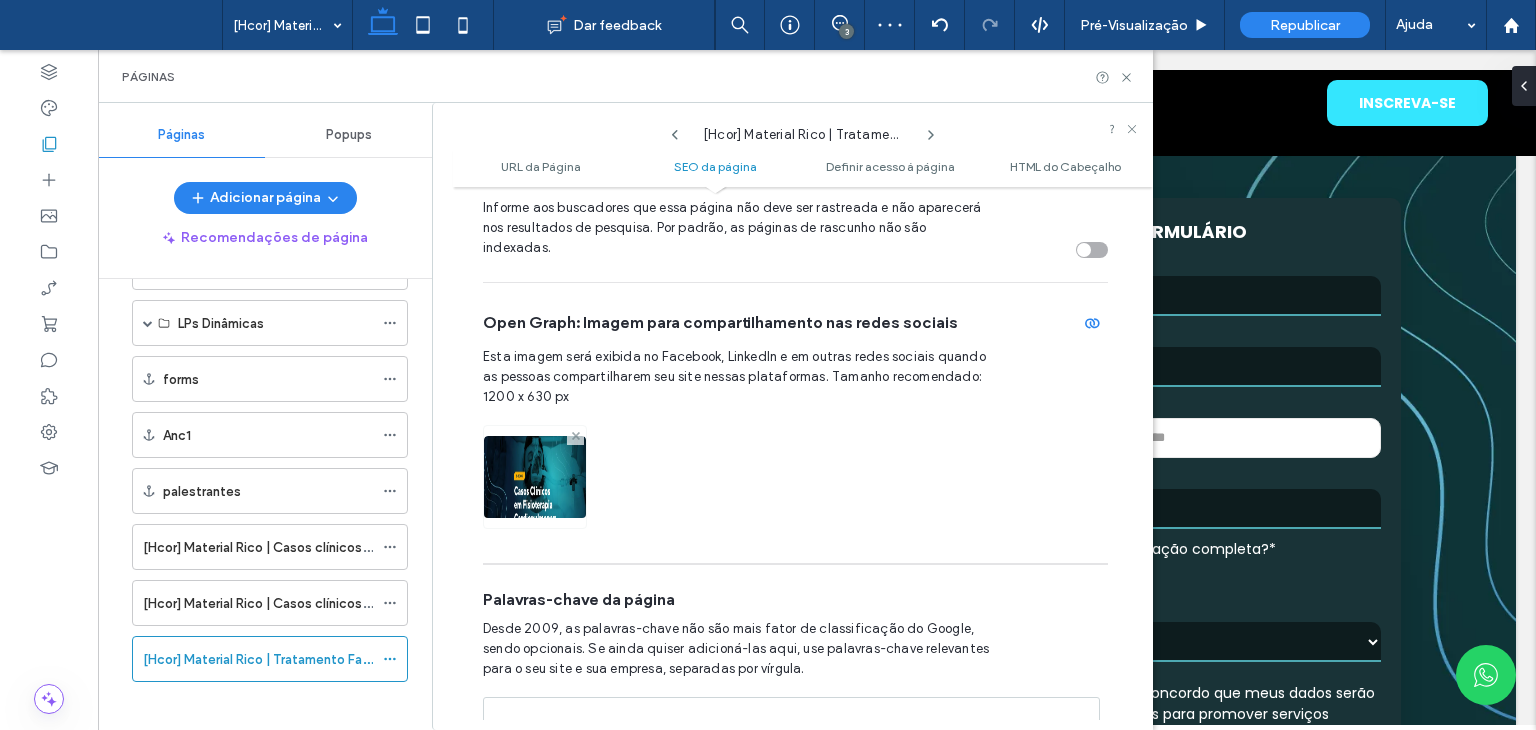 click 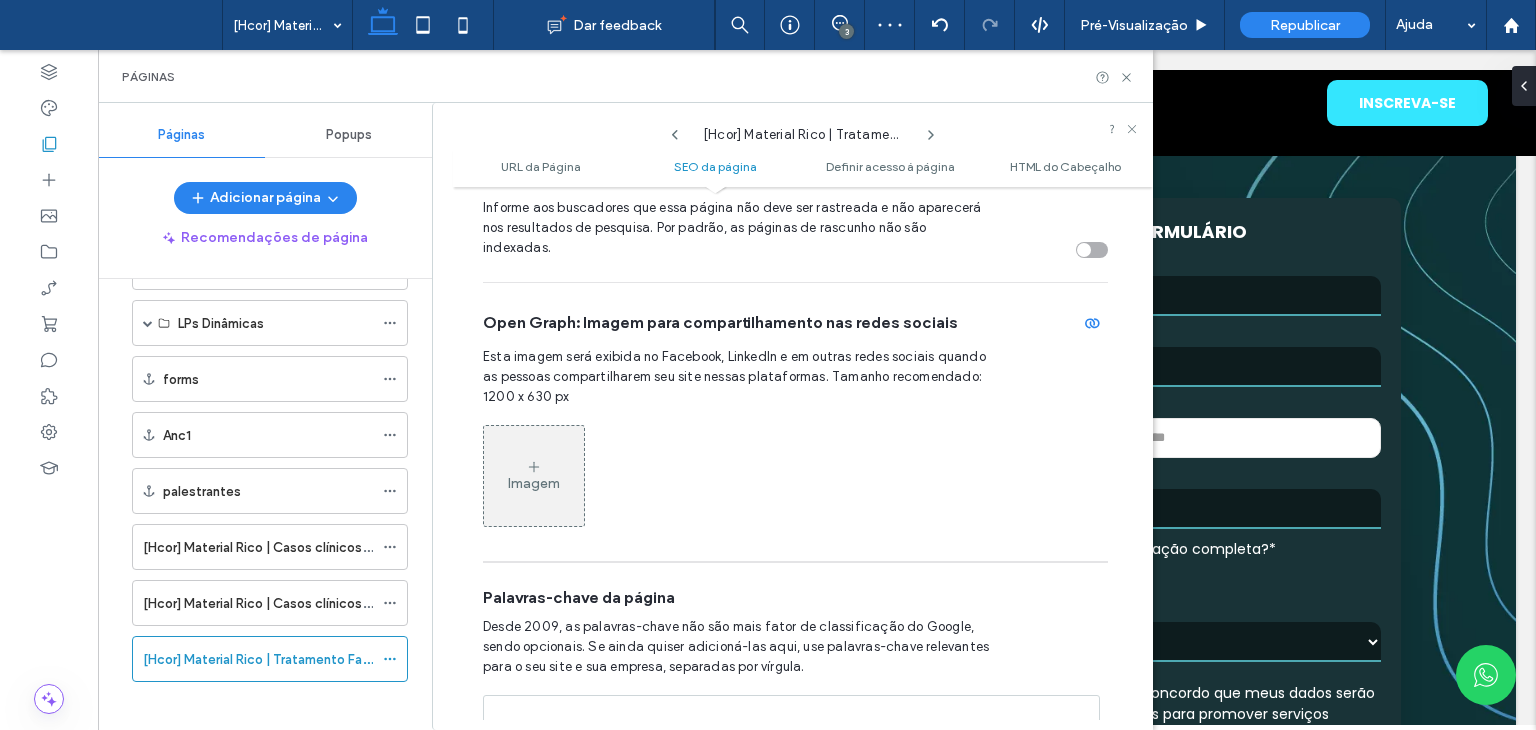 click on "Imagem" at bounding box center (534, 483) 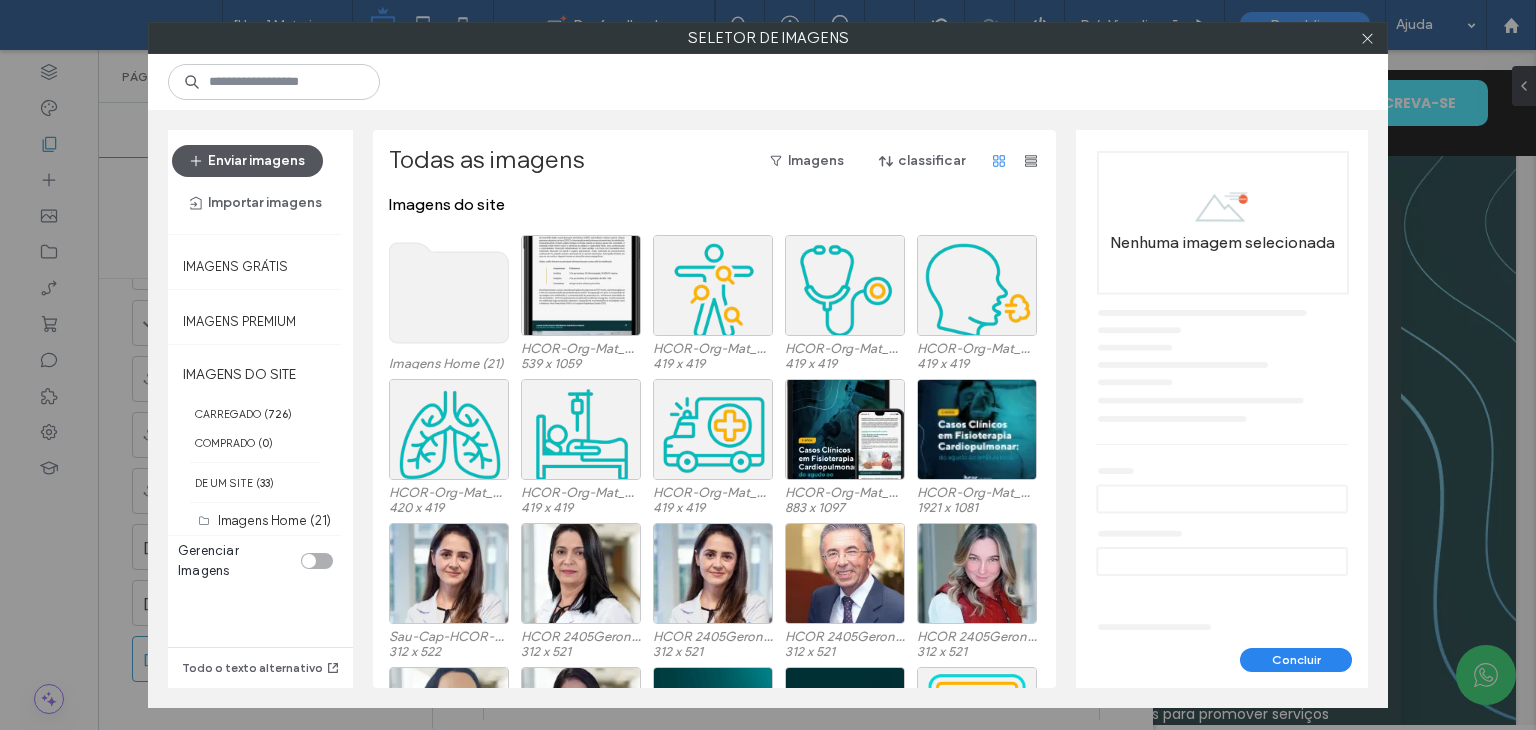 click on "Enviar imagens" at bounding box center (247, 161) 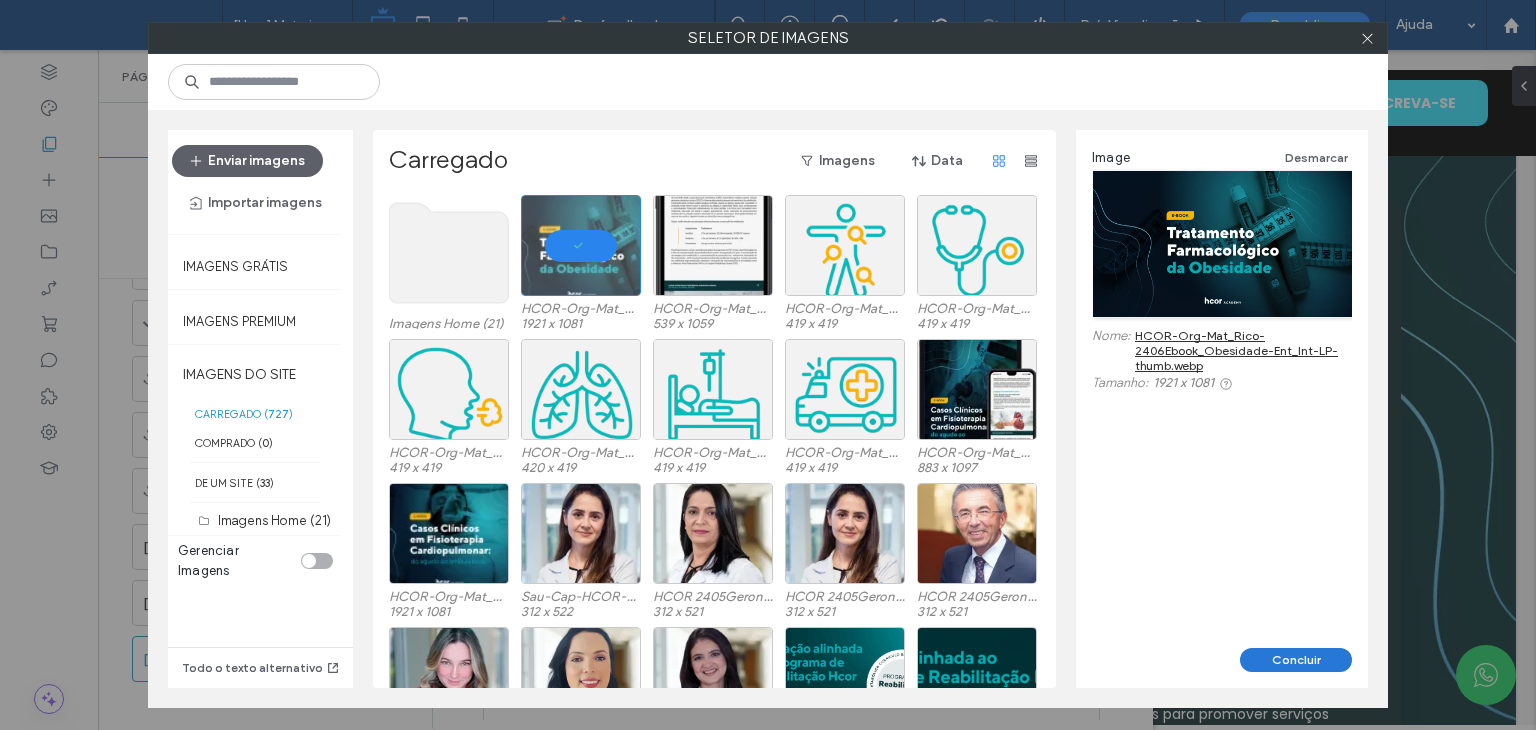 click on "Concluir" at bounding box center (1296, 660) 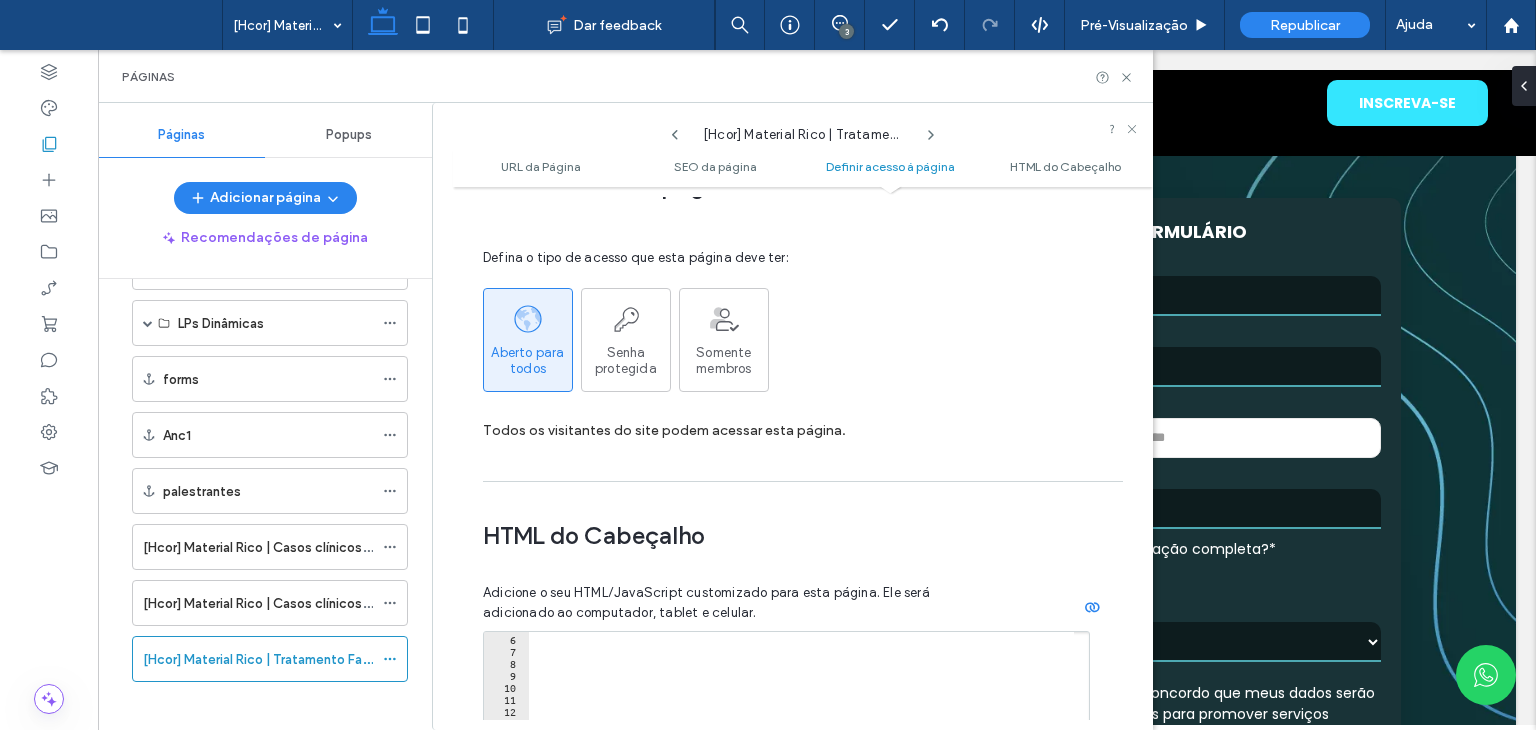 scroll, scrollTop: 2177, scrollLeft: 0, axis: vertical 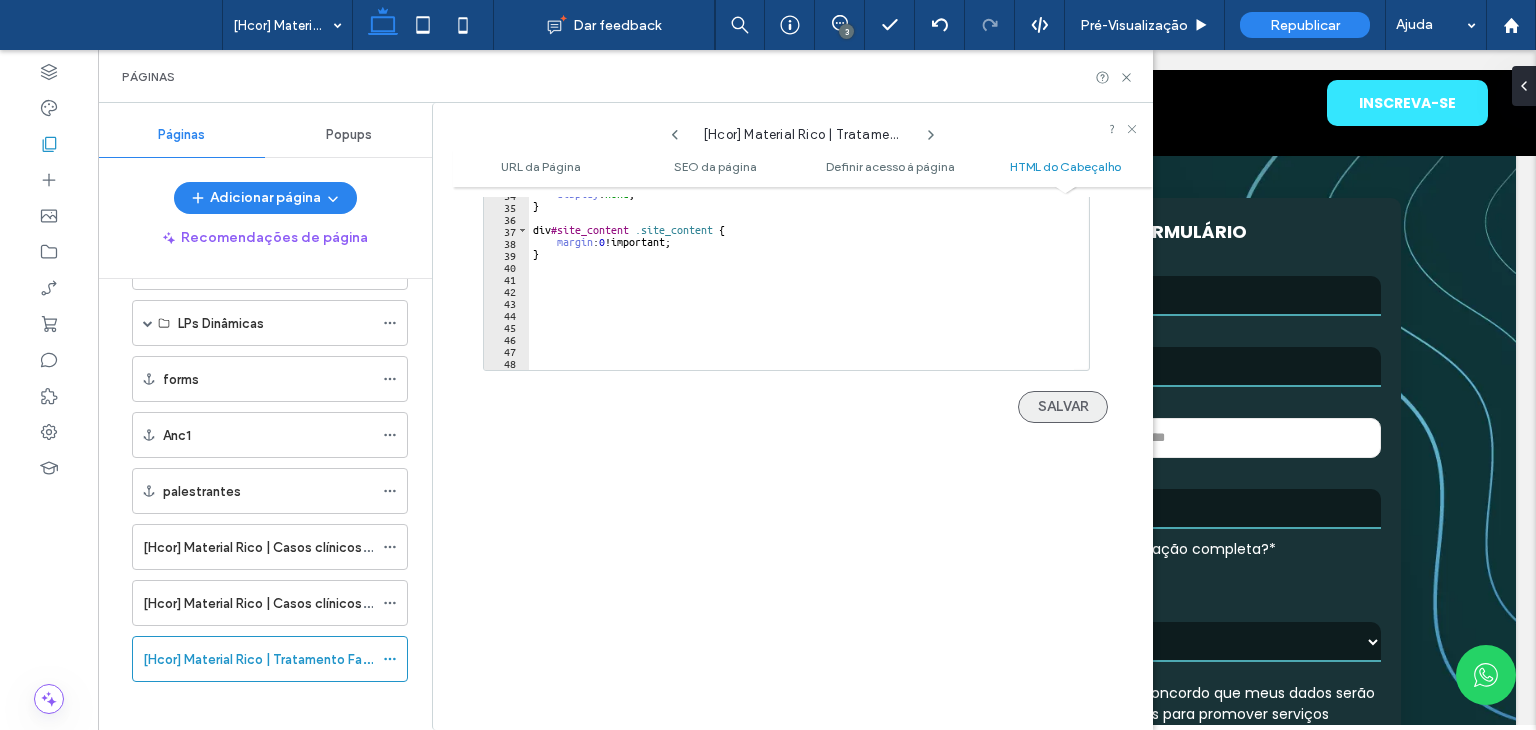 click on "SALVAR" at bounding box center (1063, 407) 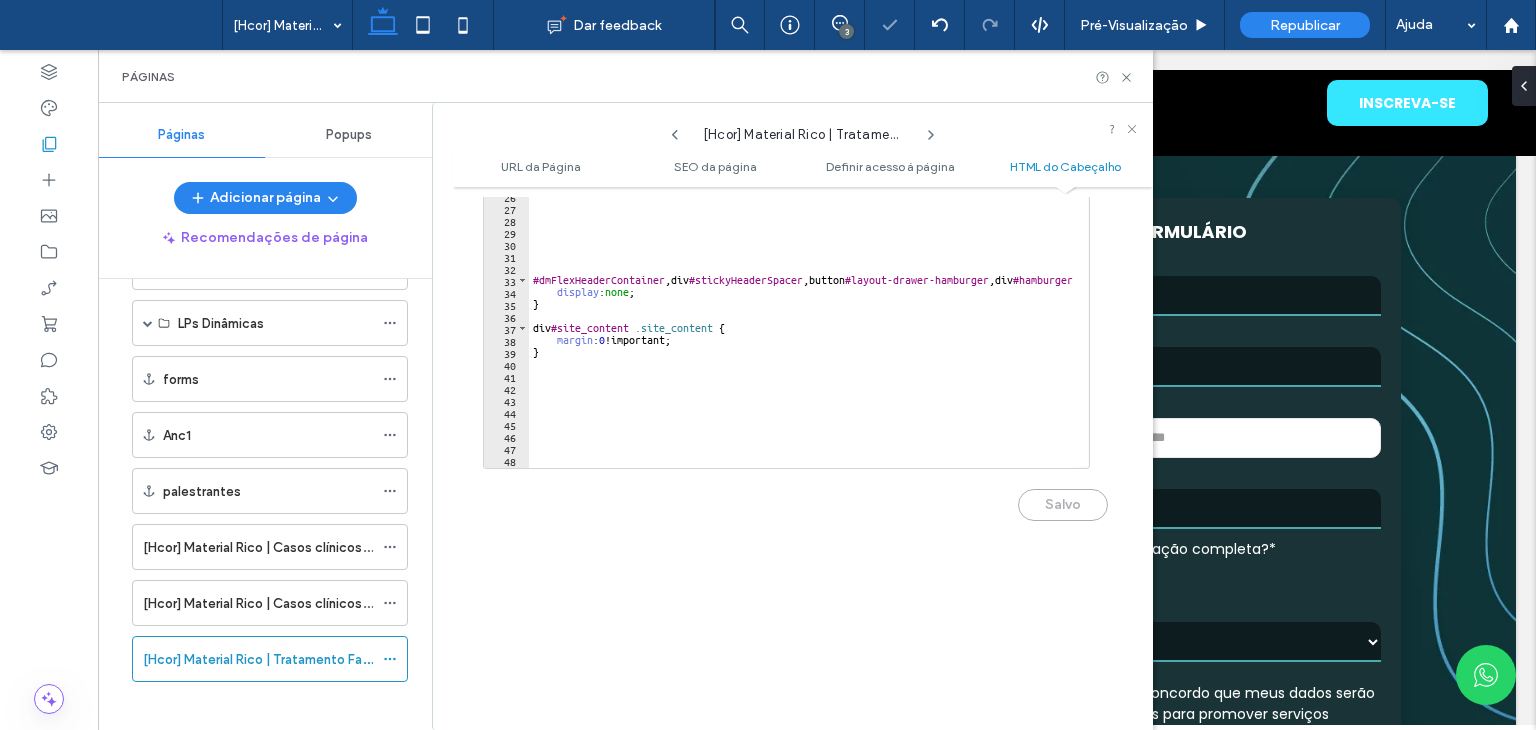 scroll, scrollTop: 2170, scrollLeft: 0, axis: vertical 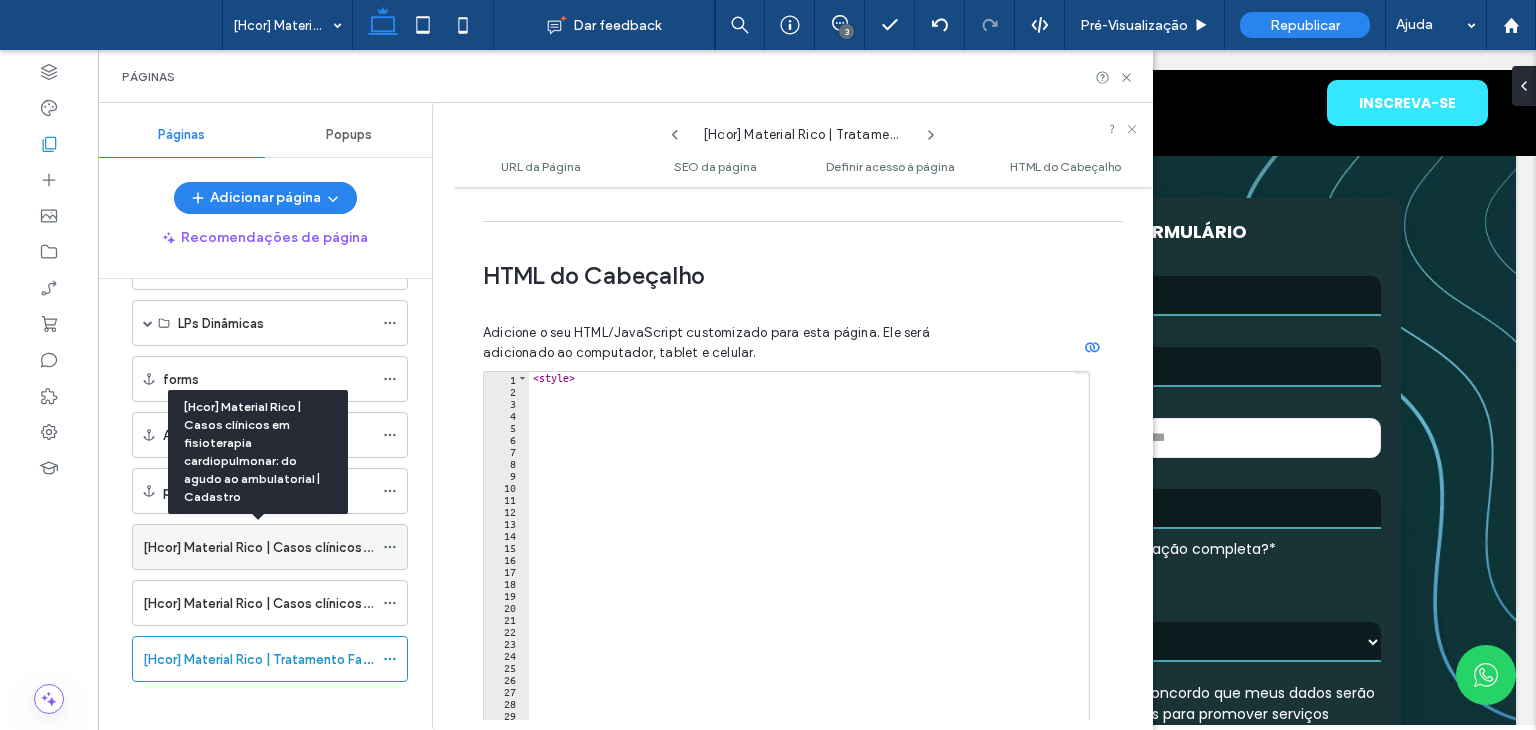 click on "[Hcor] Material Rico | Casos clínicos em fisioterapia cardiopulmonar: do agudo ao ambulatorial | Cadastro" at bounding box center (460, 547) 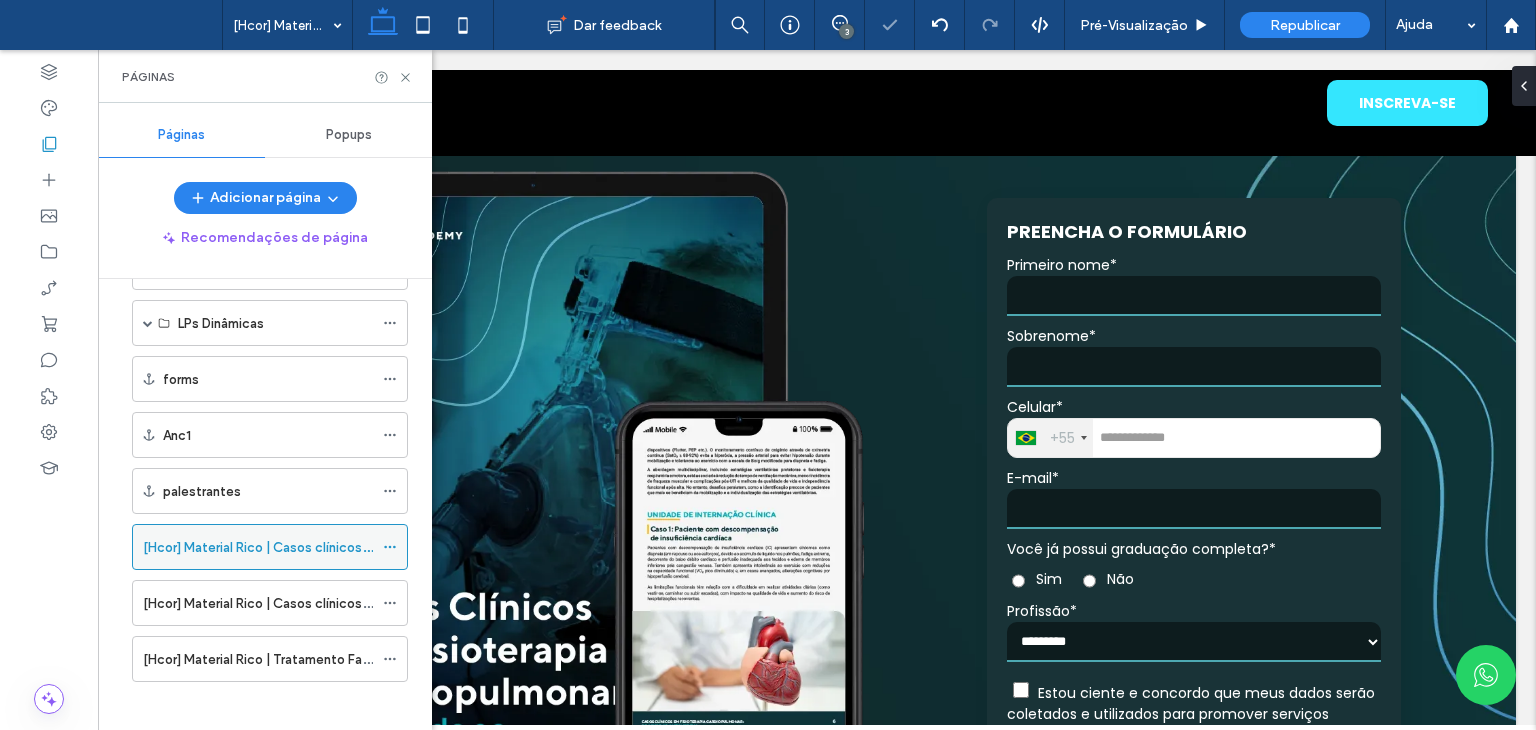 click 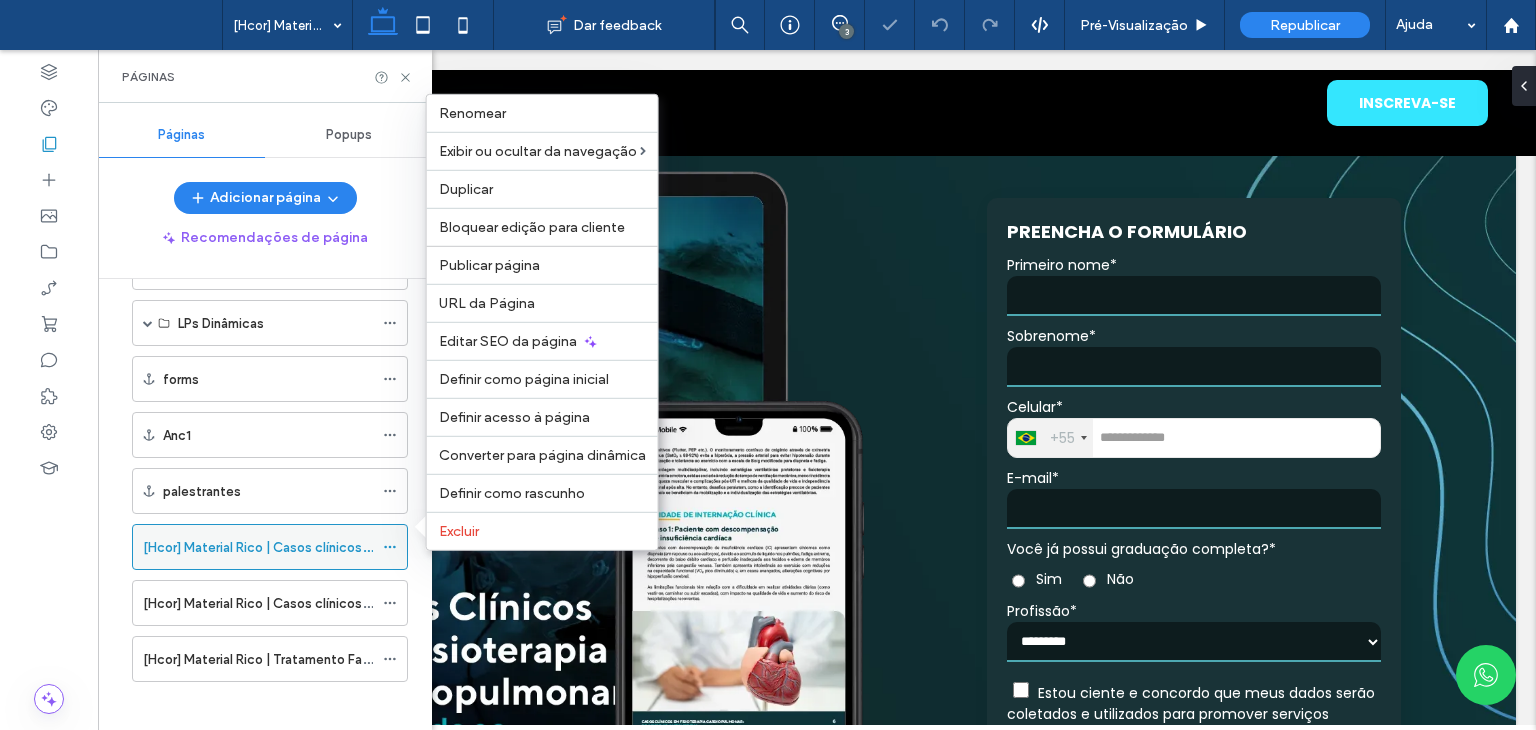 scroll, scrollTop: 0, scrollLeft: 0, axis: both 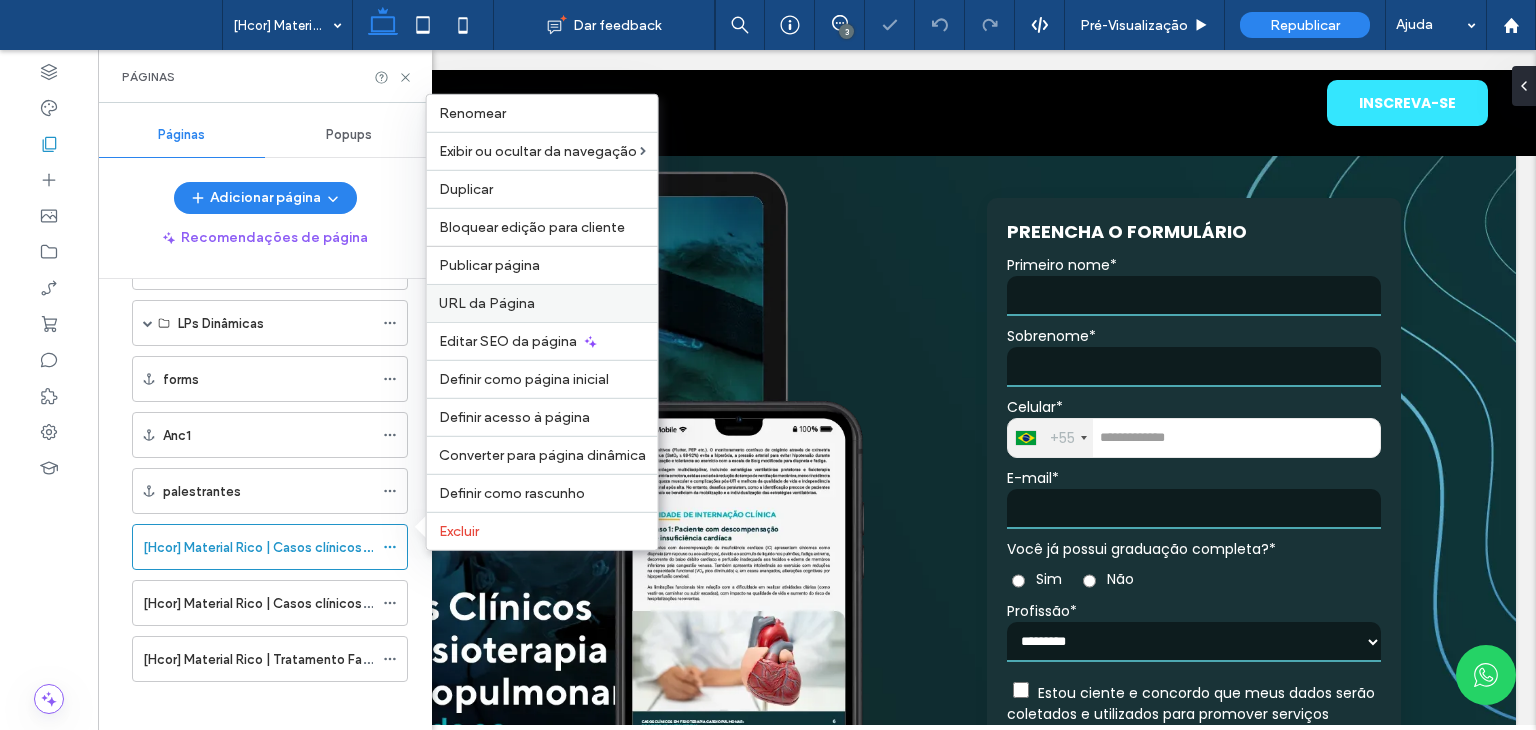 click on "URL da Página" at bounding box center (487, 303) 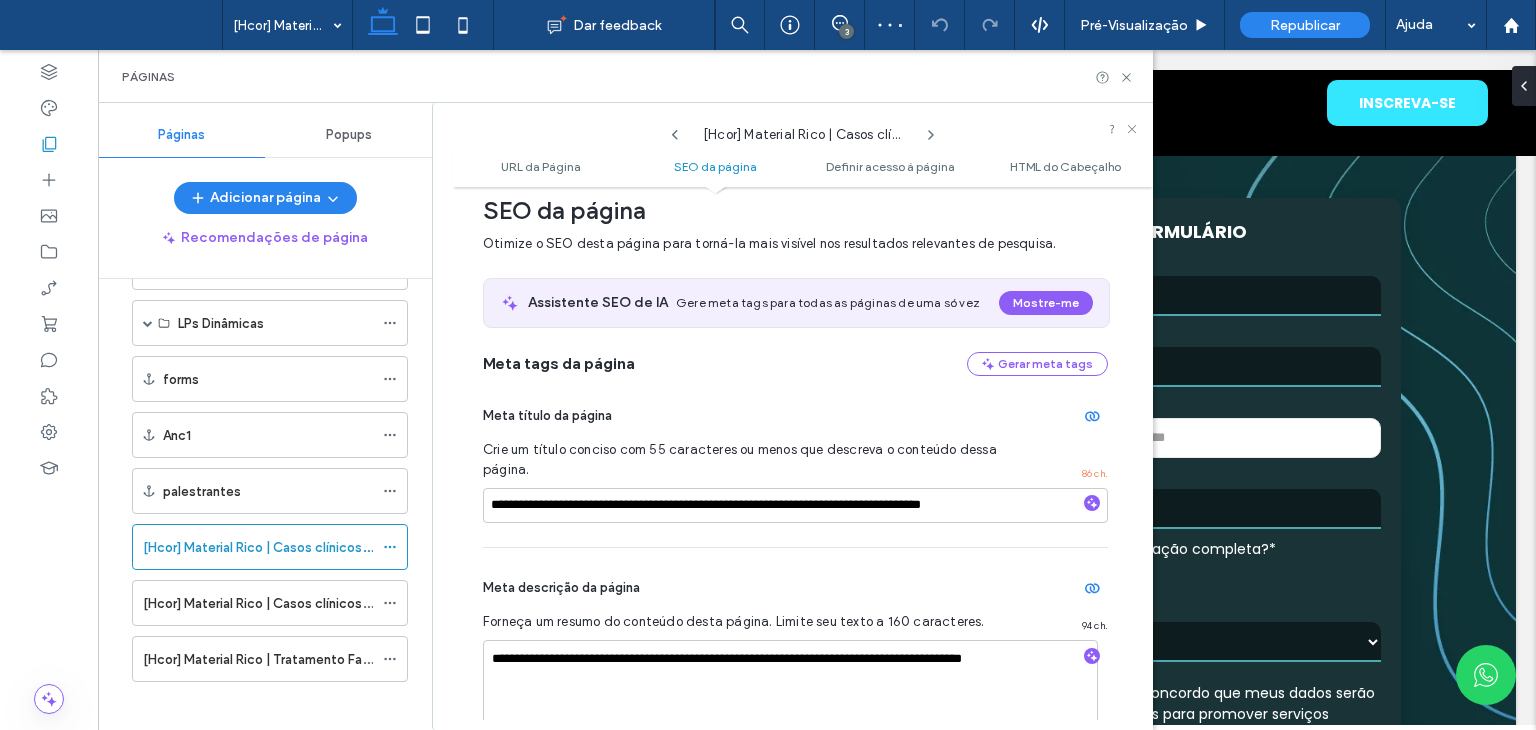 scroll, scrollTop: 310, scrollLeft: 0, axis: vertical 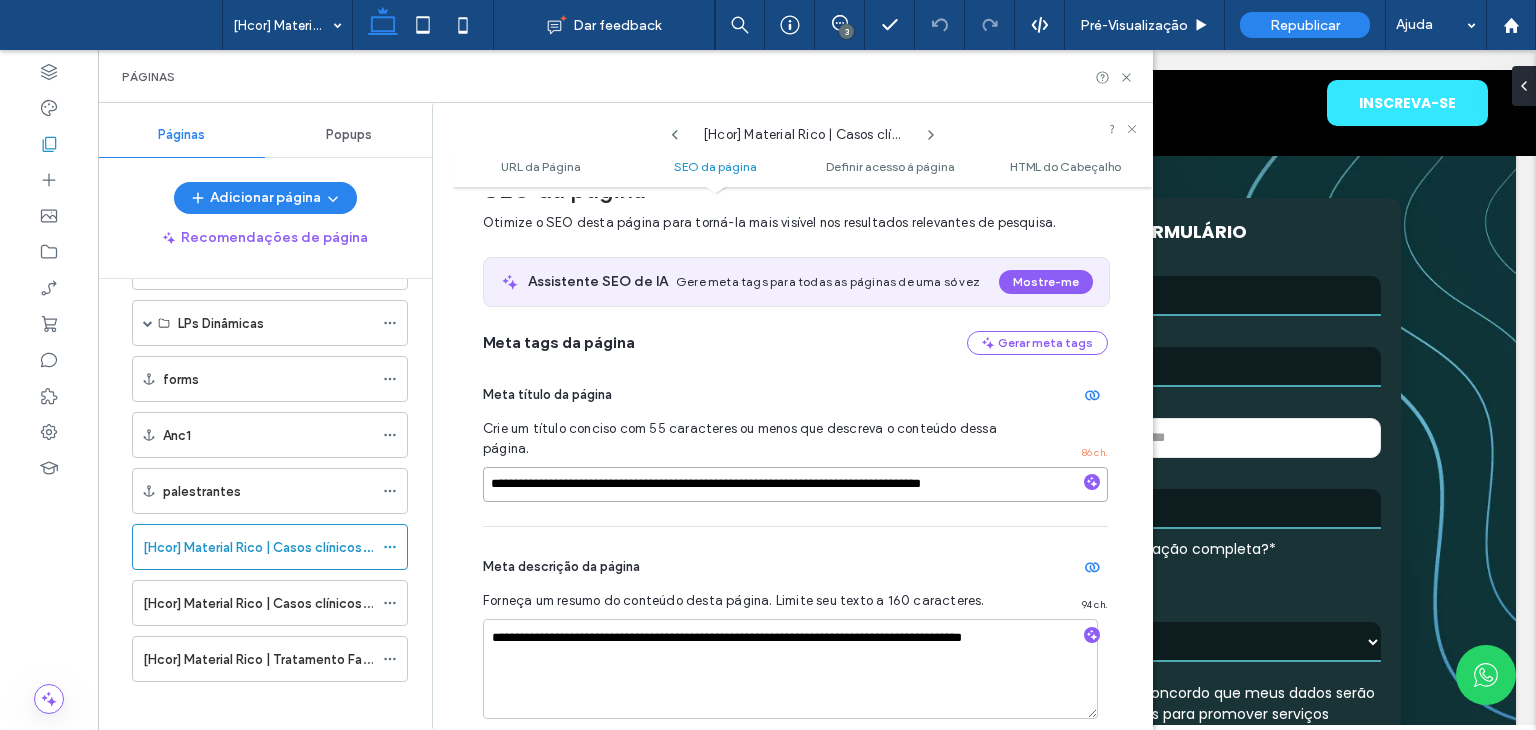 drag, startPoint x: 764, startPoint y: 484, endPoint x: 485, endPoint y: 484, distance: 279 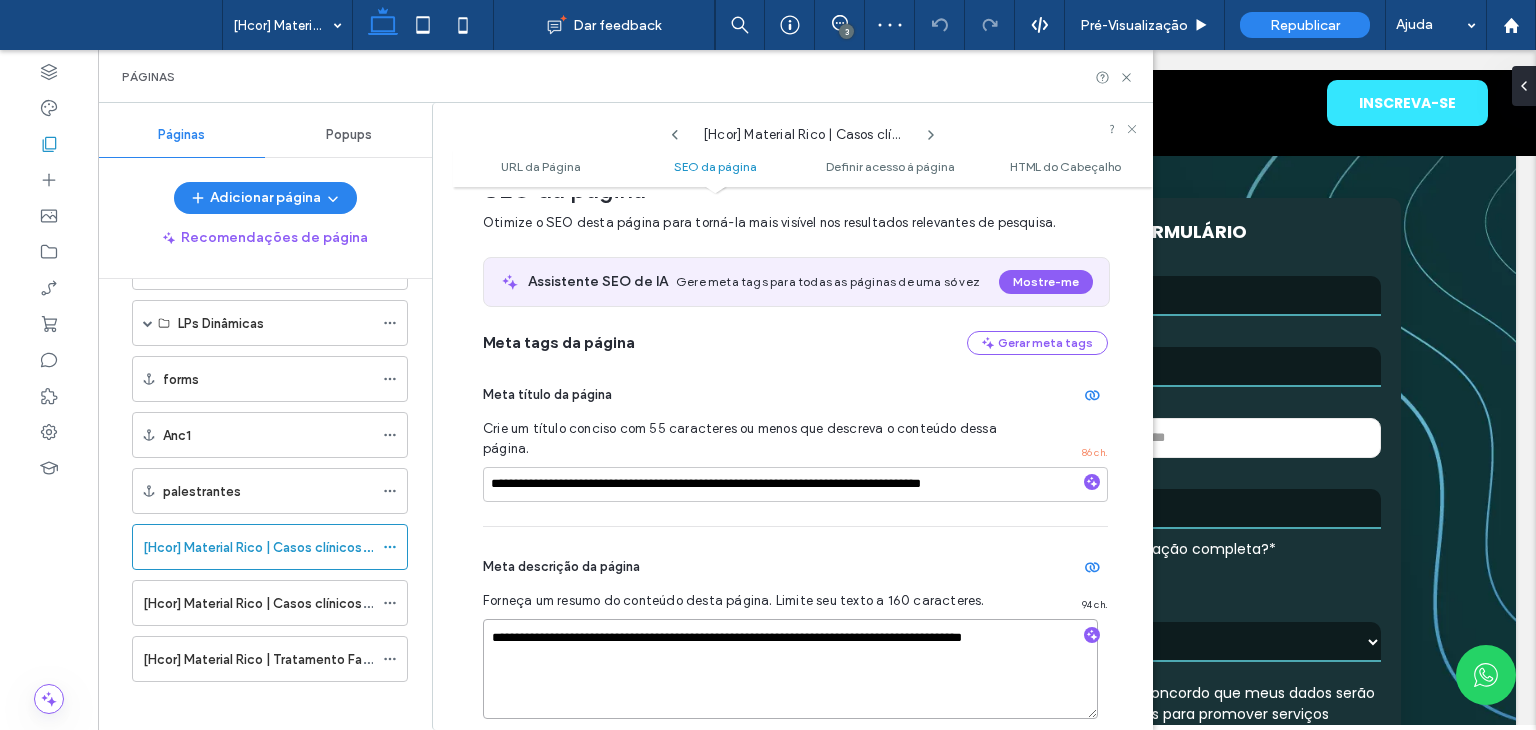 drag, startPoint x: 993, startPoint y: 634, endPoint x: 813, endPoint y: 625, distance: 180.22485 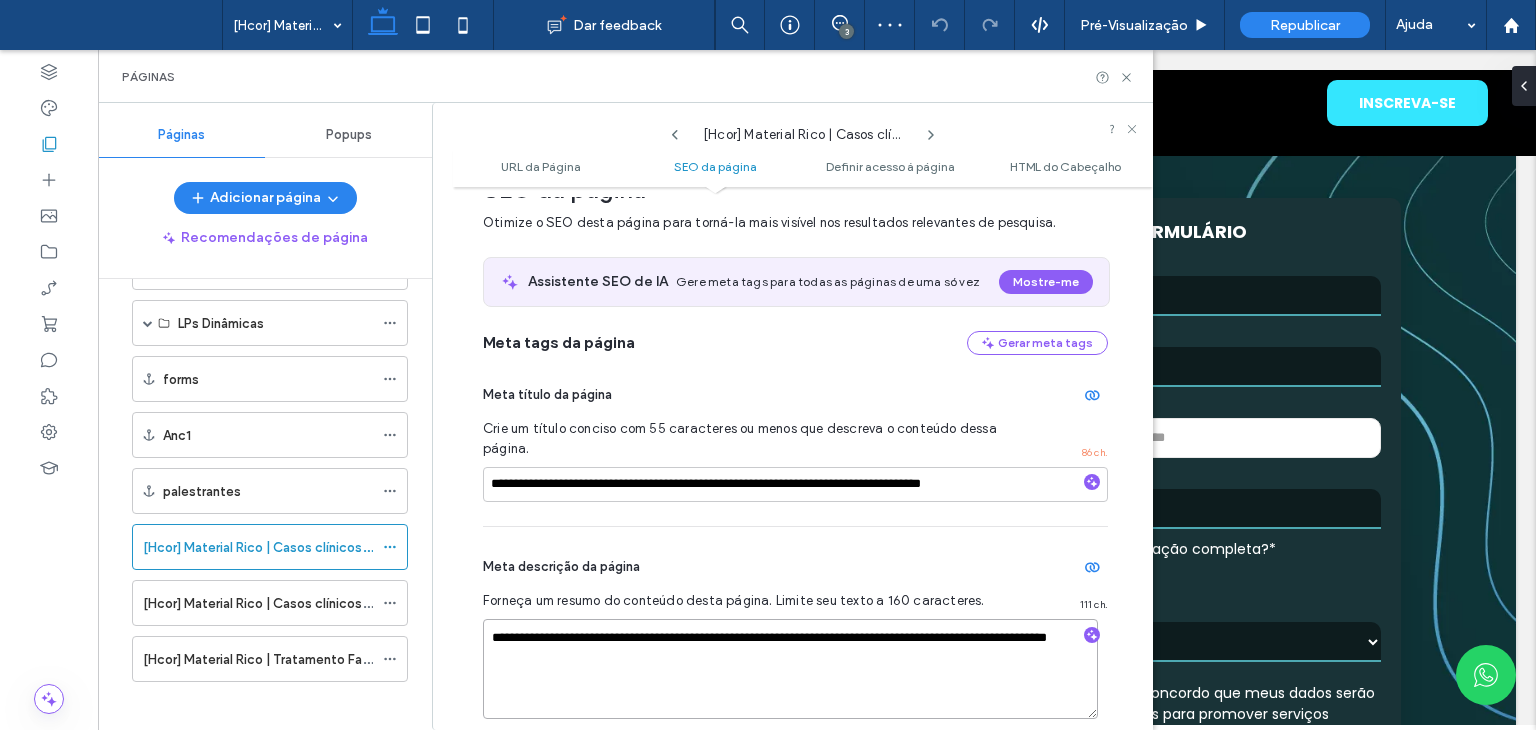 type on "**********" 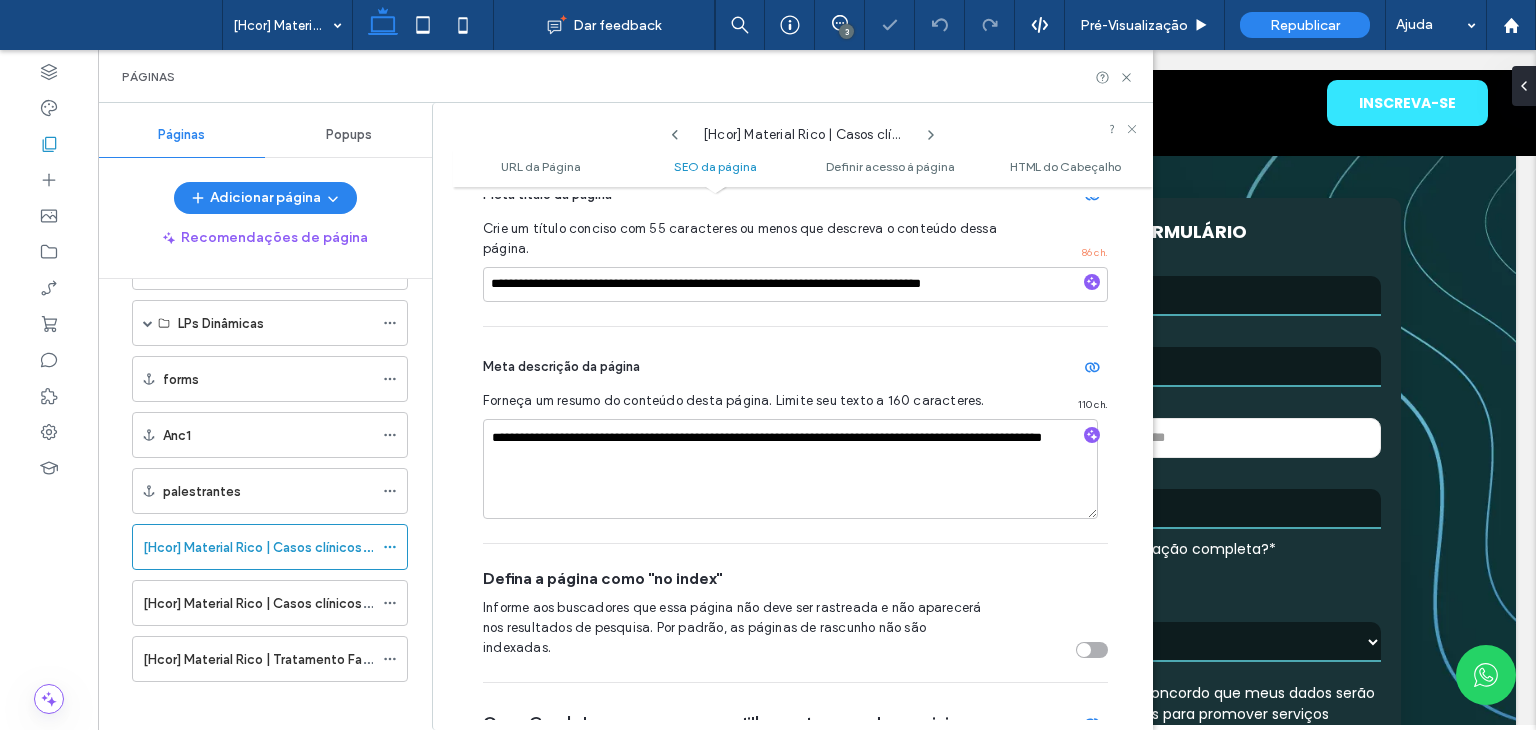 click on "Defina a página como "no index"" at bounding box center [795, 579] 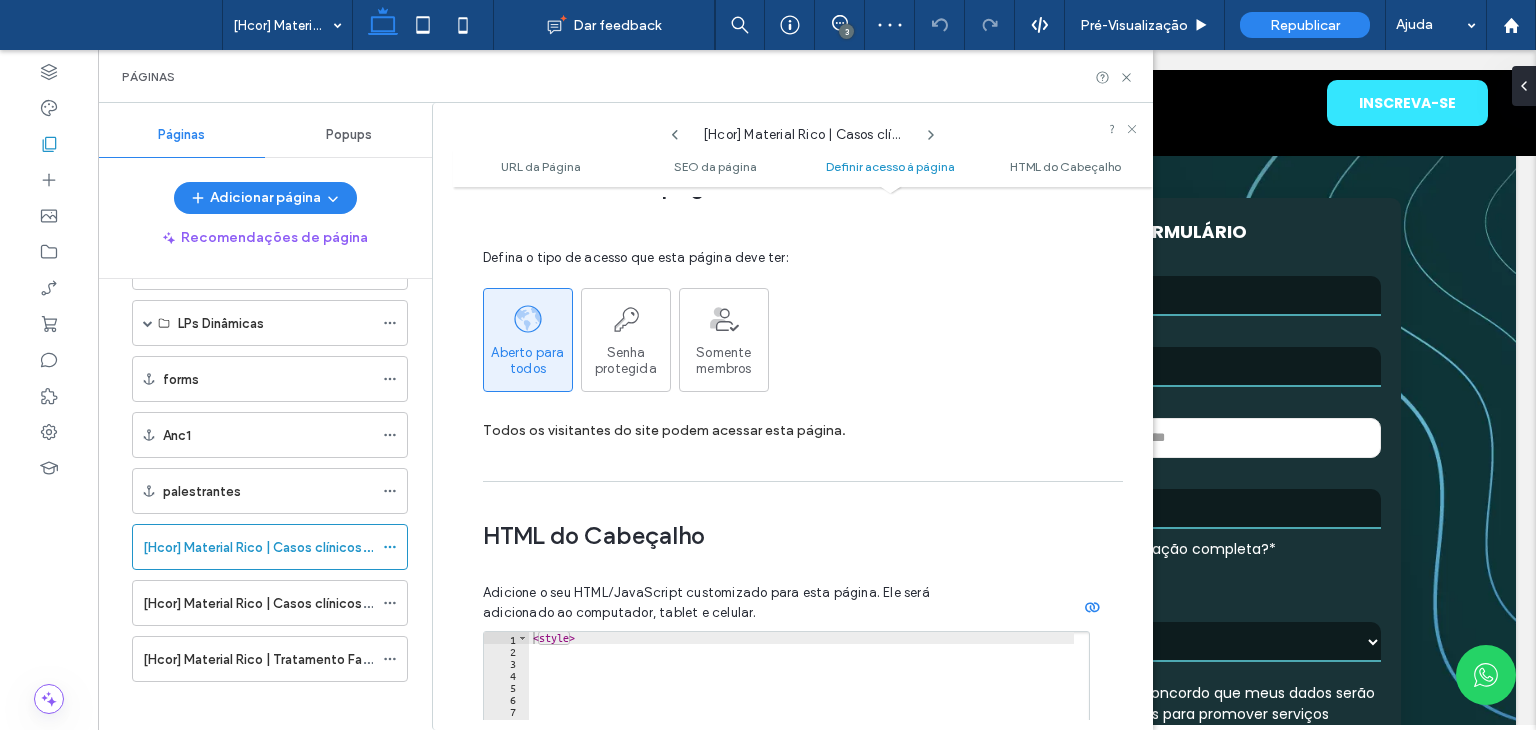 scroll, scrollTop: 1994, scrollLeft: 0, axis: vertical 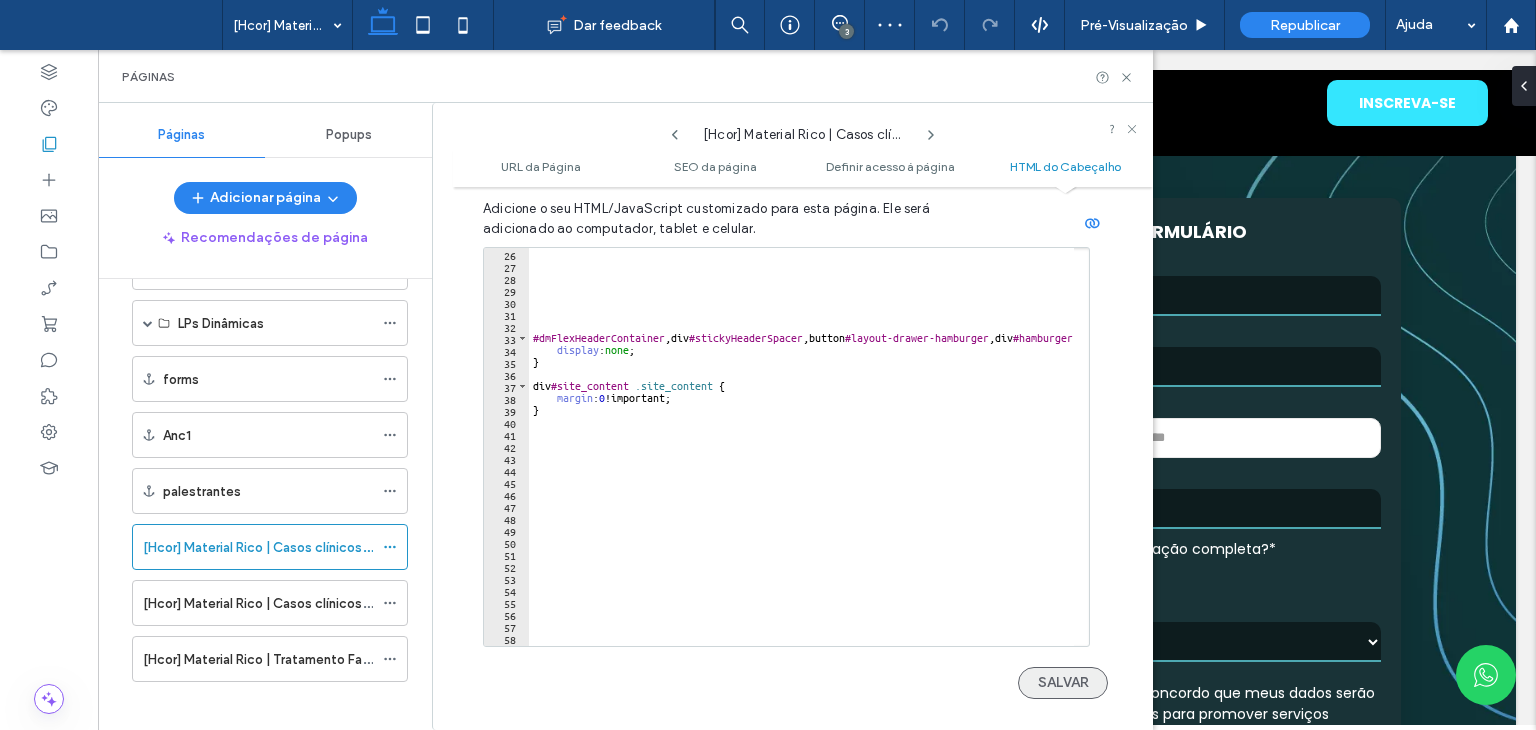 click on "SALVAR" at bounding box center [1063, 683] 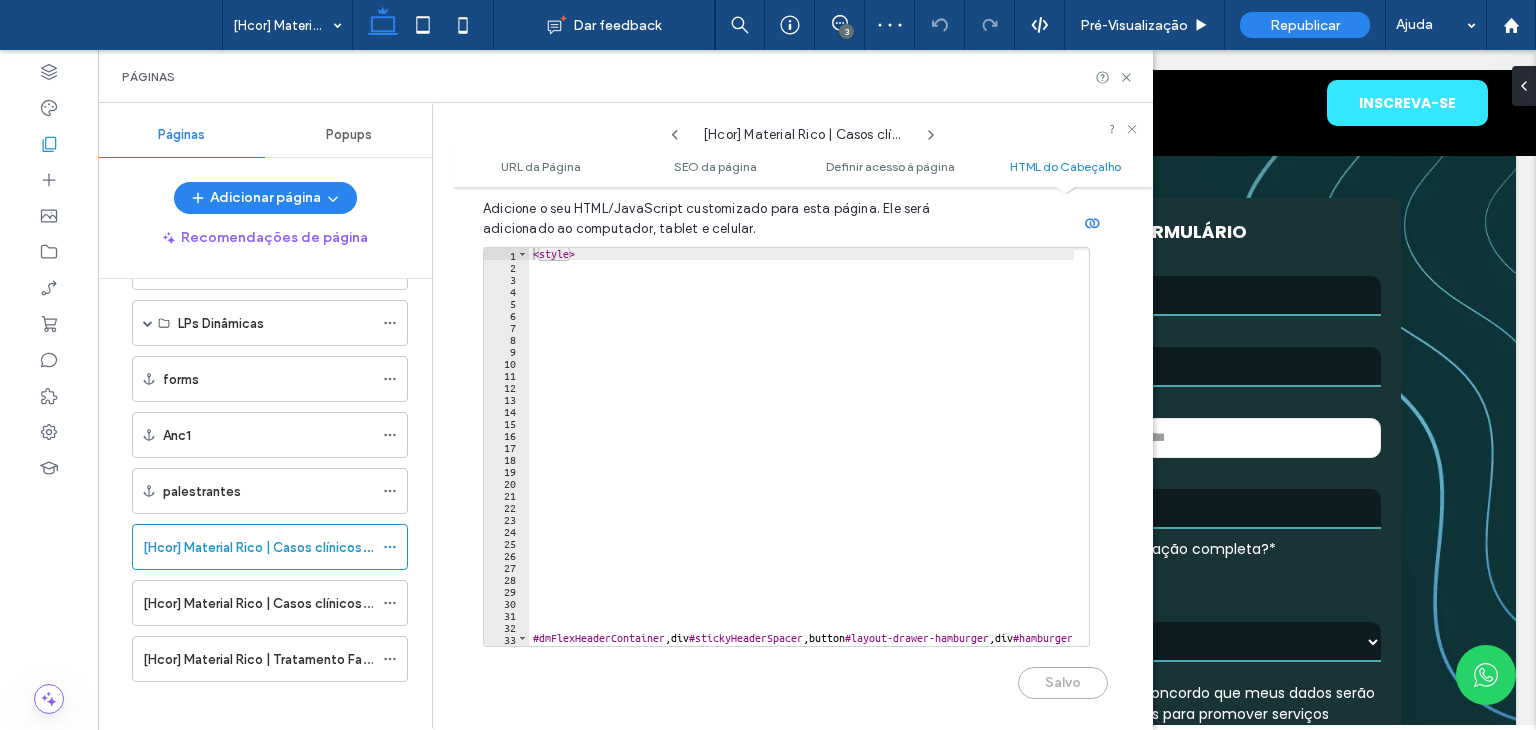 scroll, scrollTop: 0, scrollLeft: 0, axis: both 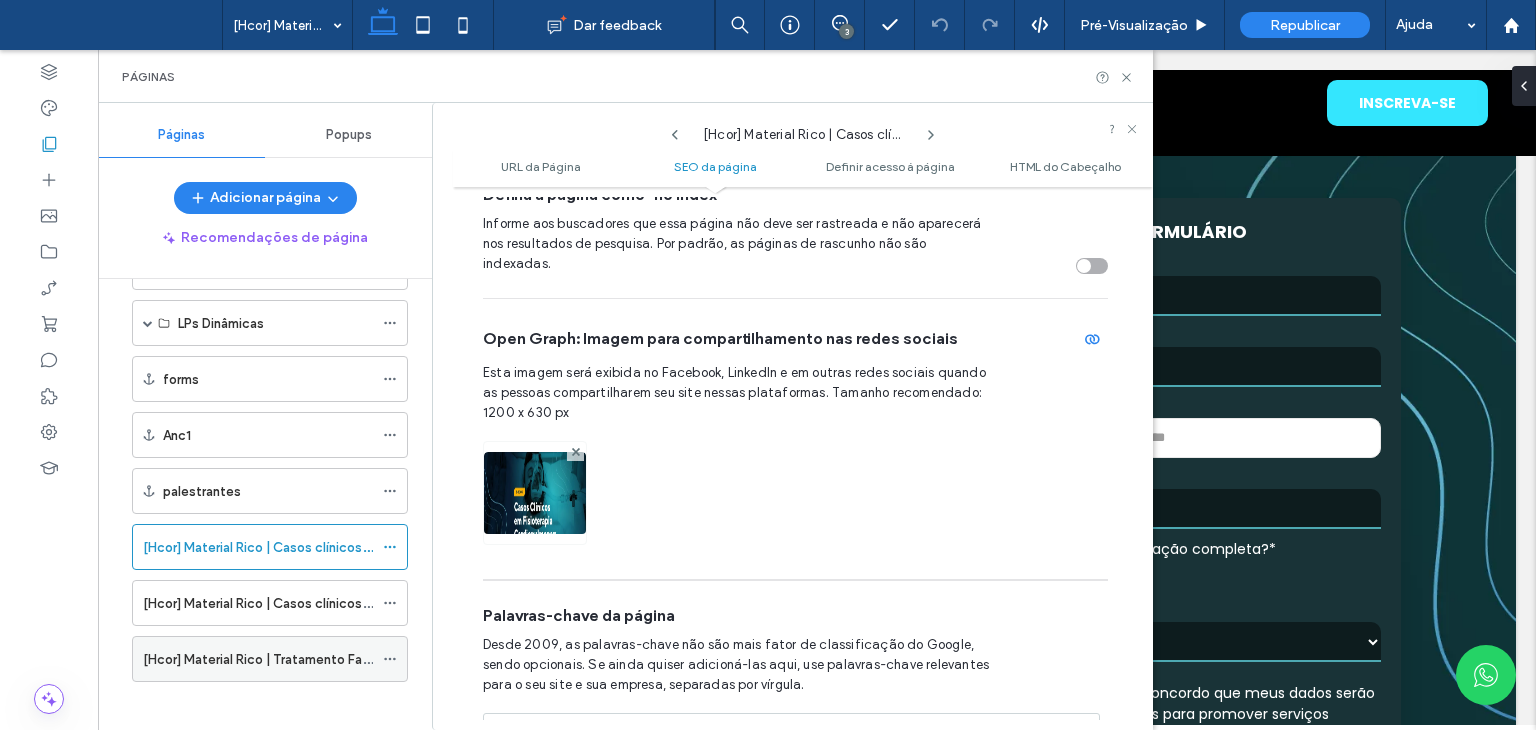 click on "[Hcor] Material Rico | Tratamento Farmacológico da Obesidade | Cadastro" at bounding box center [368, 659] 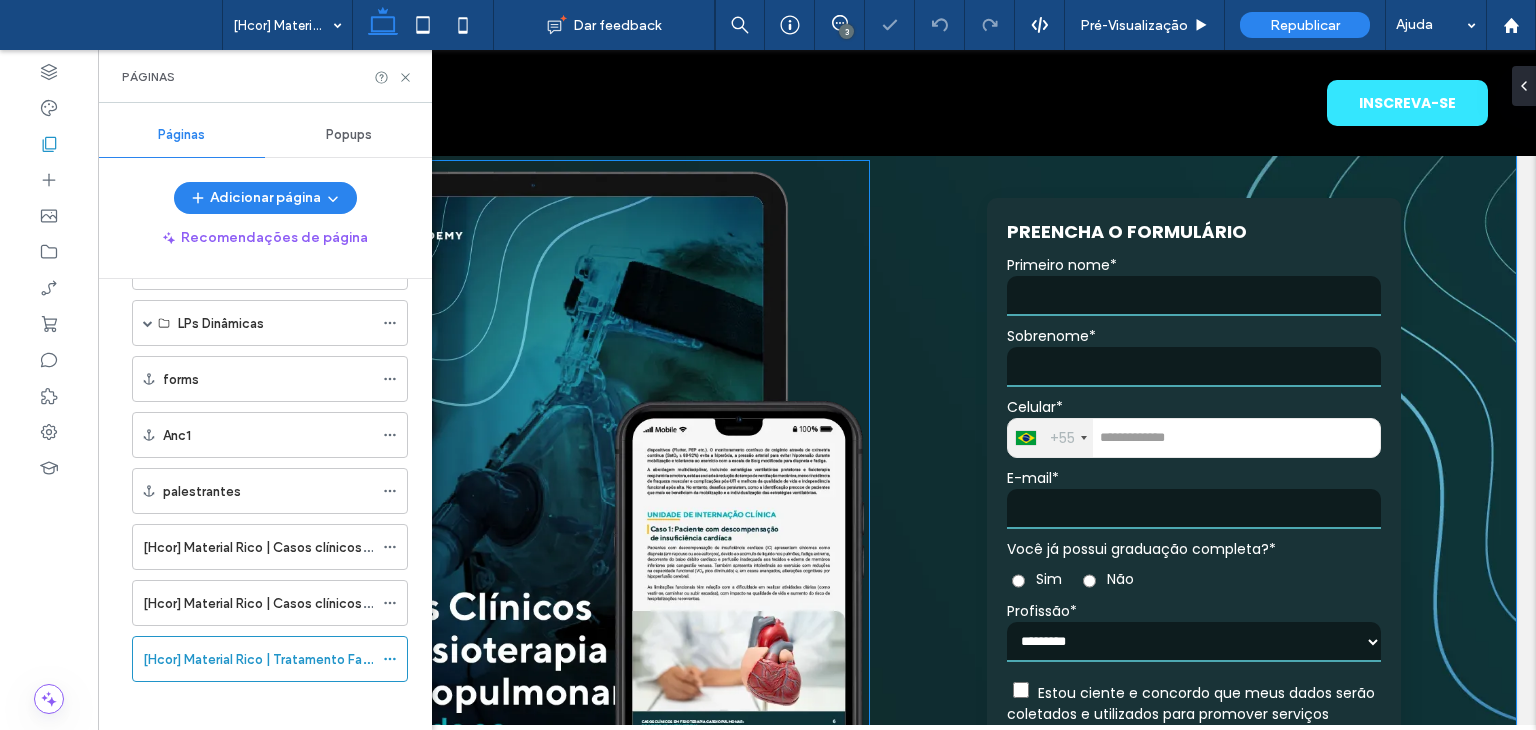 scroll, scrollTop: 0, scrollLeft: 0, axis: both 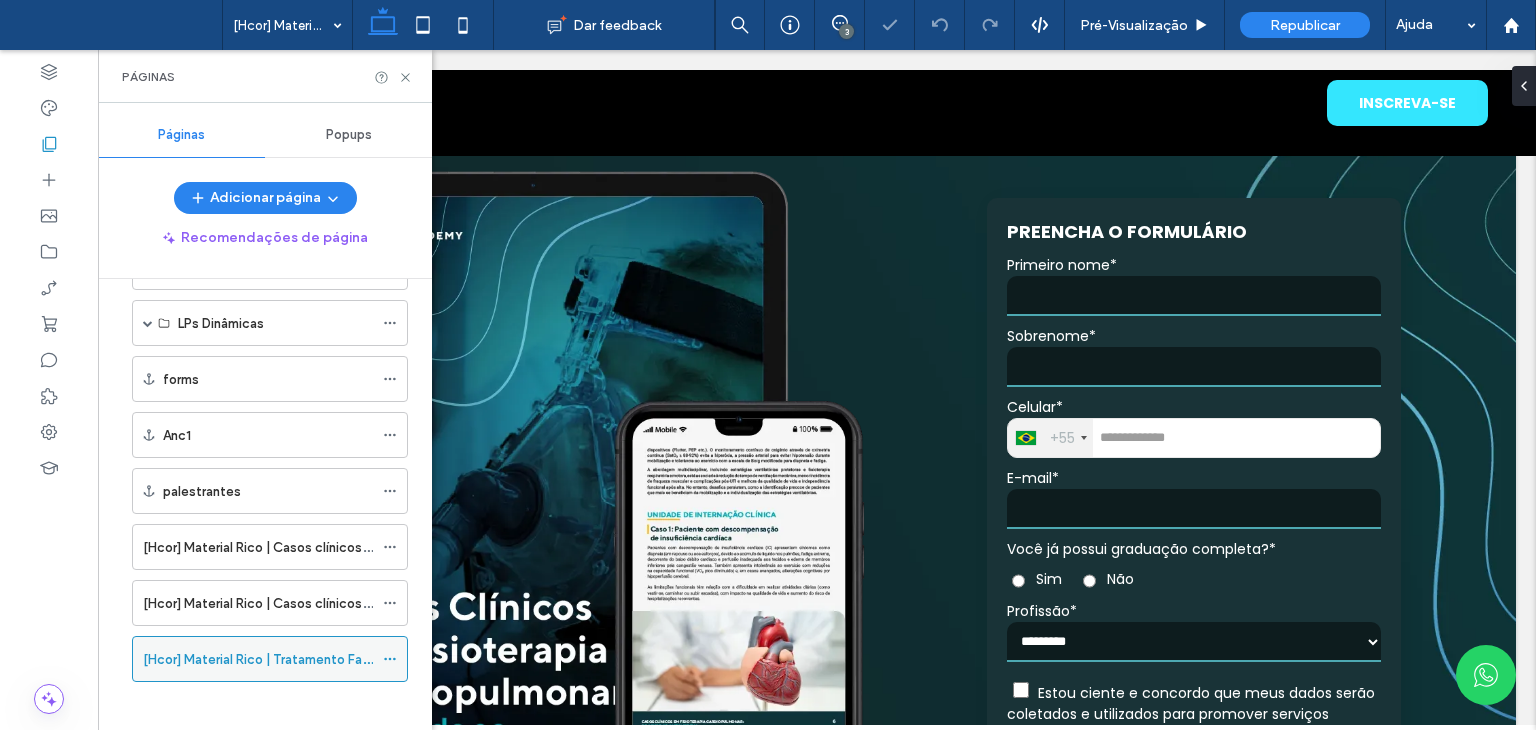 click 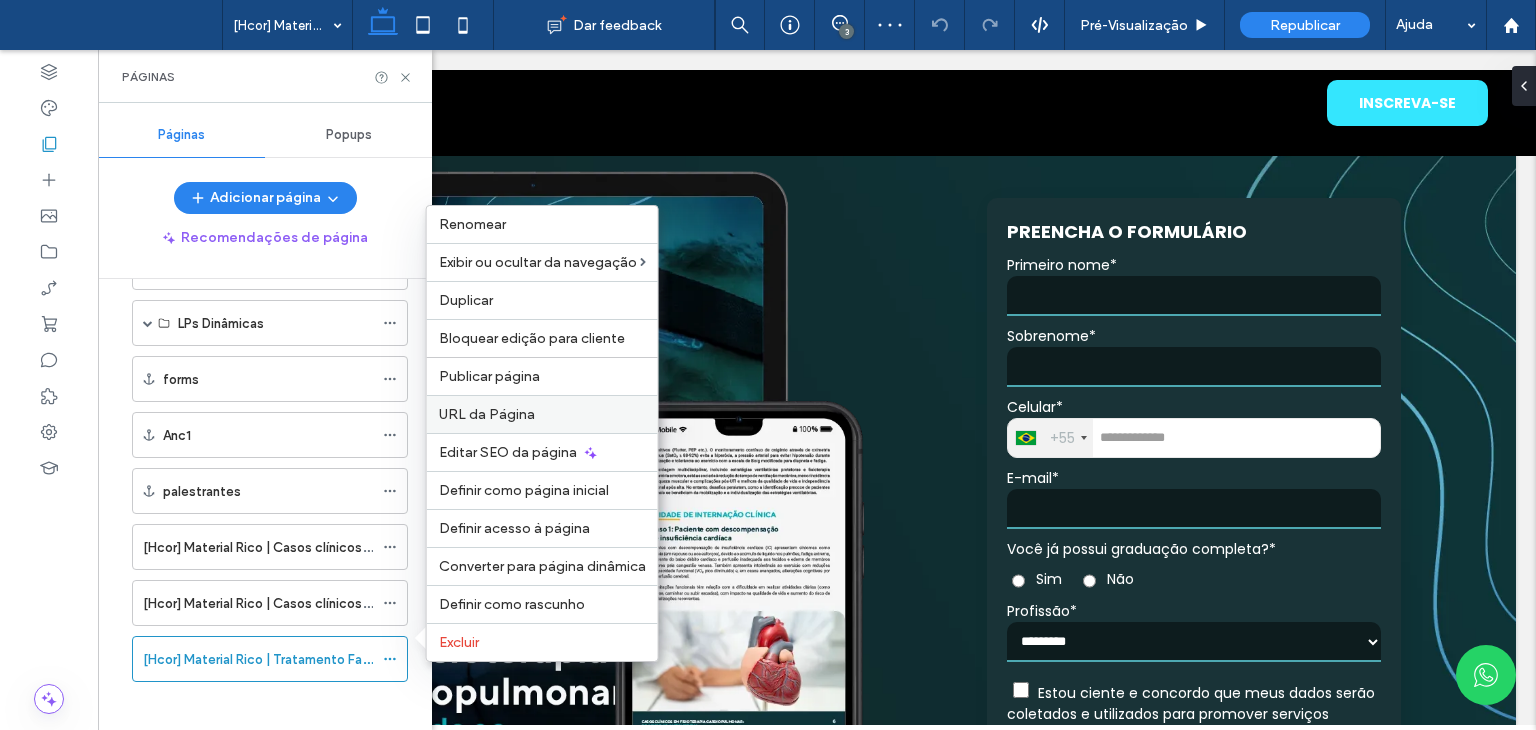 click on "URL da Página" at bounding box center (487, 414) 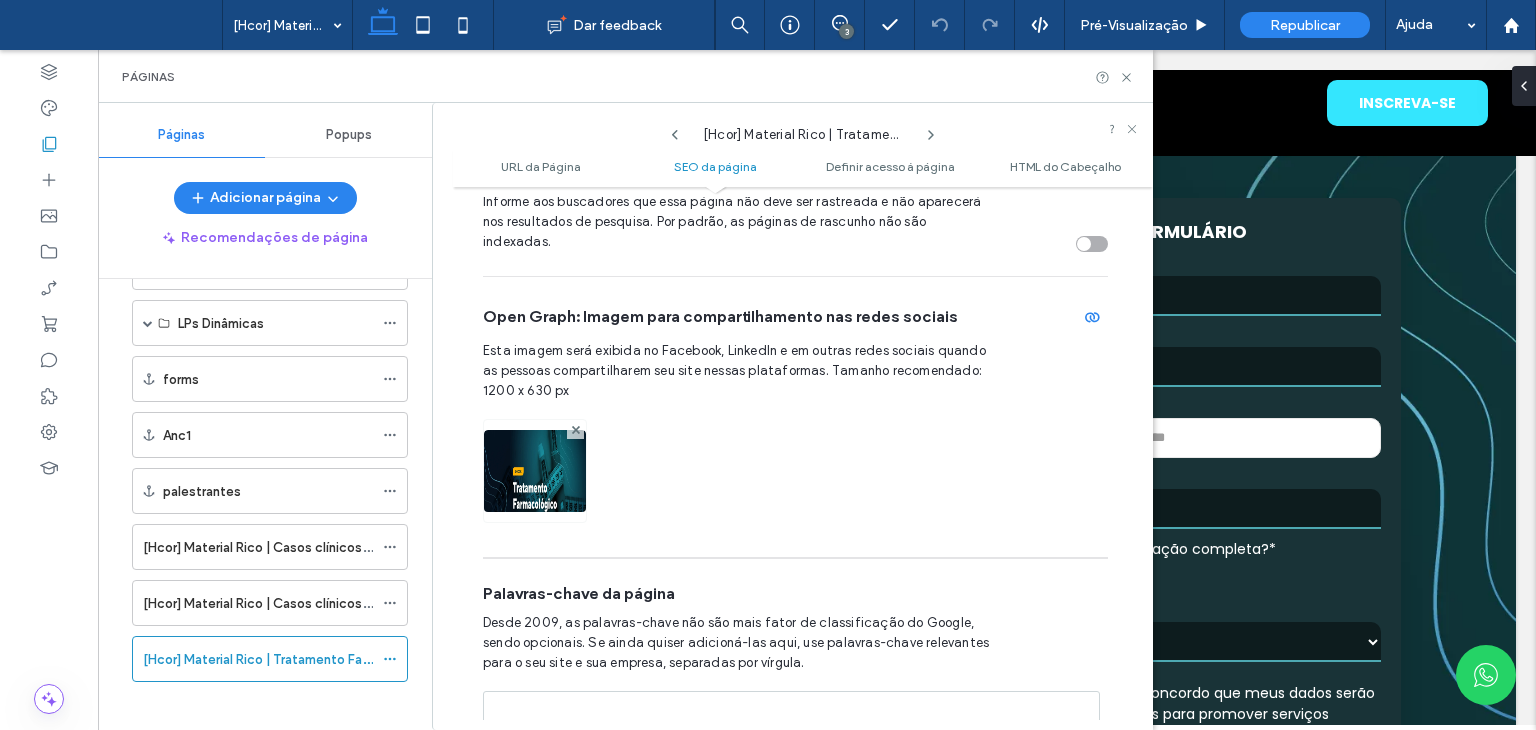 scroll, scrollTop: 1410, scrollLeft: 0, axis: vertical 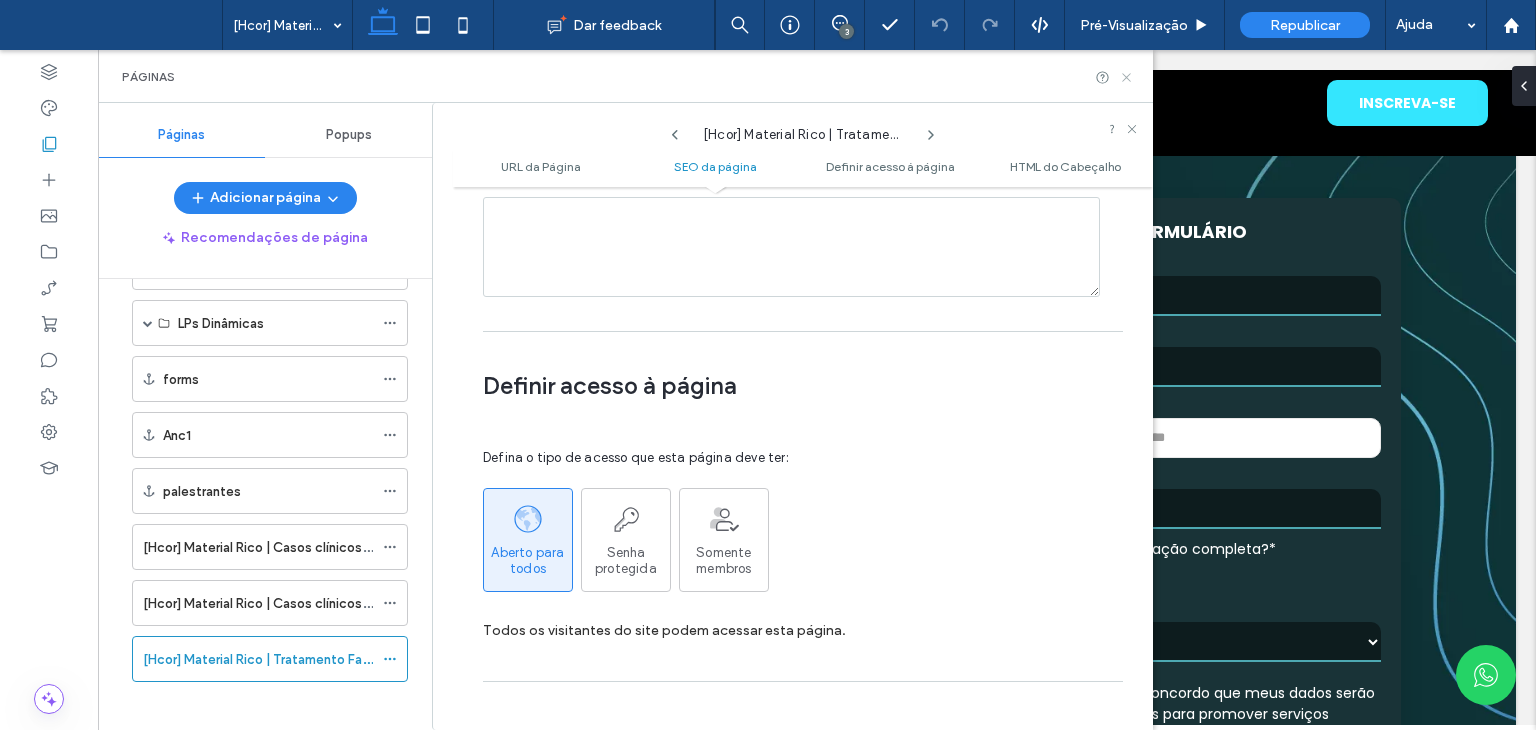 click 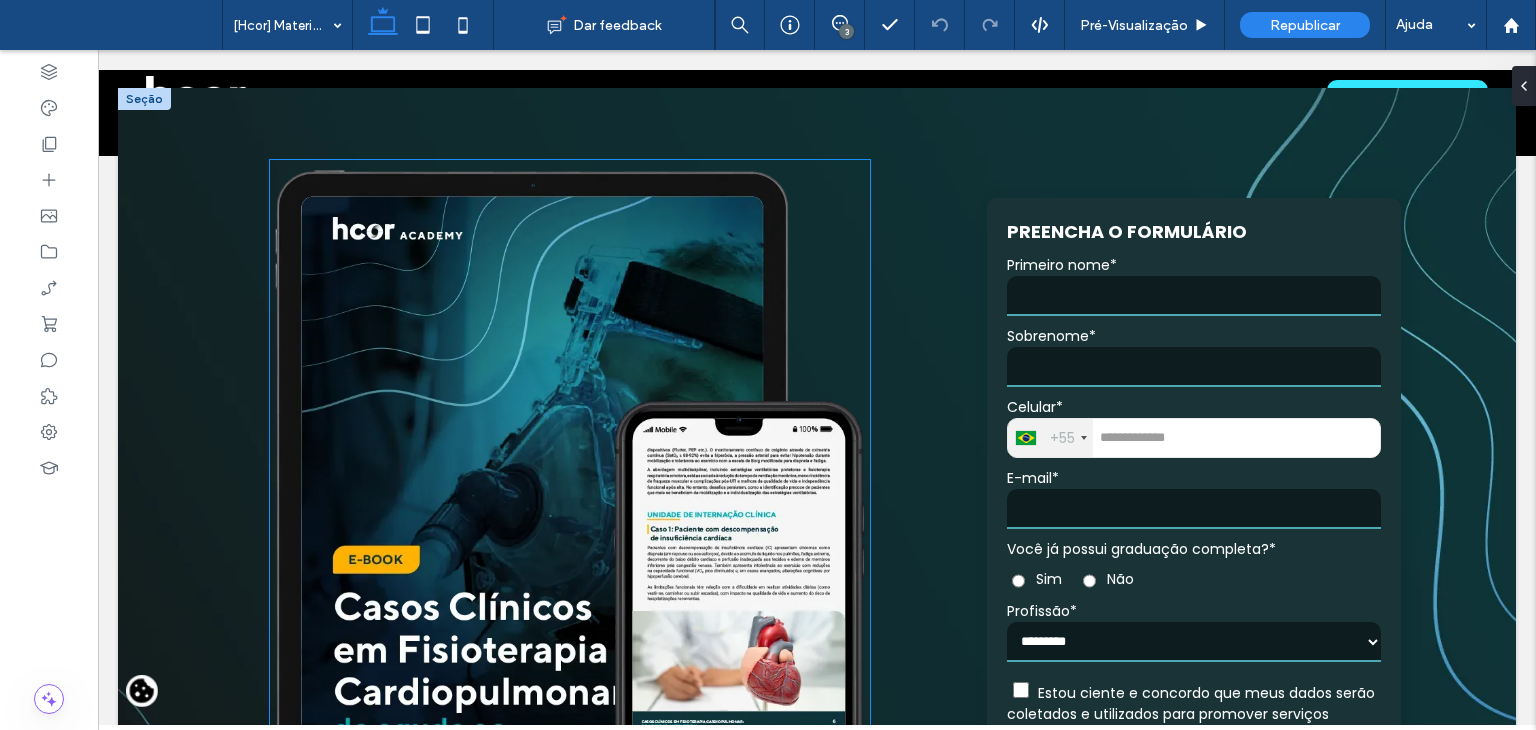 click at bounding box center (570, 532) 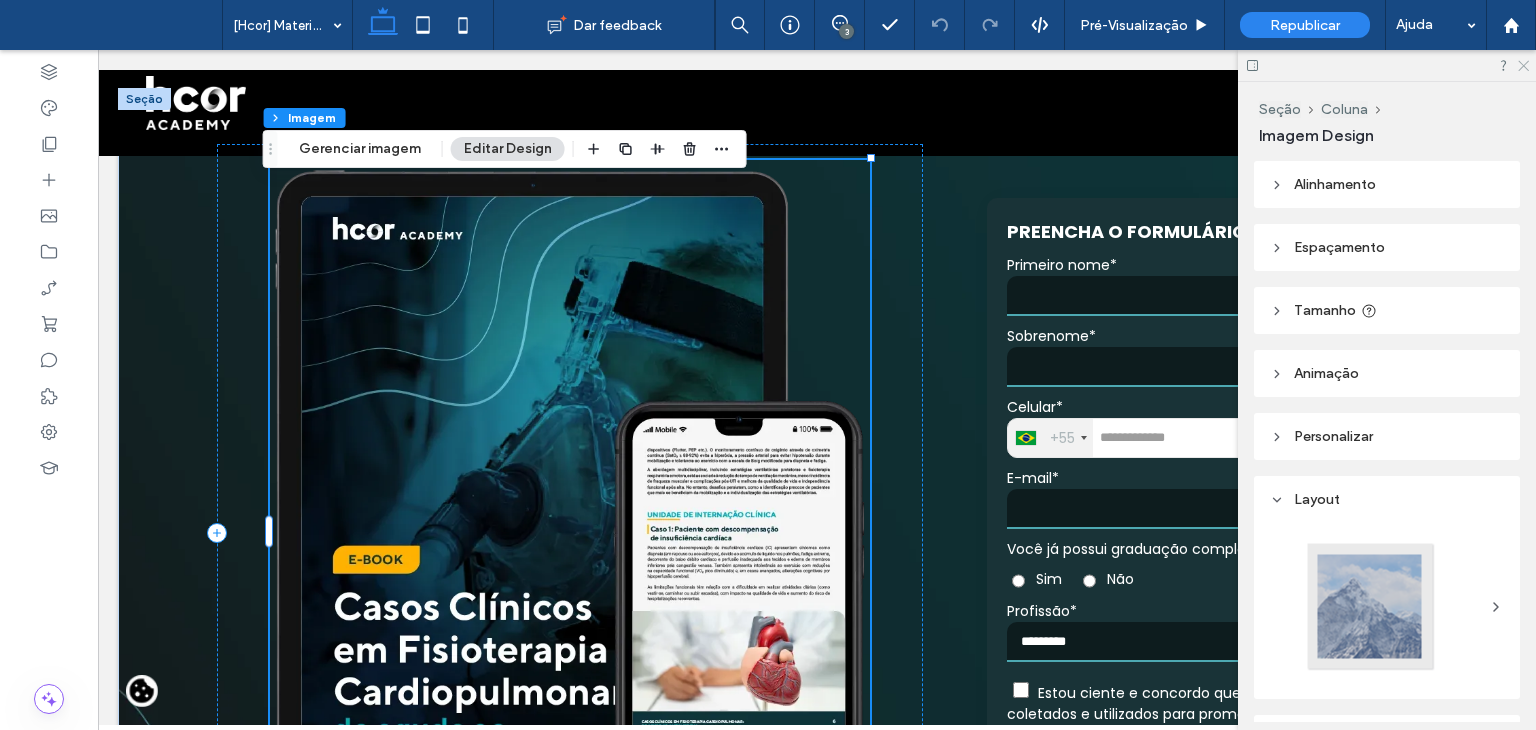 click 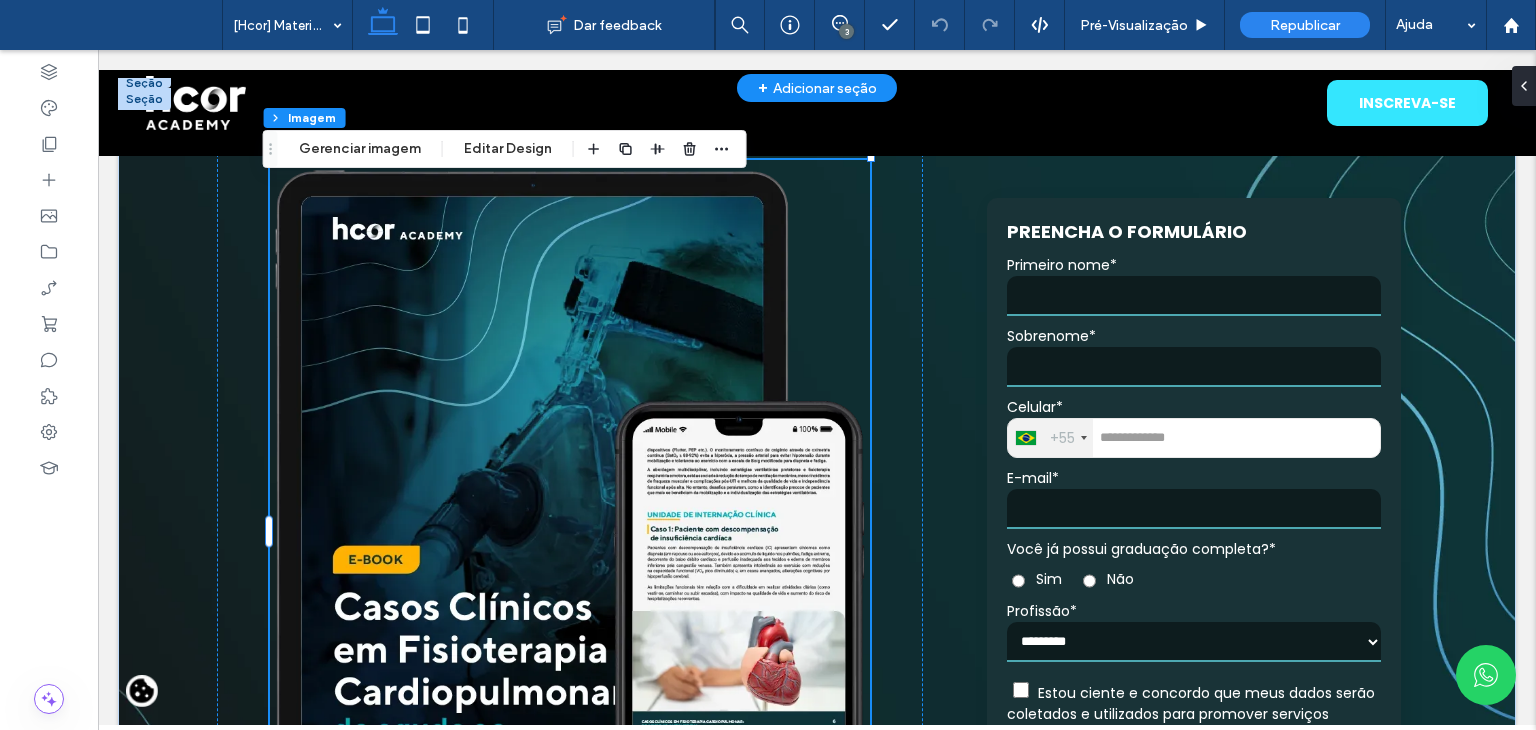 click on "INSCREVA-SE" at bounding box center (817, 103) 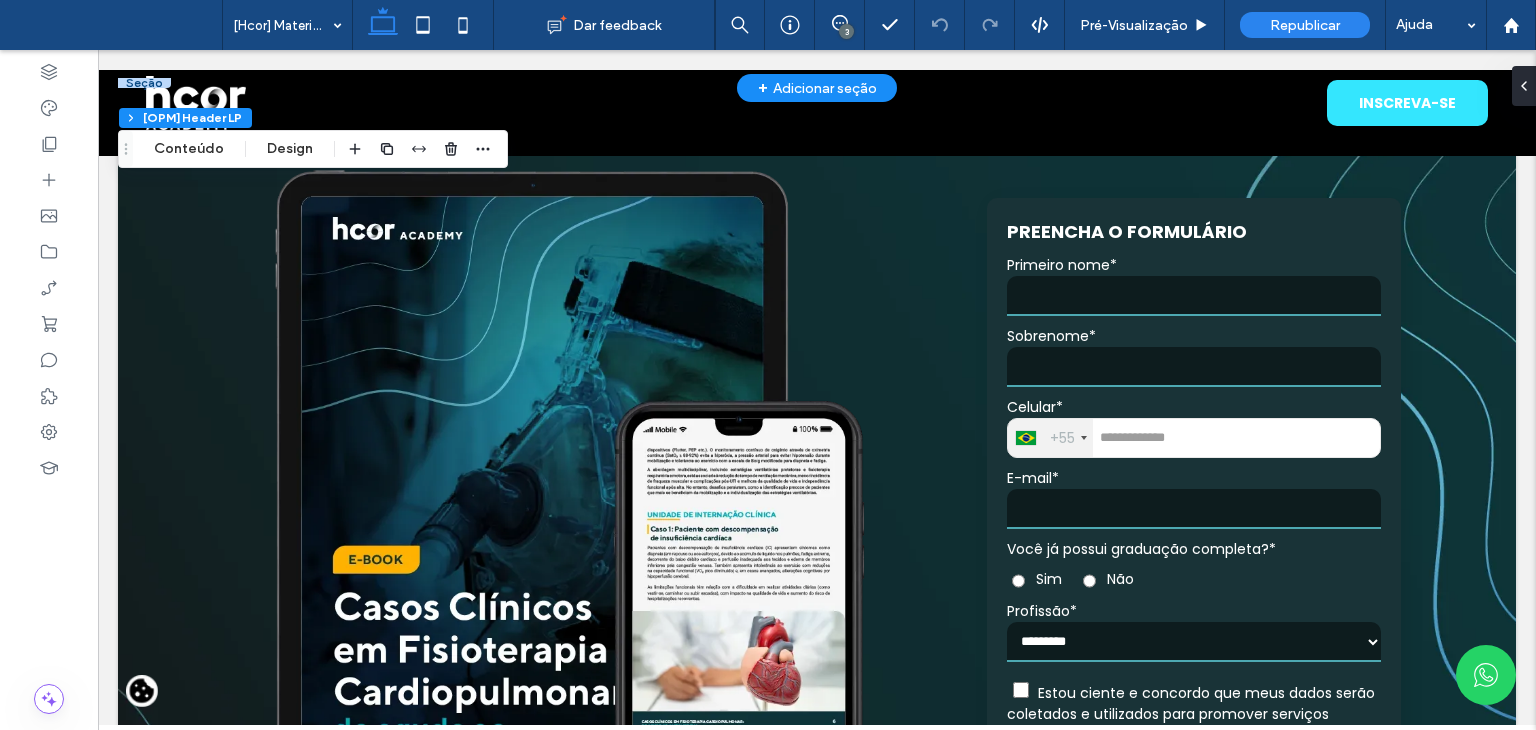 click on "INSCREVA-SE" at bounding box center [817, 103] 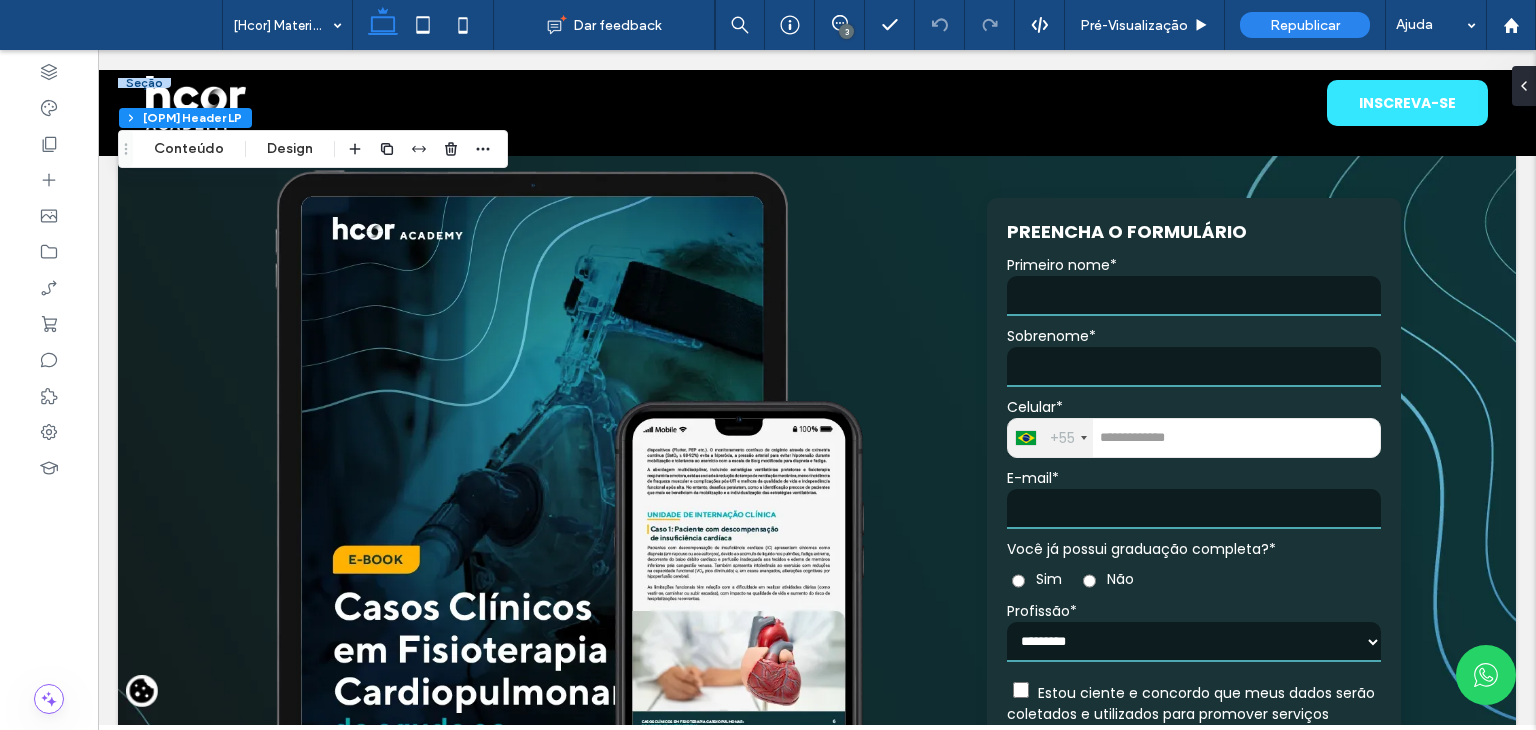 click on "Seção Coluna [OPM] Header LP Conteúdo Design" at bounding box center [313, 149] 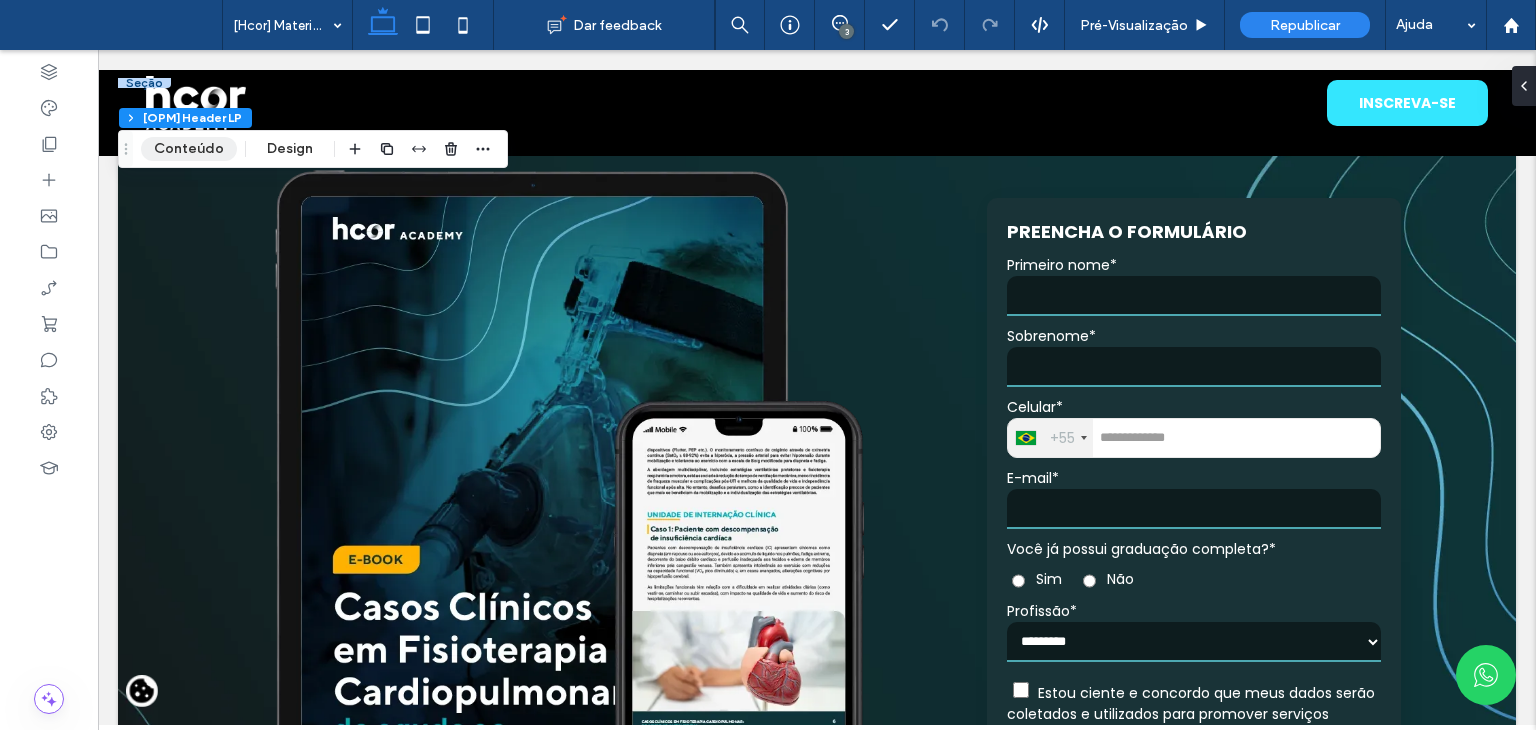 click on "Conteúdo" at bounding box center (189, 149) 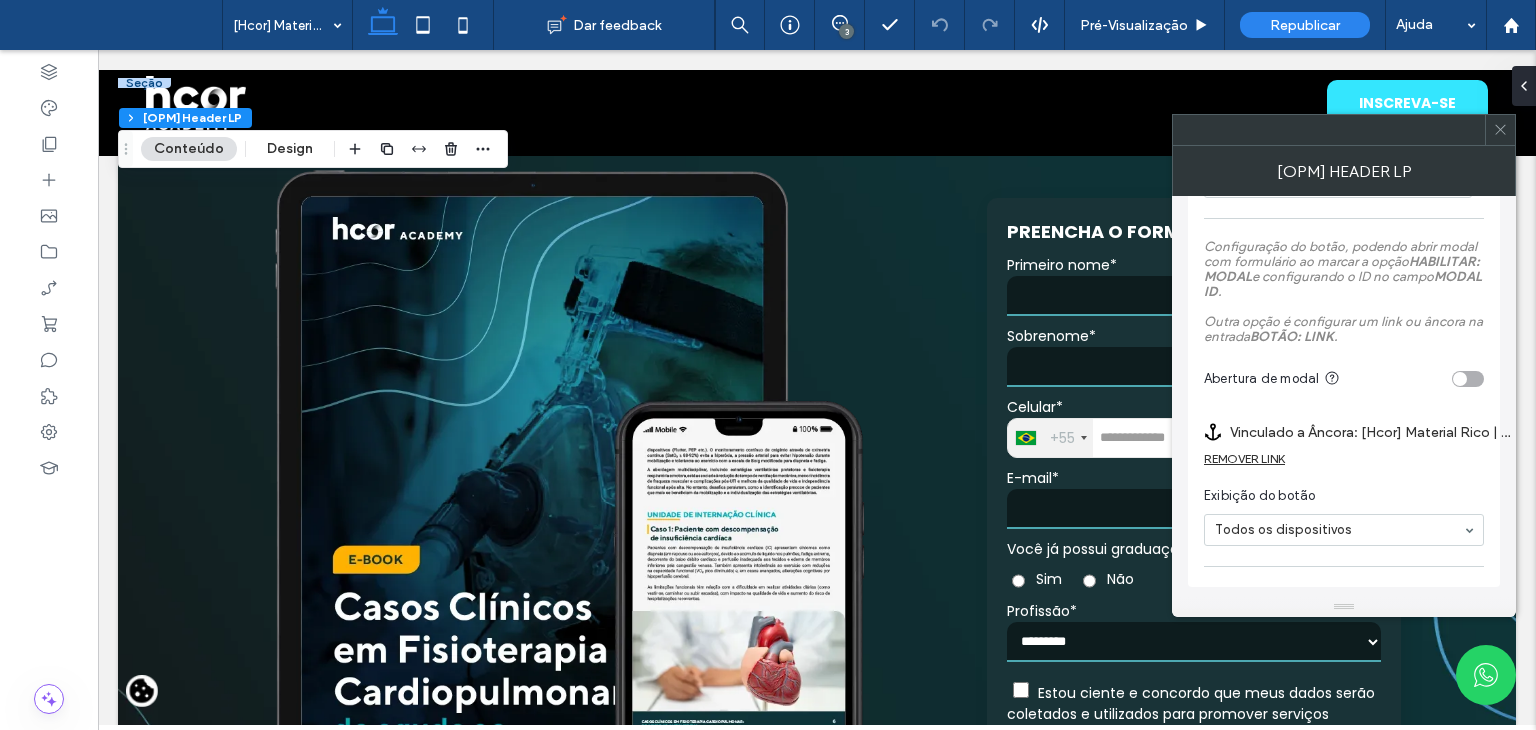 click on "REMOVER LINK" at bounding box center (1244, 458) 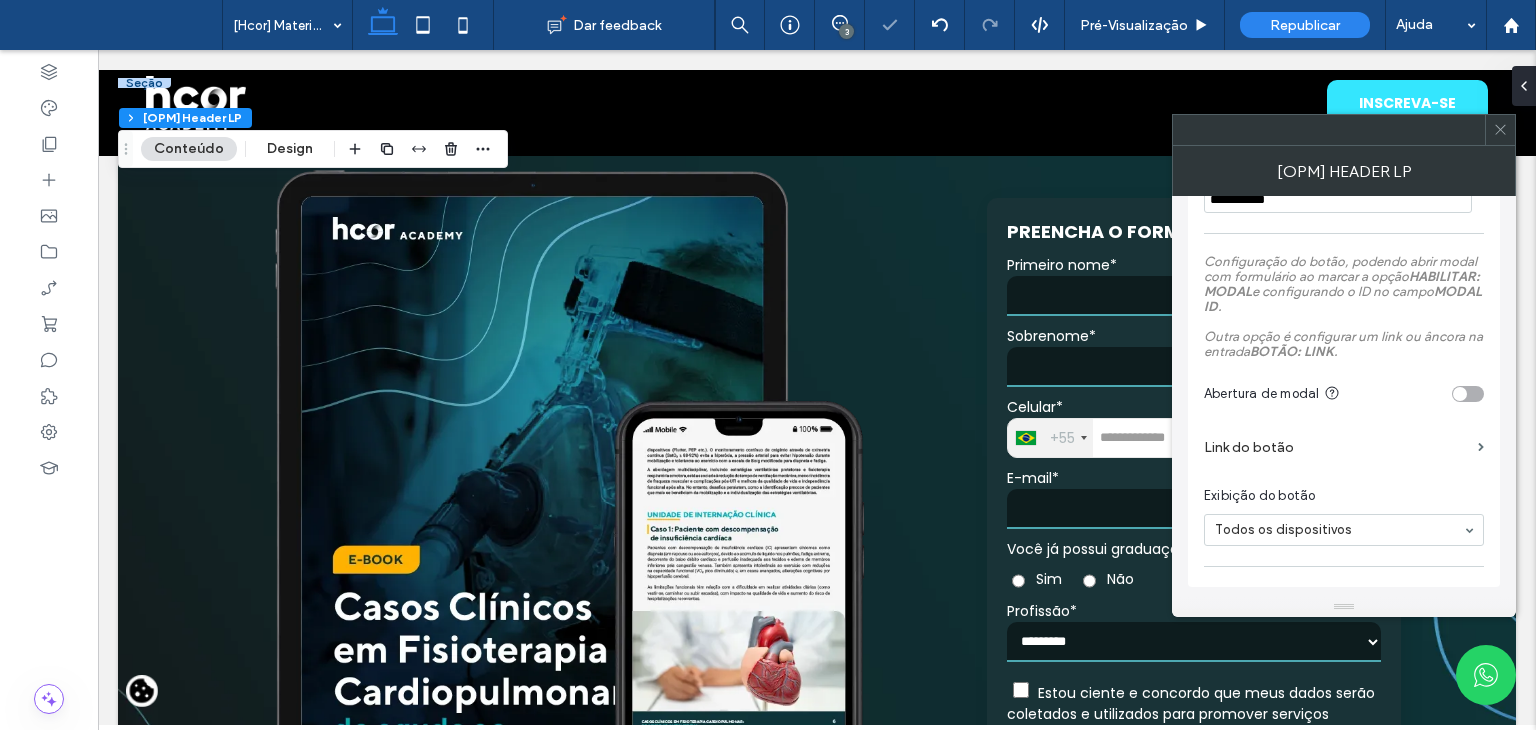 click on "Link do botão" at bounding box center (1337, 447) 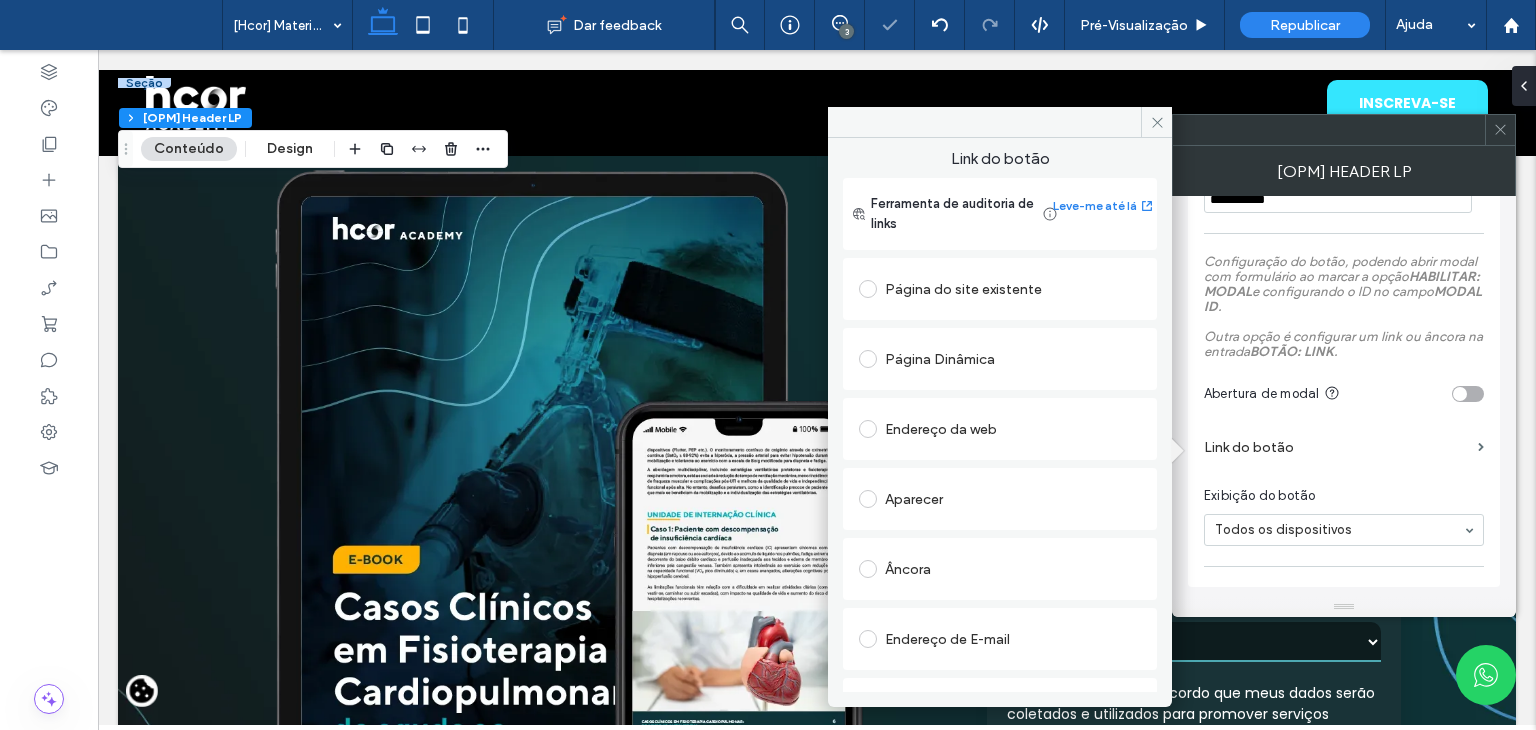 click on "Âncora" at bounding box center (1000, 569) 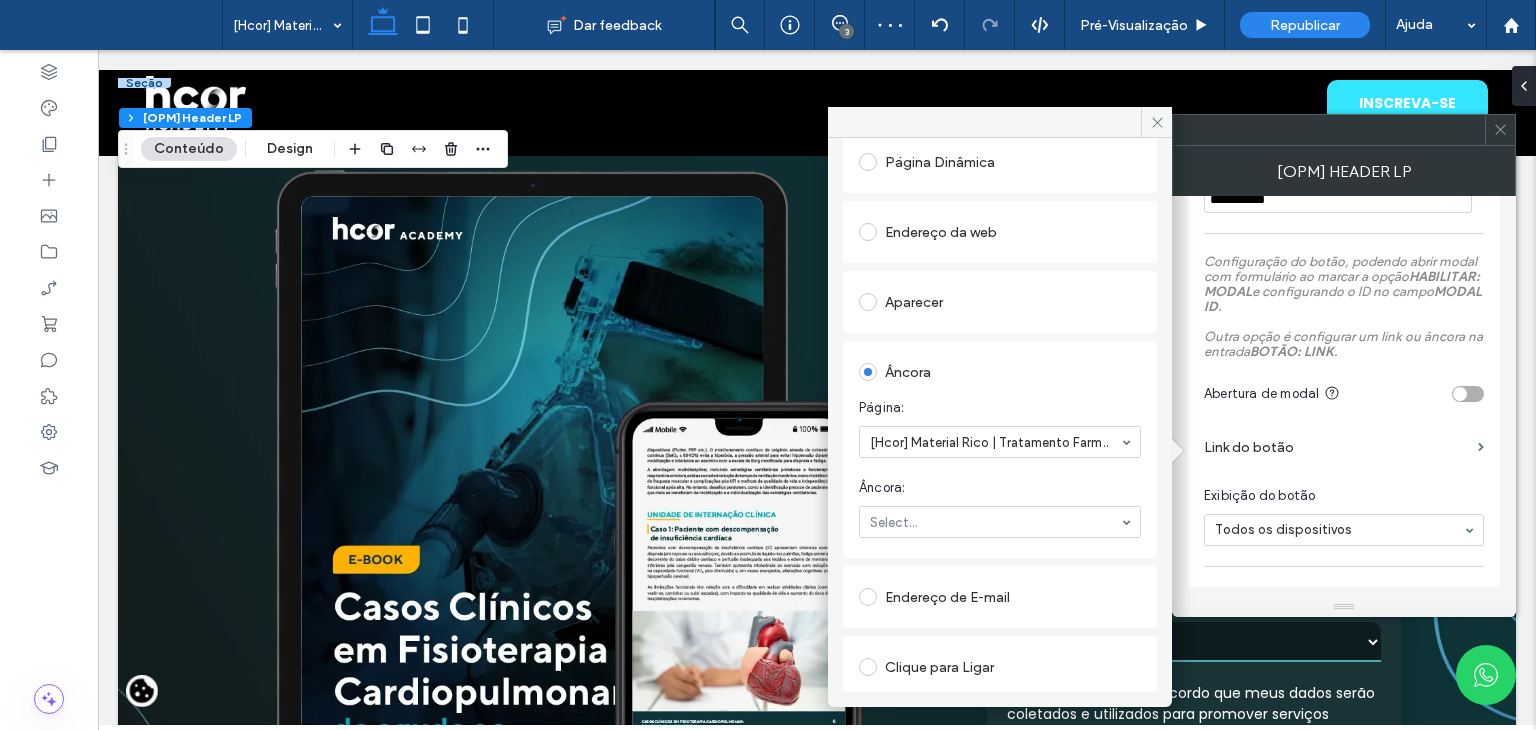 scroll, scrollTop: 200, scrollLeft: 0, axis: vertical 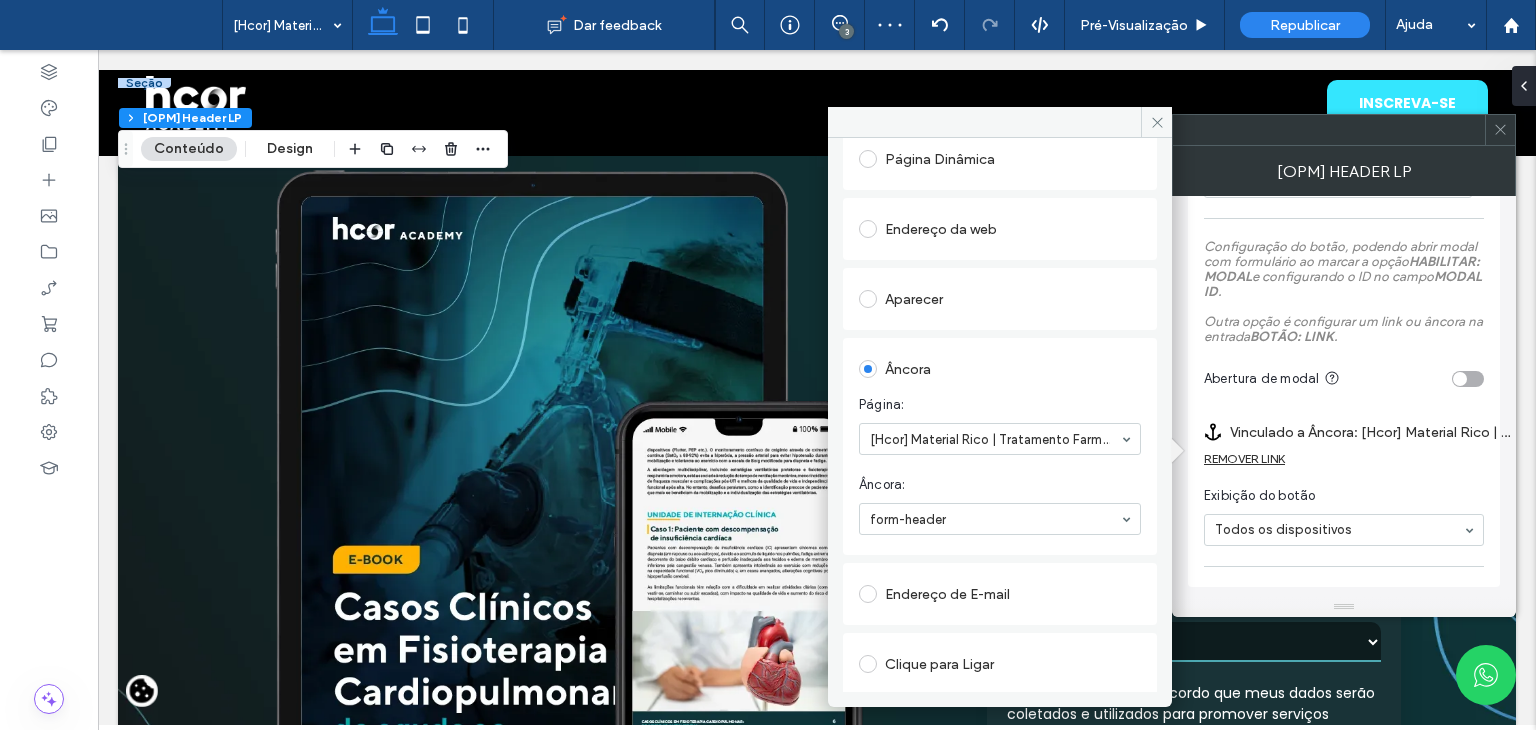 click on "Âncora:" at bounding box center (996, 485) 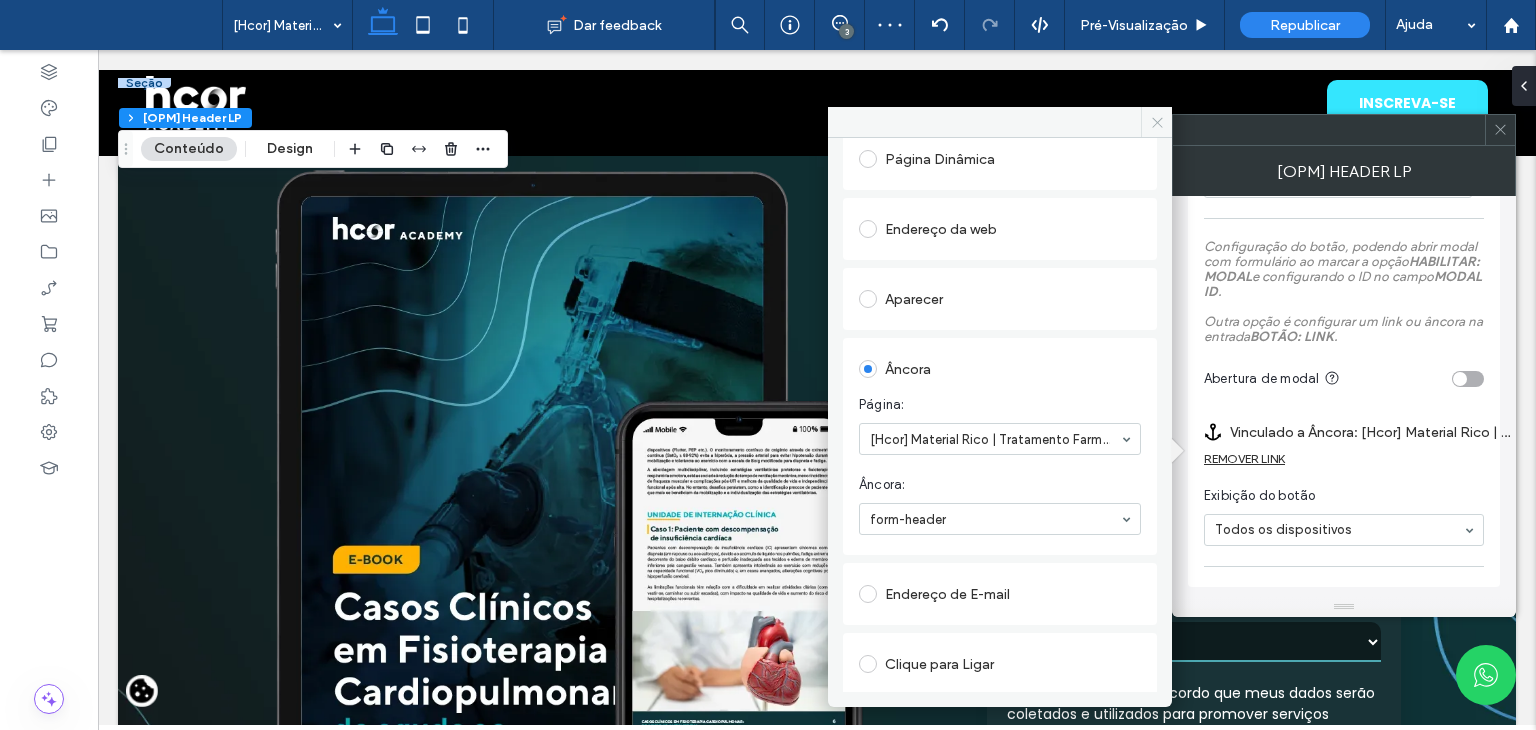 click at bounding box center (1156, 122) 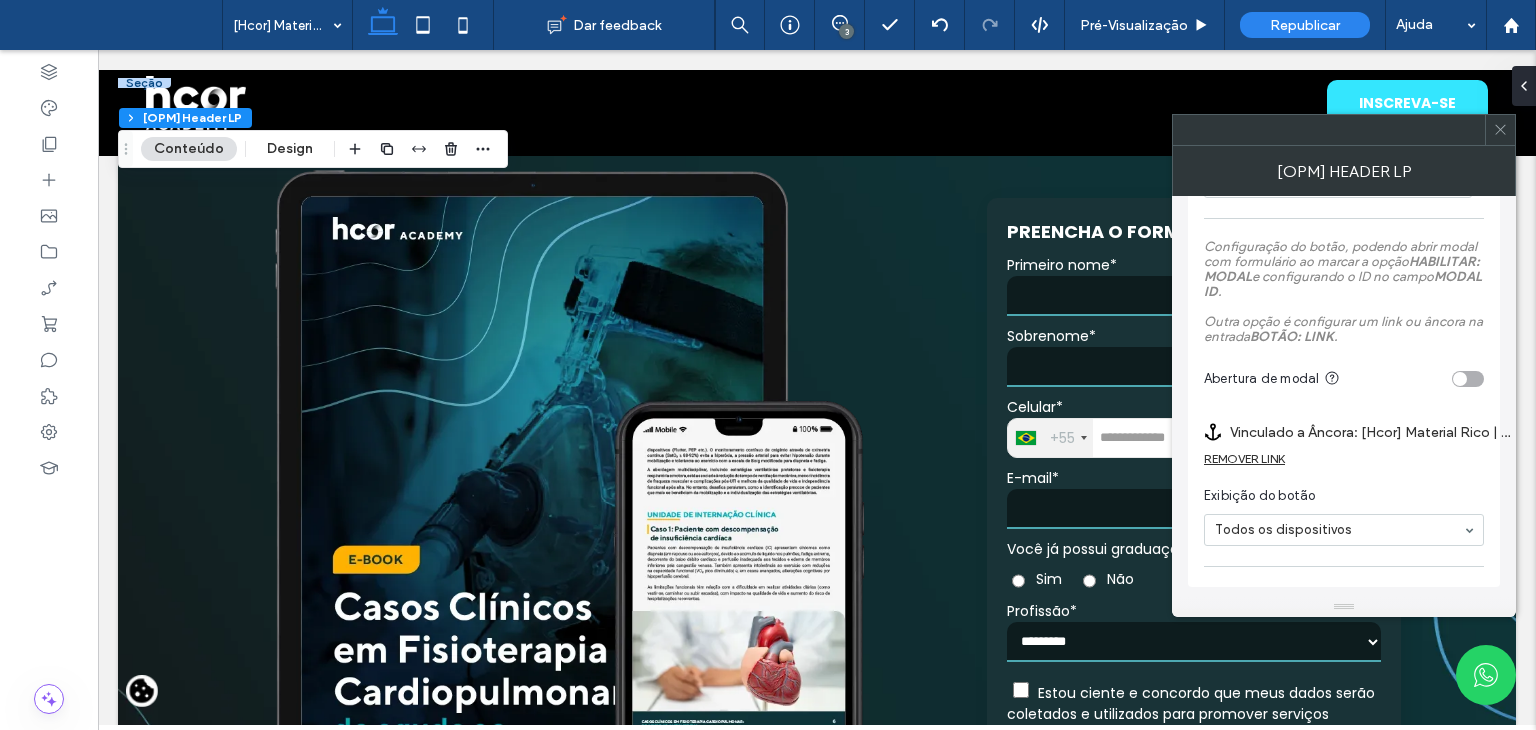 click at bounding box center (1500, 130) 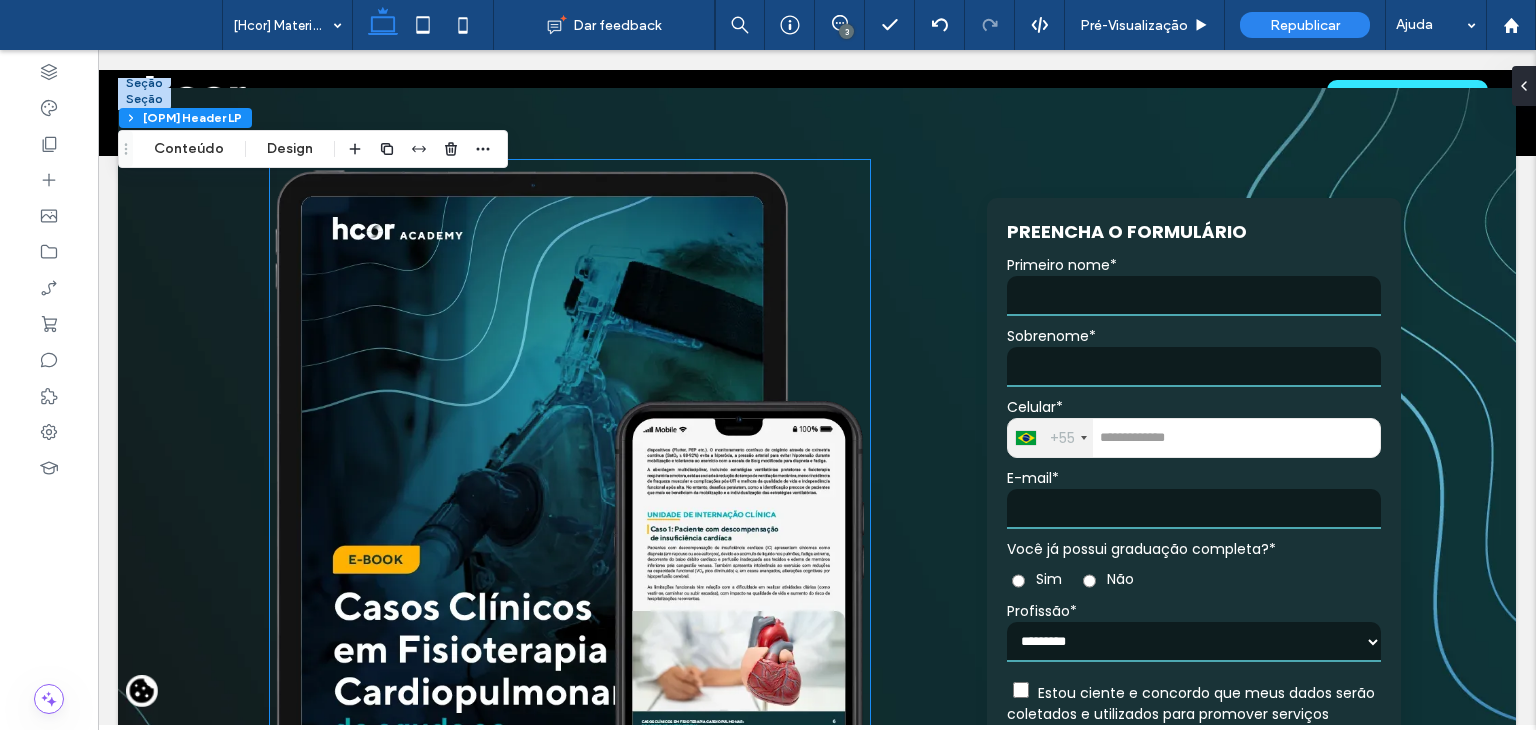 click at bounding box center (570, 532) 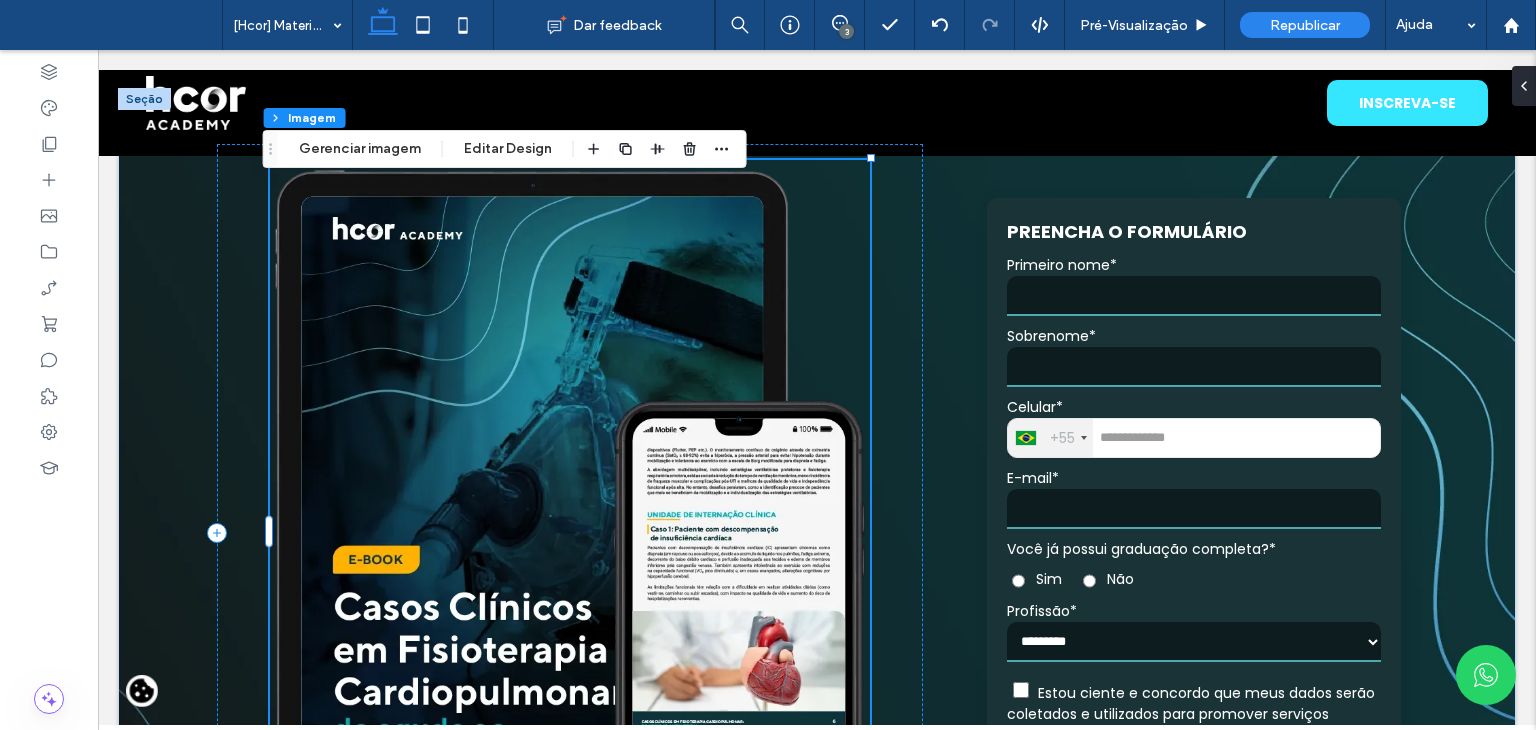 click on "Seção Coluna Imagem Gerenciar imagem Editar Design" at bounding box center (505, 149) 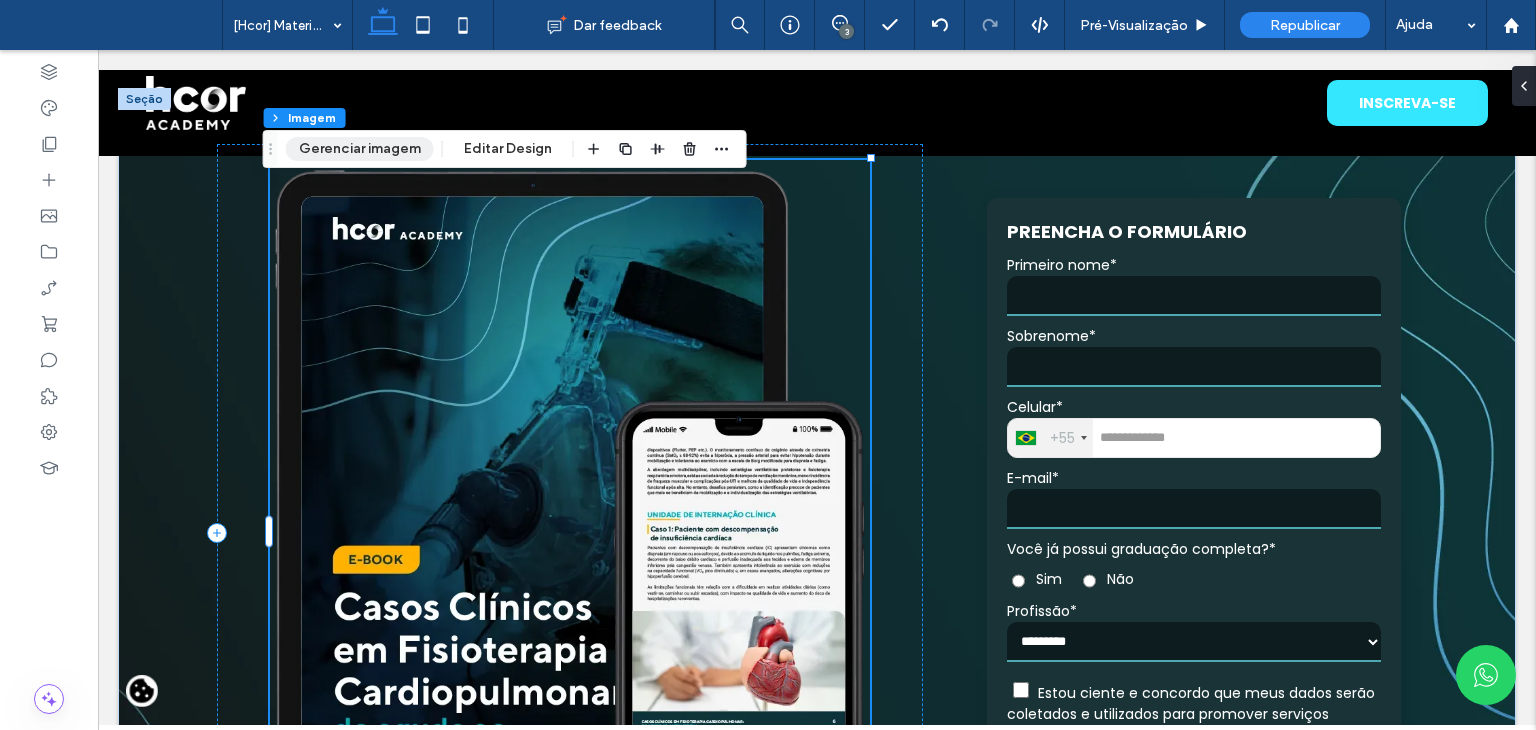 click on "Gerenciar imagem" at bounding box center [360, 149] 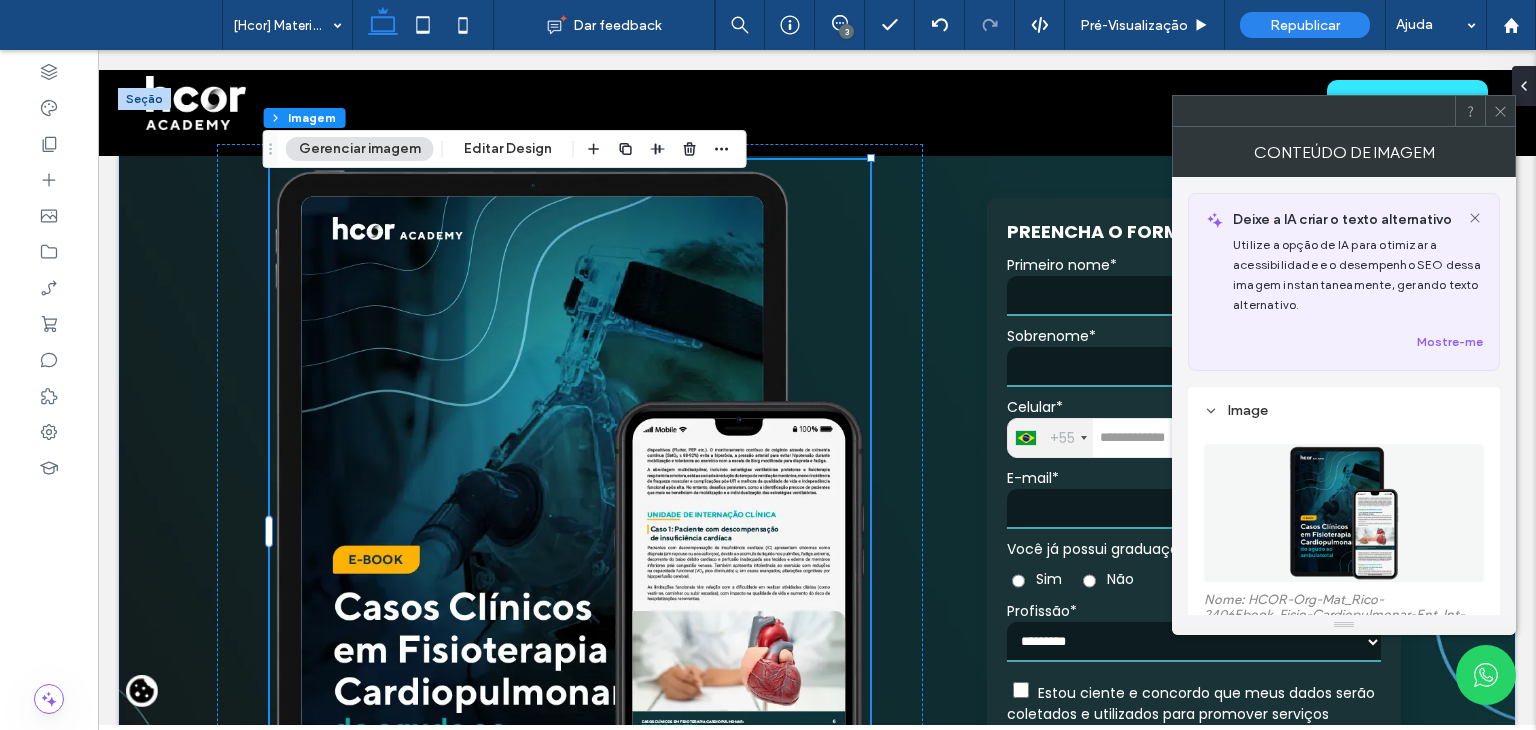 click at bounding box center [1344, 513] 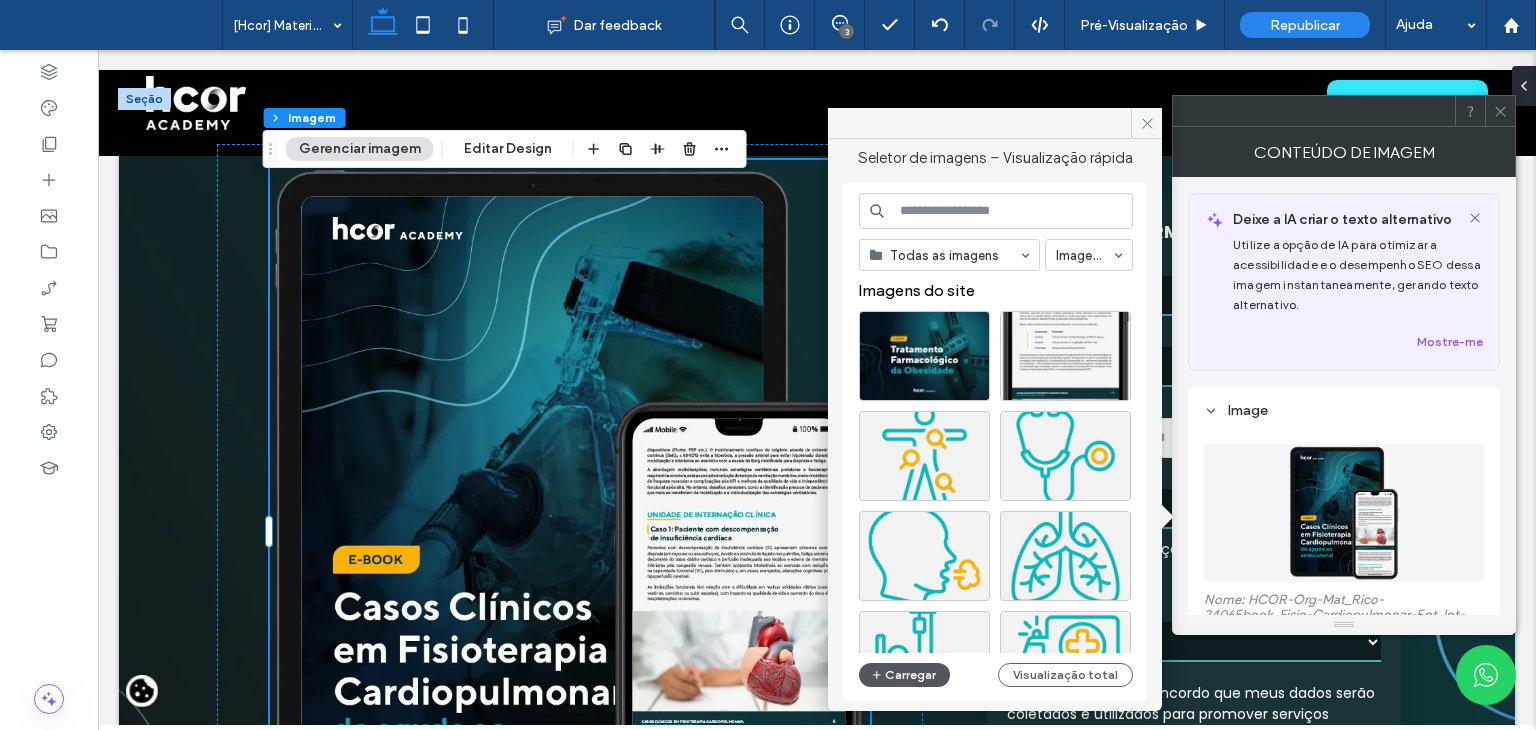 click on "Carregar" at bounding box center [904, 675] 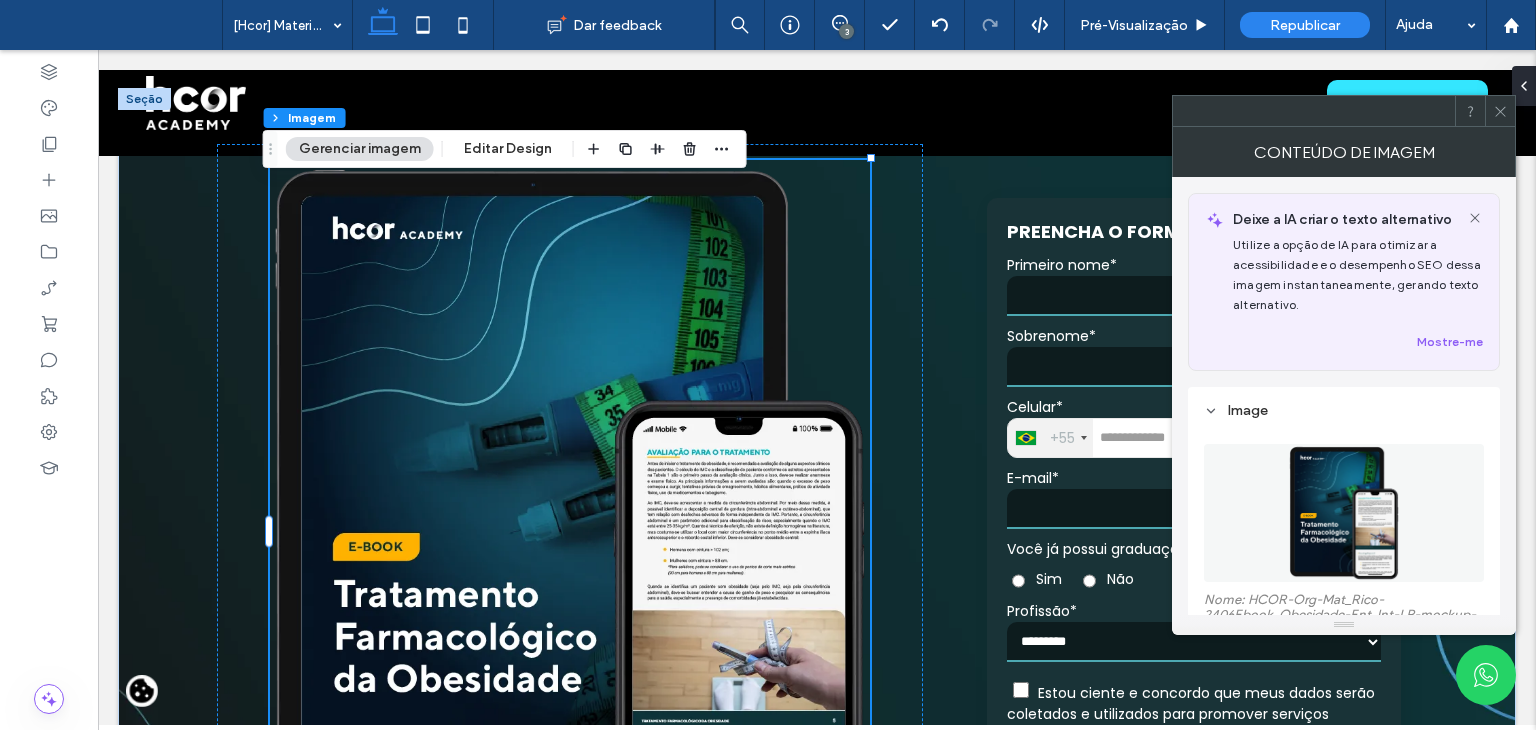 click 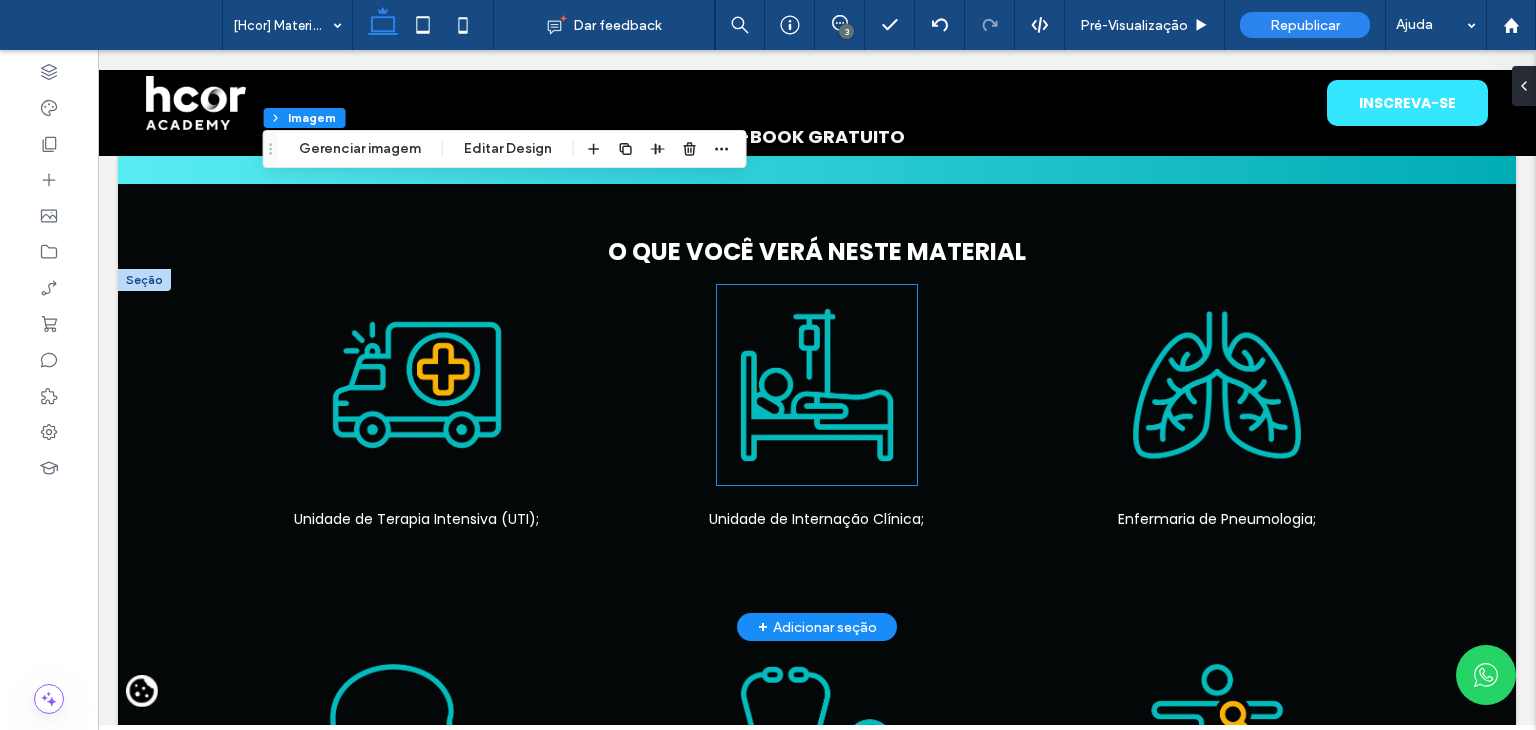 scroll, scrollTop: 900, scrollLeft: 0, axis: vertical 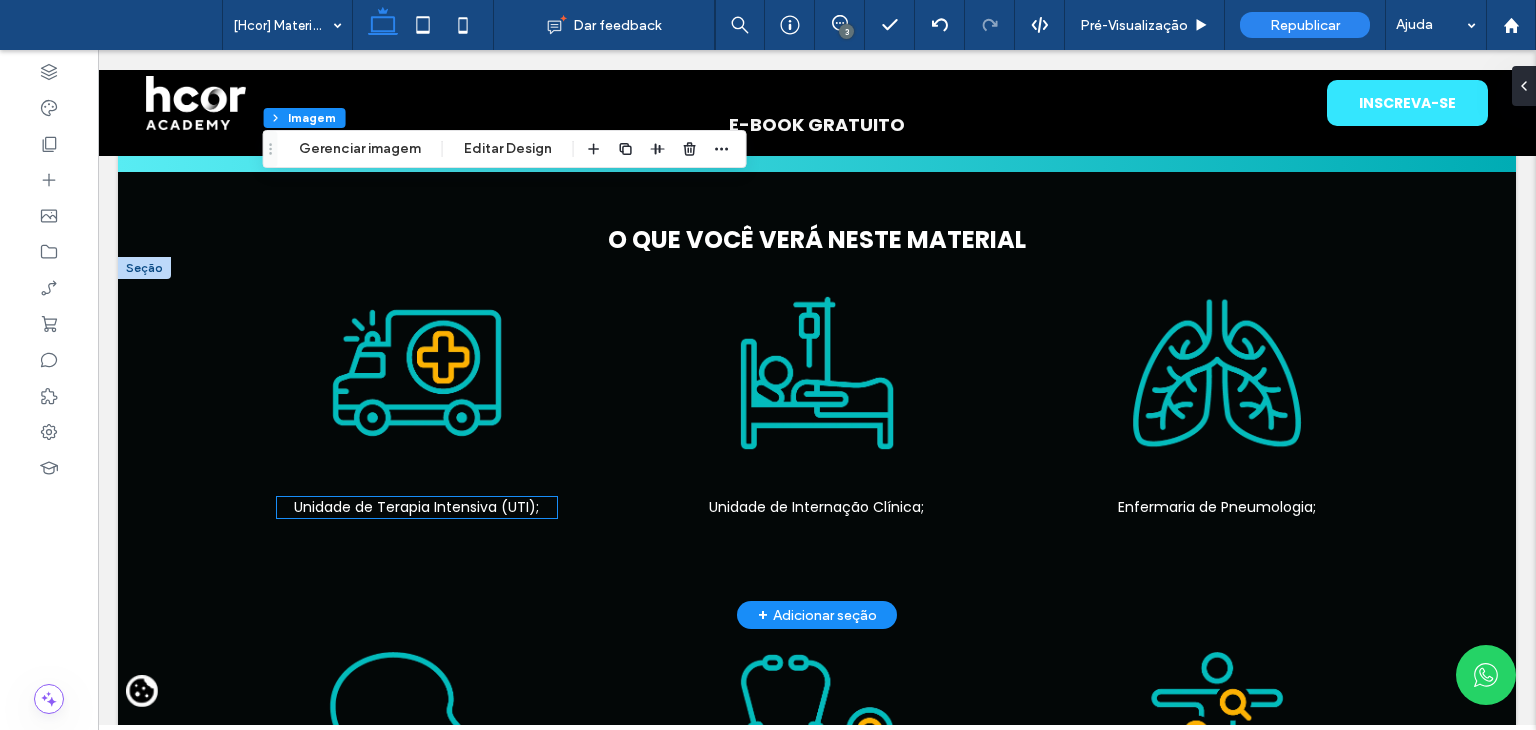 click on "Unidade de Terapia Intensiva (UTI);" at bounding box center (416, 507) 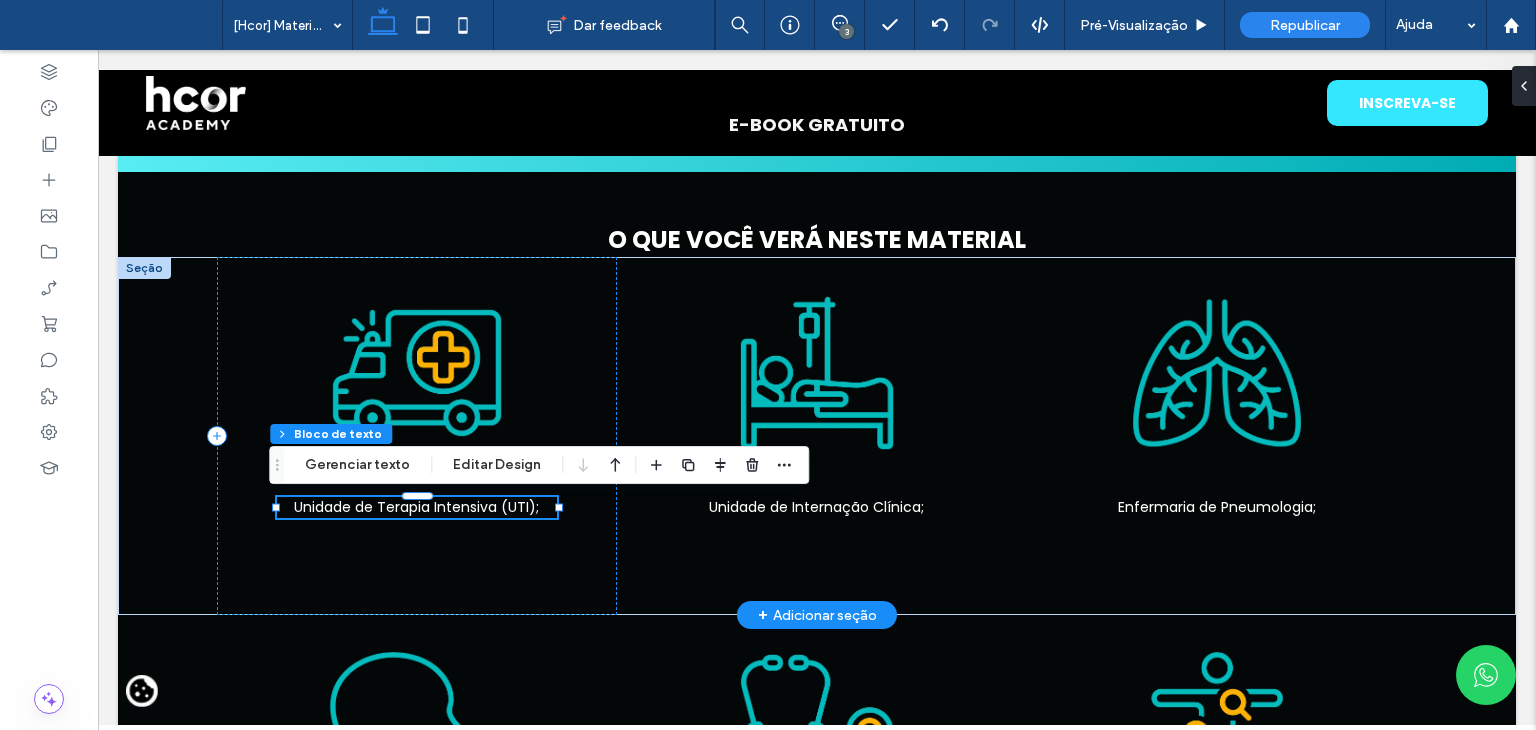 click on "Unidade de Terapia Intensiva (UTI);" at bounding box center (416, 507) 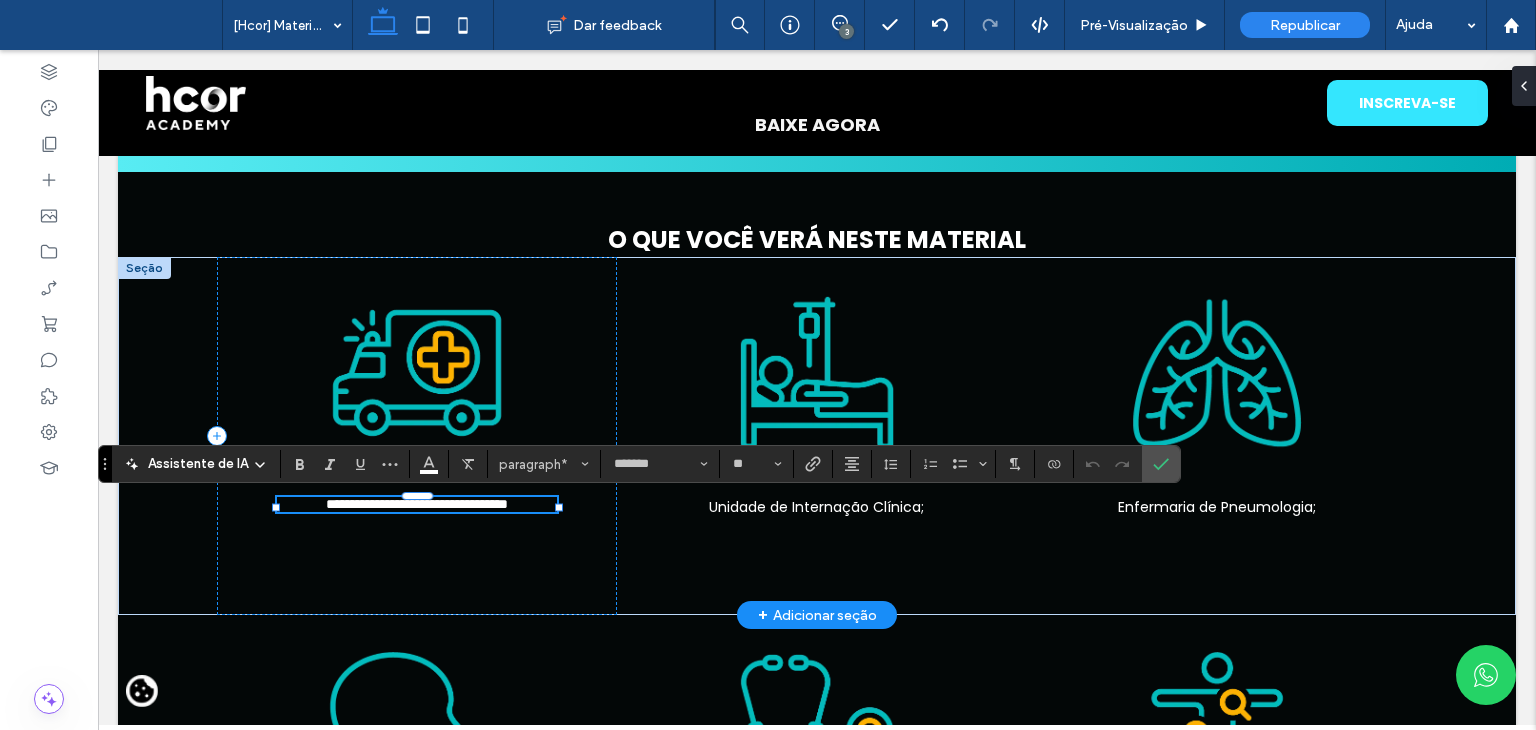 click on "**********" at bounding box center (417, 504) 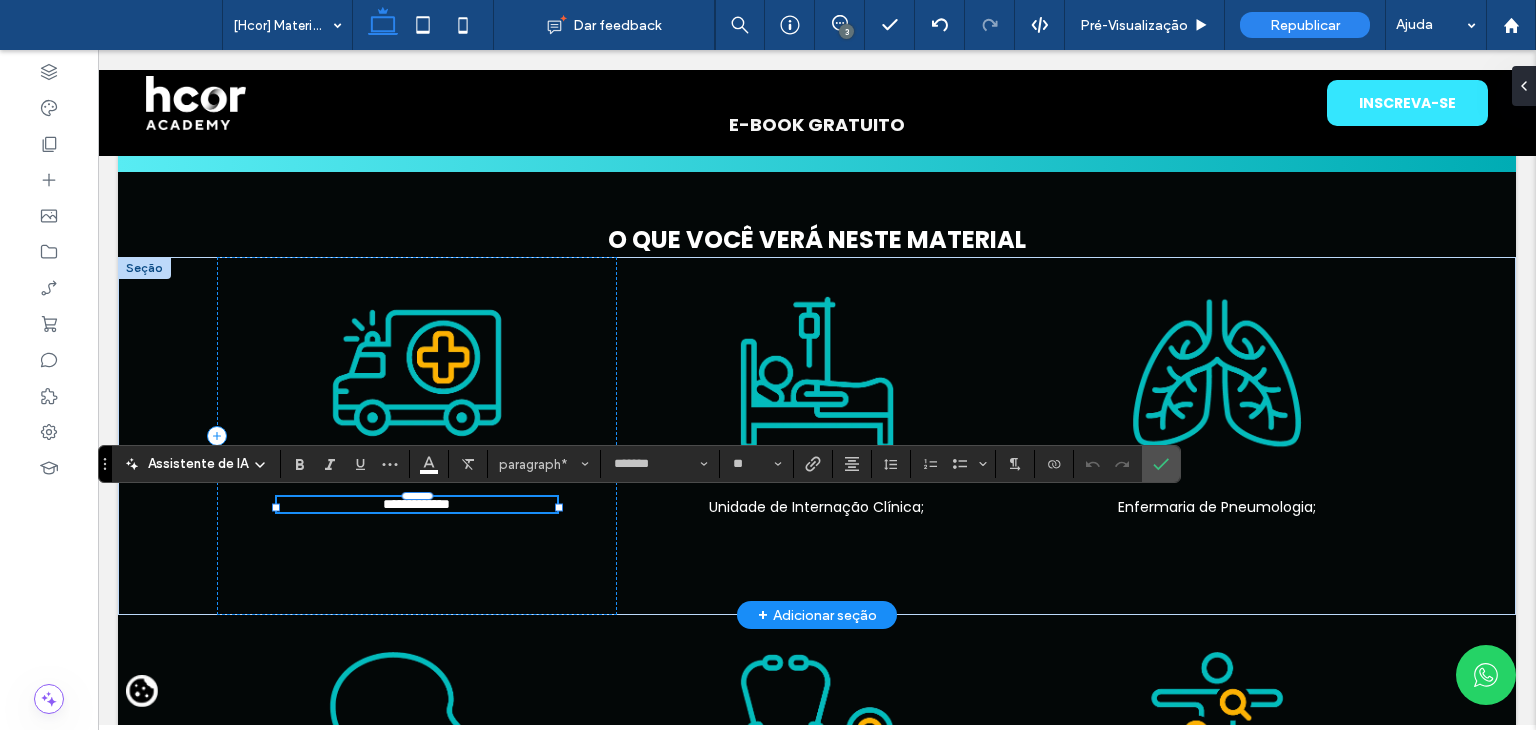 type on "**" 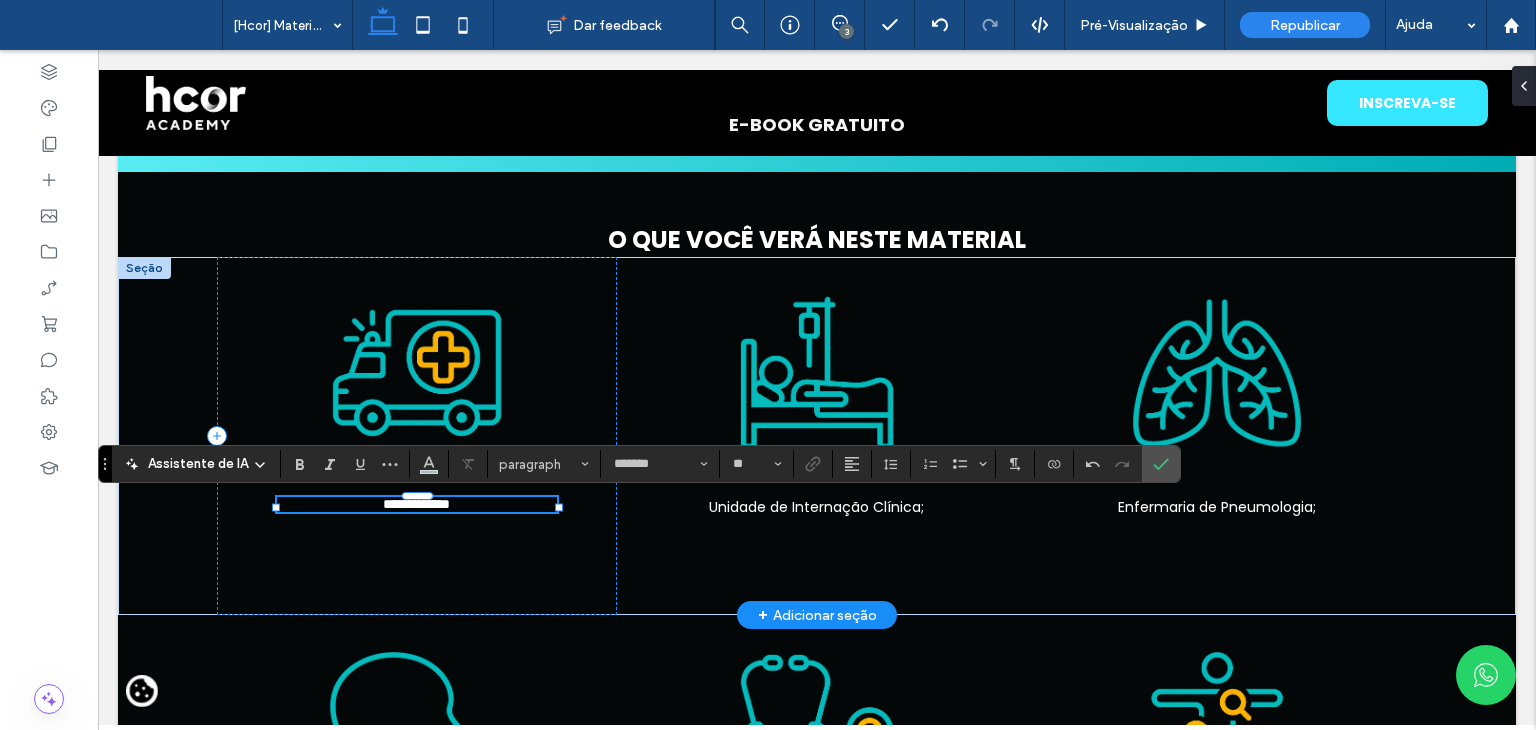 scroll, scrollTop: 0, scrollLeft: 0, axis: both 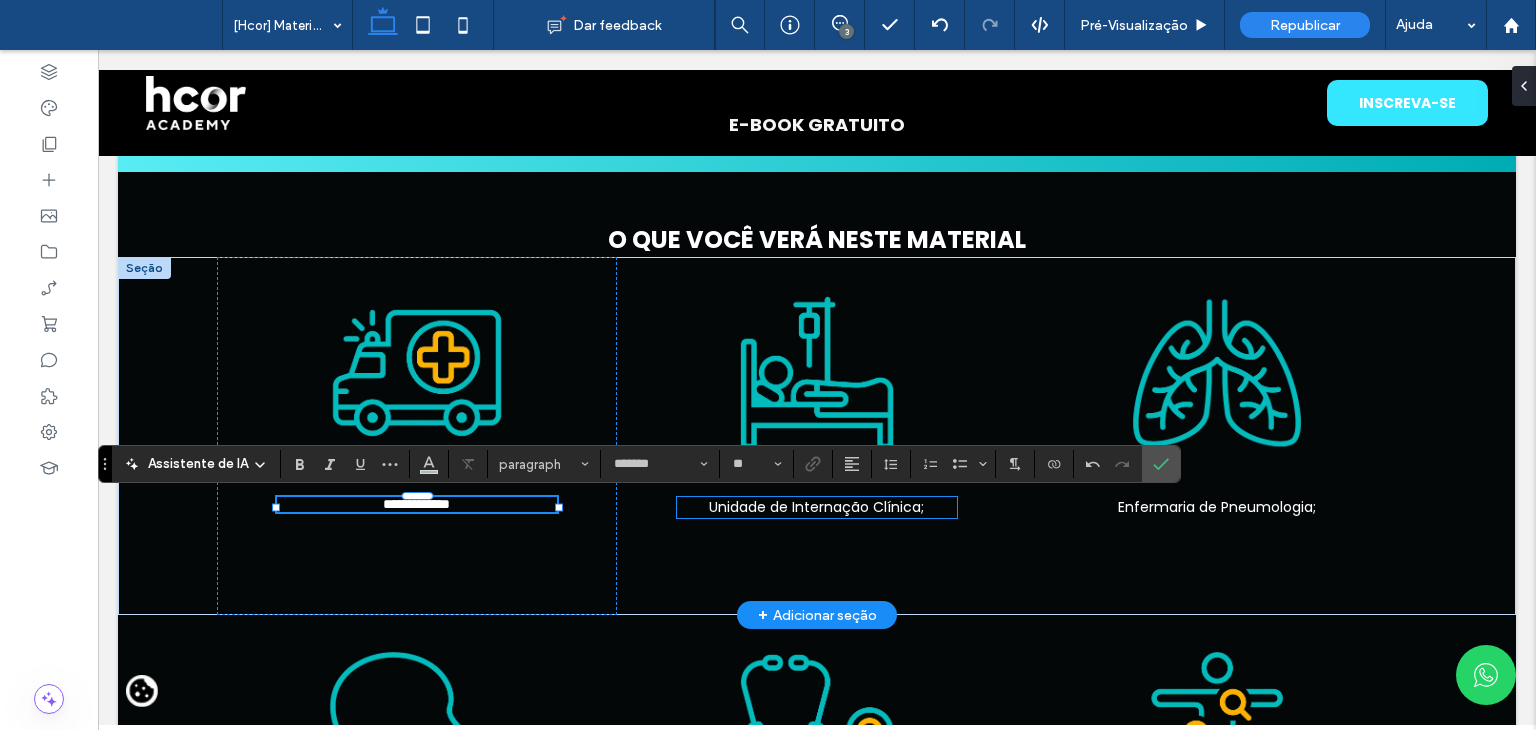 type 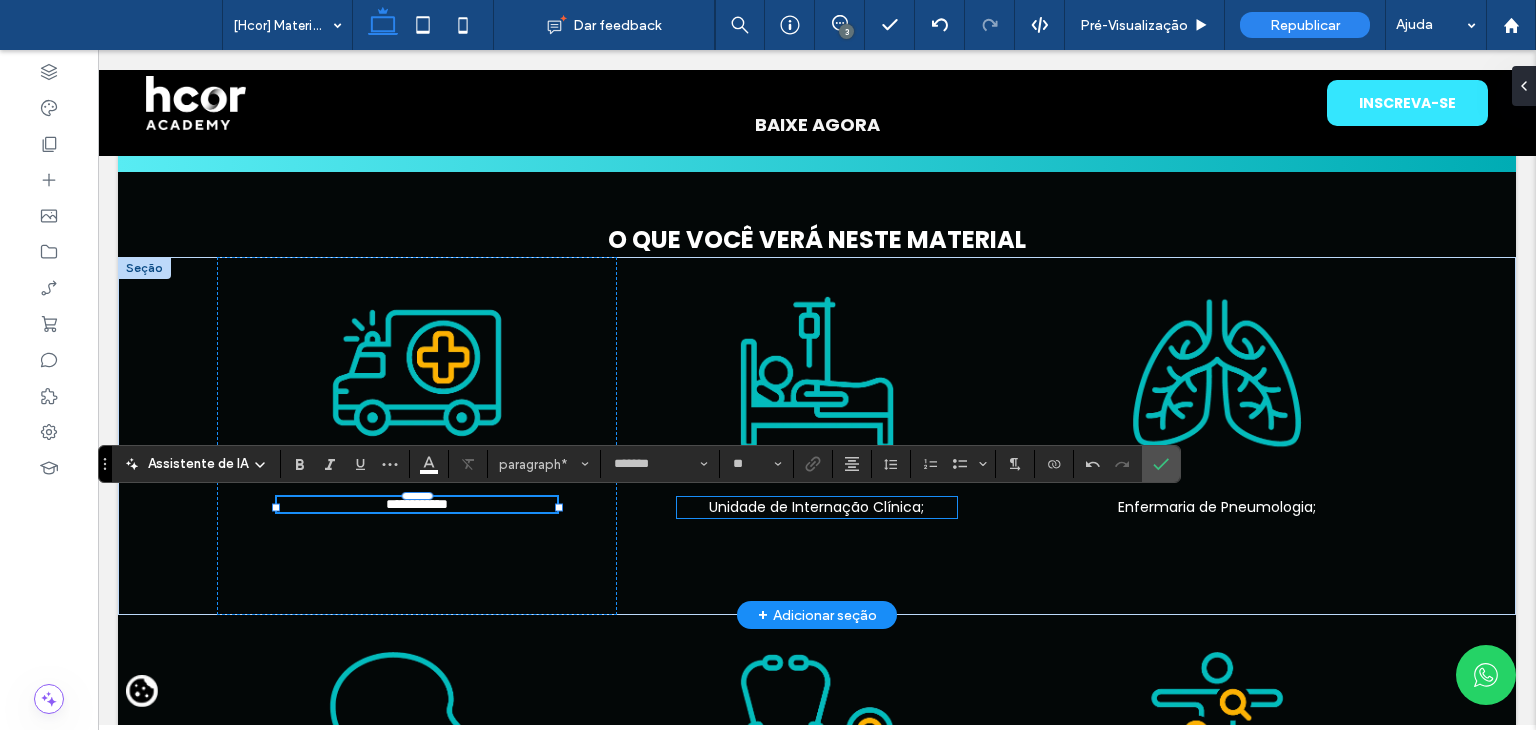 click on "Unidade de Internação Clínica;" at bounding box center [817, 436] 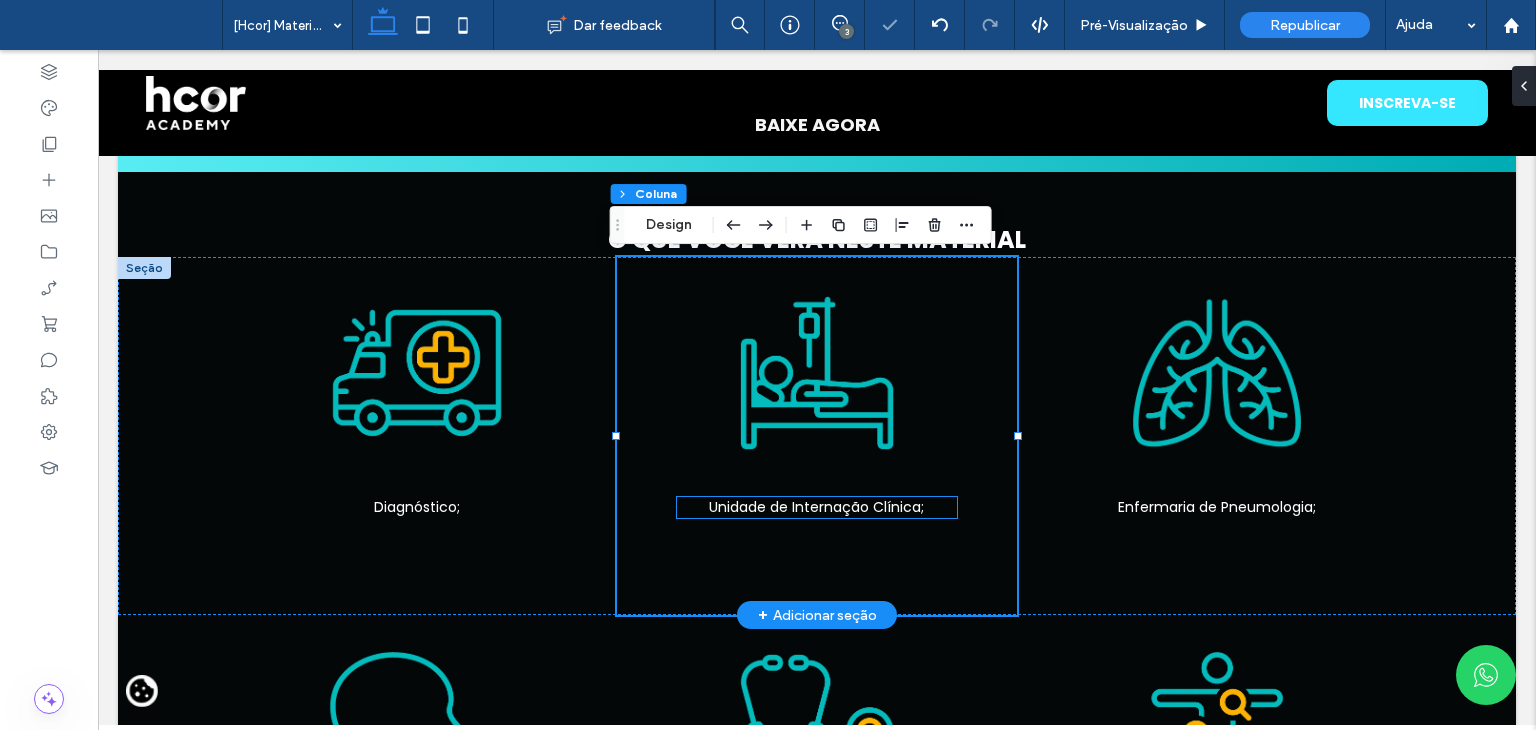 click on "Unidade de Internação Clínica;" at bounding box center [816, 507] 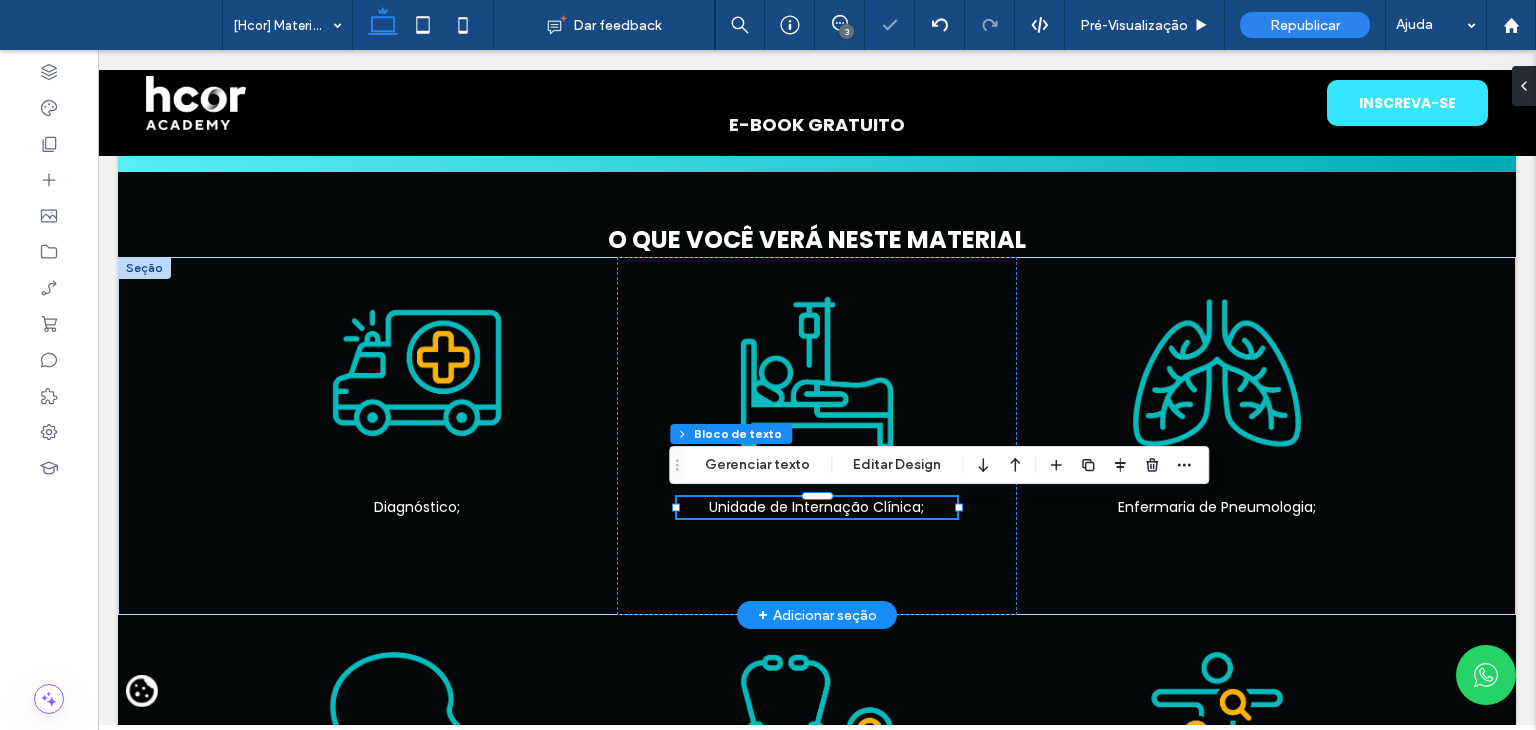 click on "Unidade de Internação Clínica;" at bounding box center (816, 507) 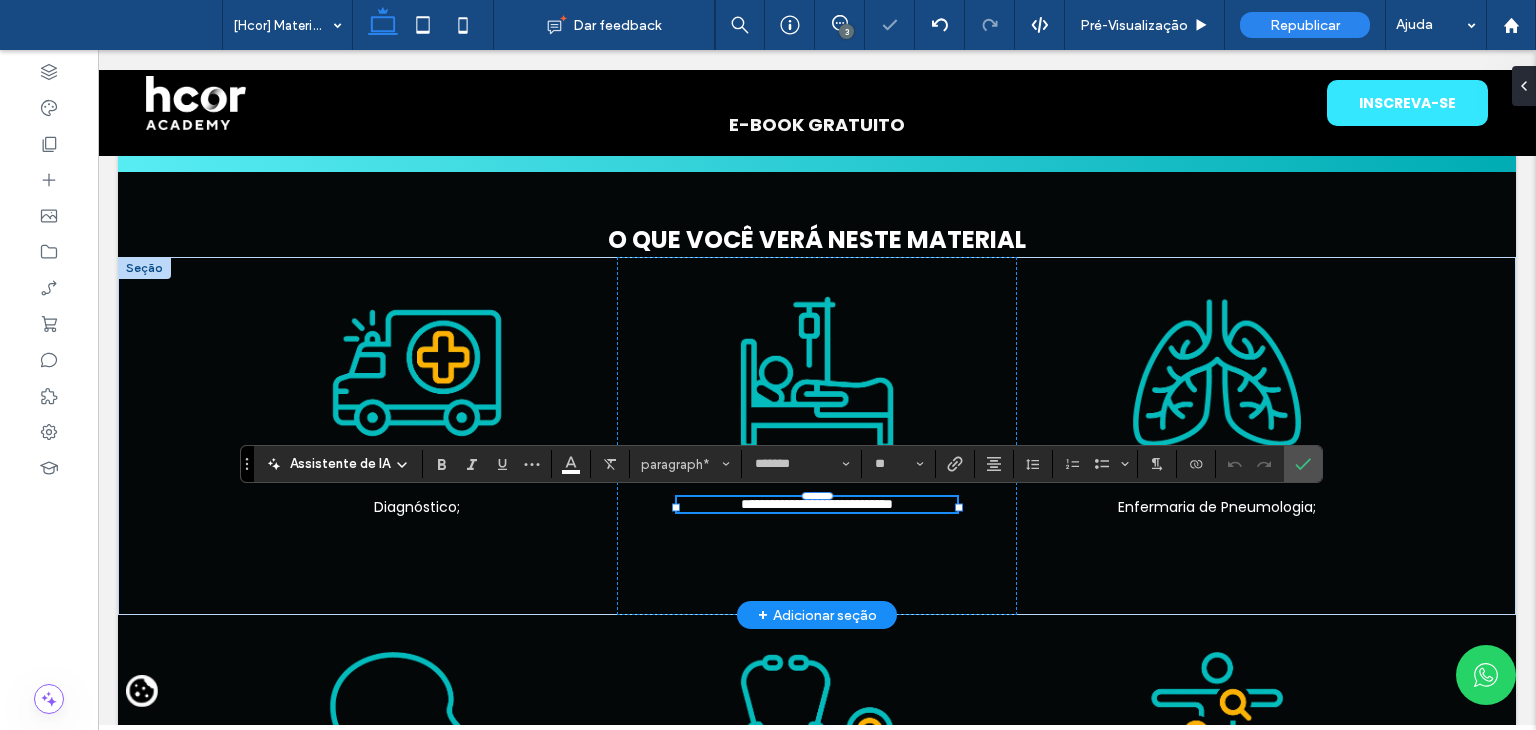 type on "**" 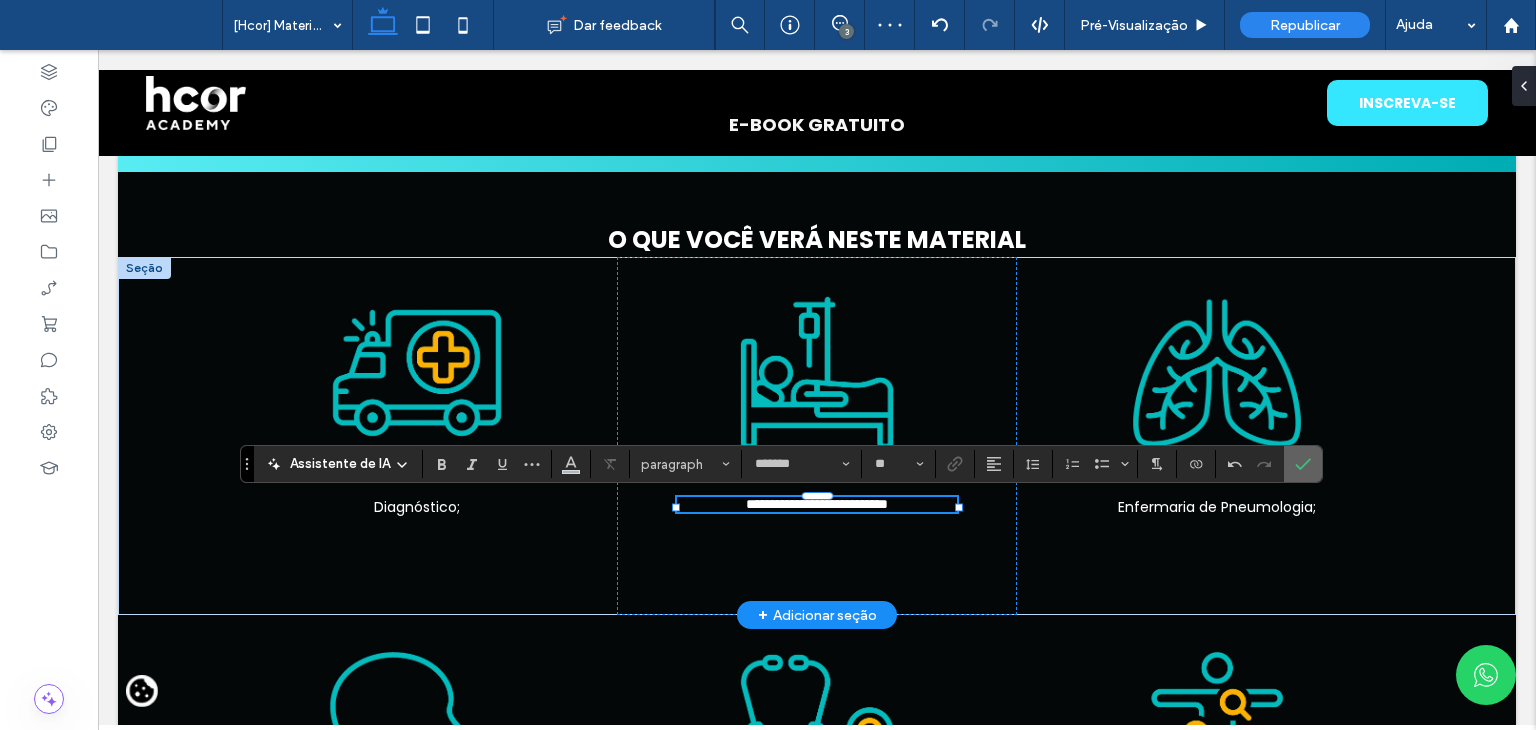 click at bounding box center [1303, 464] 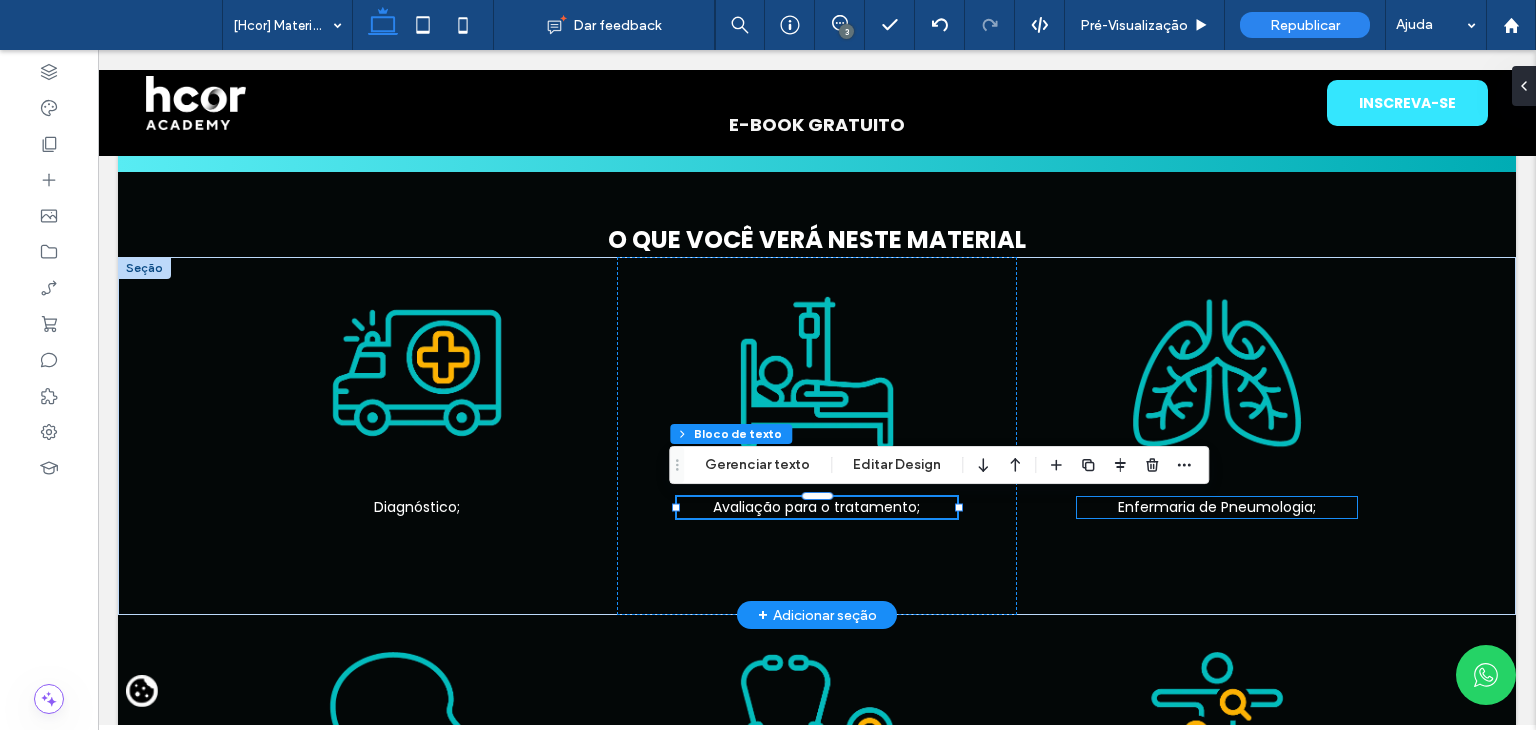 click on "Enfermaria de Pneumologia;" at bounding box center (1217, 507) 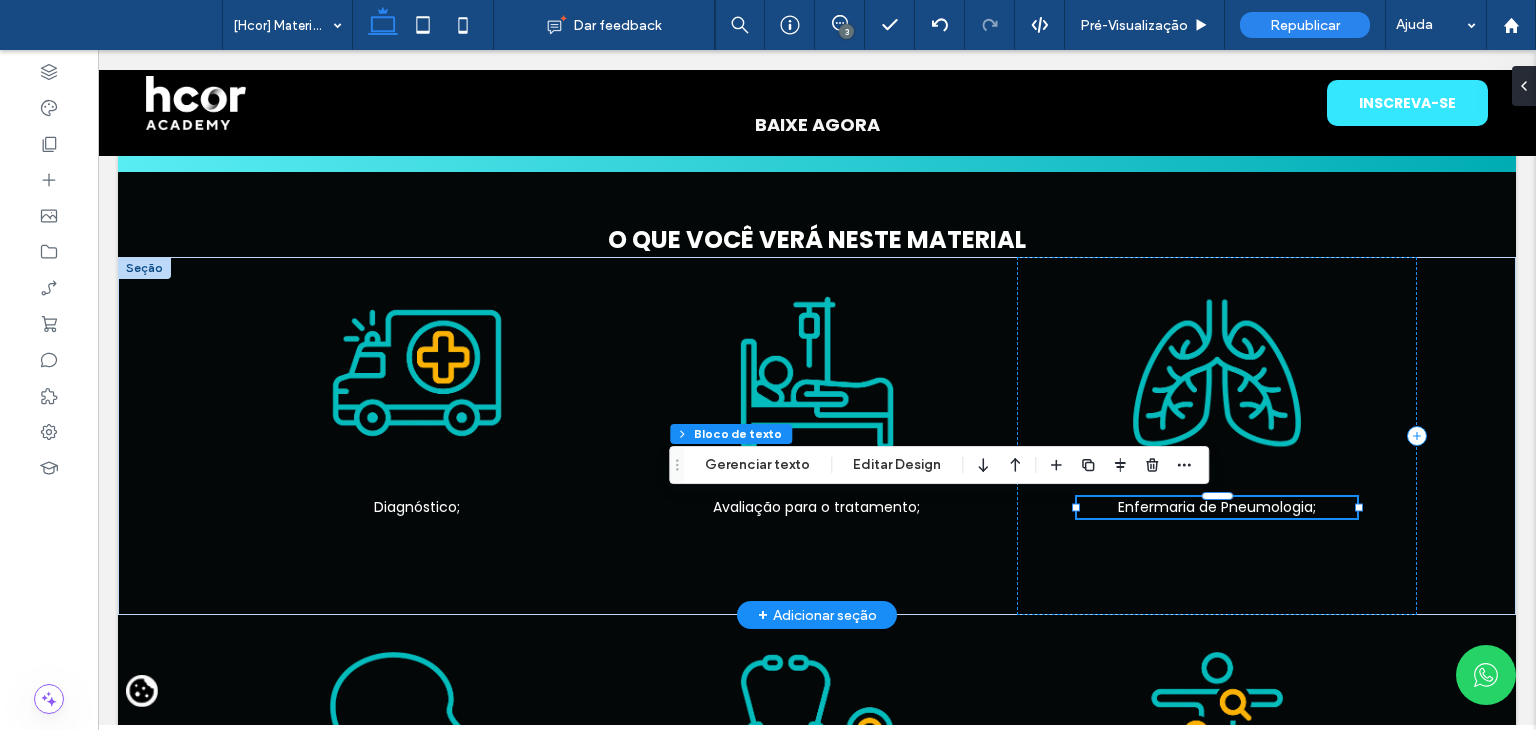 click on "Enfermaria de Pneumologia;" at bounding box center (1217, 507) 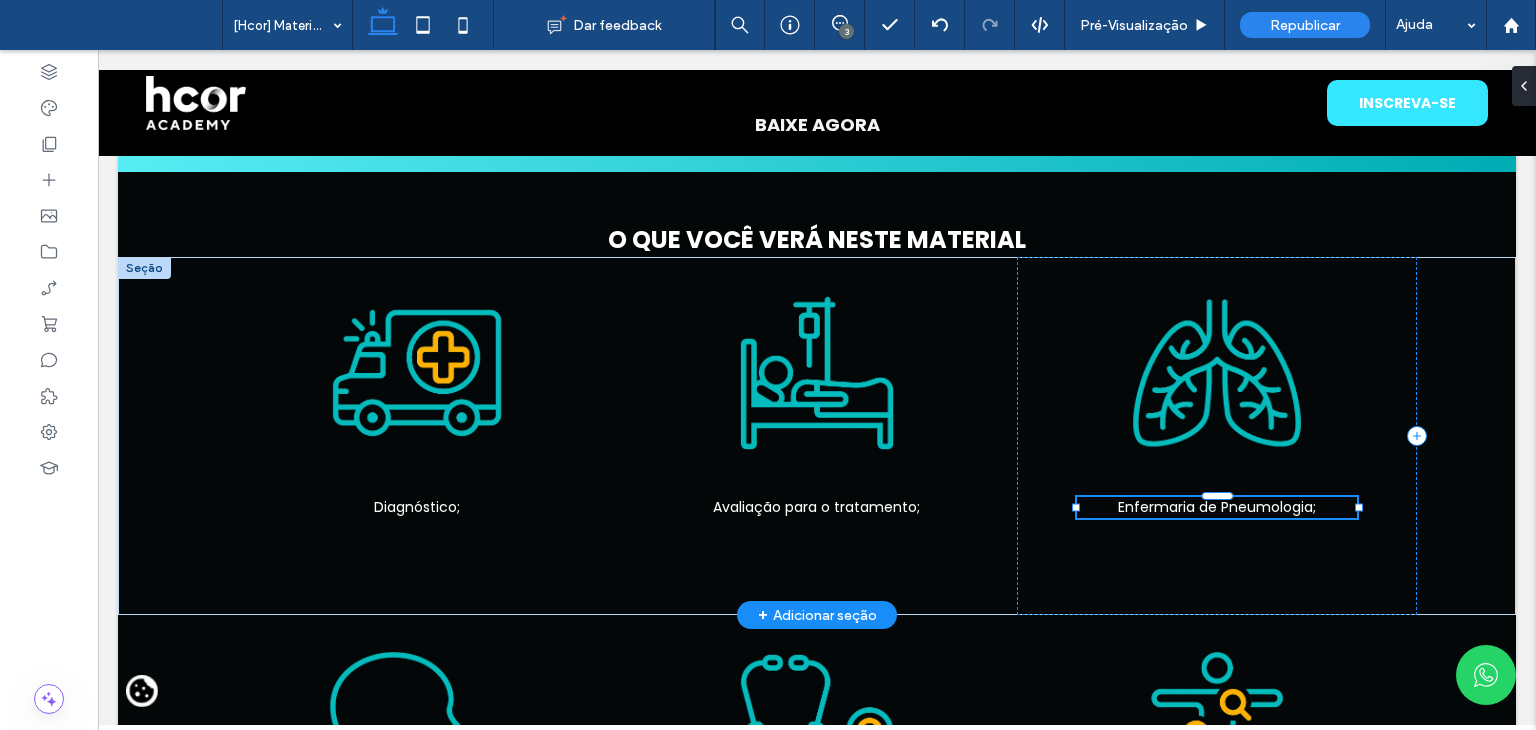 type on "*******" 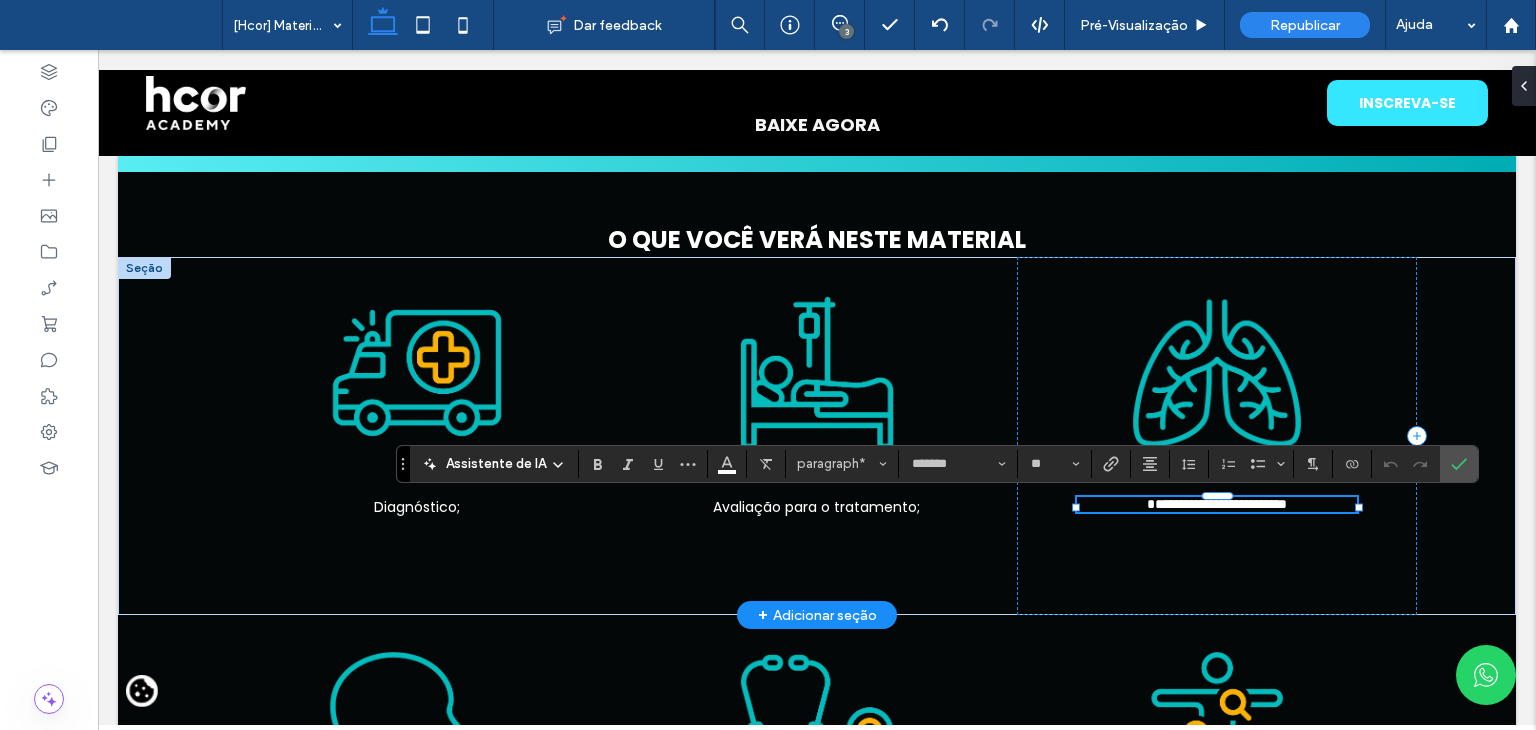 type on "**" 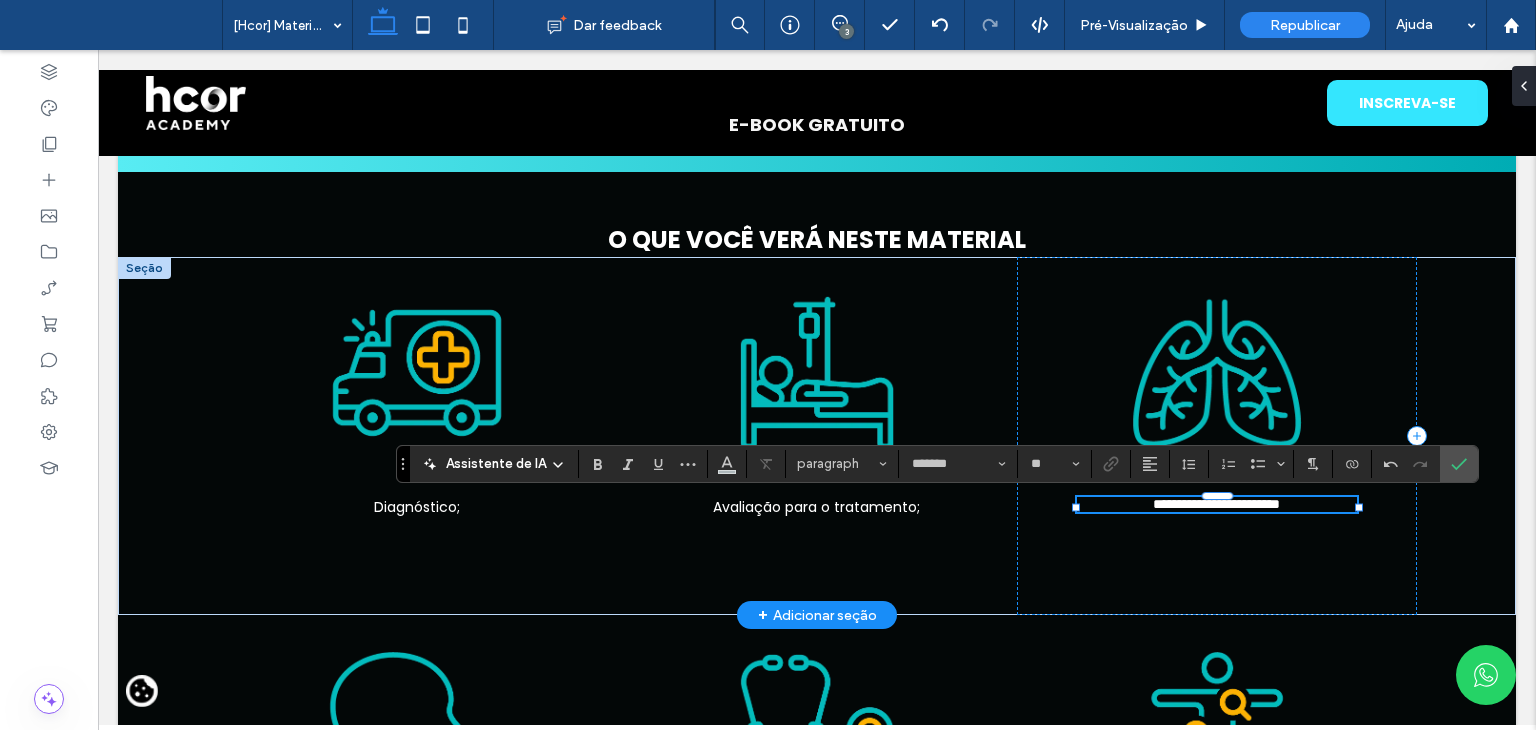 type 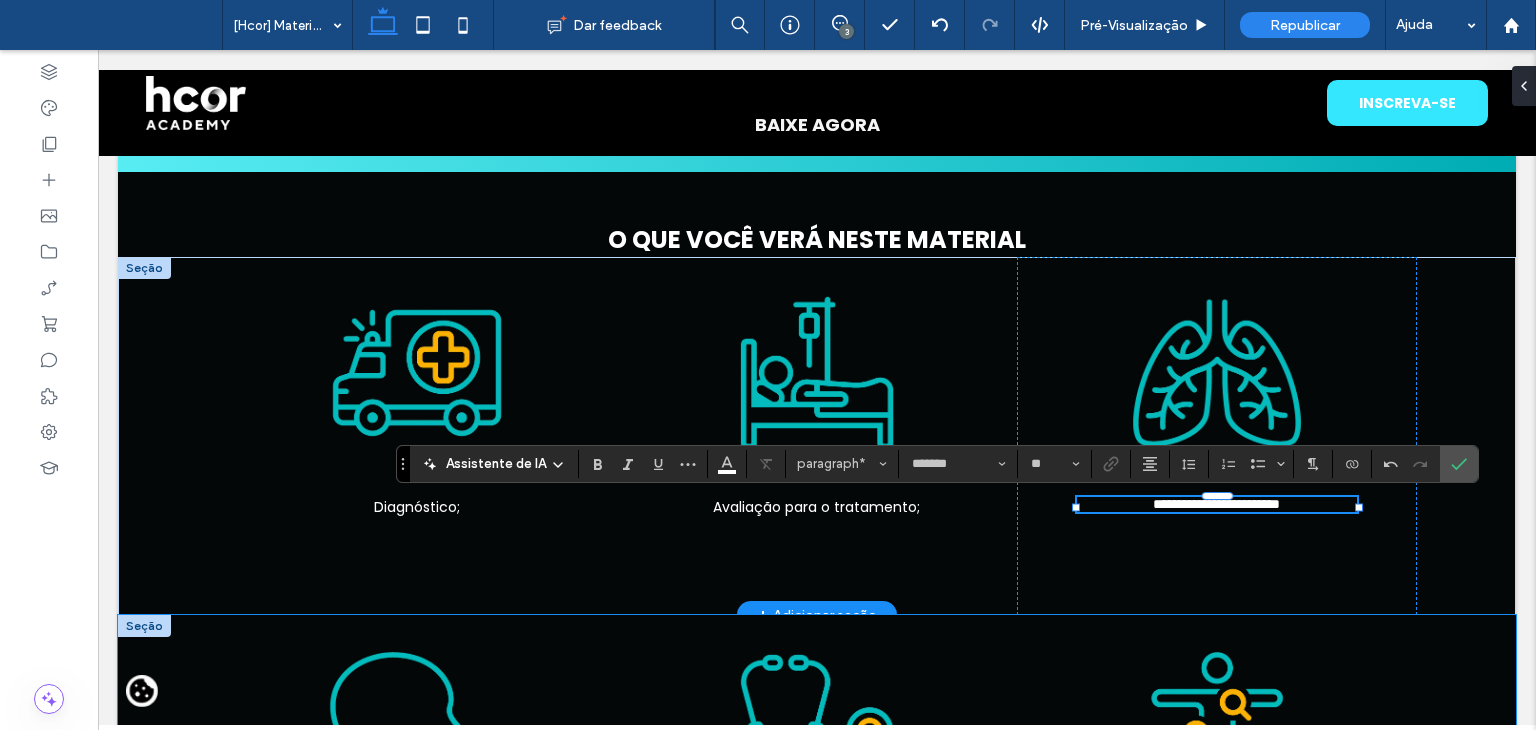 click on "Ambulatório de Reabilitação Pulmonar;
Reabilitação Cardiovascular Pós-Infarto;
Lições e Diretrizes Transversais." at bounding box center [817, 794] 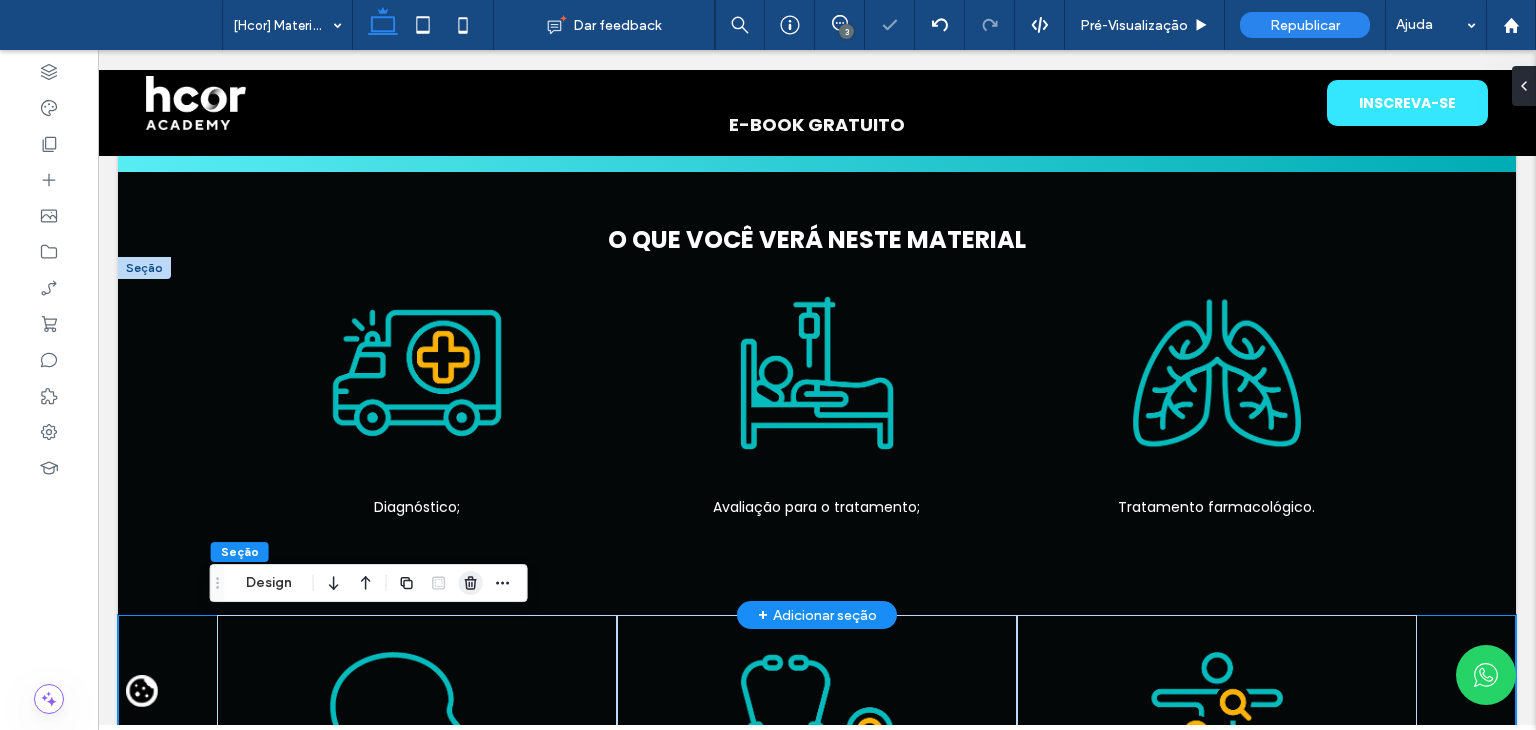 click 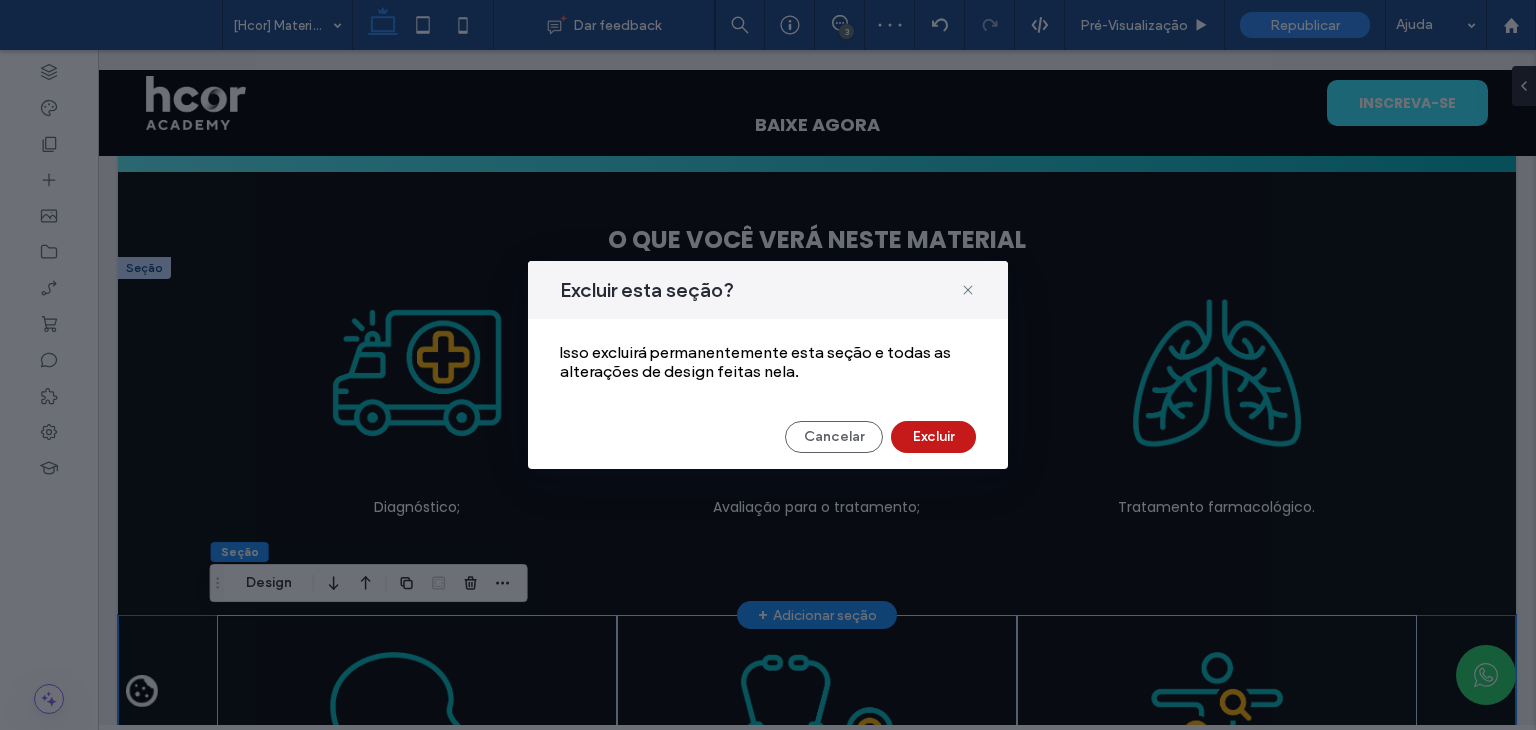 click on "Excluir" at bounding box center [933, 437] 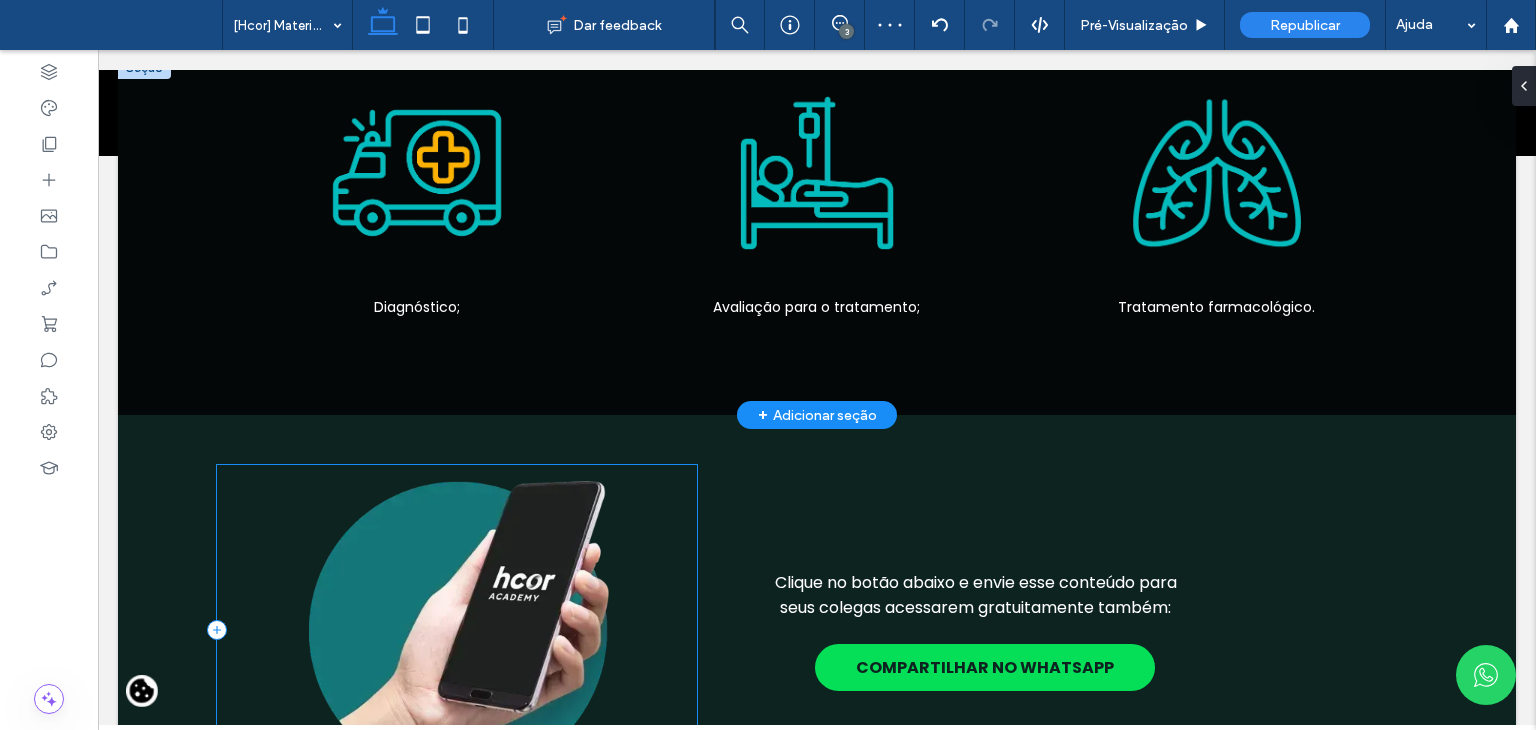 scroll, scrollTop: 700, scrollLeft: 0, axis: vertical 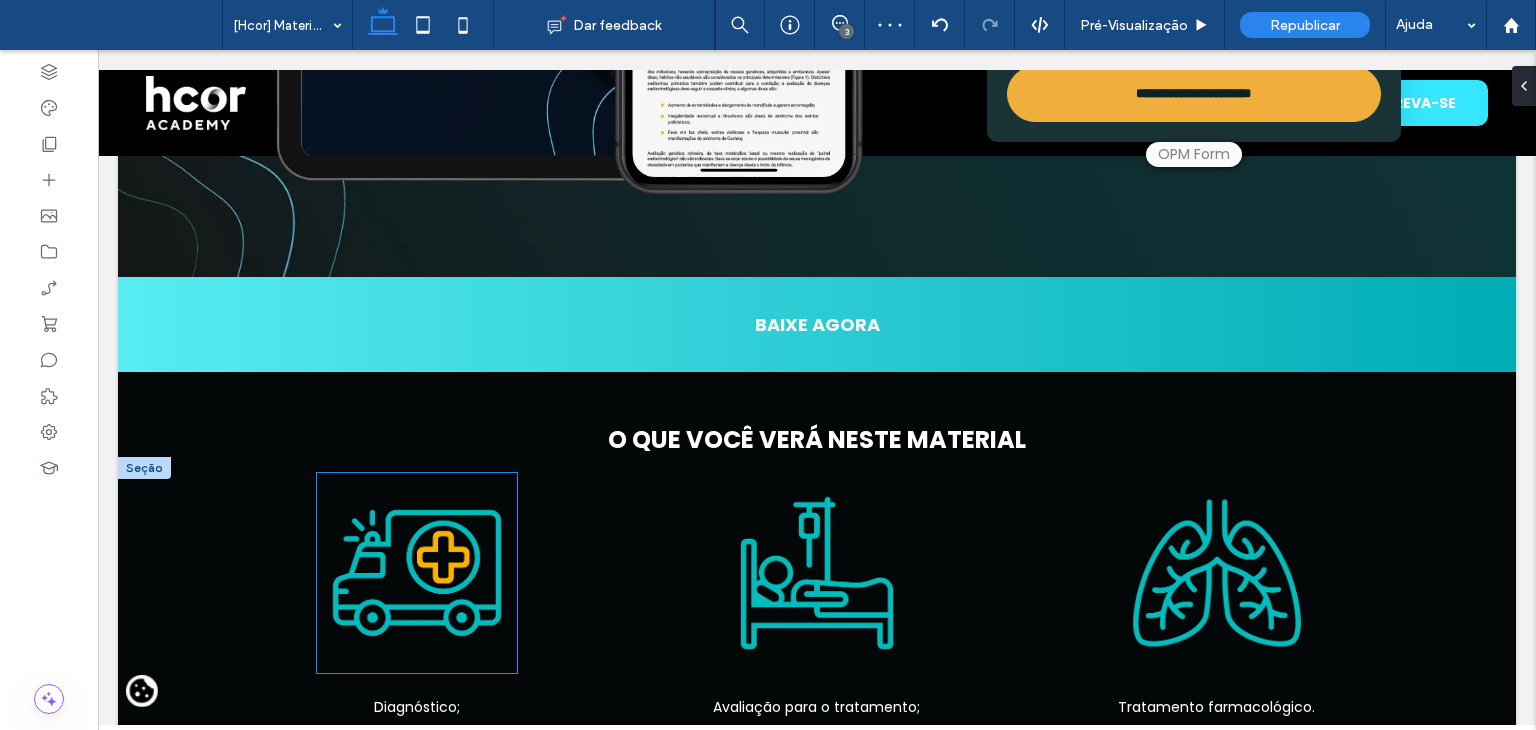click at bounding box center [417, 573] 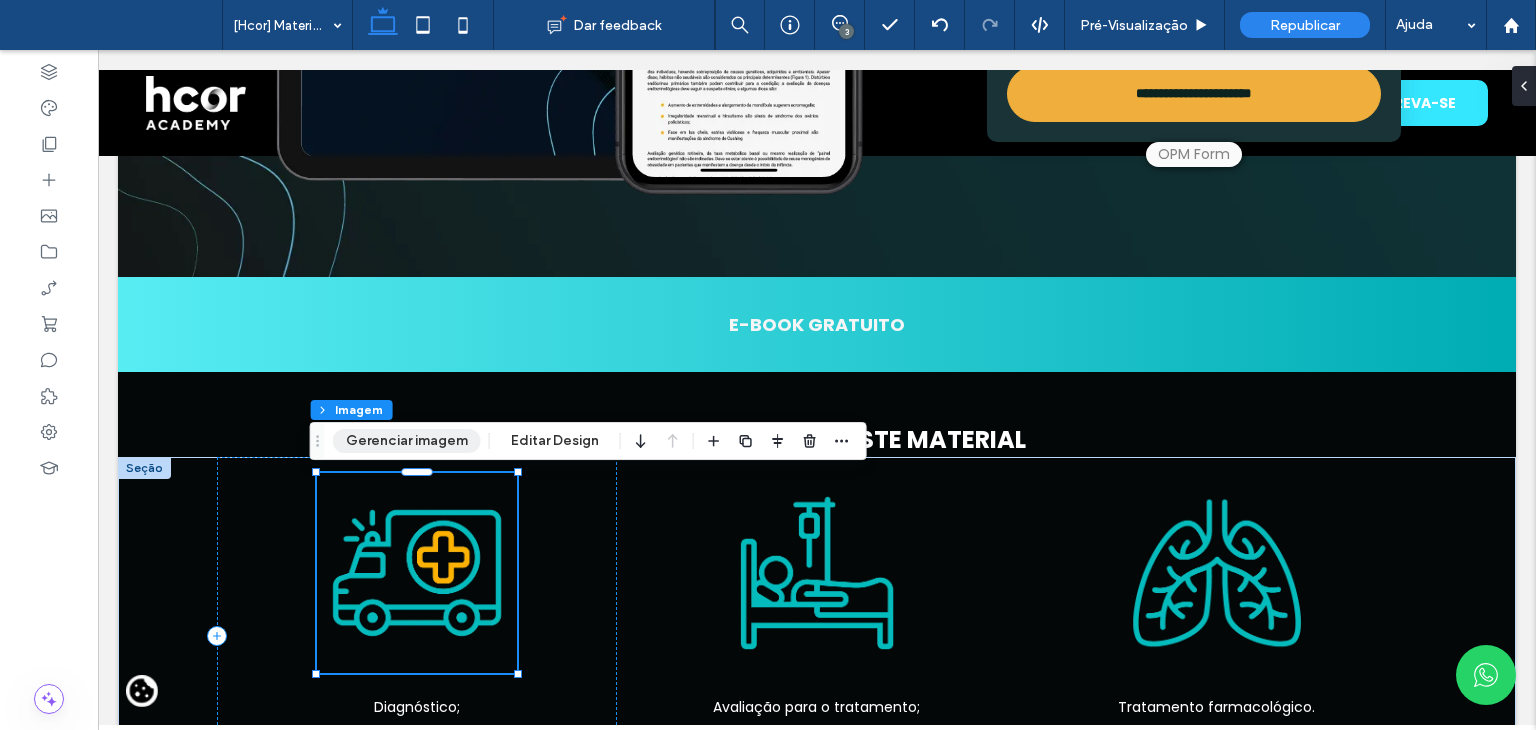 click on "Gerenciar imagem" at bounding box center [407, 441] 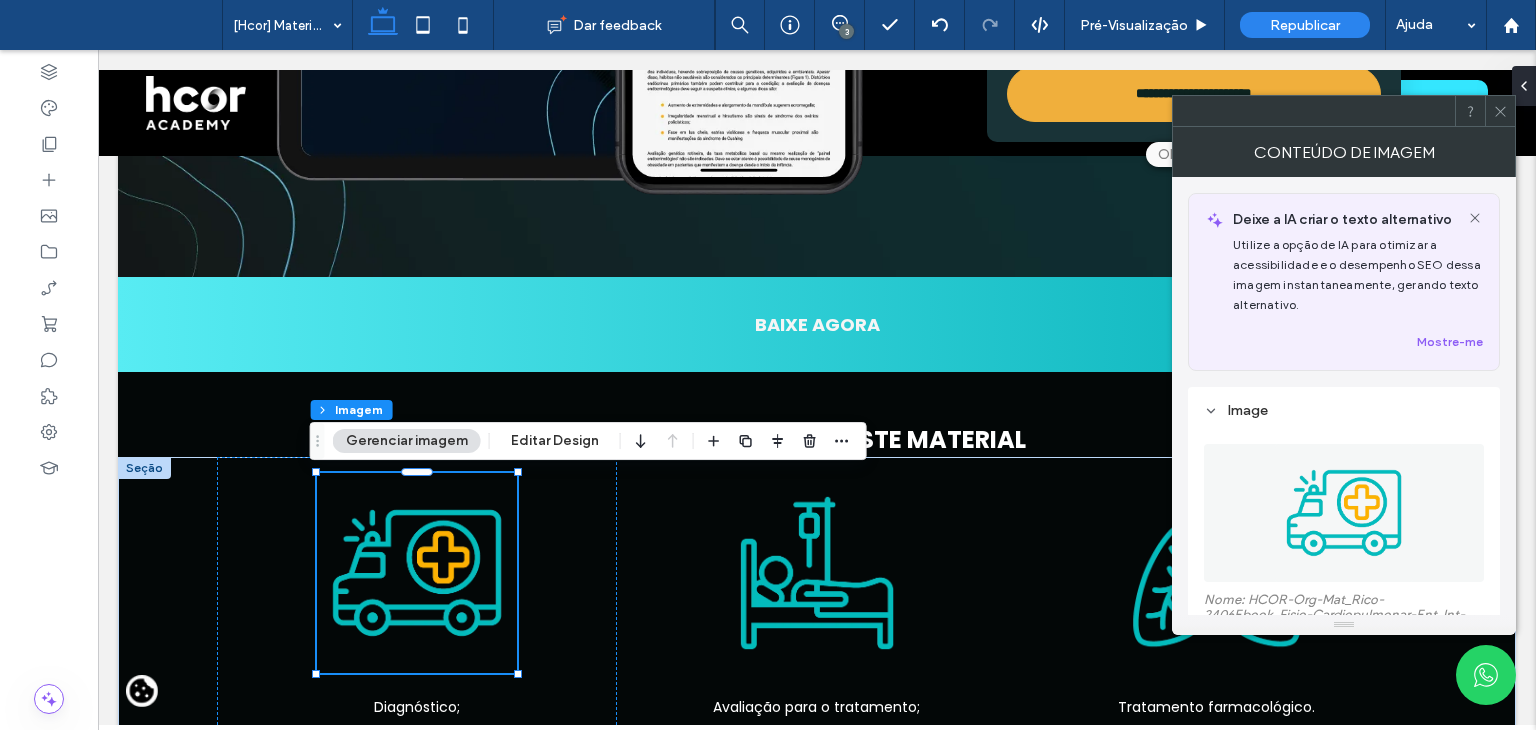 click at bounding box center [1344, 513] 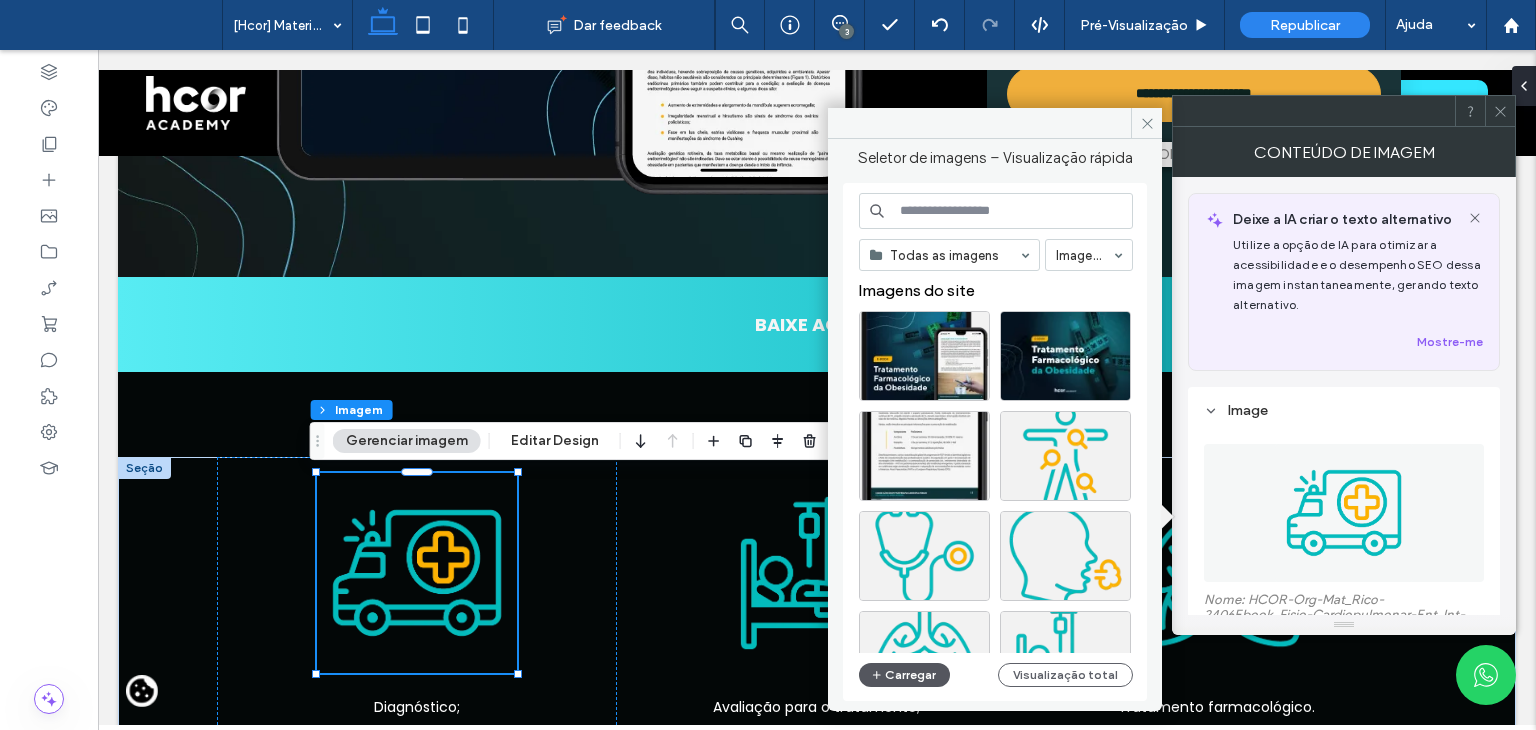 click on "Carregar" at bounding box center (904, 675) 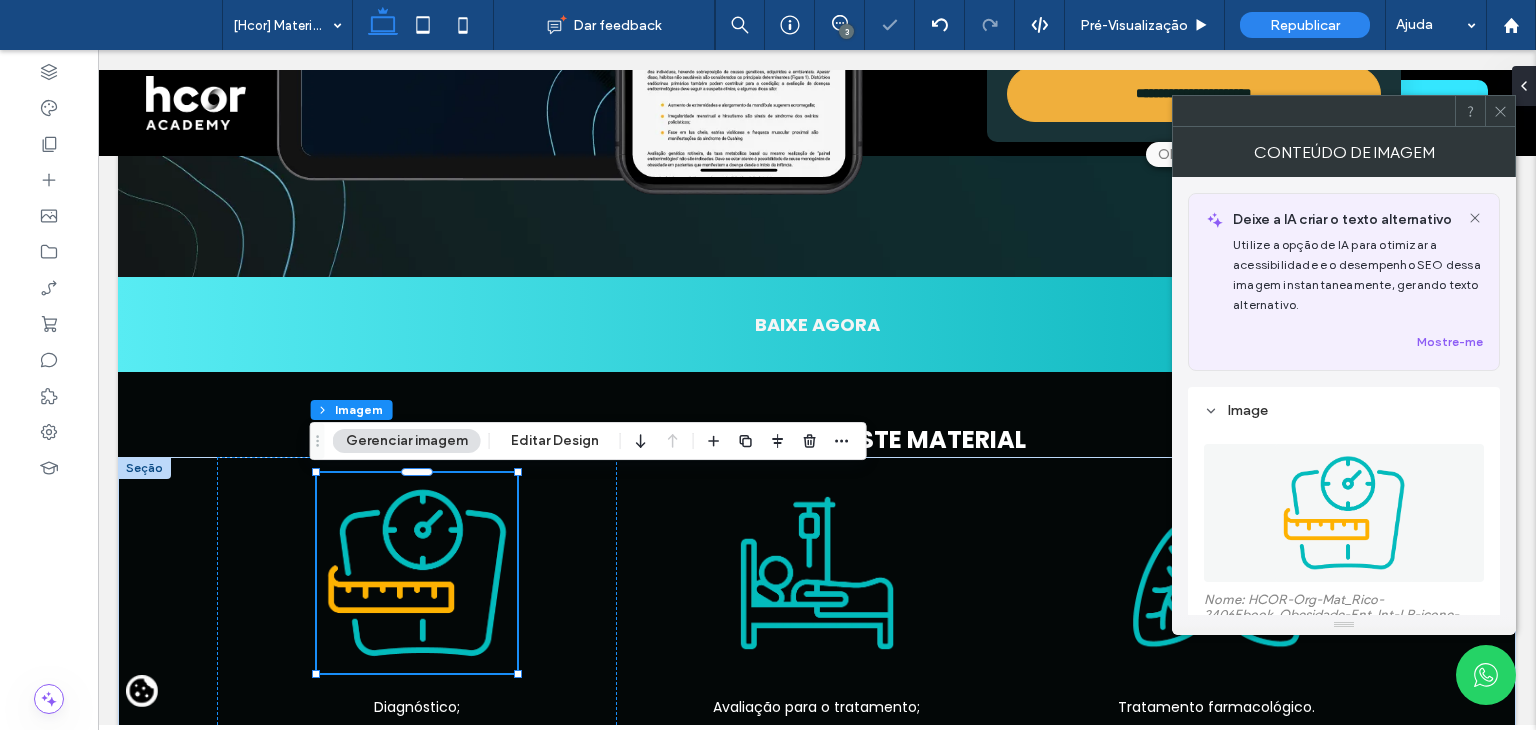 click at bounding box center [1500, 111] 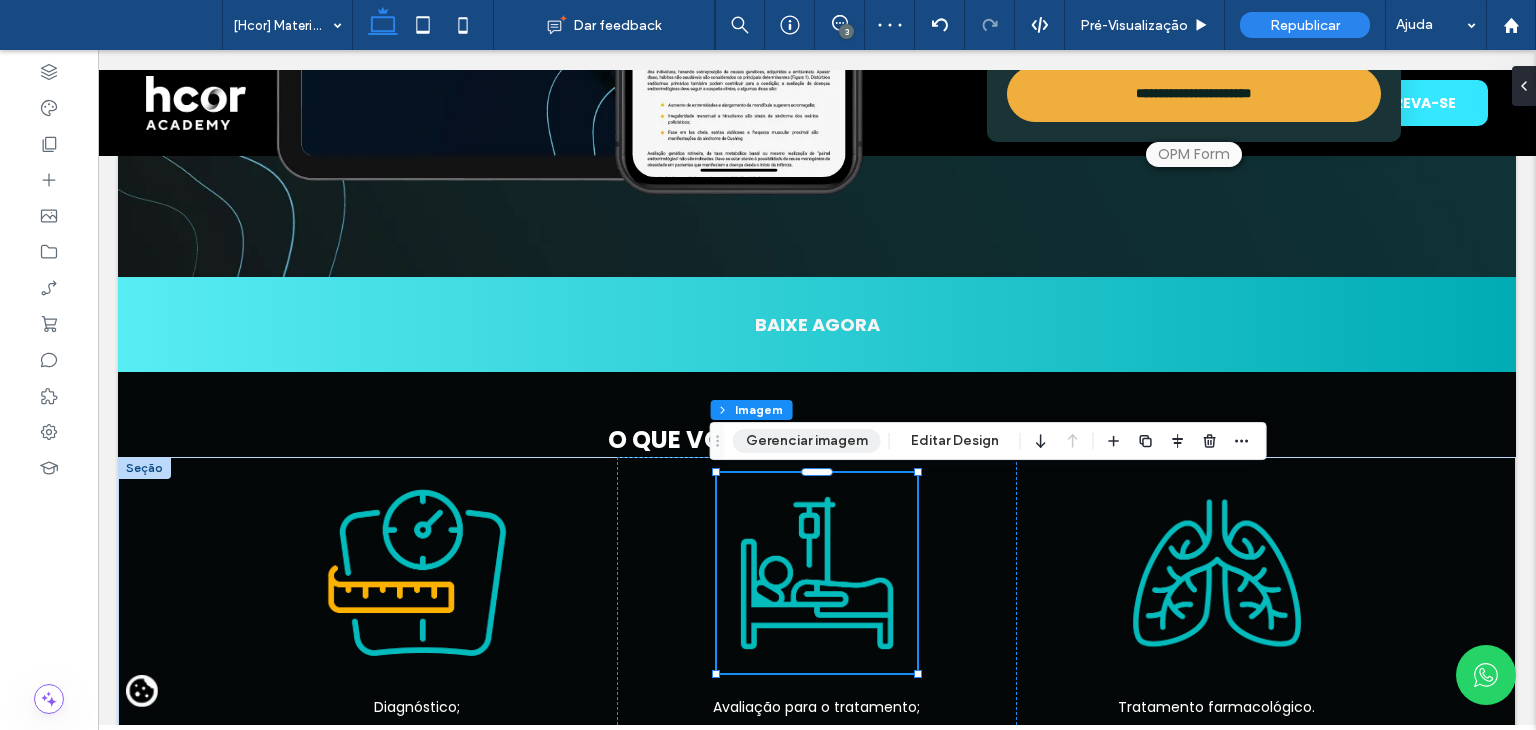 click on "Gerenciar imagem" at bounding box center [807, 441] 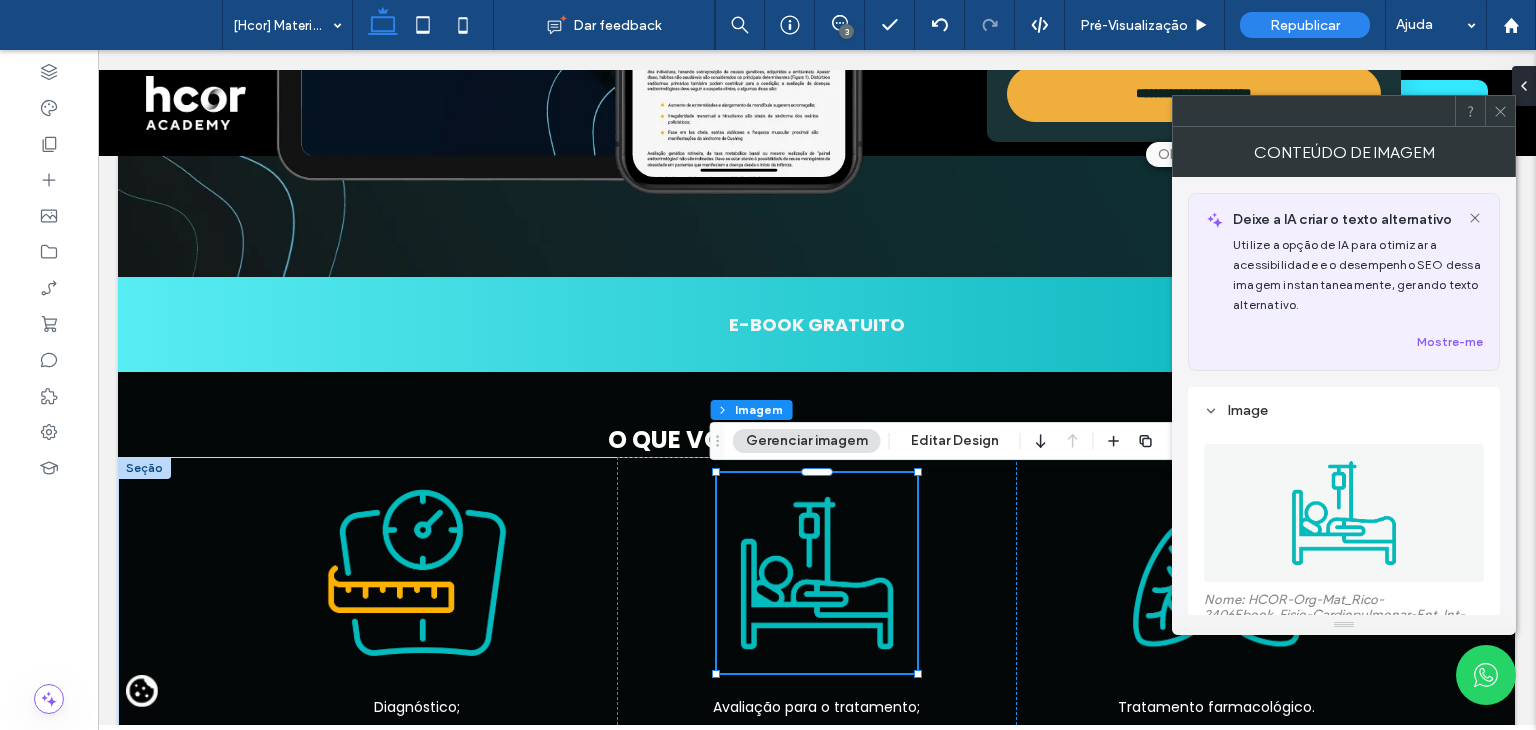 click at bounding box center [1344, 513] 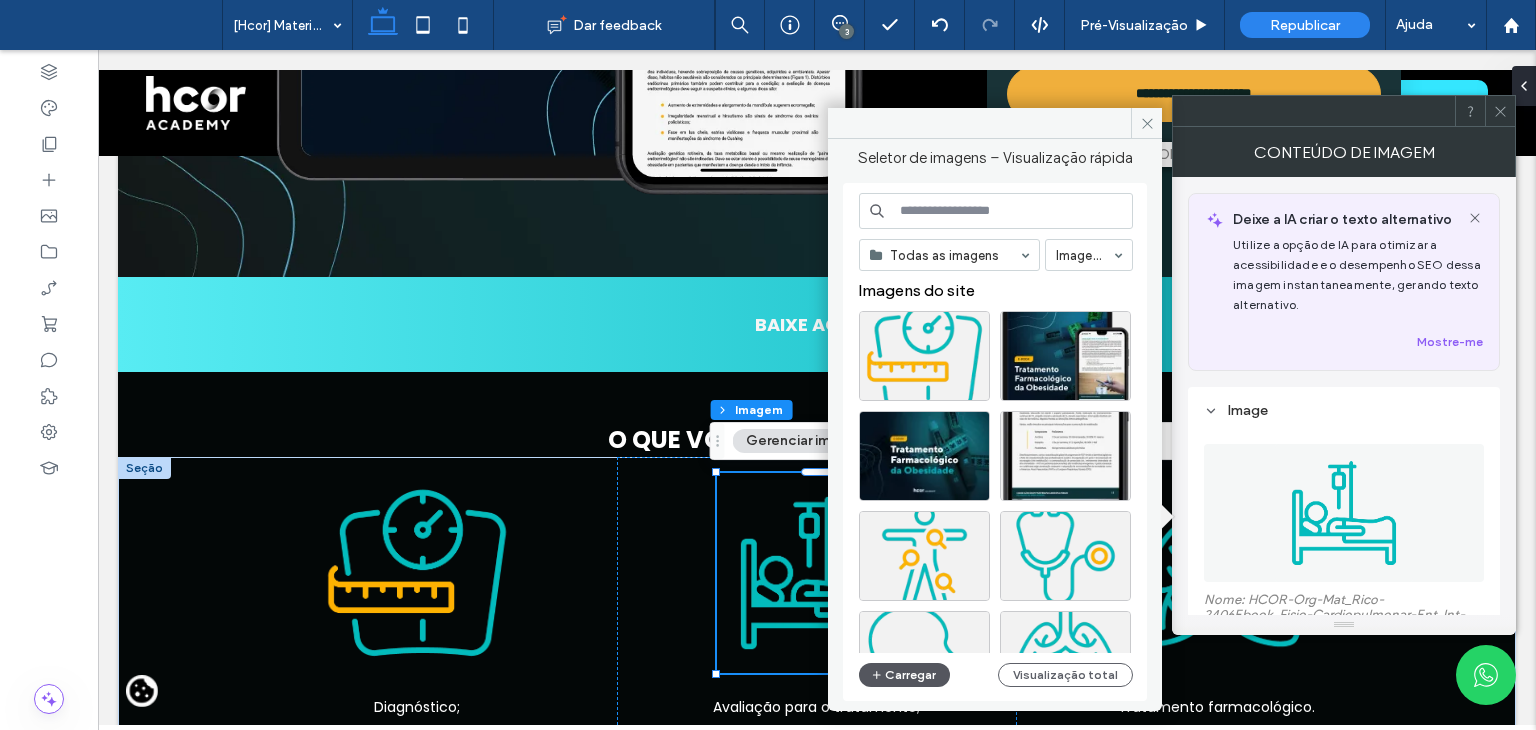 click on "Carregar" at bounding box center [904, 675] 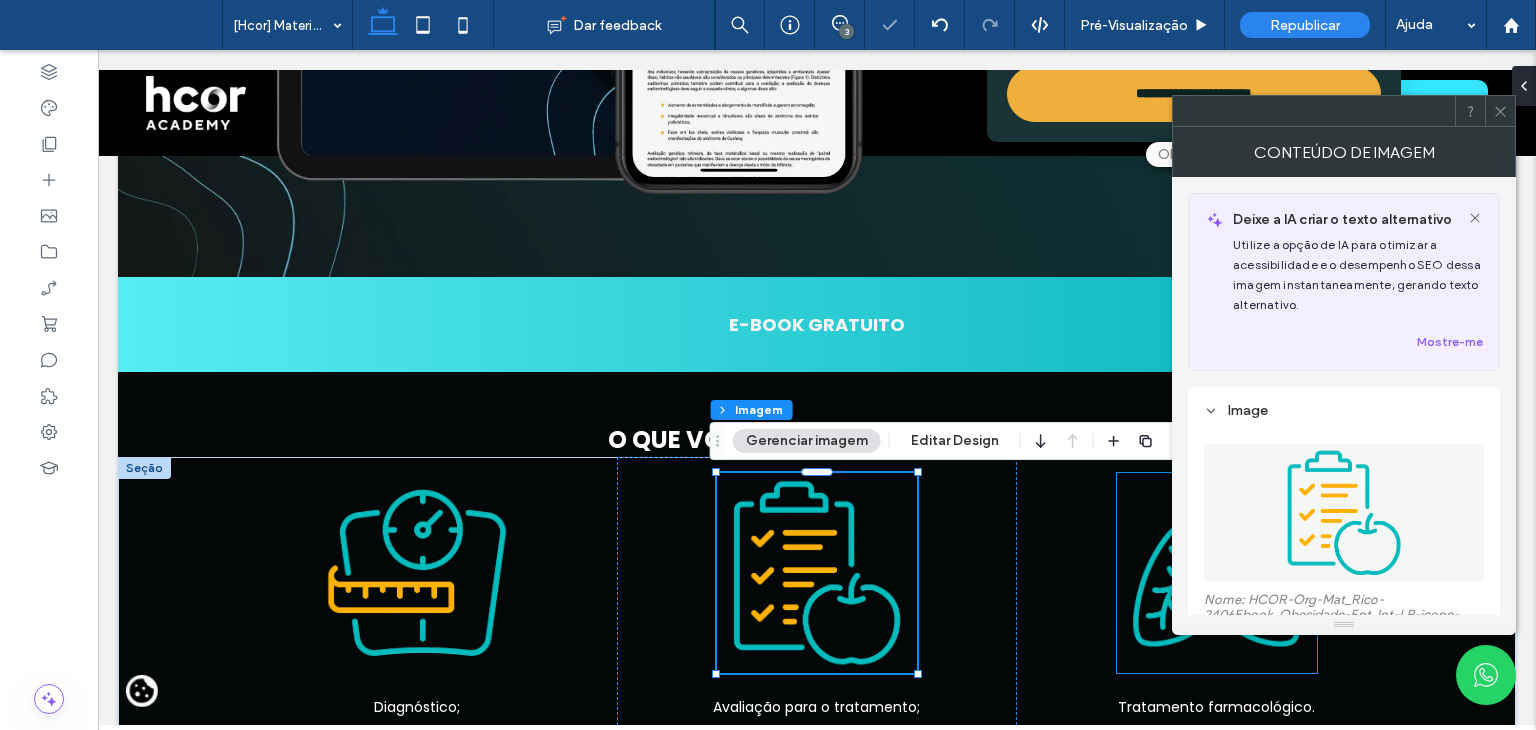 click at bounding box center [1217, 573] 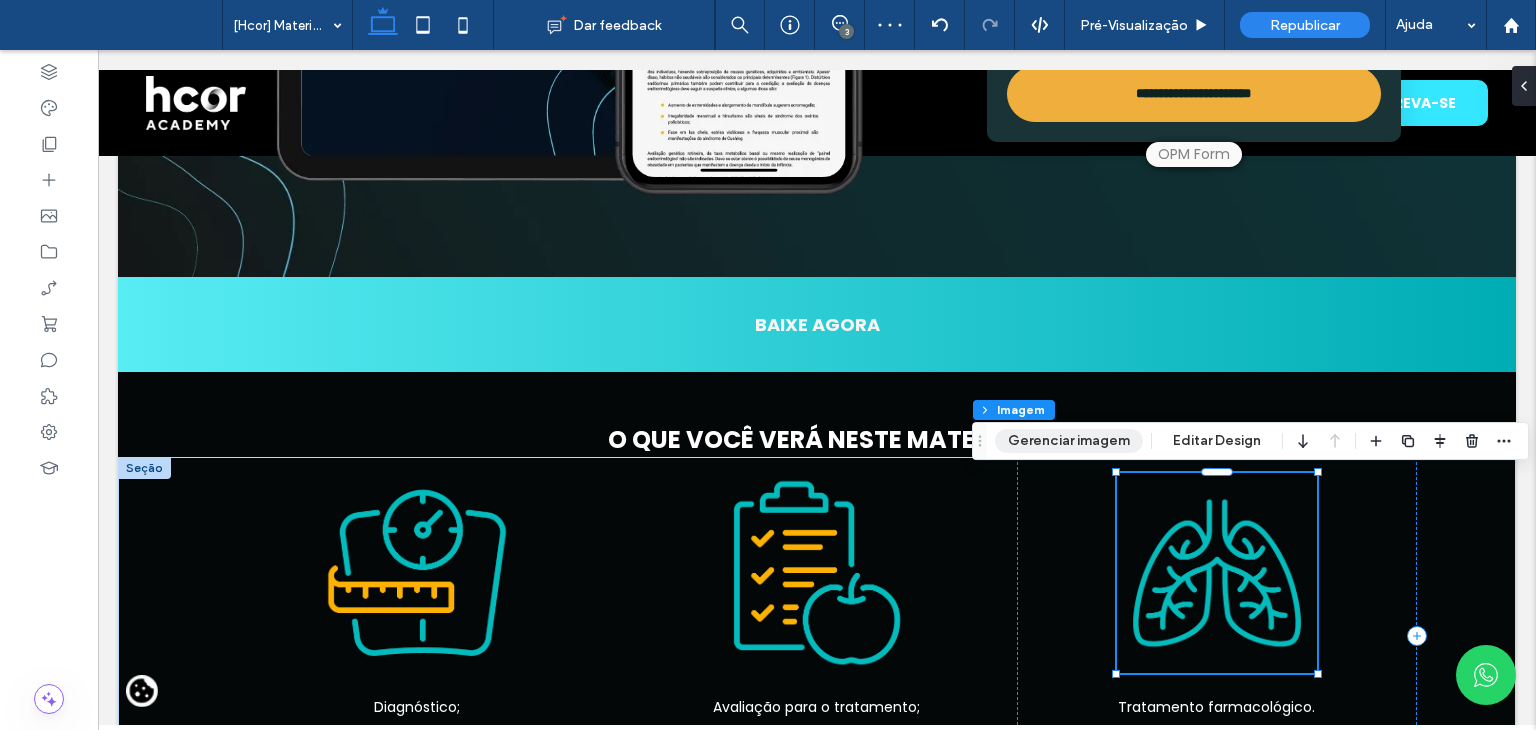 click on "Gerenciar imagem" at bounding box center [1069, 441] 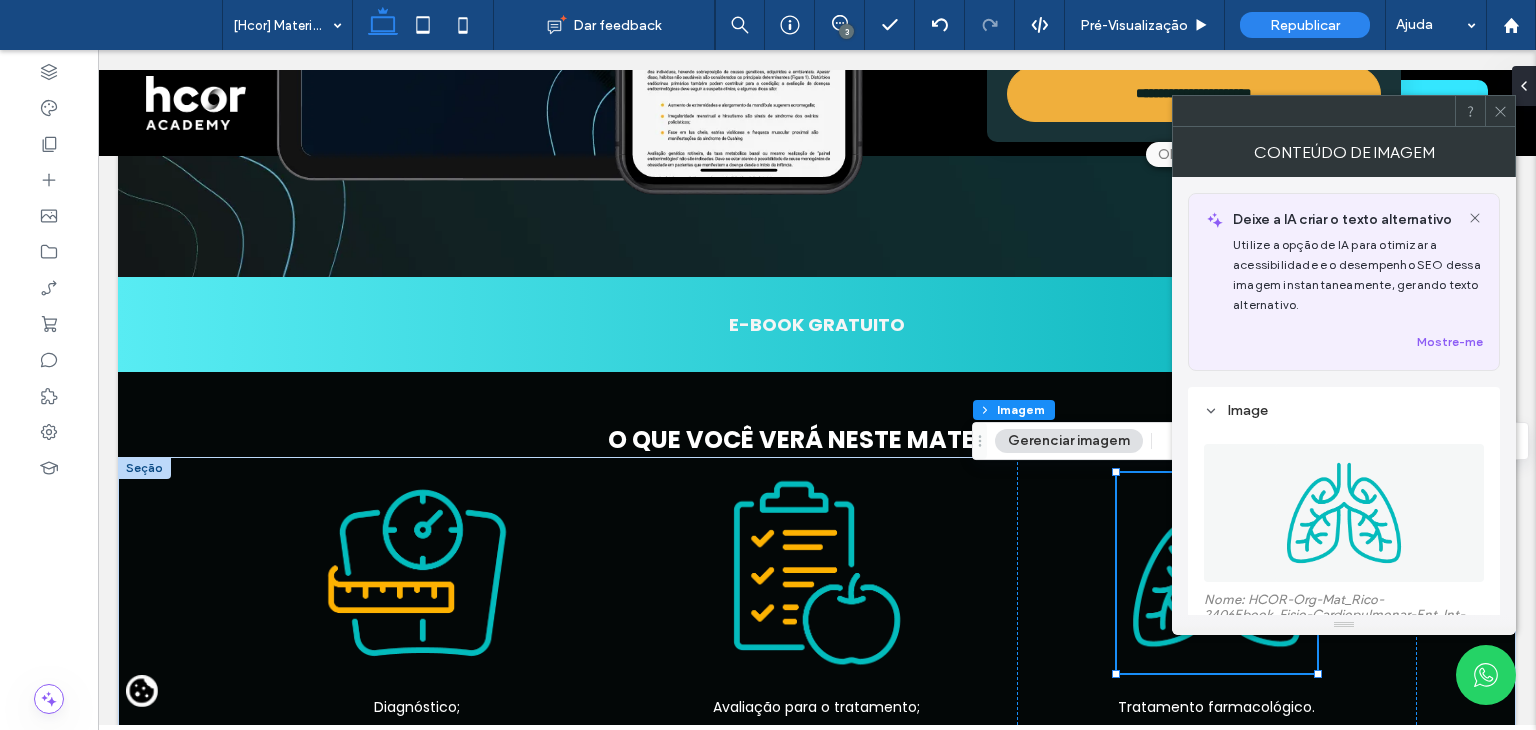 click at bounding box center [1344, 513] 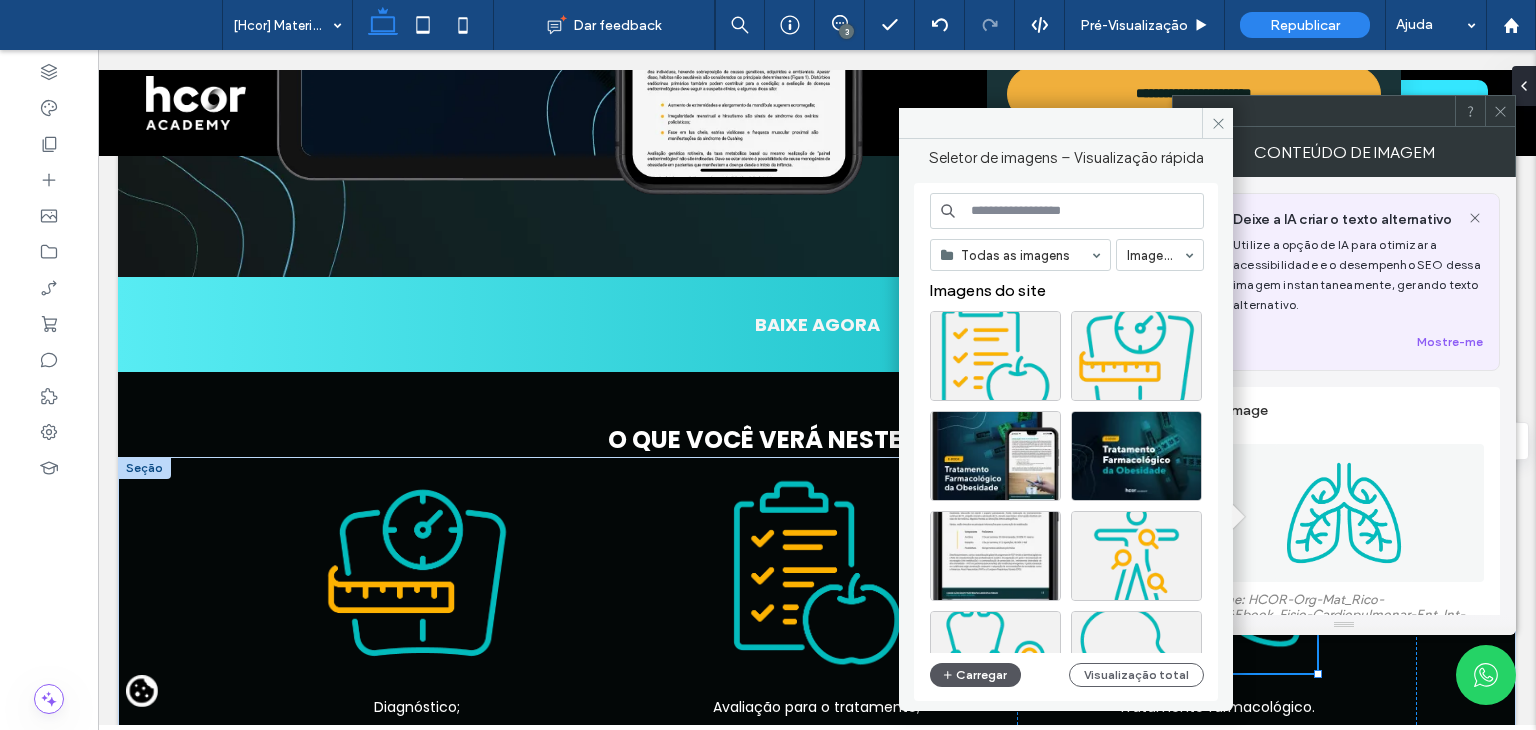 click on "Carregar" at bounding box center [975, 675] 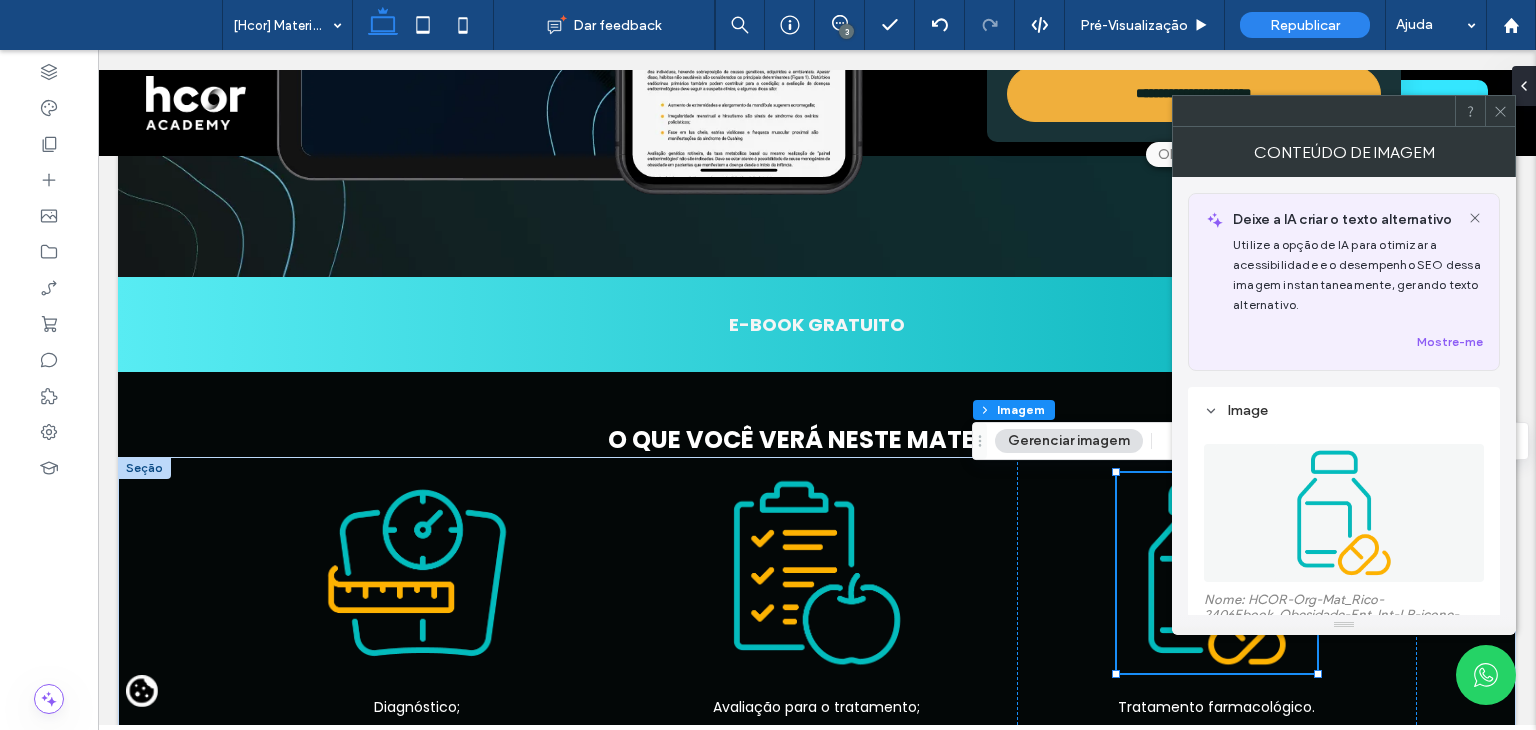 click 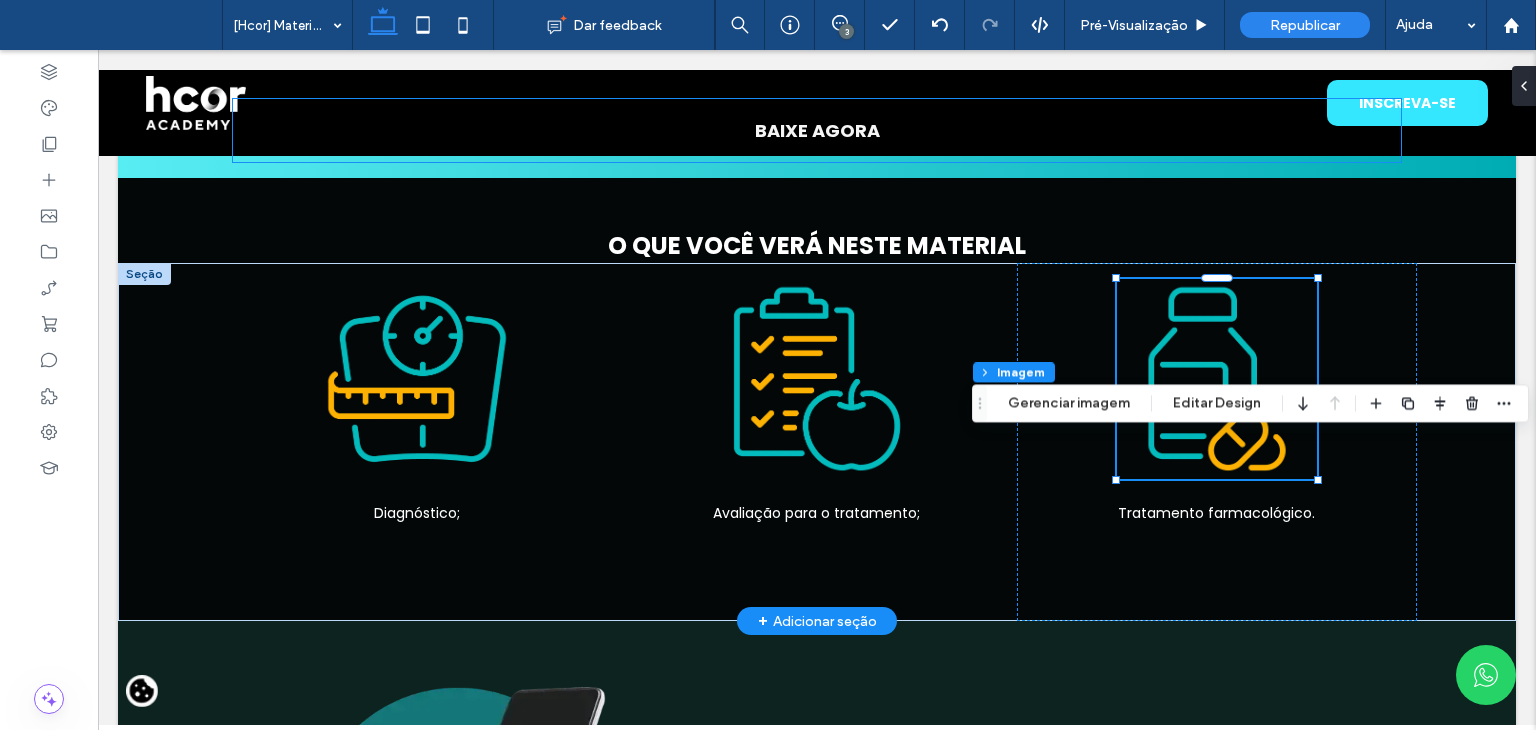 scroll, scrollTop: 900, scrollLeft: 0, axis: vertical 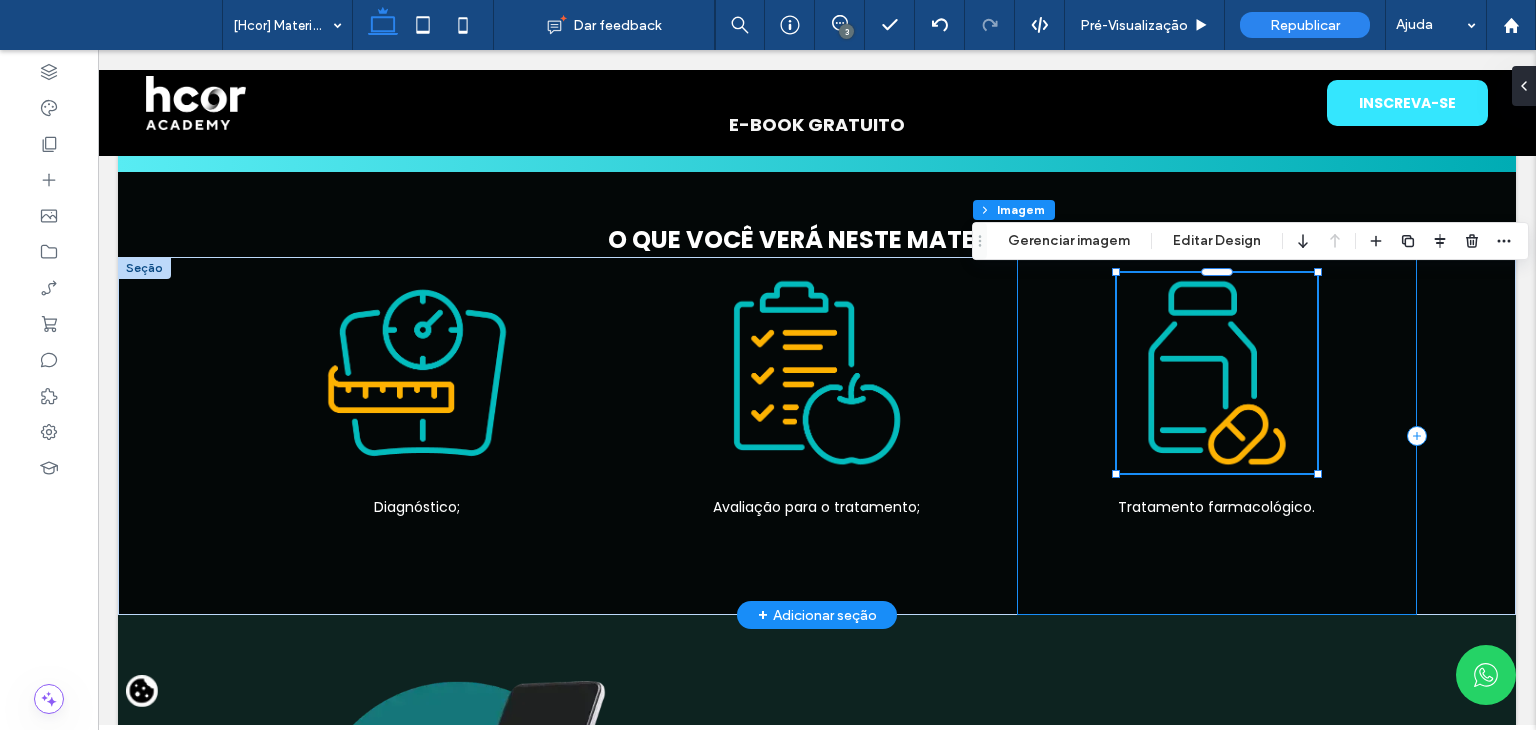 click on "Tratamento farmacológico." at bounding box center [1217, 436] 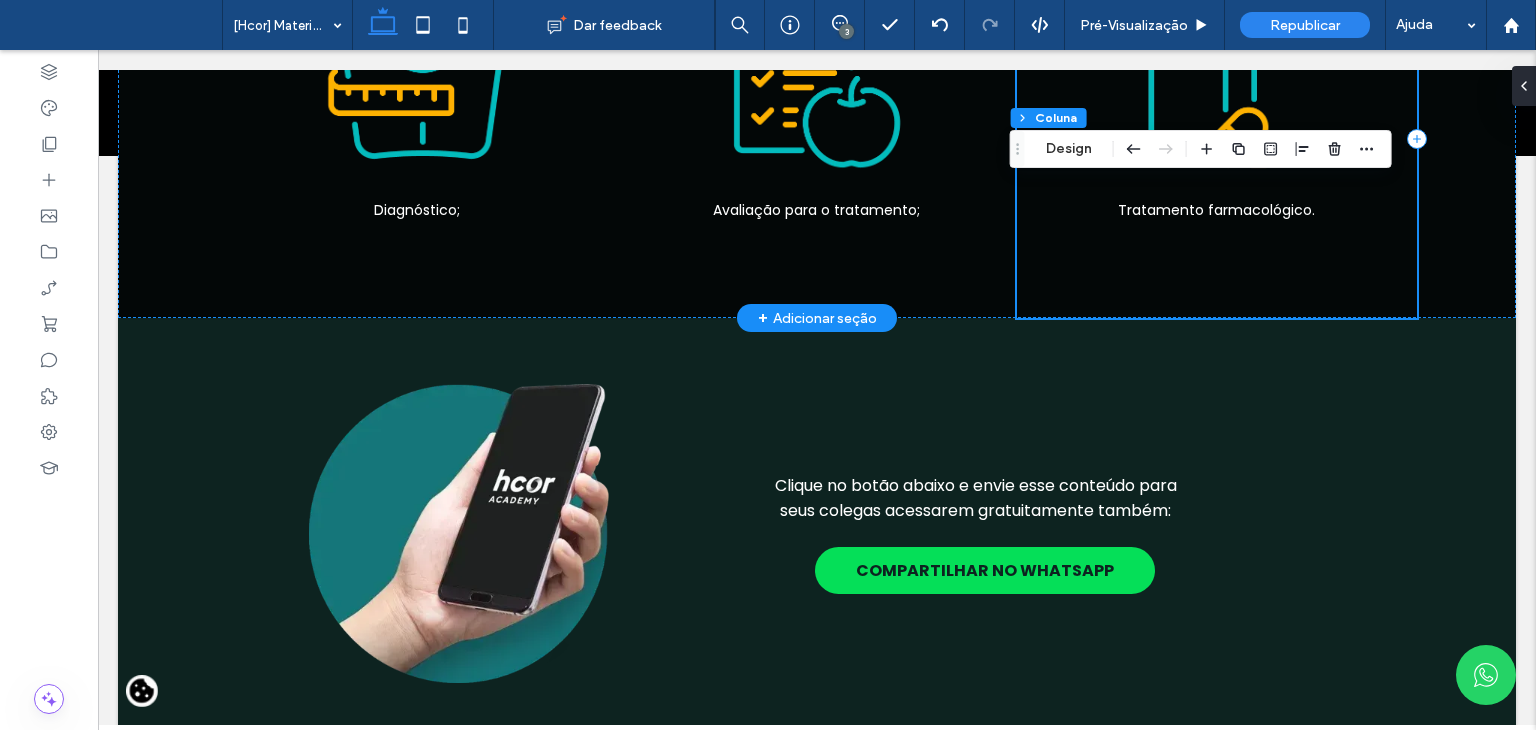 scroll, scrollTop: 1200, scrollLeft: 0, axis: vertical 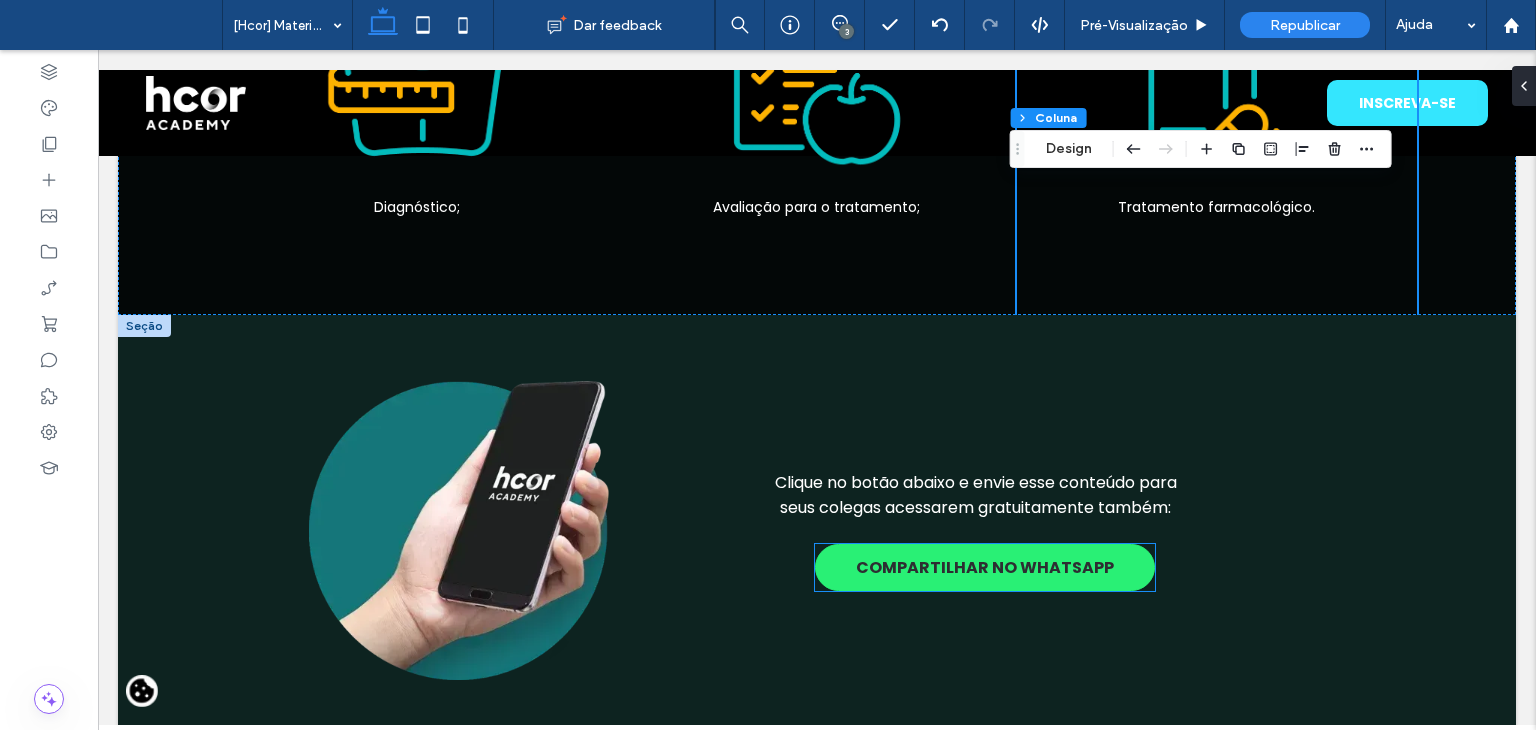 click on "COMPARTILHAR NO WHATSAPP" at bounding box center [985, 567] 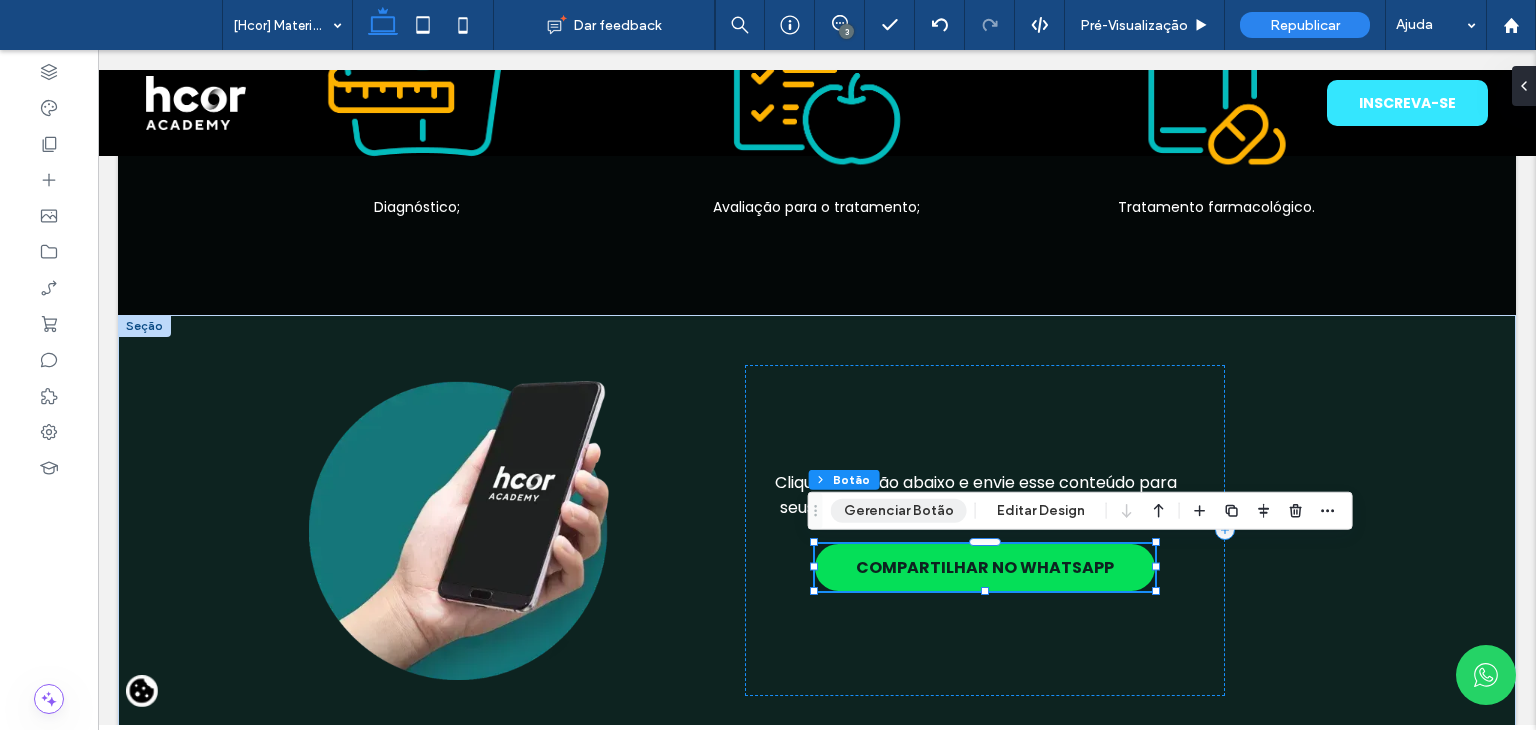 click on "Gerenciar Botão" at bounding box center (899, 511) 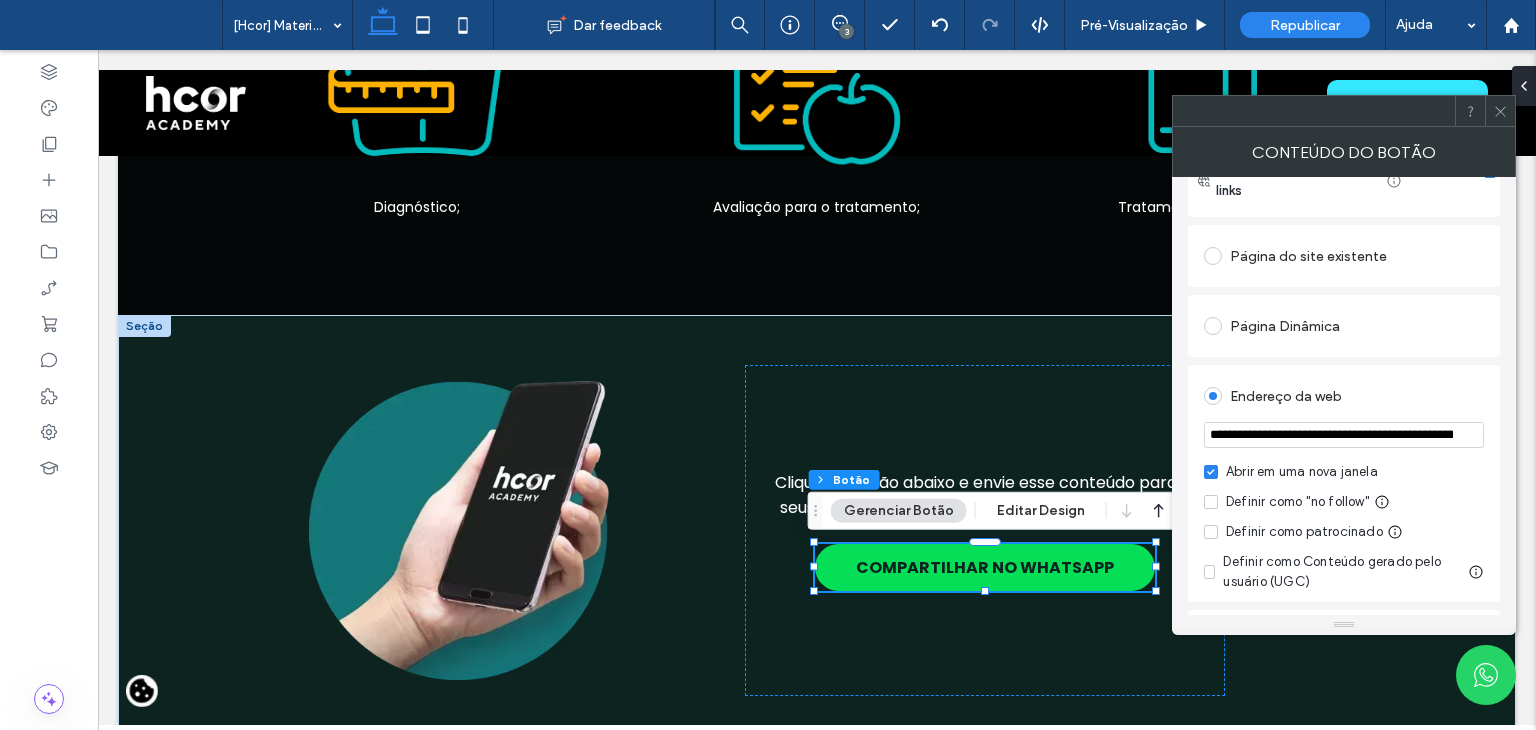 scroll, scrollTop: 200, scrollLeft: 0, axis: vertical 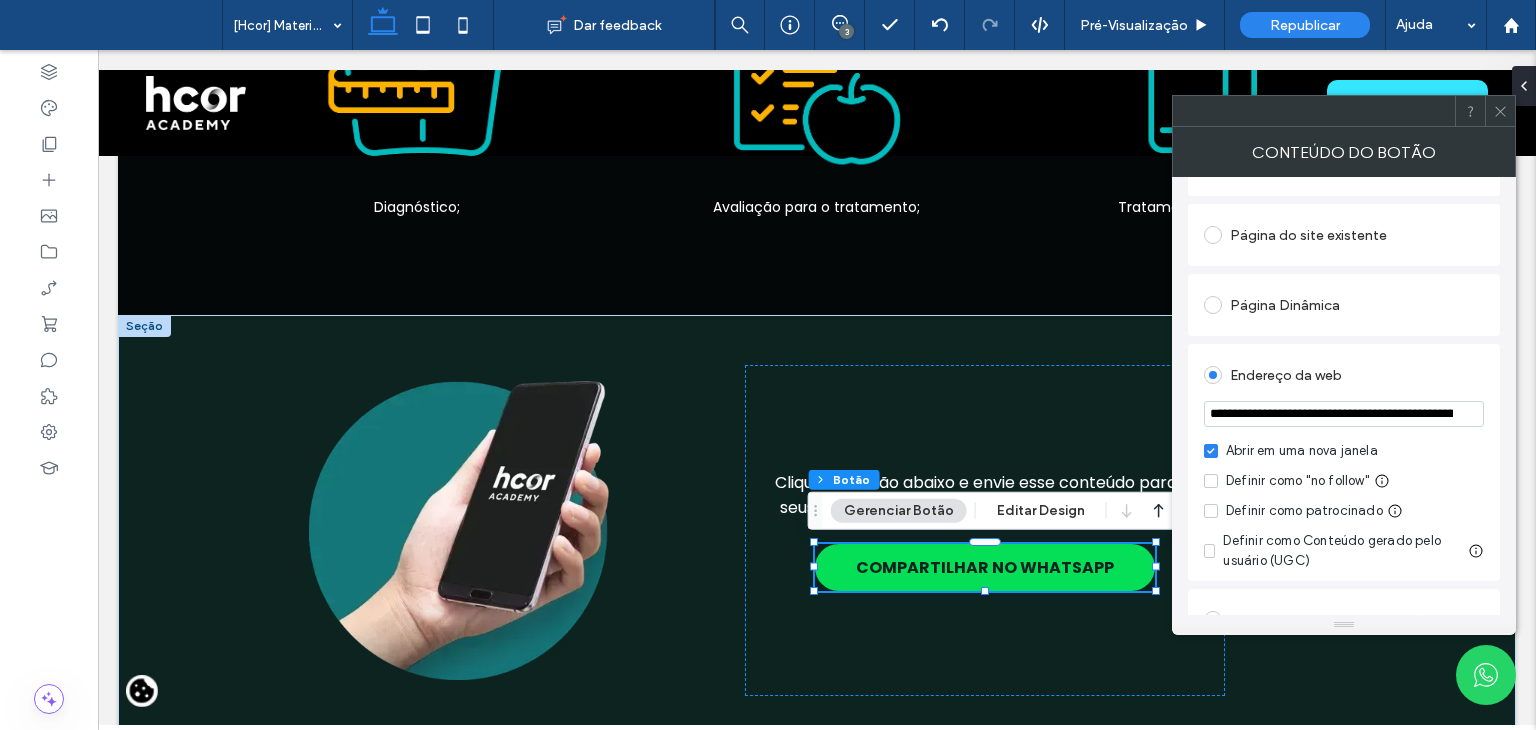 click on "**********" at bounding box center (1344, 414) 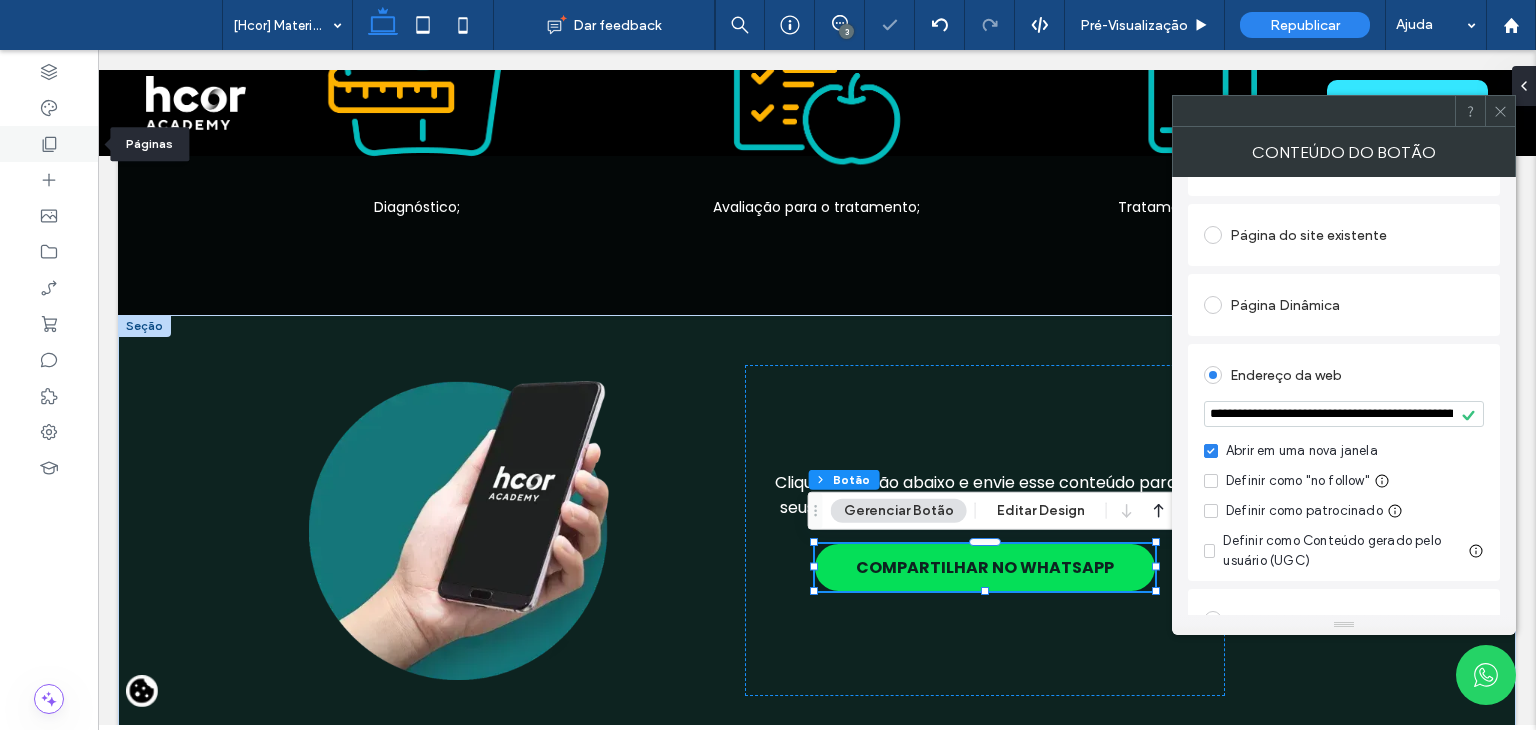 click 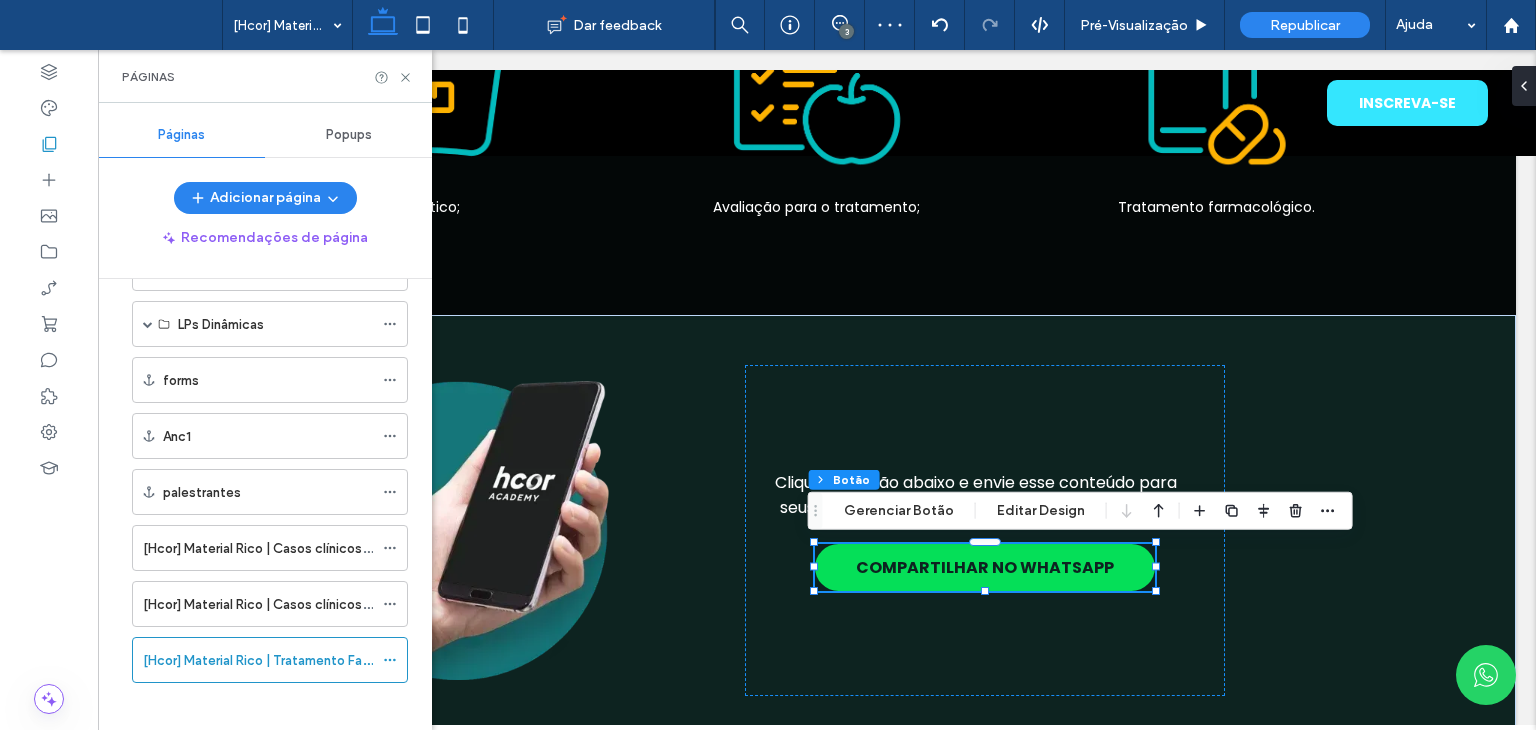 scroll, scrollTop: 1133, scrollLeft: 0, axis: vertical 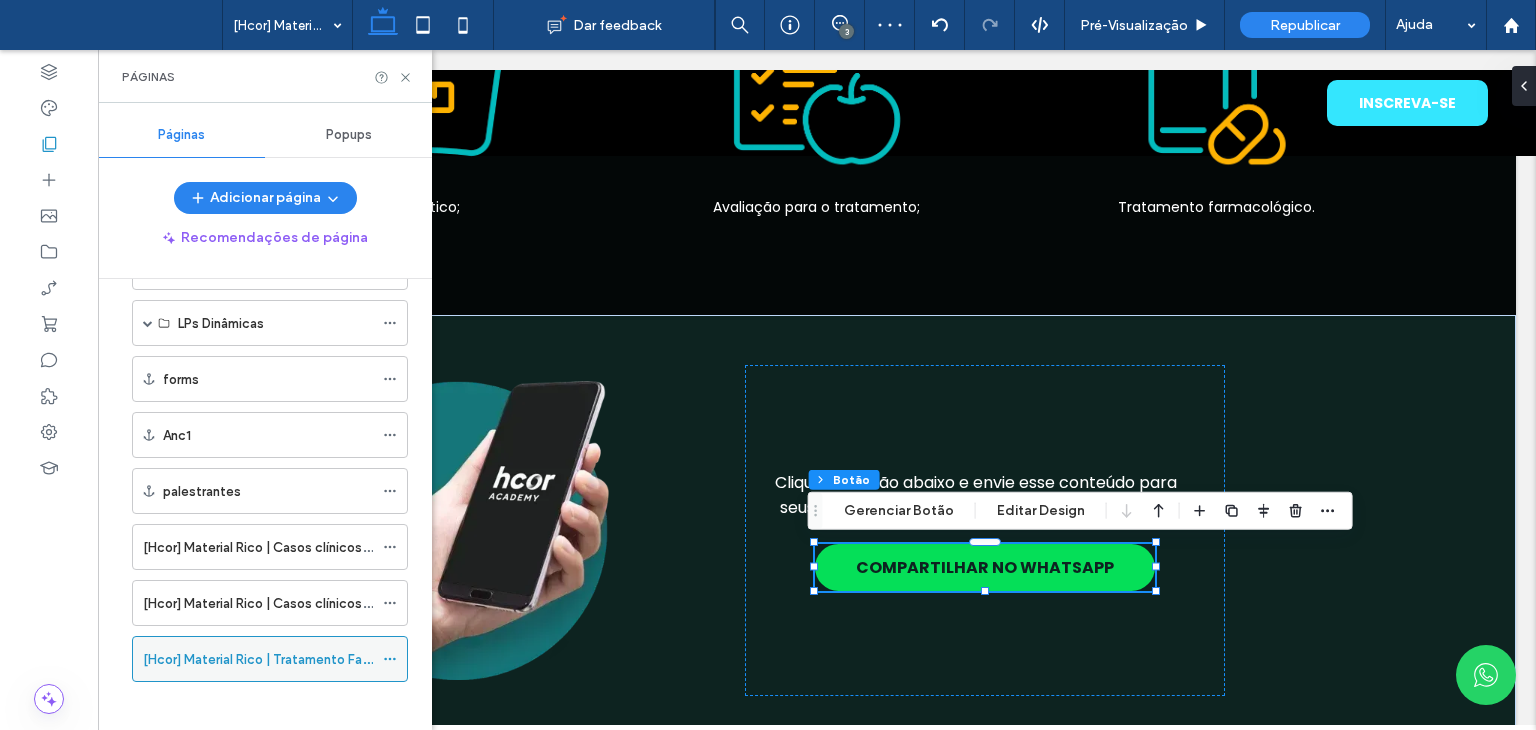 click 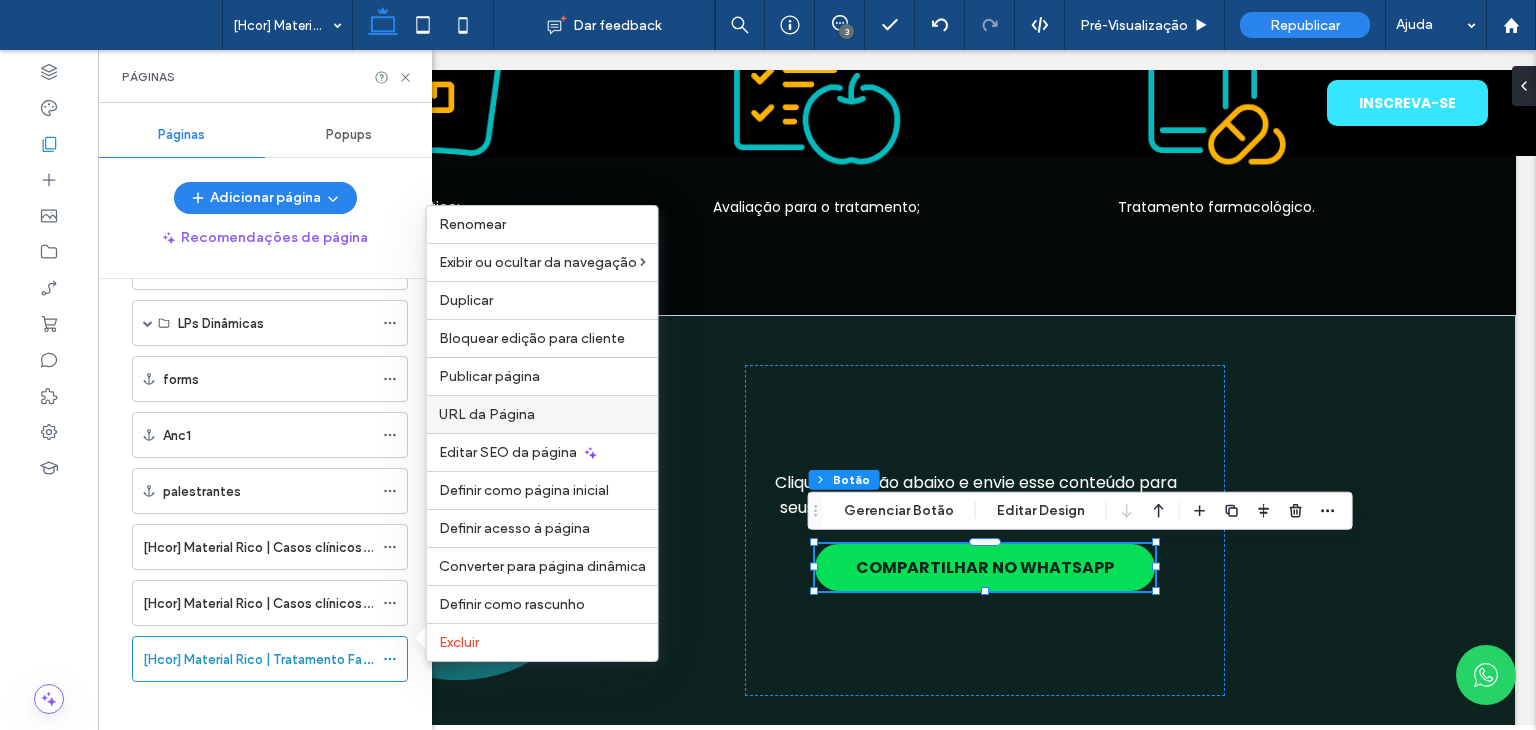 click on "URL da Página" at bounding box center [487, 414] 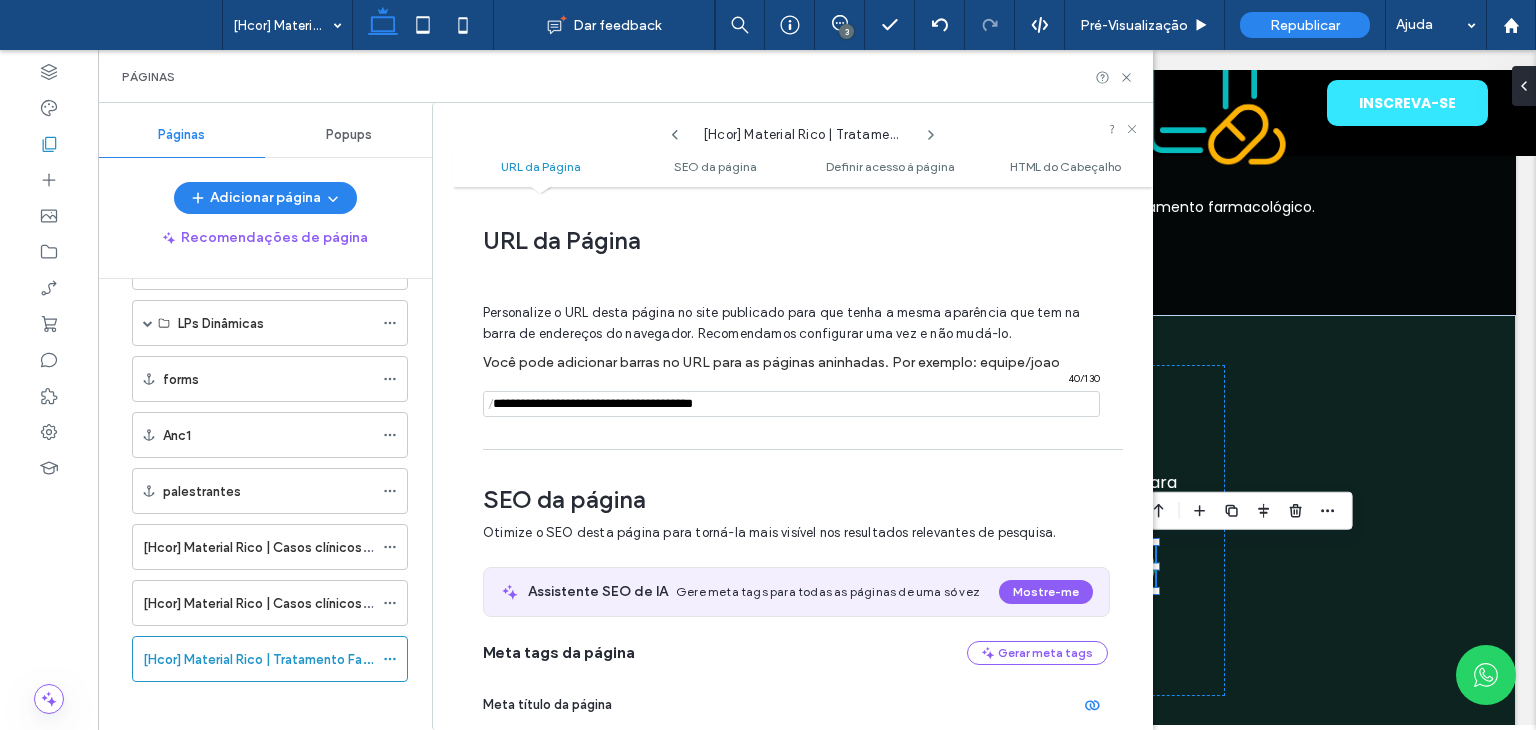 scroll, scrollTop: 10, scrollLeft: 0, axis: vertical 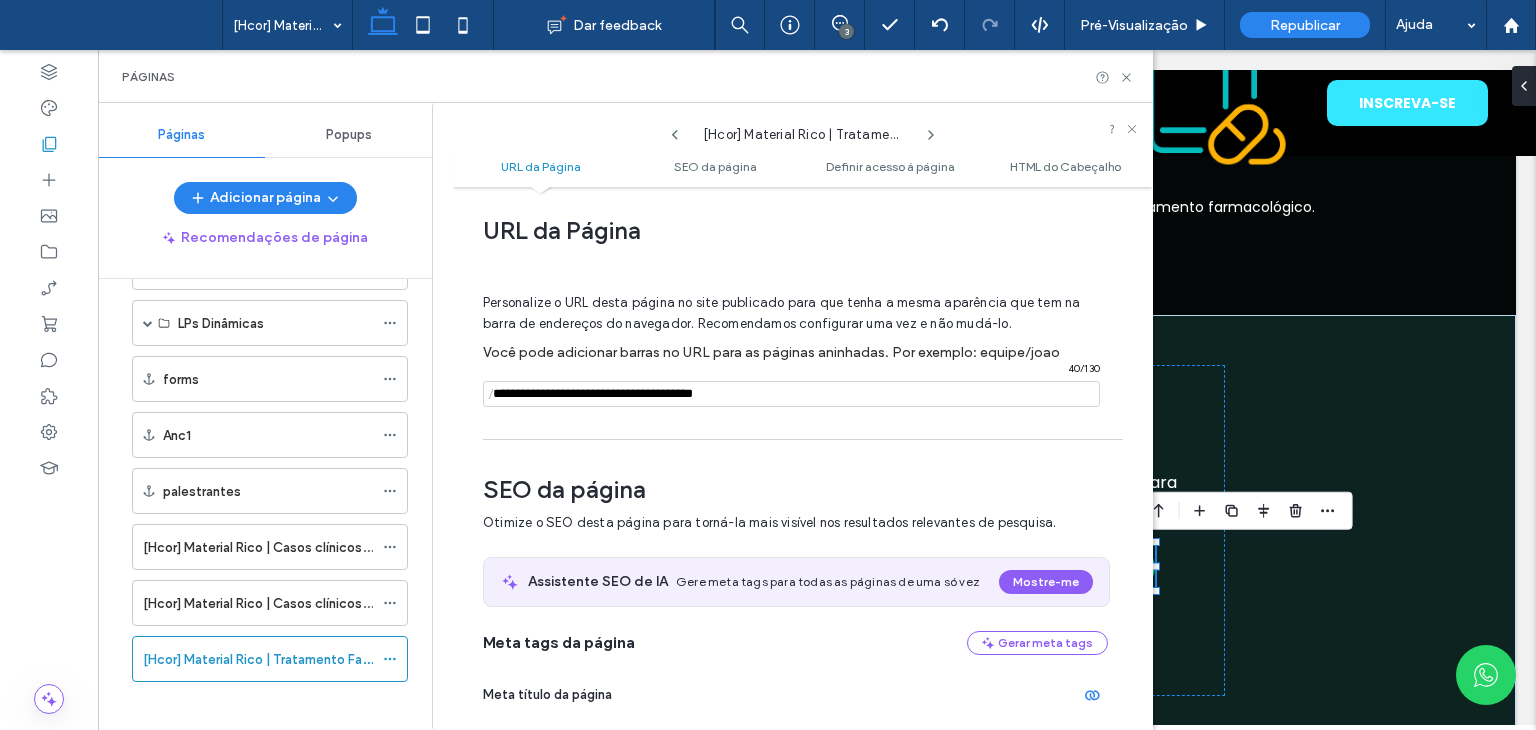 drag, startPoint x: 772, startPoint y: 400, endPoint x: 598, endPoint y: 409, distance: 174.2326 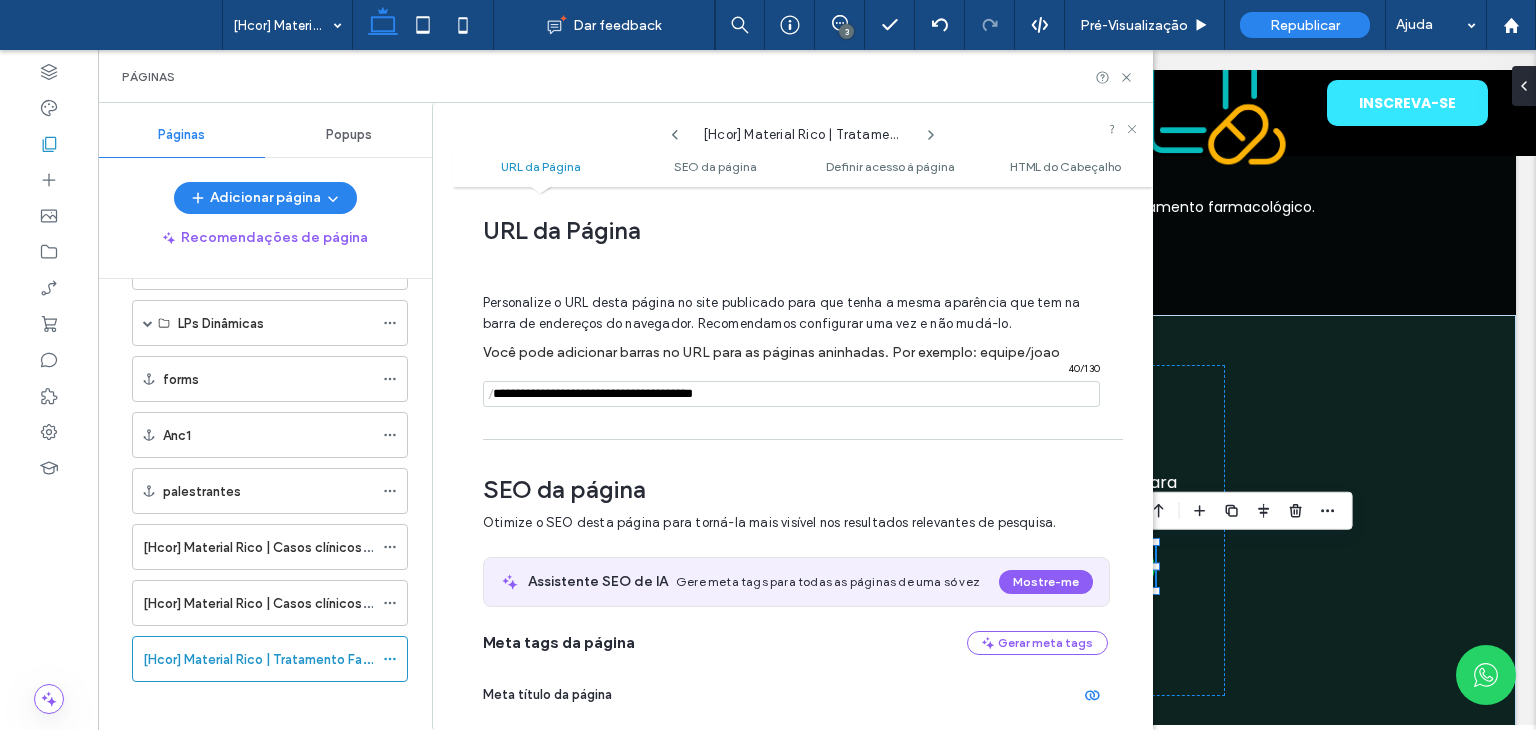 click on "Personalize o URL desta página no site publicado para que tenha a mesma aparência que tem na barra de endereços do navegador. Recomendamos configurar uma vez e não mudá-lo. Você pode adicionar barras no URL para as páginas aninhadas. Por exemplo: equipe/[FIRST] / 40 / 130" at bounding box center (795, 341) 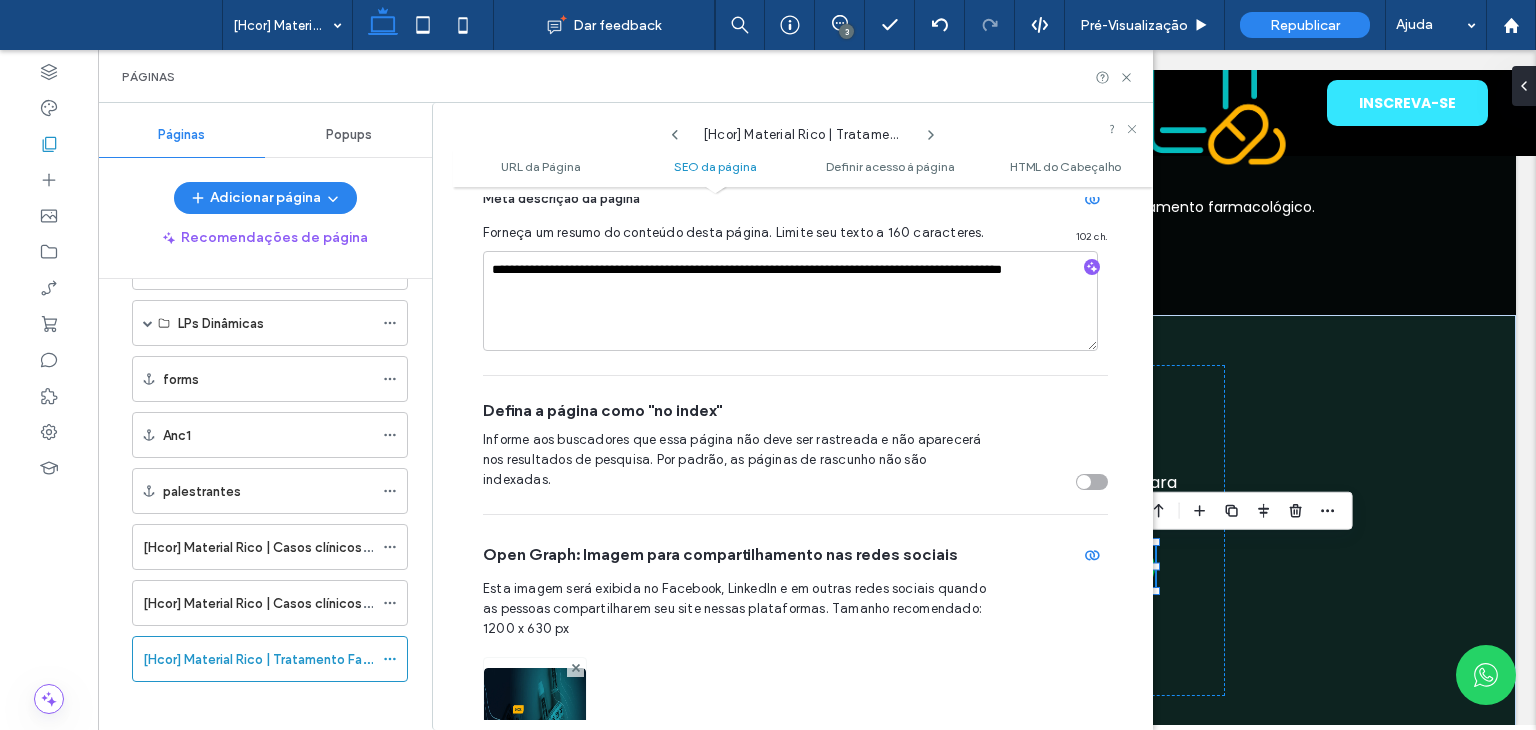 scroll, scrollTop: 210, scrollLeft: 0, axis: vertical 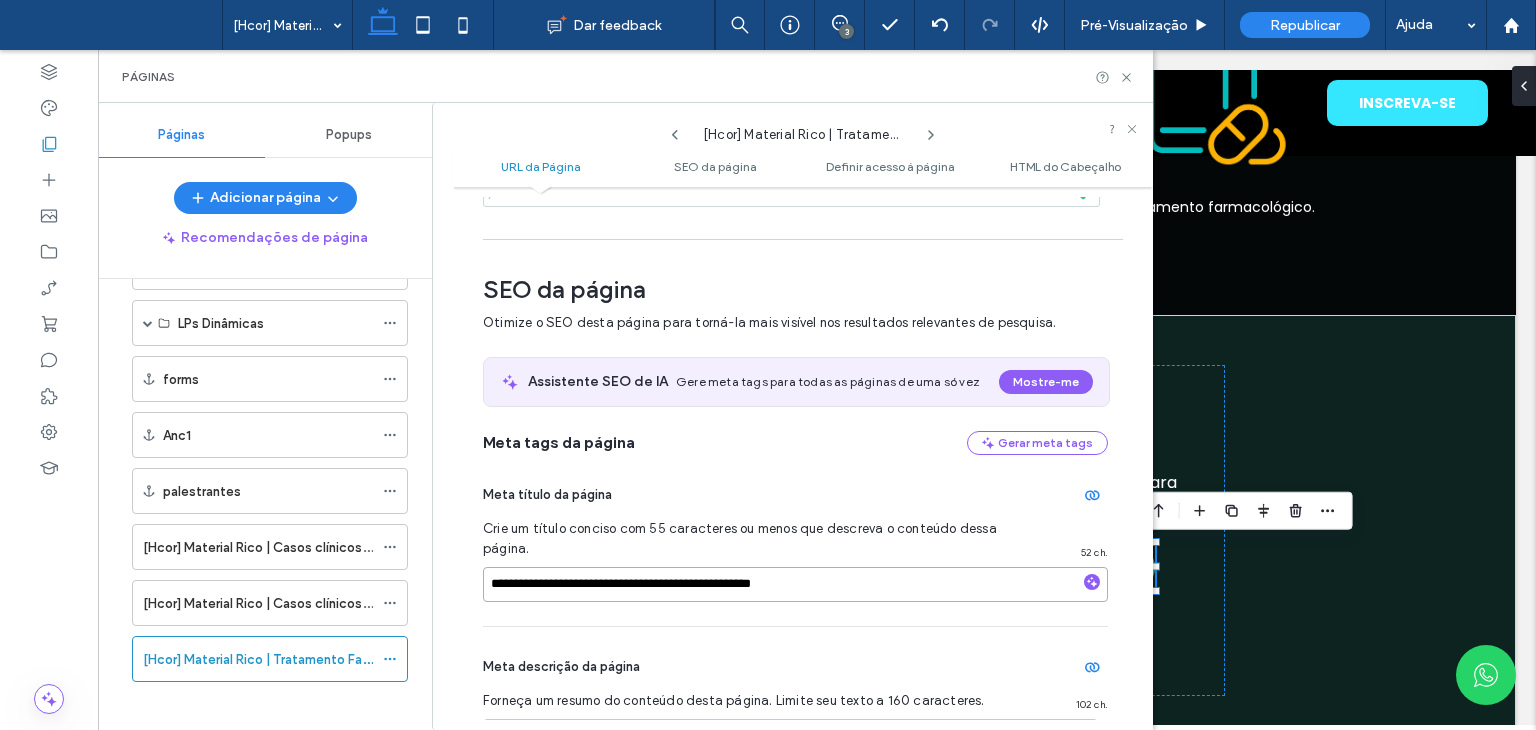 click on "**********" at bounding box center [795, 584] 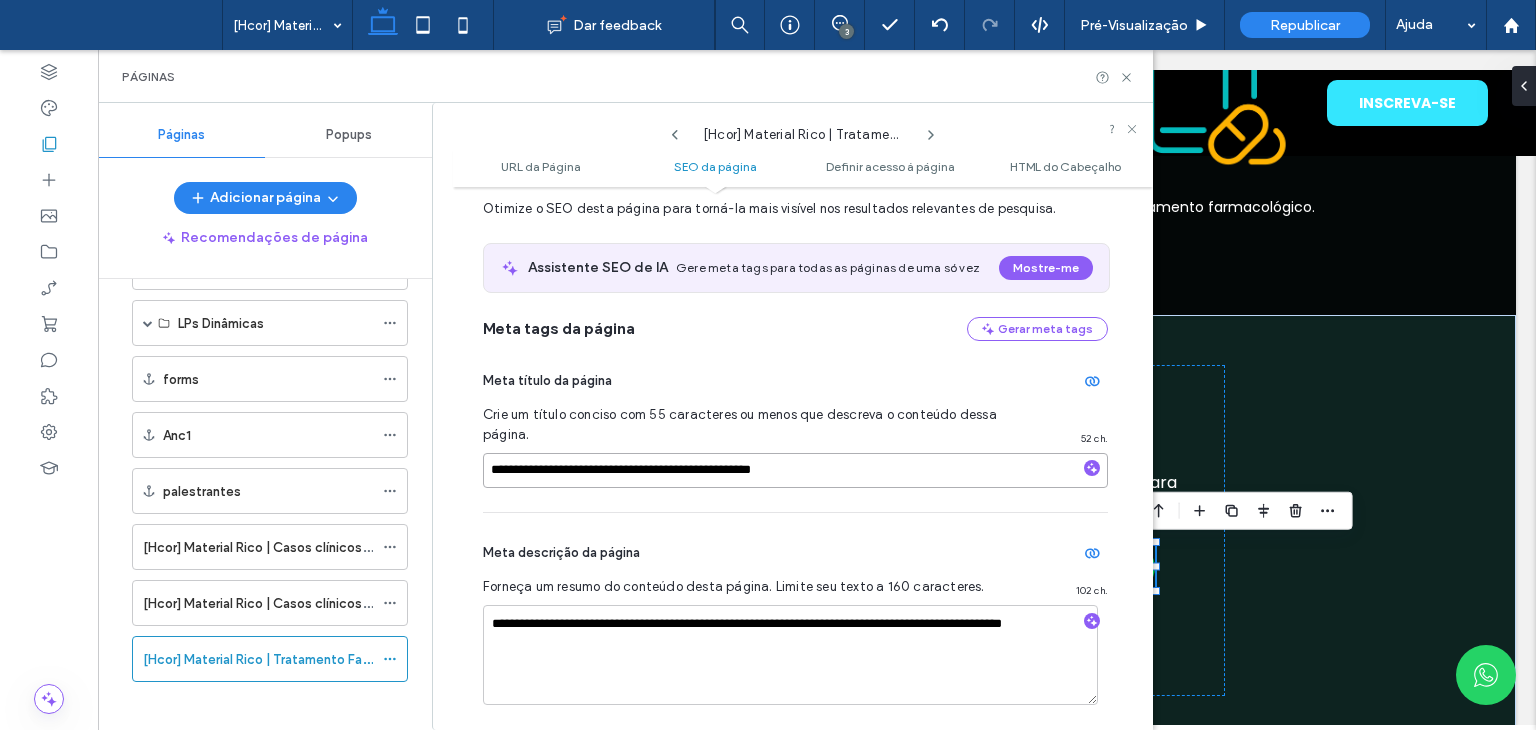 scroll, scrollTop: 510, scrollLeft: 0, axis: vertical 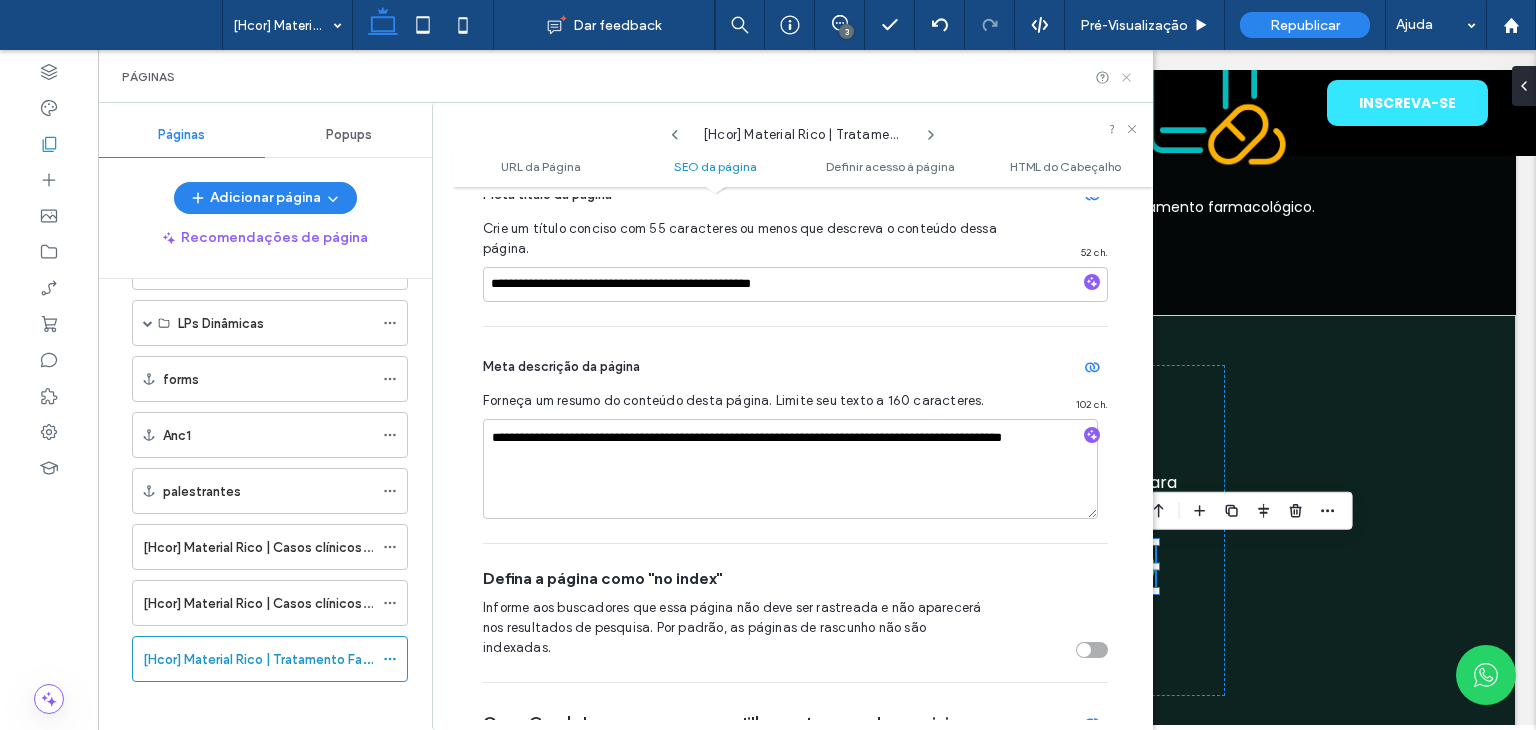 click 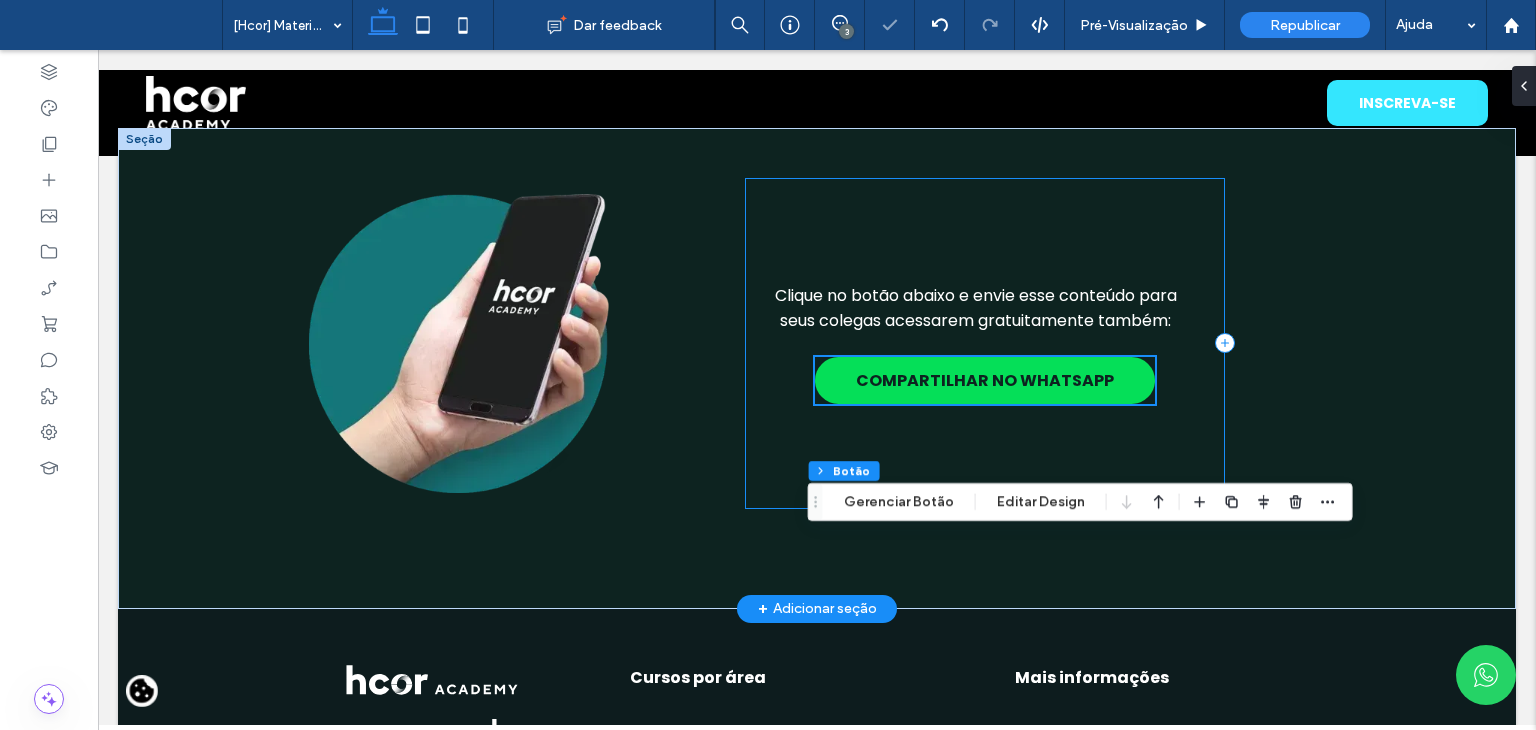 scroll, scrollTop: 1400, scrollLeft: 0, axis: vertical 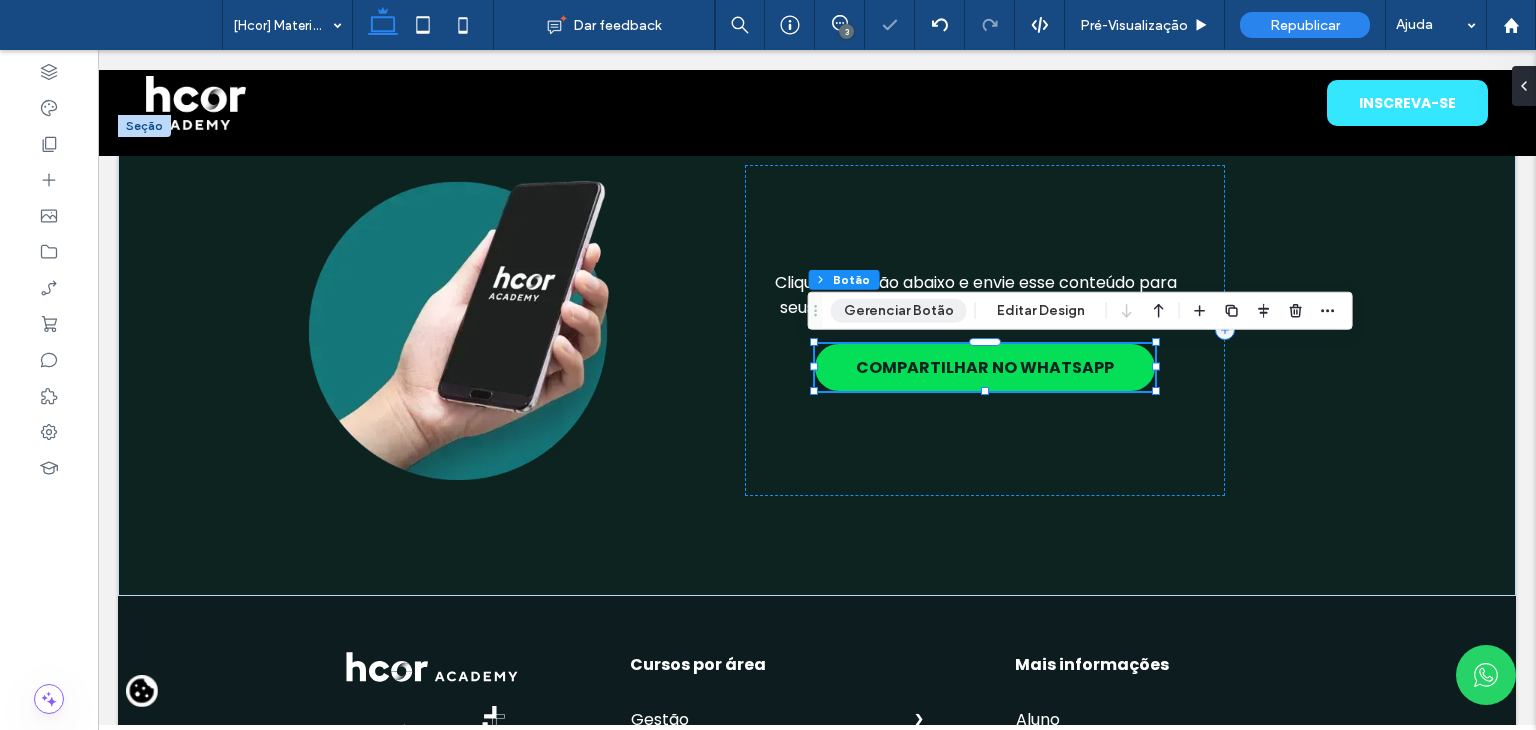 click on "Gerenciar Botão" at bounding box center (899, 311) 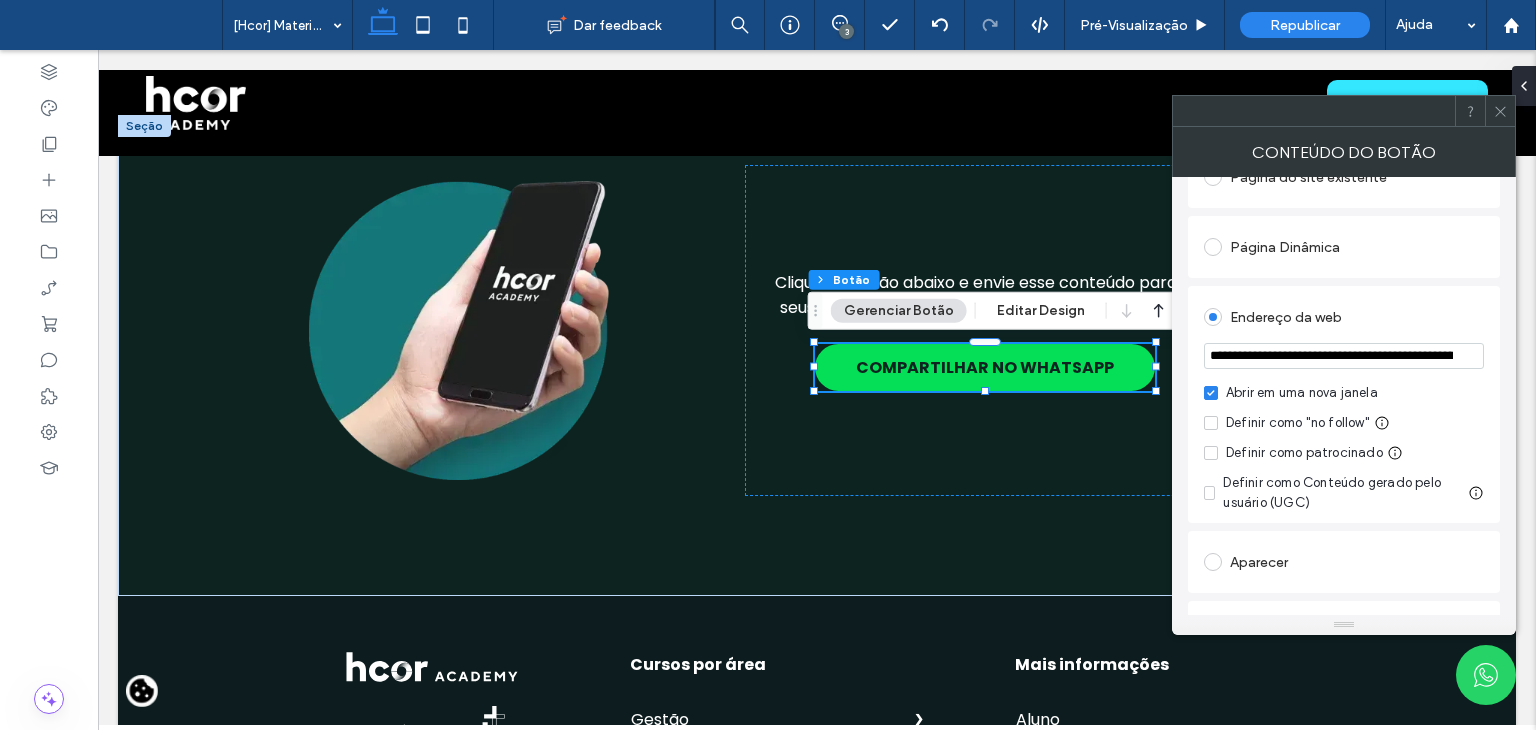 scroll, scrollTop: 257, scrollLeft: 0, axis: vertical 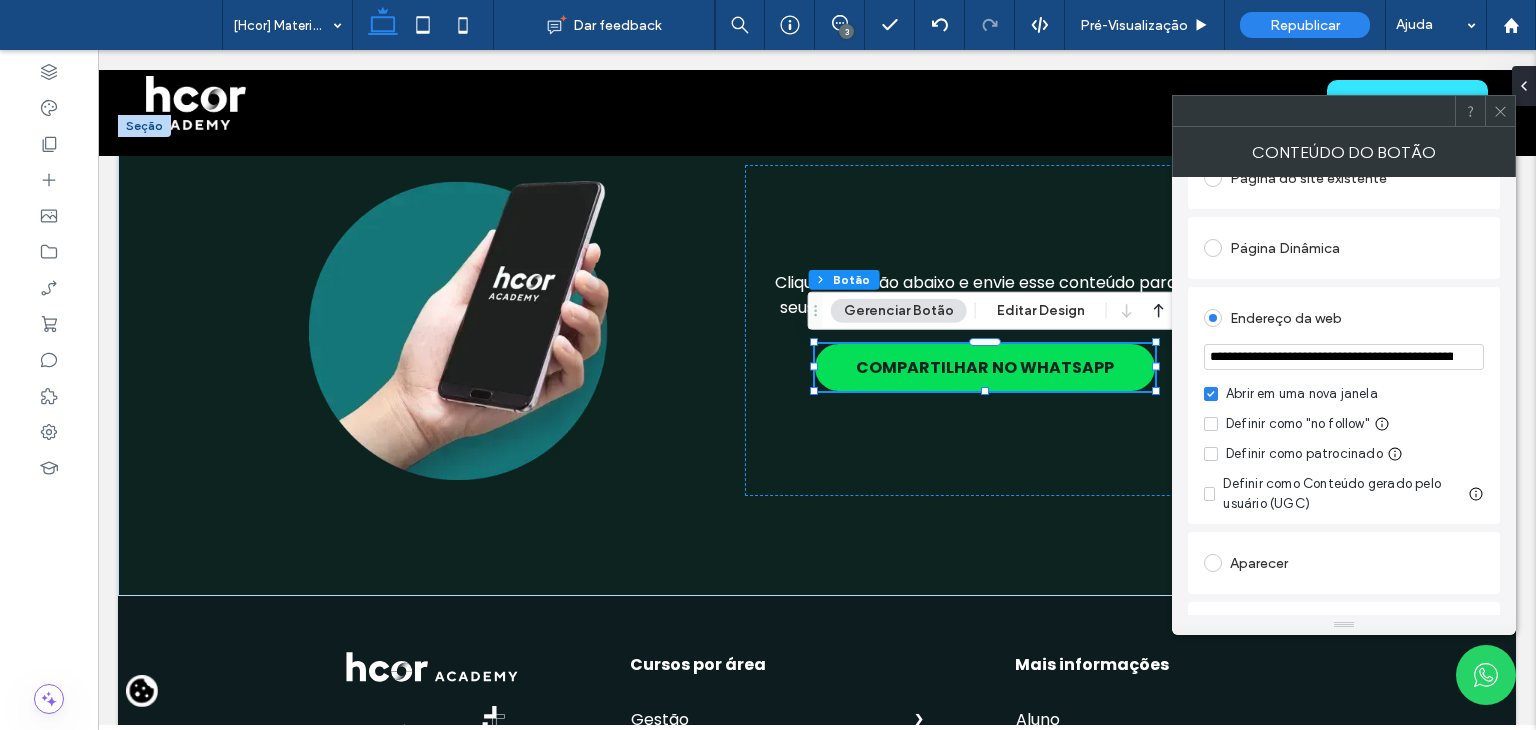 click on "**********" at bounding box center (1344, 357) 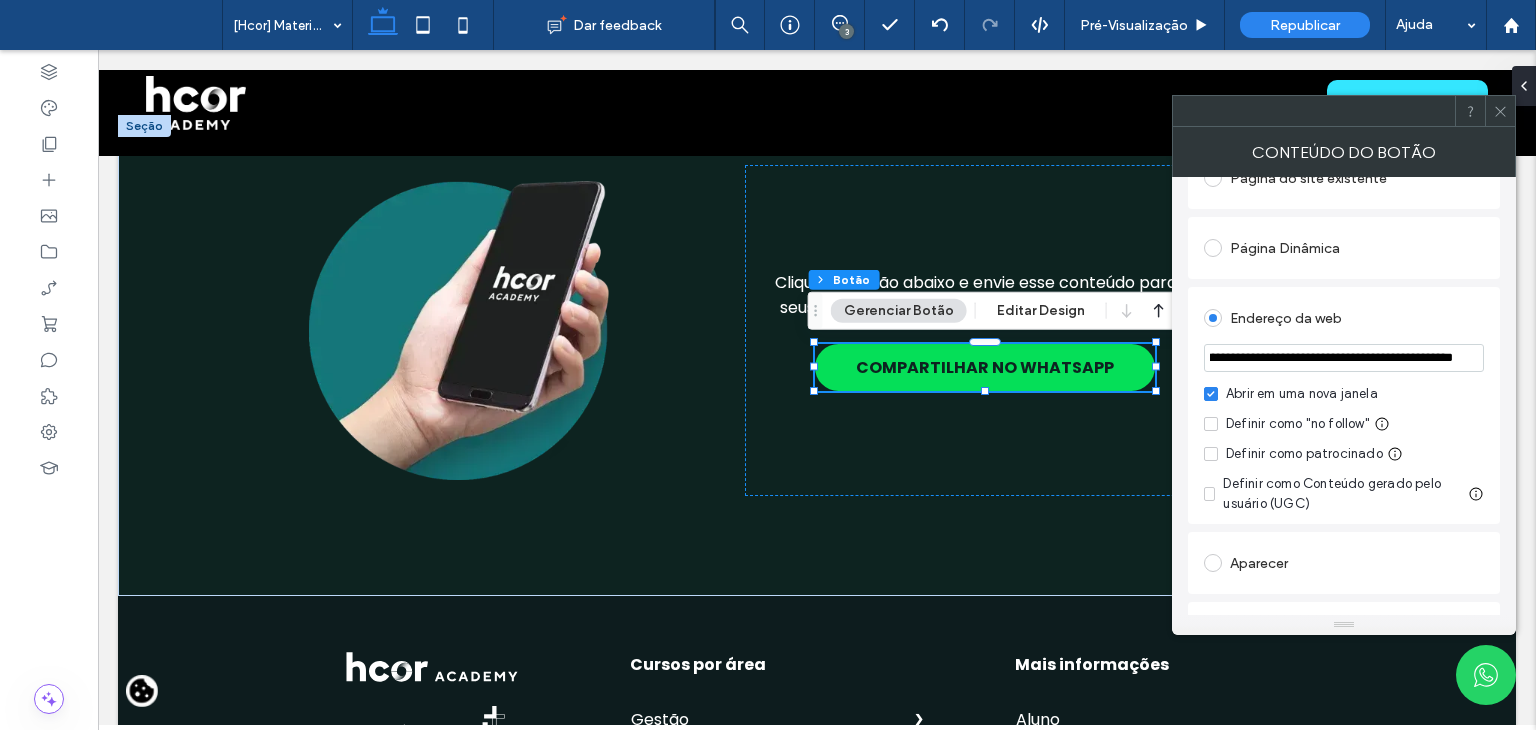type on "**********" 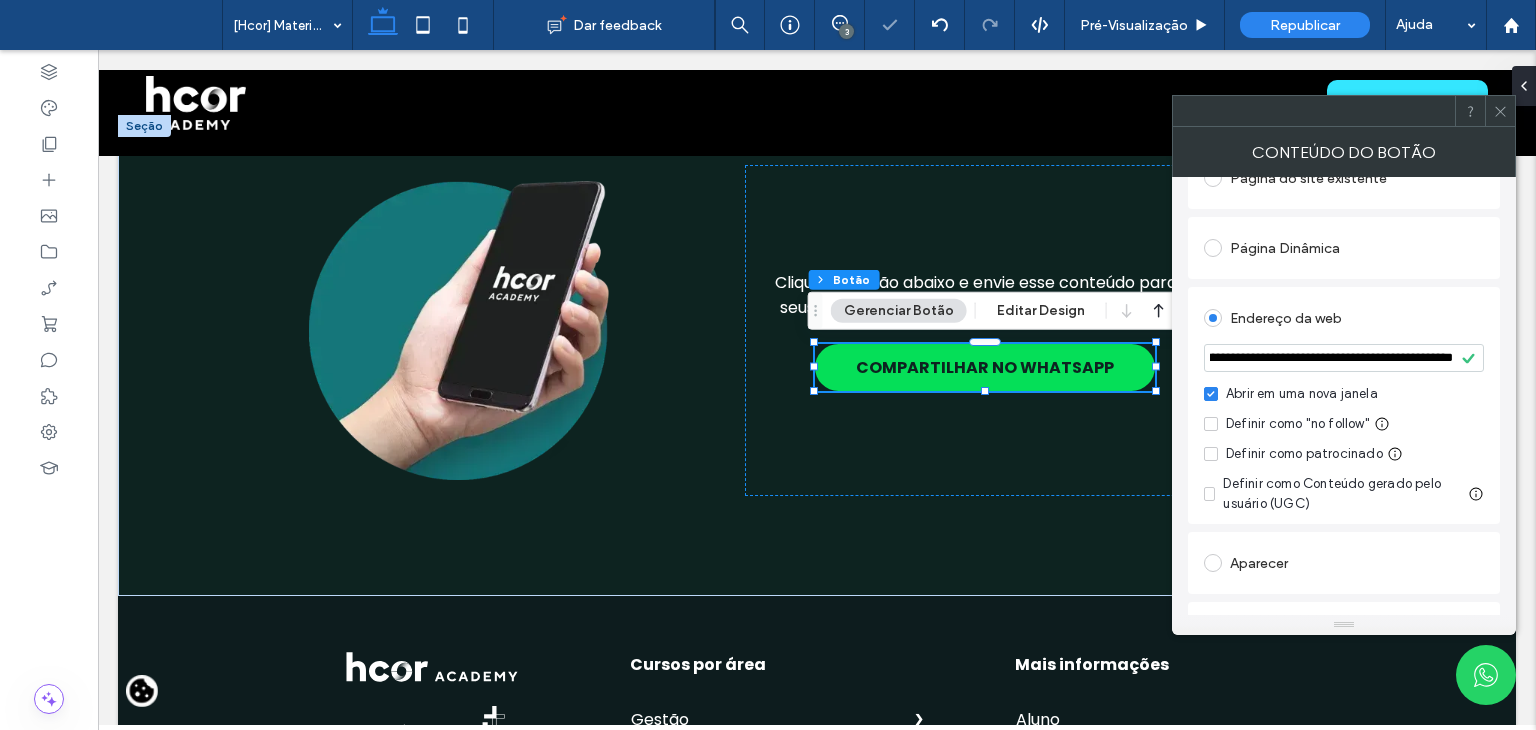 scroll, scrollTop: 0, scrollLeft: 0, axis: both 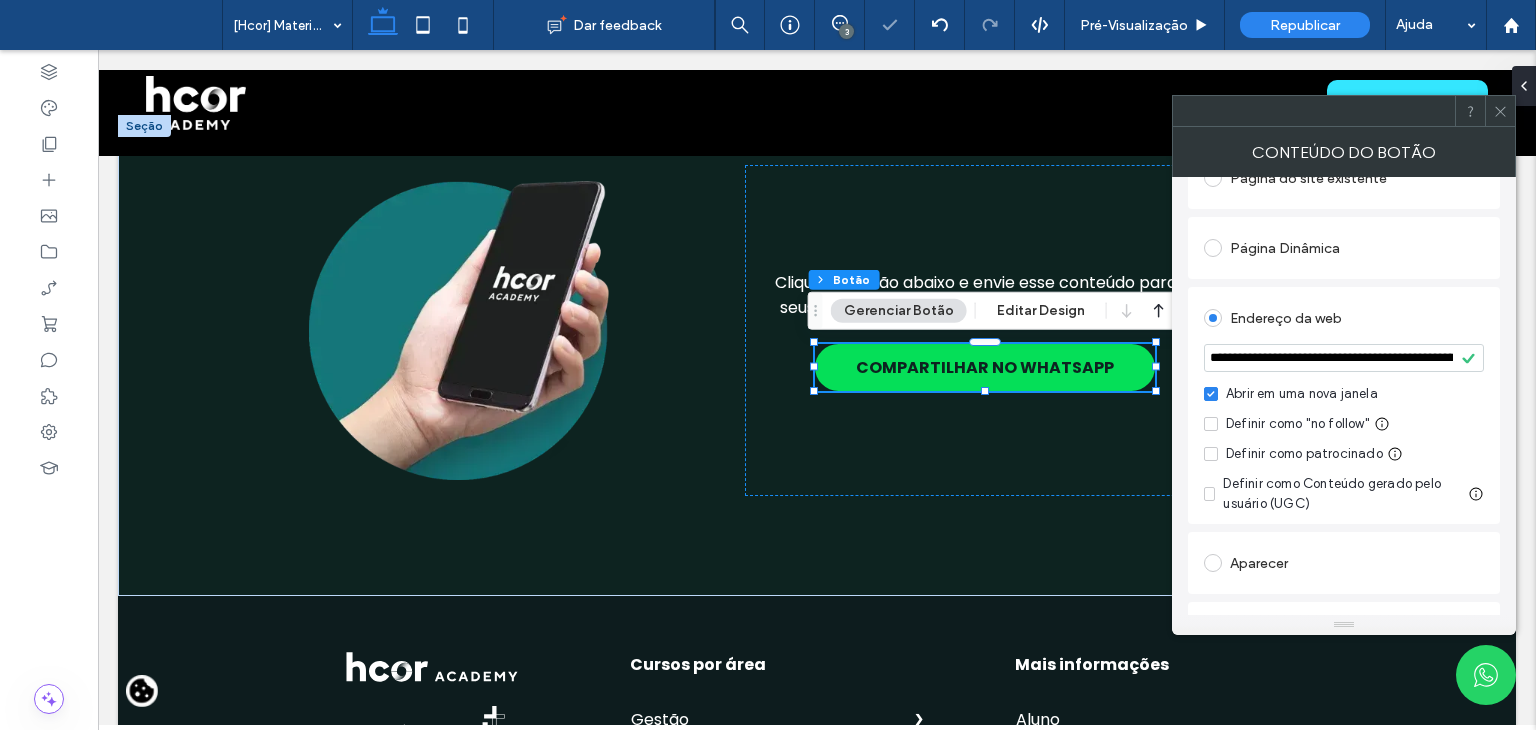 click on "Endereço da web" at bounding box center [1344, 318] 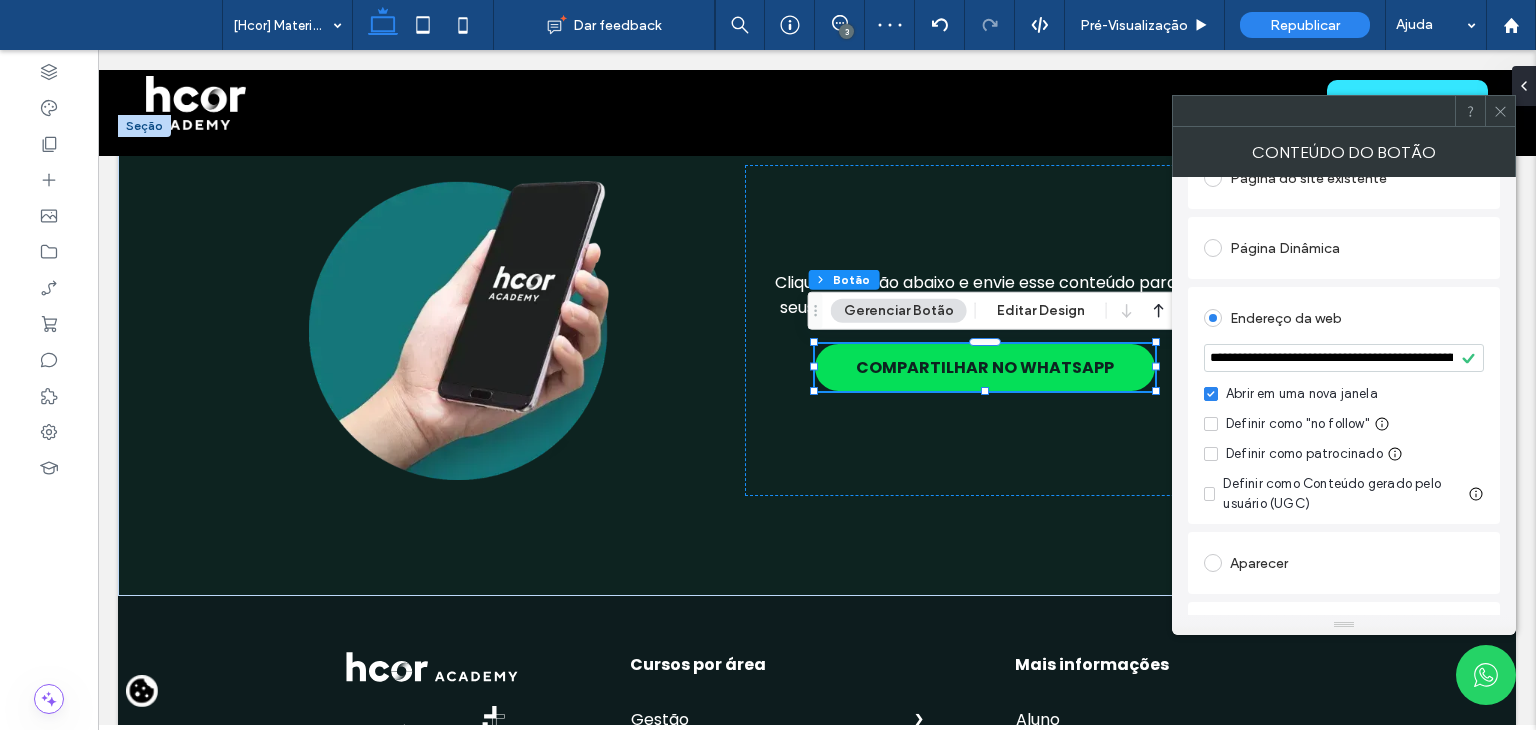 click at bounding box center (1500, 111) 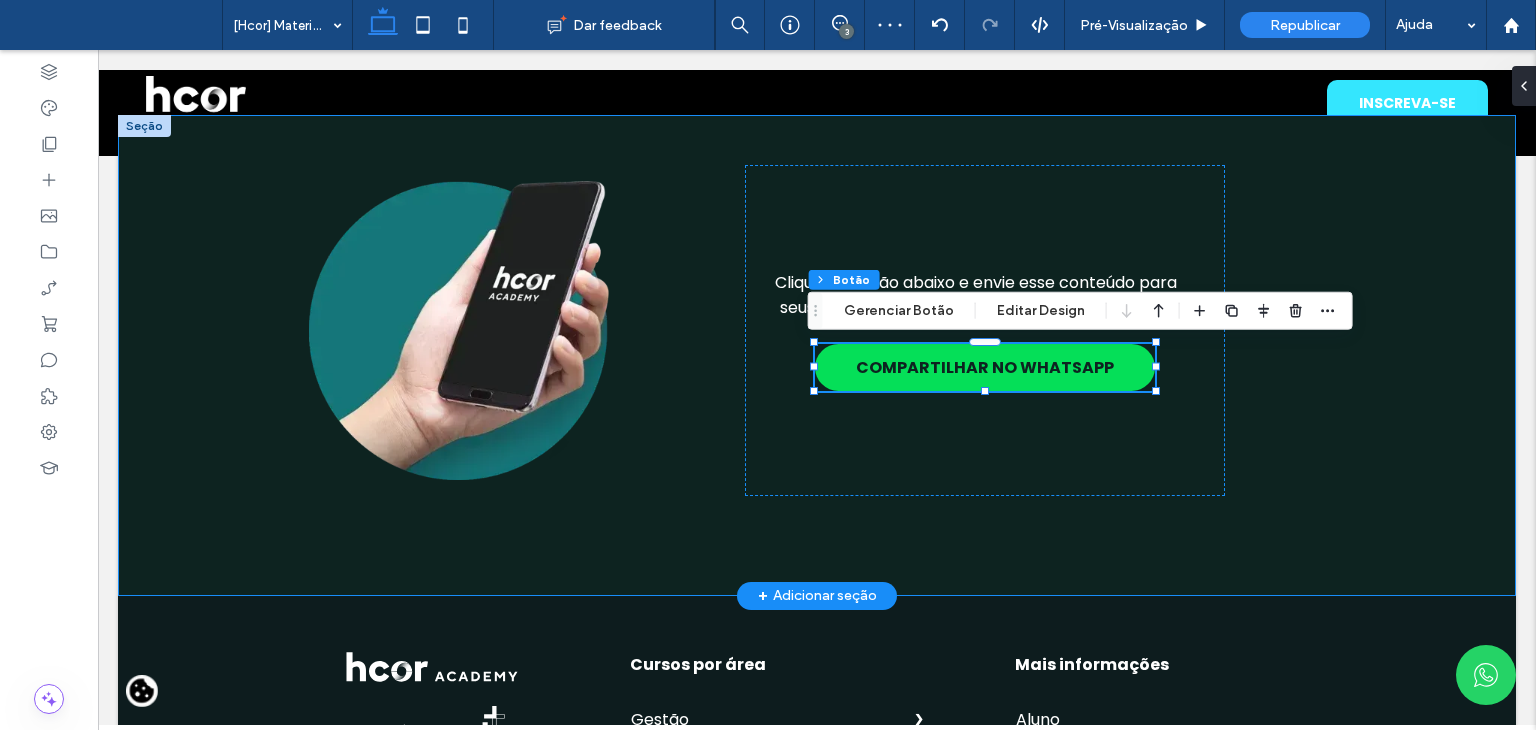 click on "Clique no botão abaixo e envie esse conteúdo para seus colegas acessarem gratuitamente também:
COMPARTILHAR NO WHATSAPP" at bounding box center [817, 355] 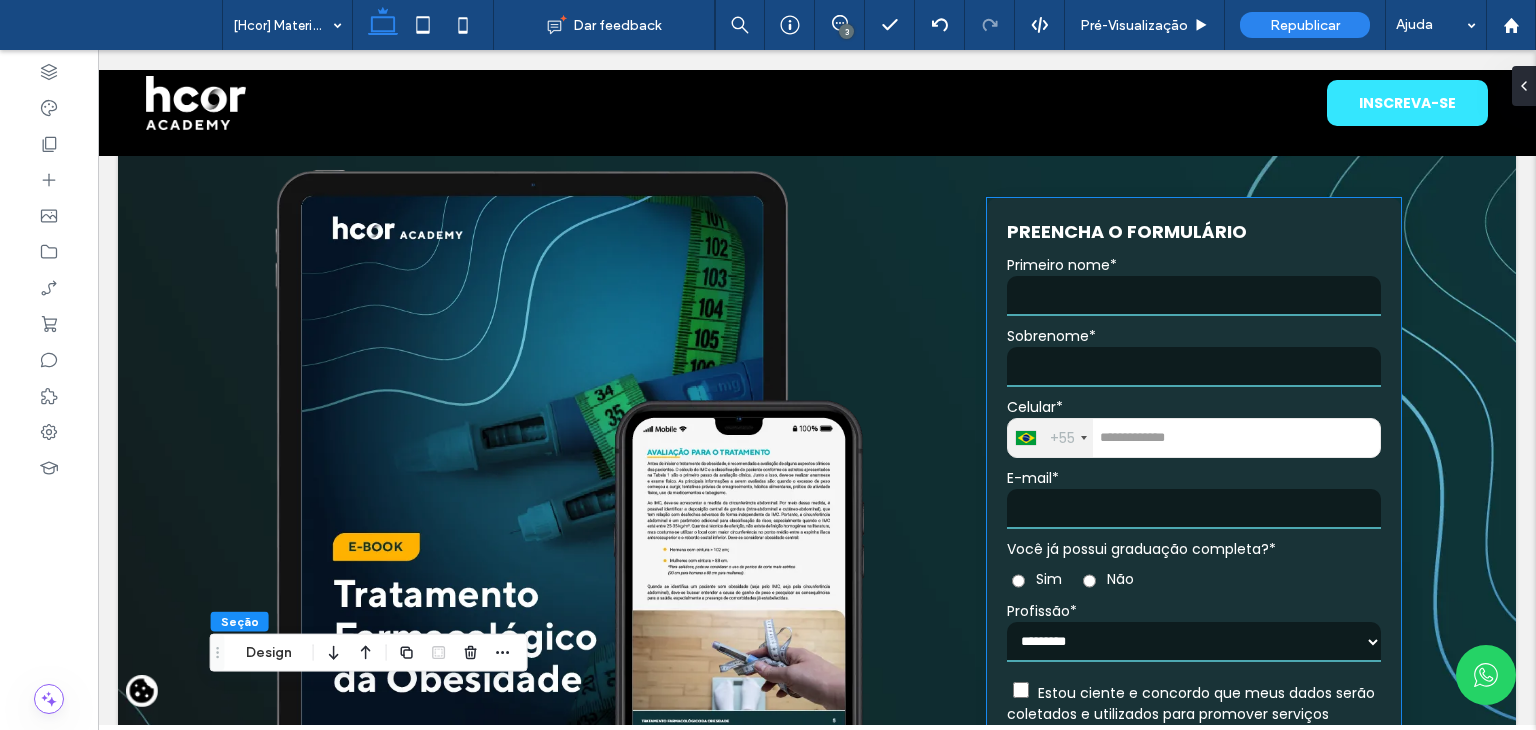scroll, scrollTop: 0, scrollLeft: 0, axis: both 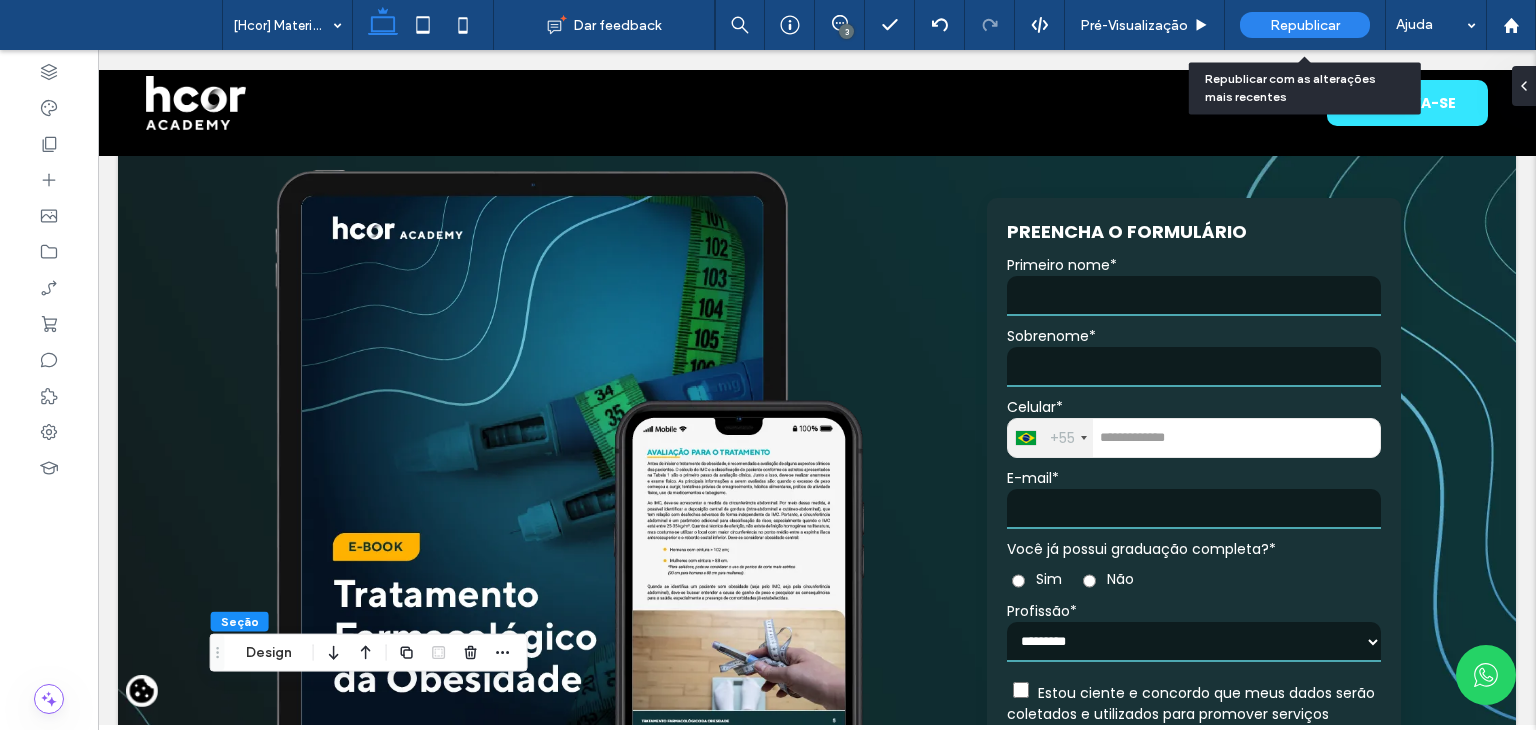 click on "Republicar" at bounding box center [1305, 25] 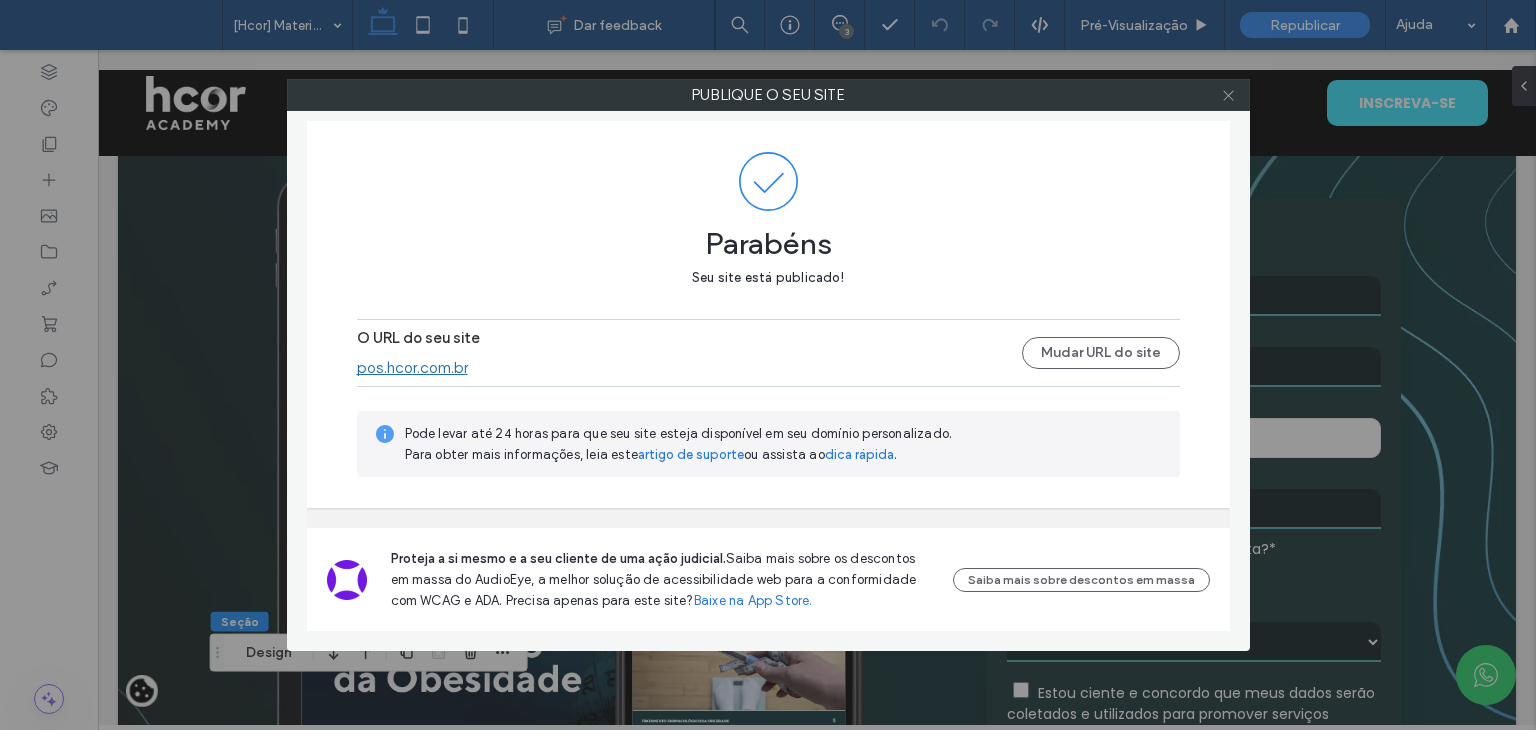 click at bounding box center [1228, 95] 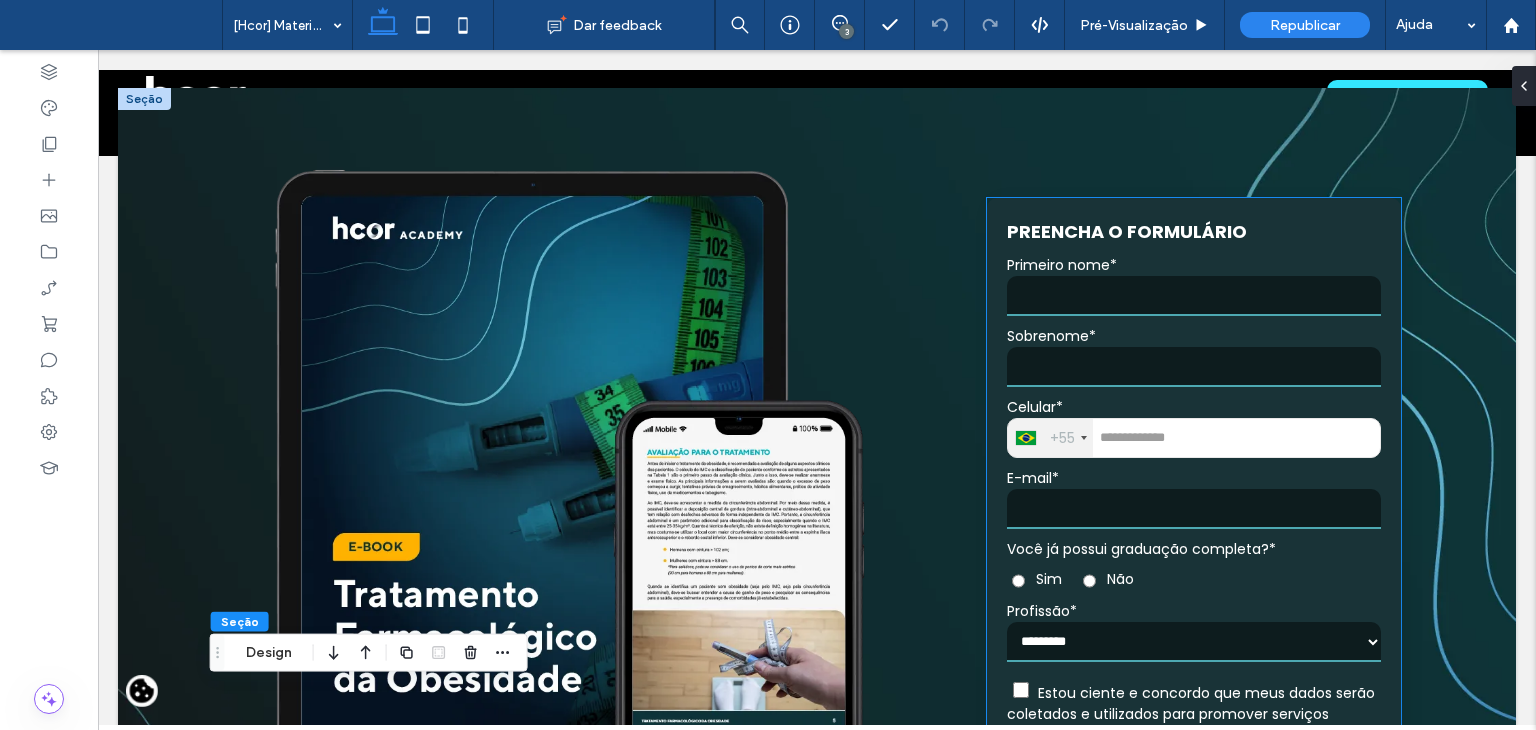 click on "**********" at bounding box center (1194, 520) 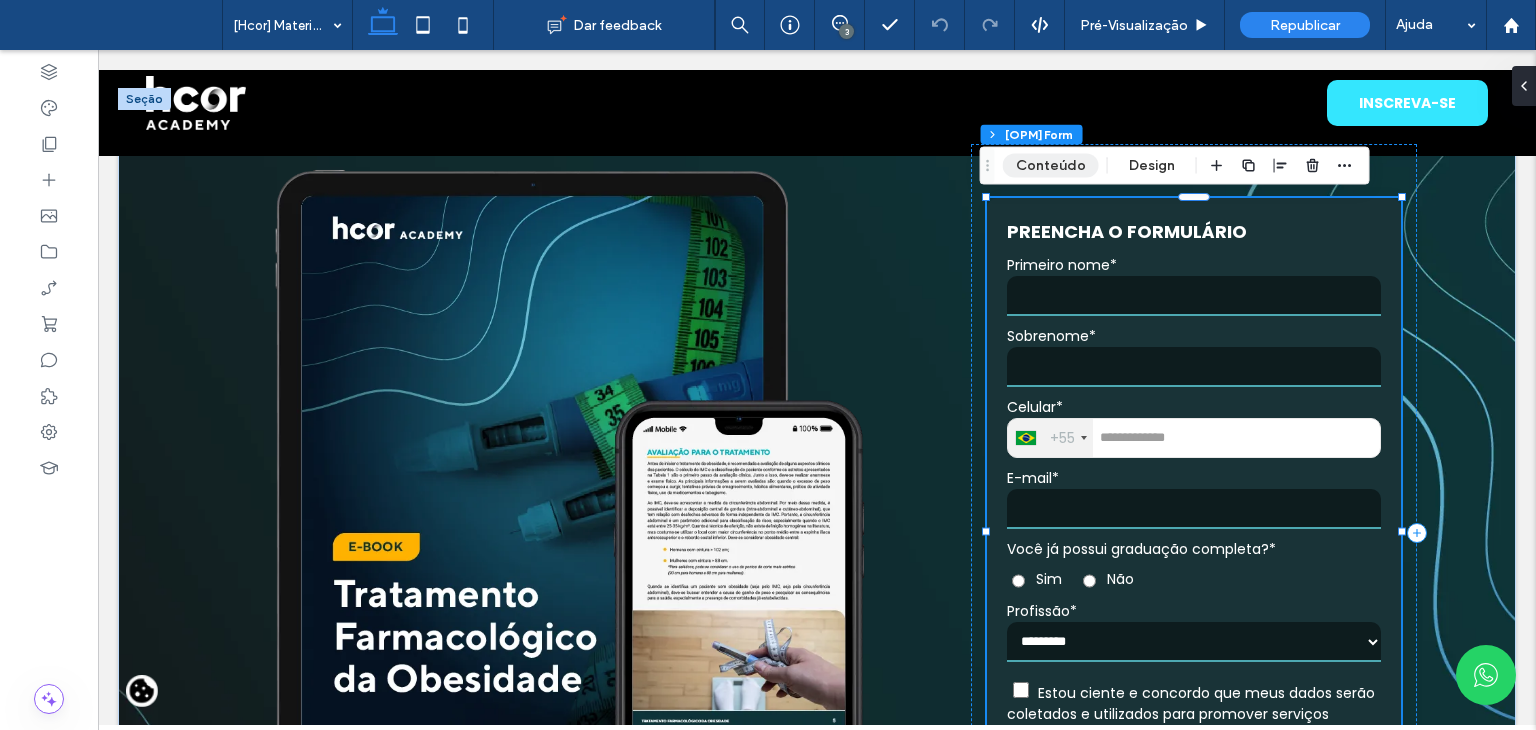 click on "Conteúdo" at bounding box center [1051, 166] 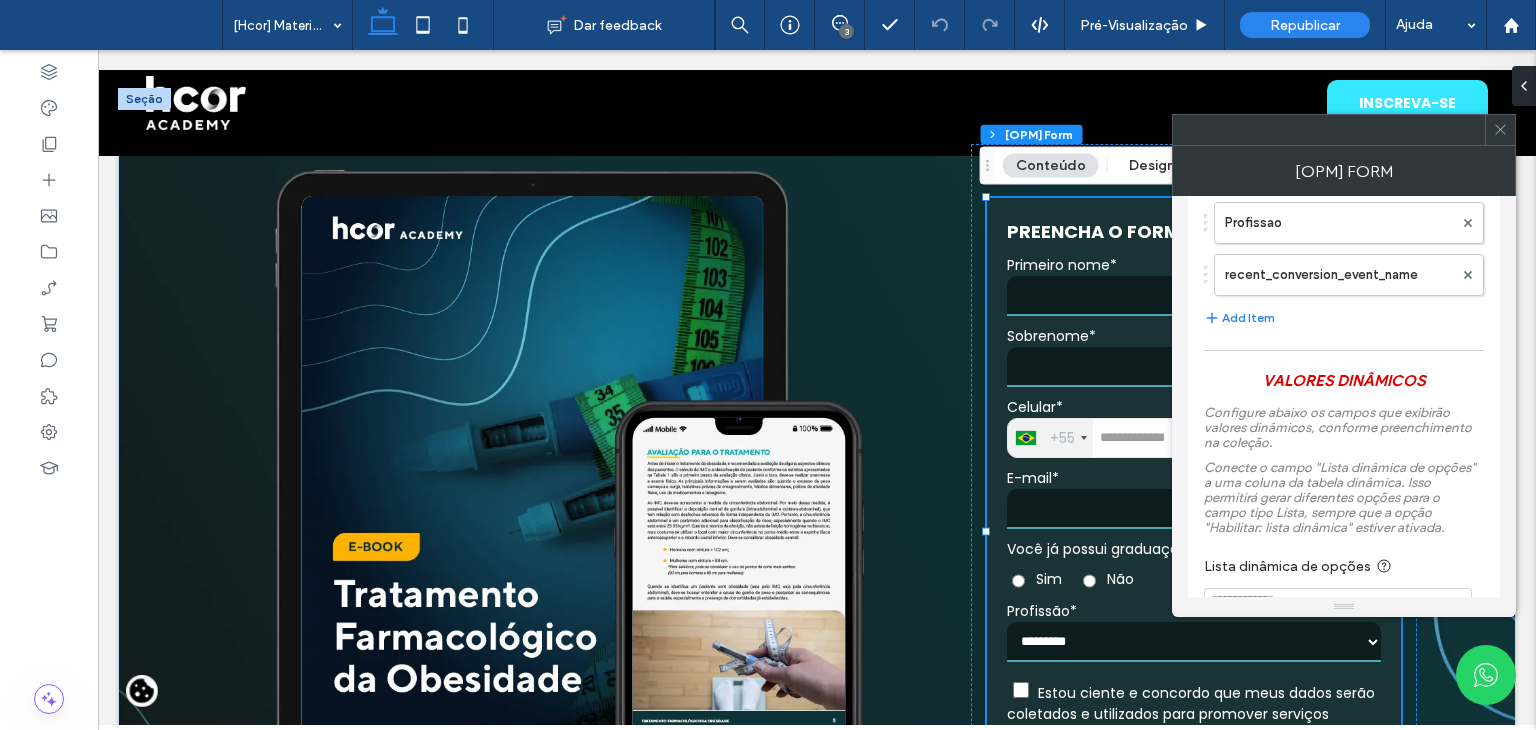 scroll, scrollTop: 900, scrollLeft: 0, axis: vertical 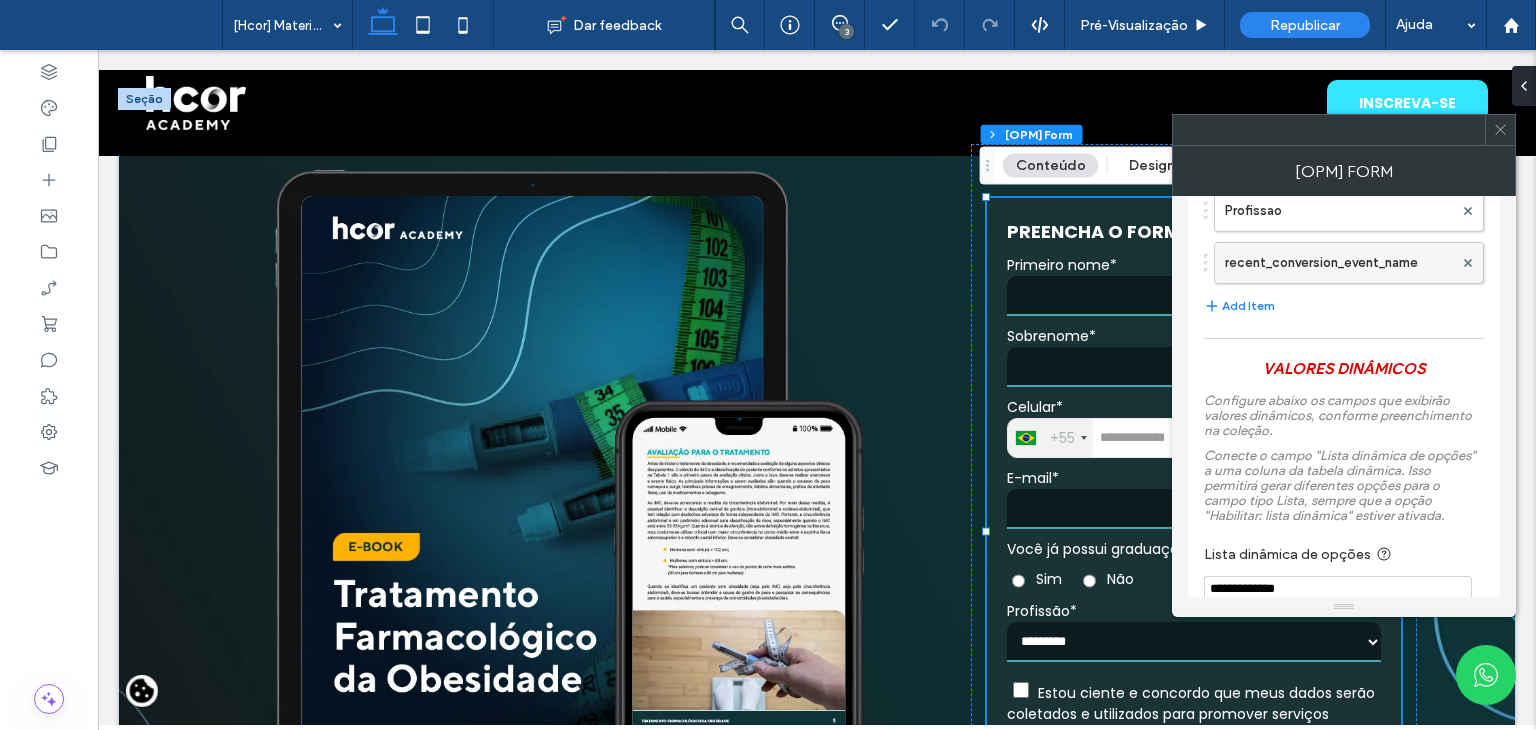 click on "recent_conversion_event_name" at bounding box center [1339, 263] 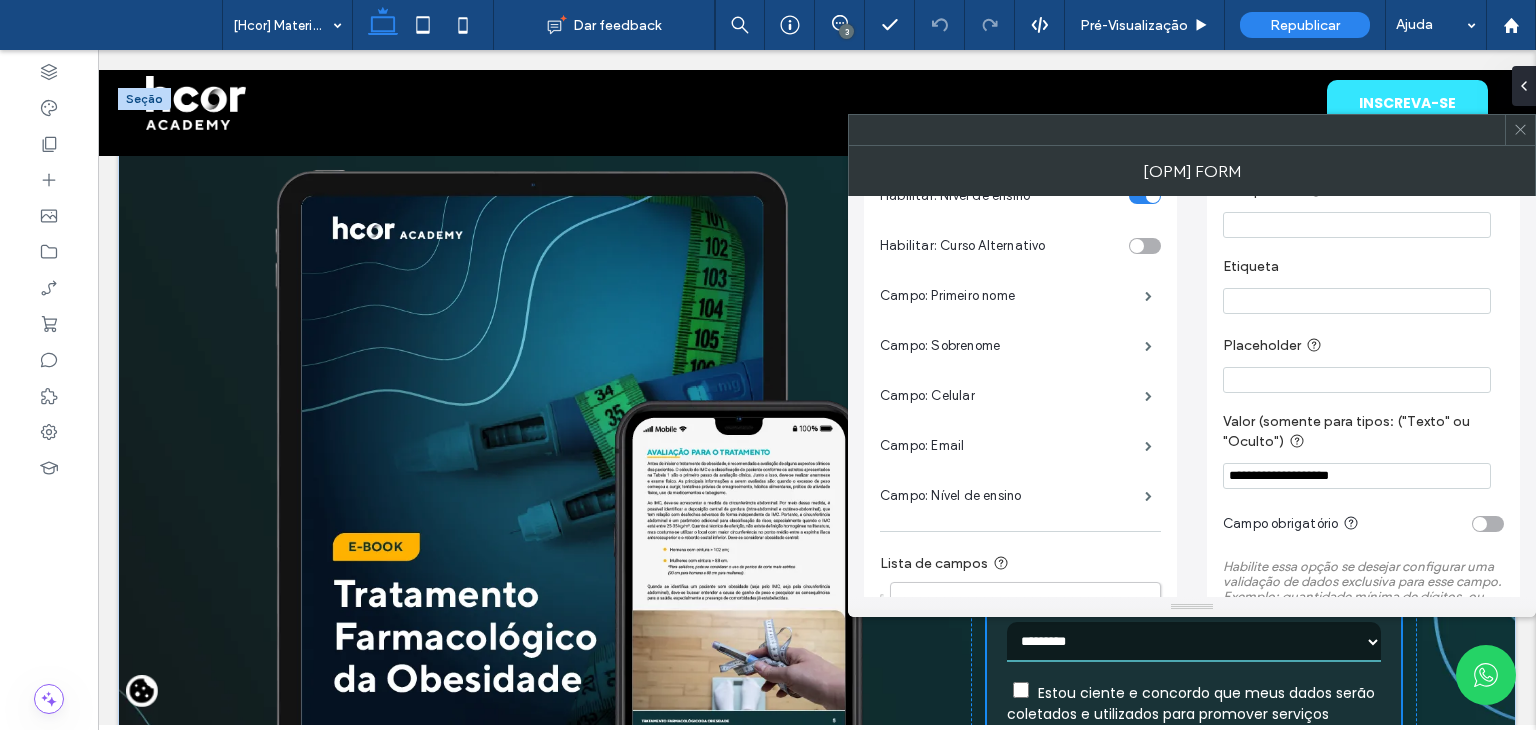 scroll, scrollTop: 500, scrollLeft: 0, axis: vertical 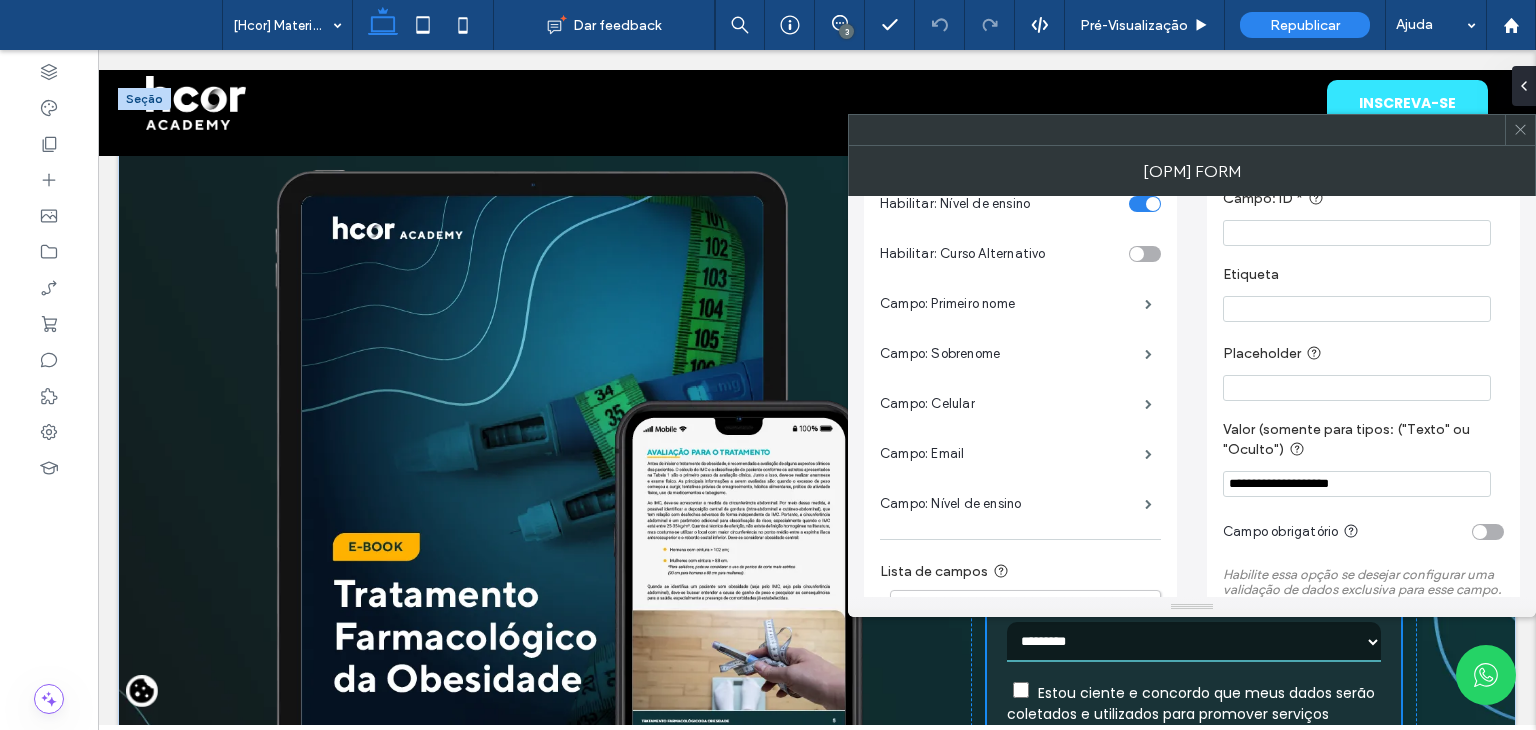click on "**********" at bounding box center (1357, 484) 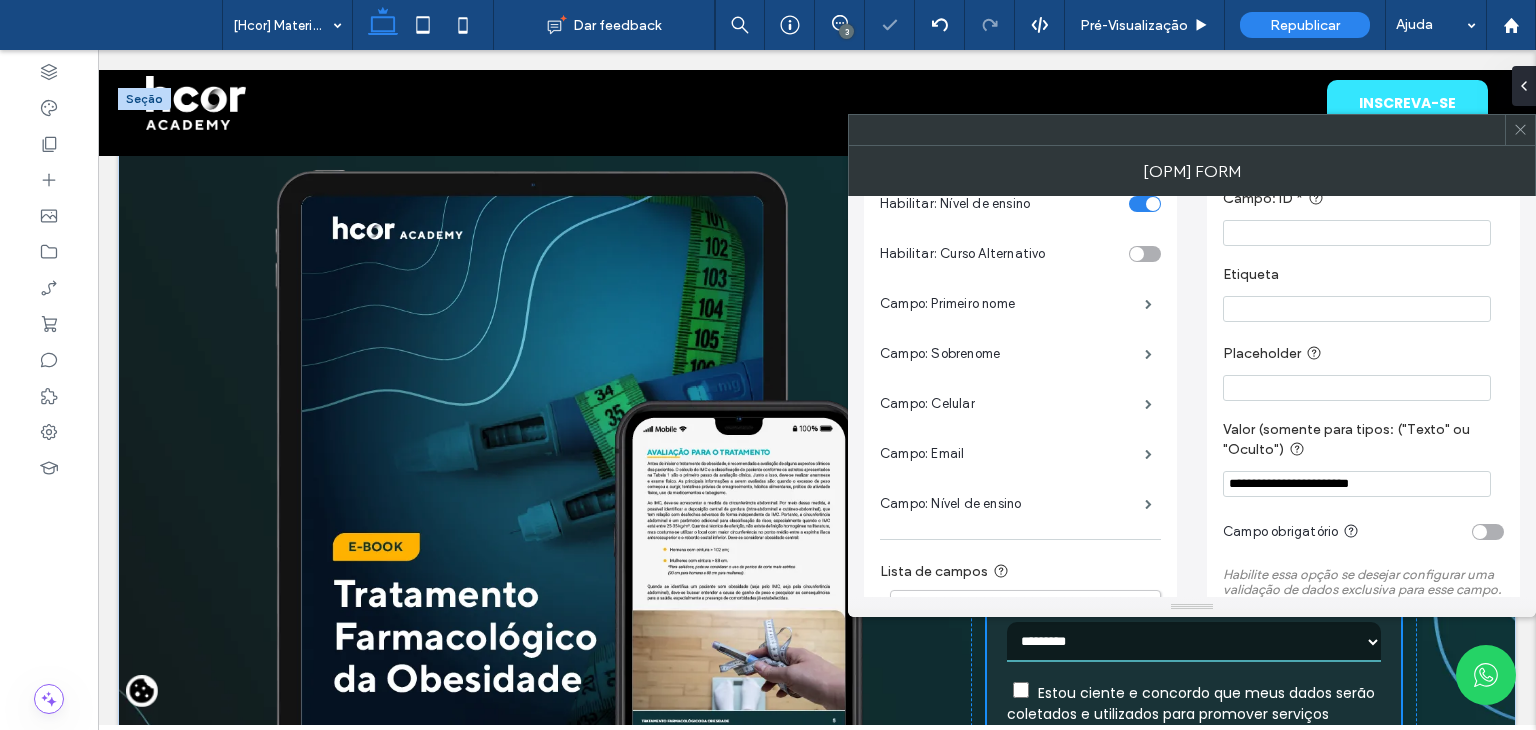 type on "**********" 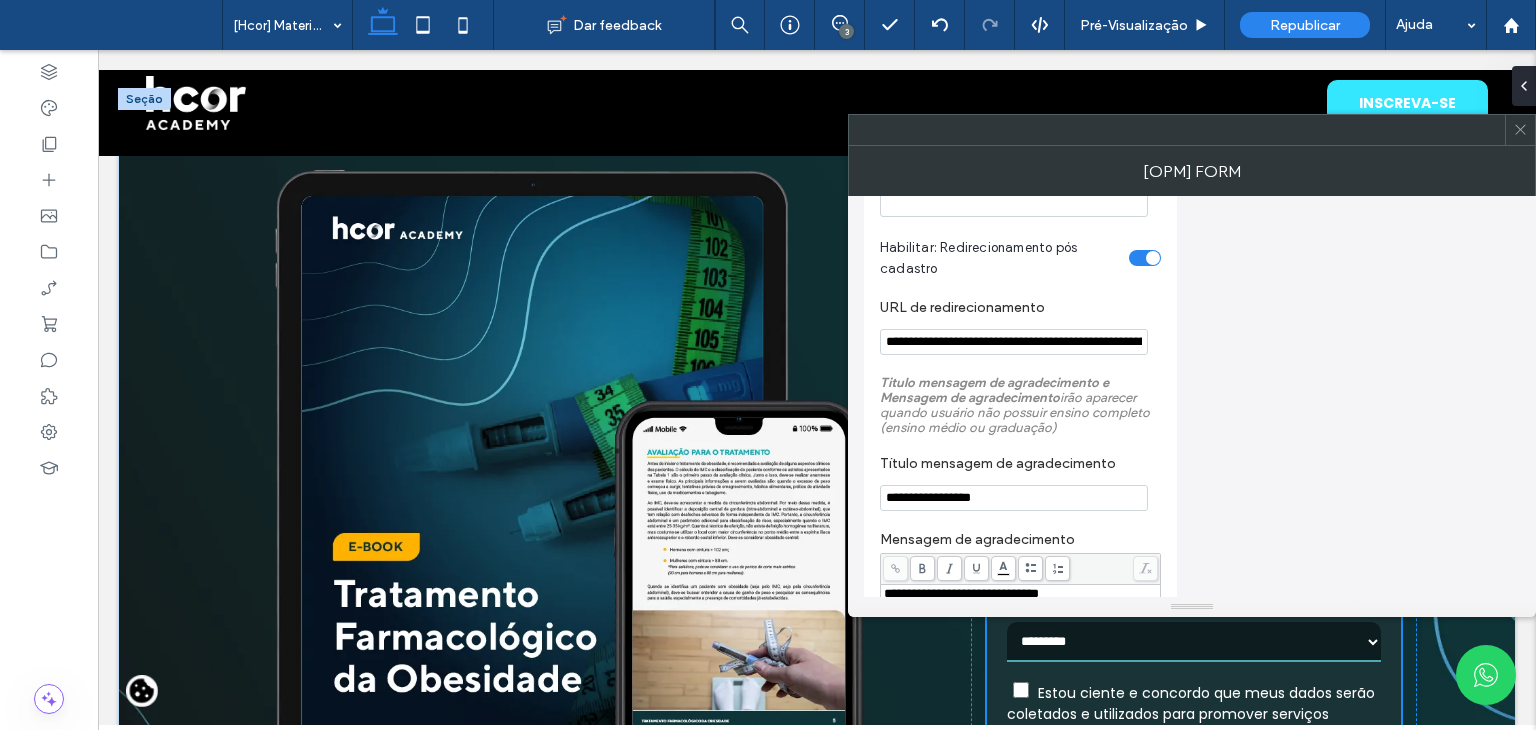 scroll, scrollTop: 1800, scrollLeft: 0, axis: vertical 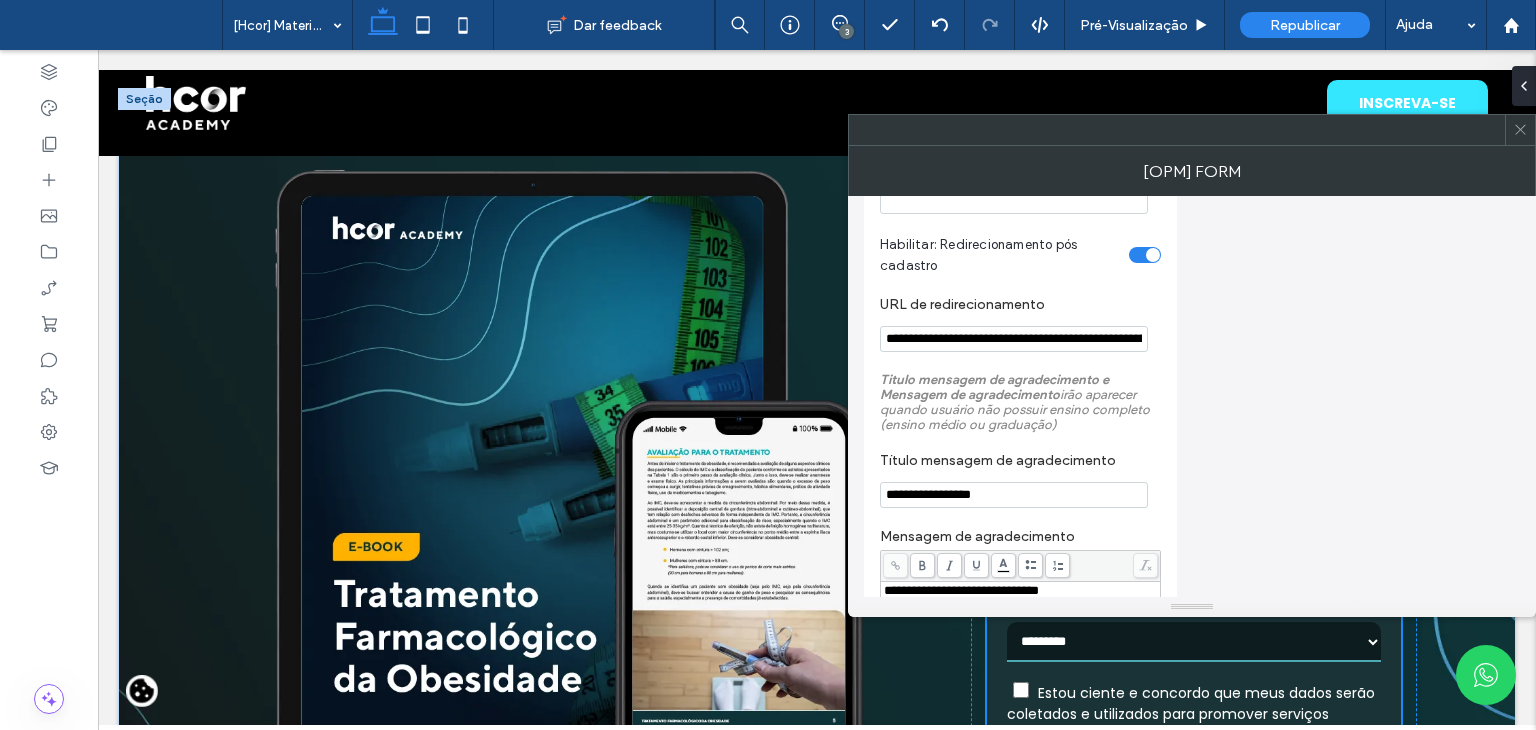 click on "**********" at bounding box center (1014, 339) 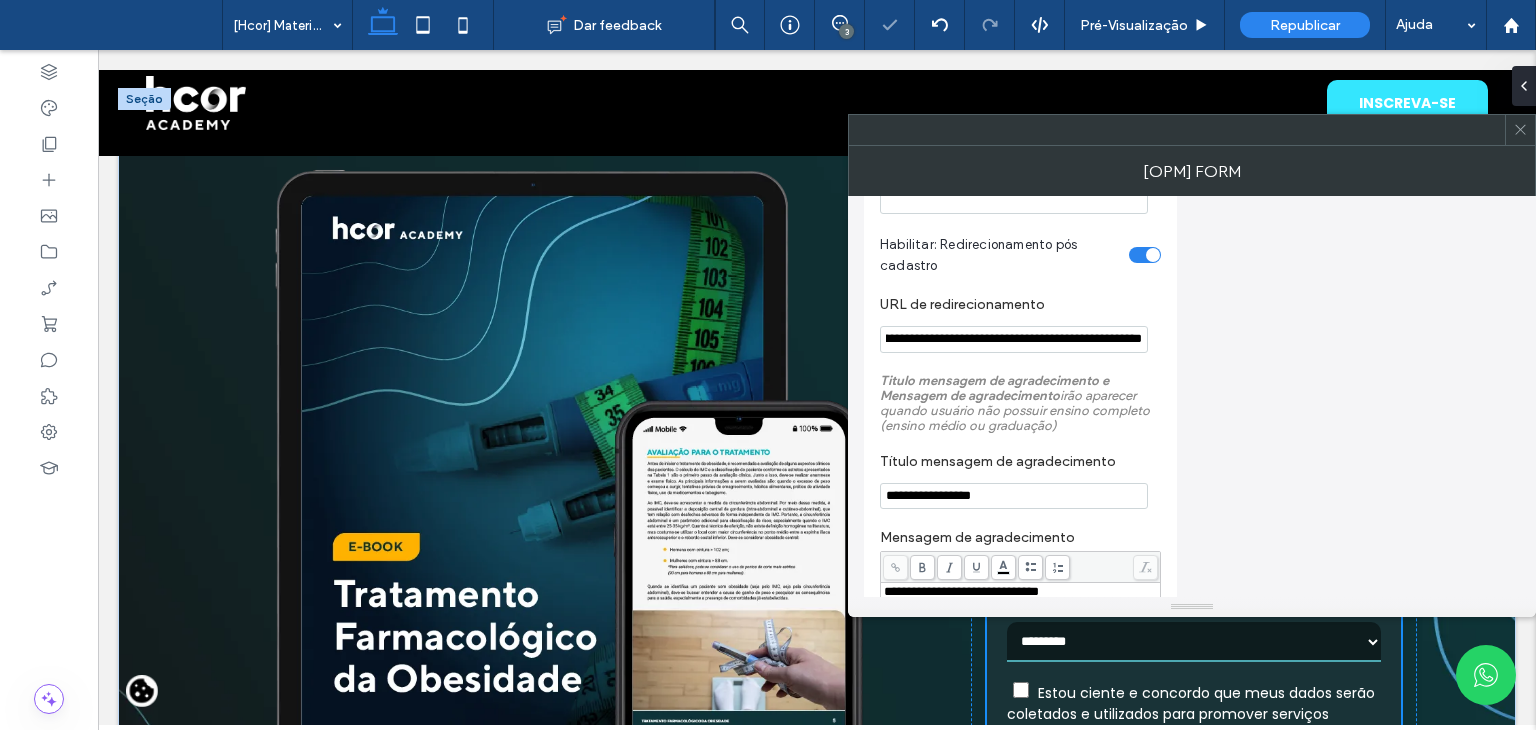 type on "**********" 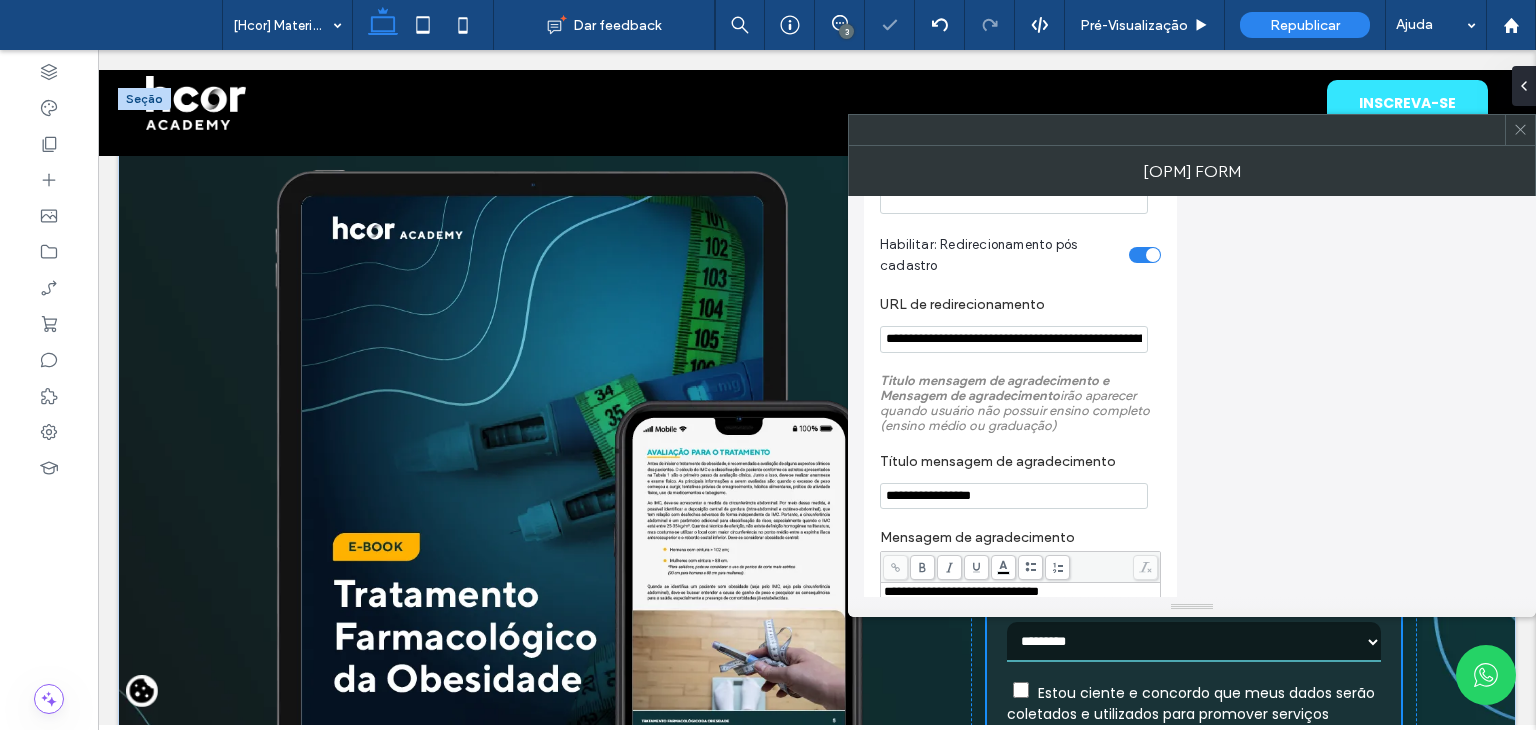 click on "URL de redirecionamento" at bounding box center (1016, 307) 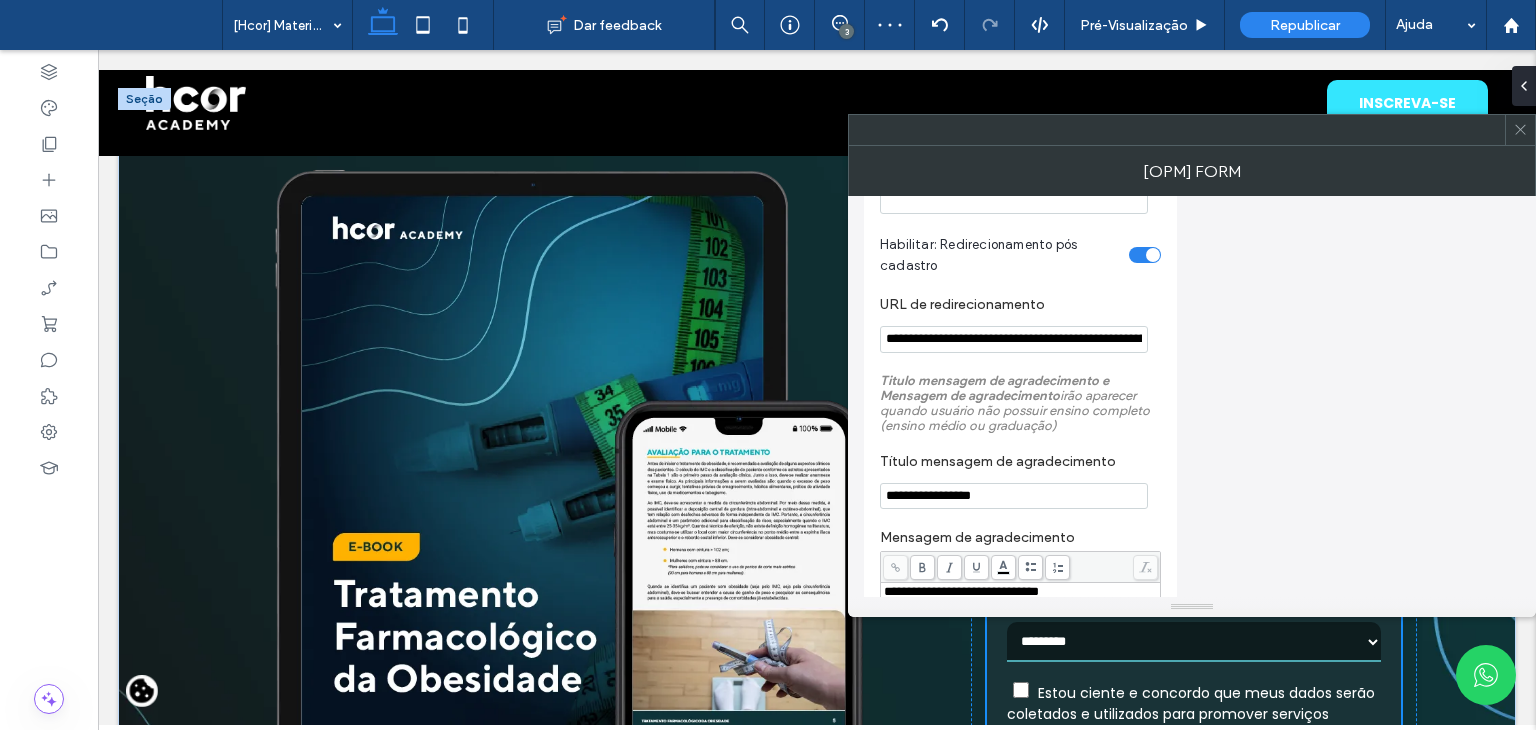 click on "URL de redirecionamento" at bounding box center [1016, 307] 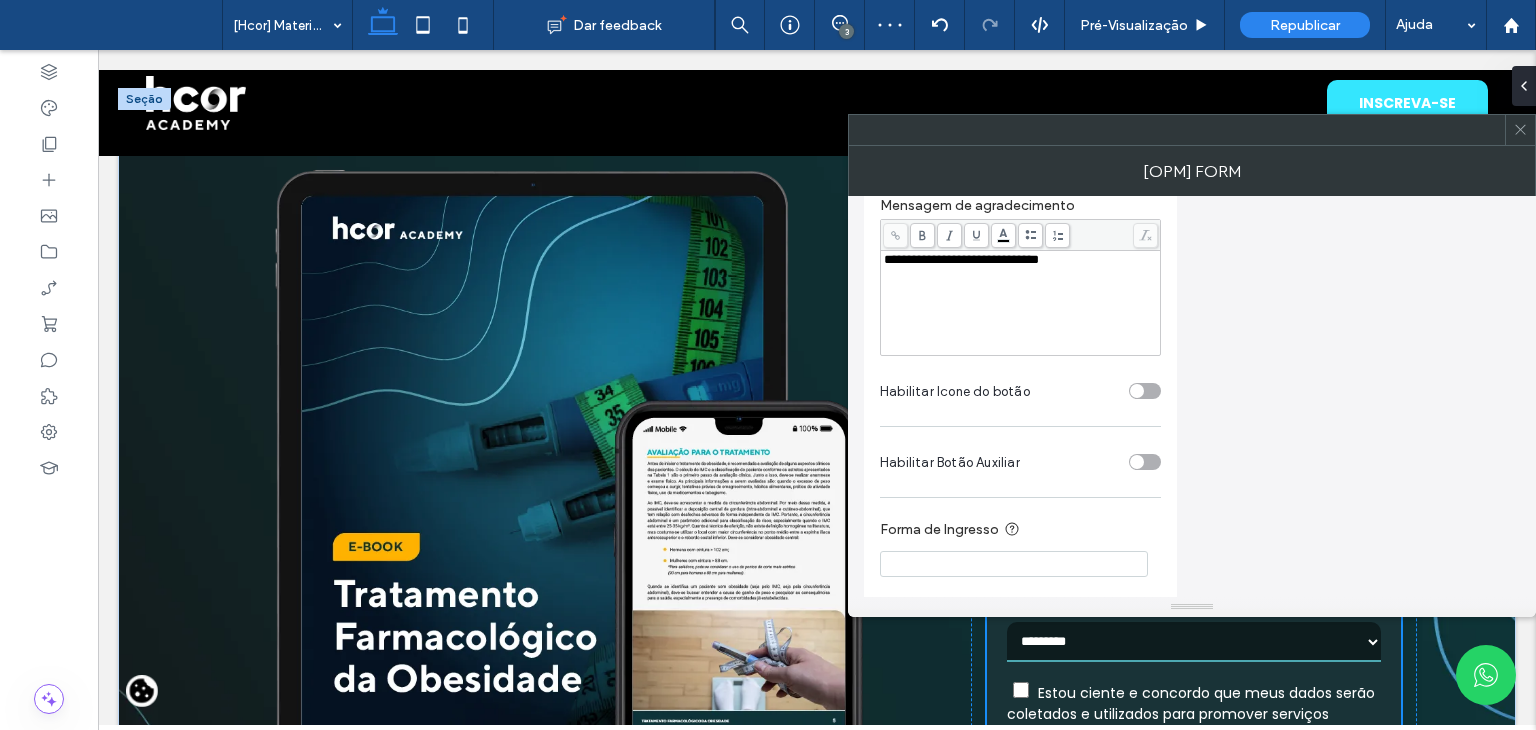 scroll, scrollTop: 2200, scrollLeft: 0, axis: vertical 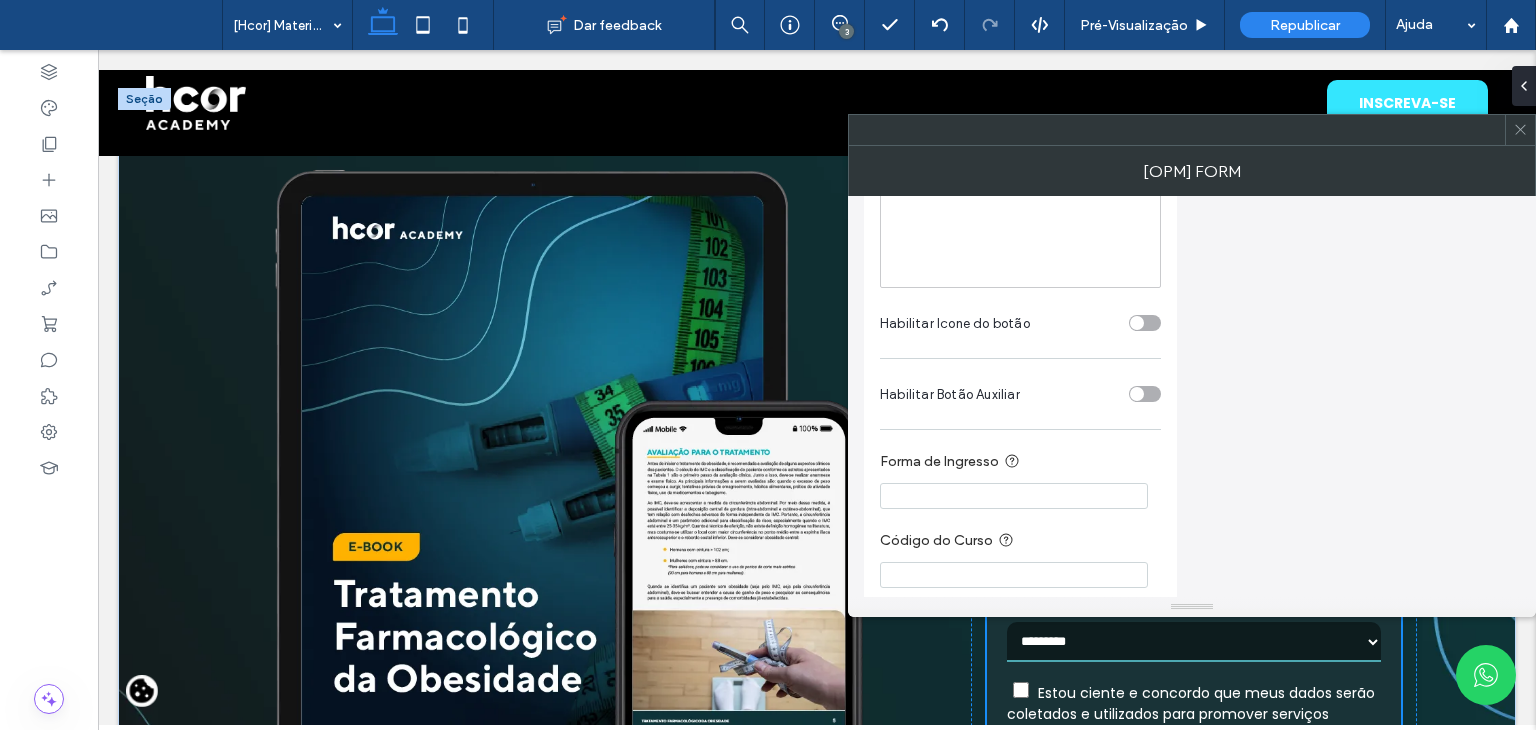 click 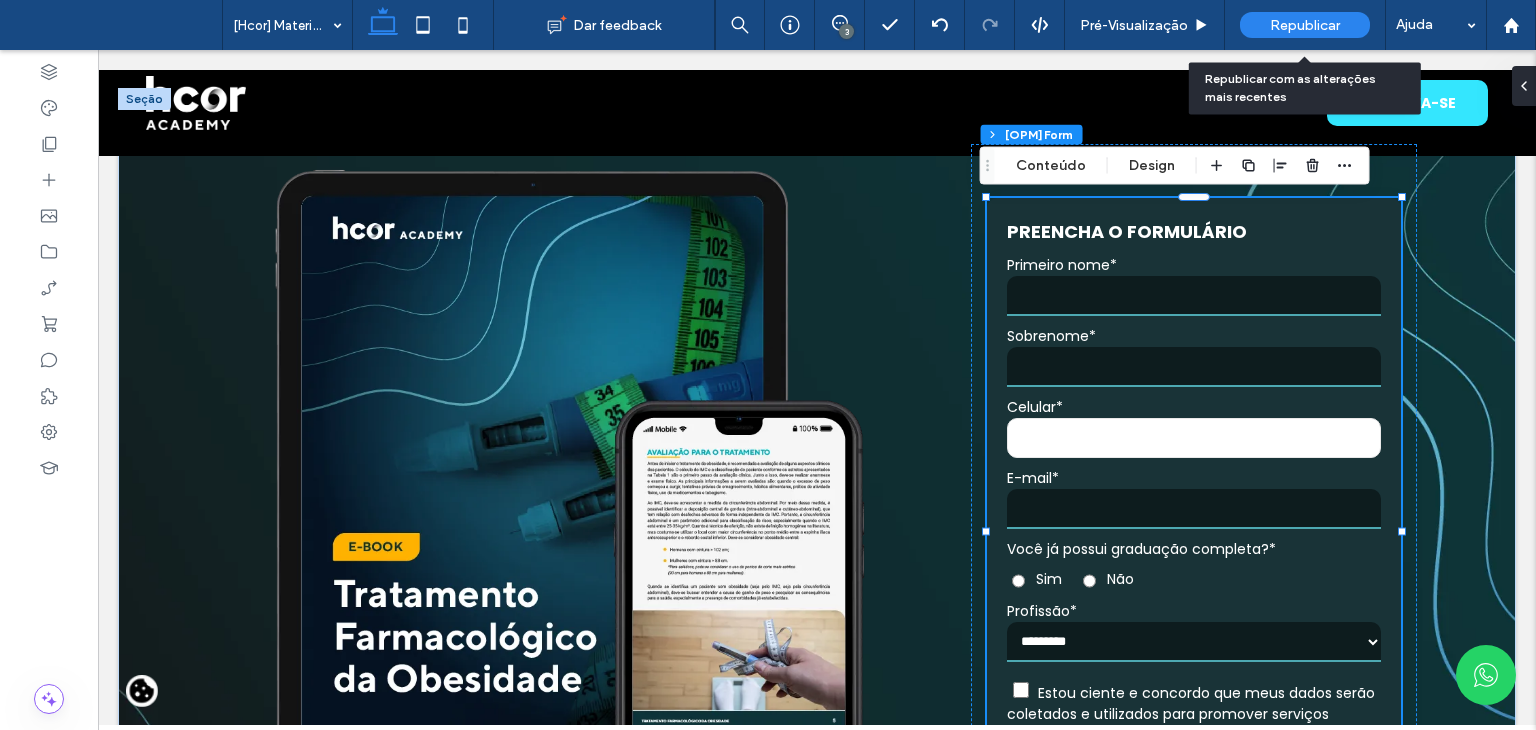 click on "Republicar" at bounding box center (1305, 25) 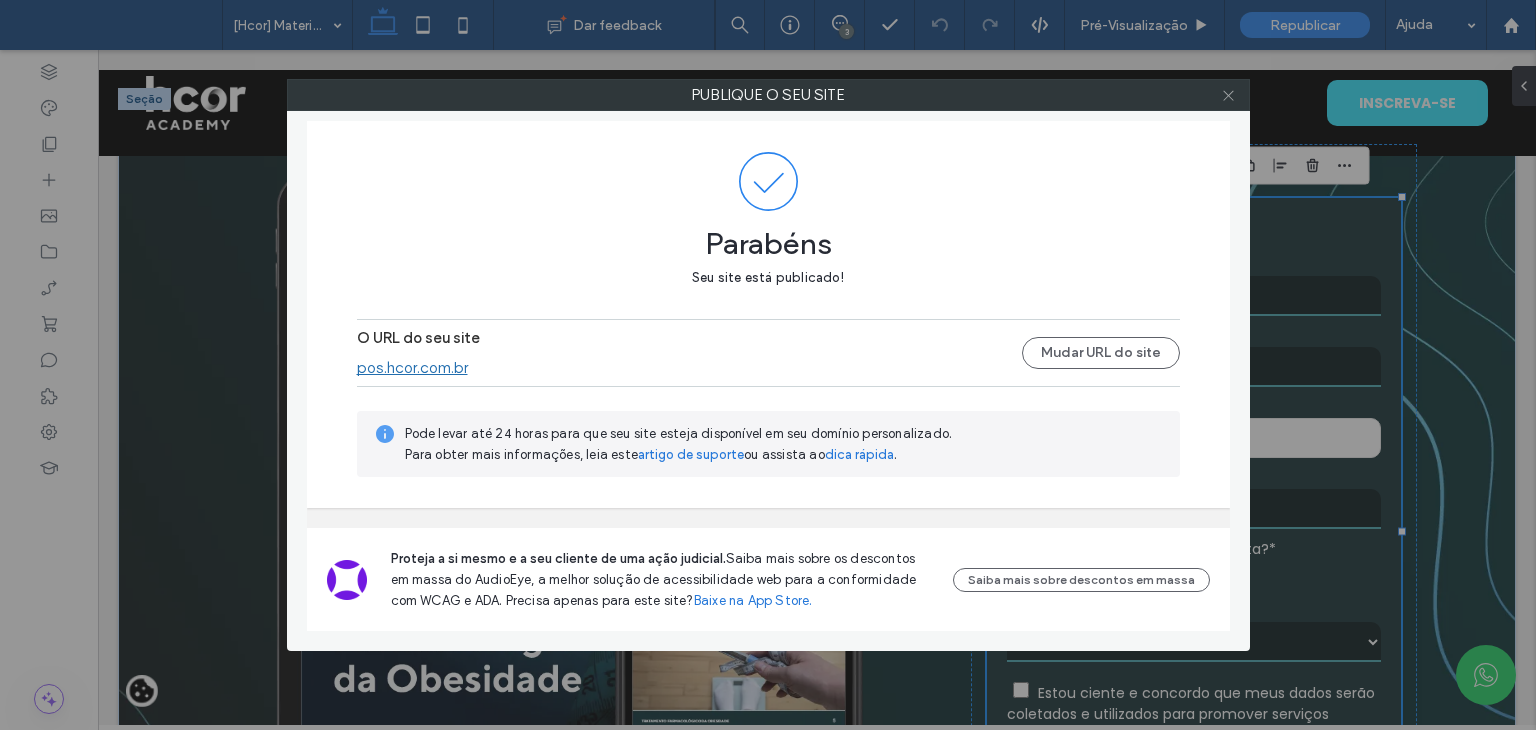 click at bounding box center [1228, 95] 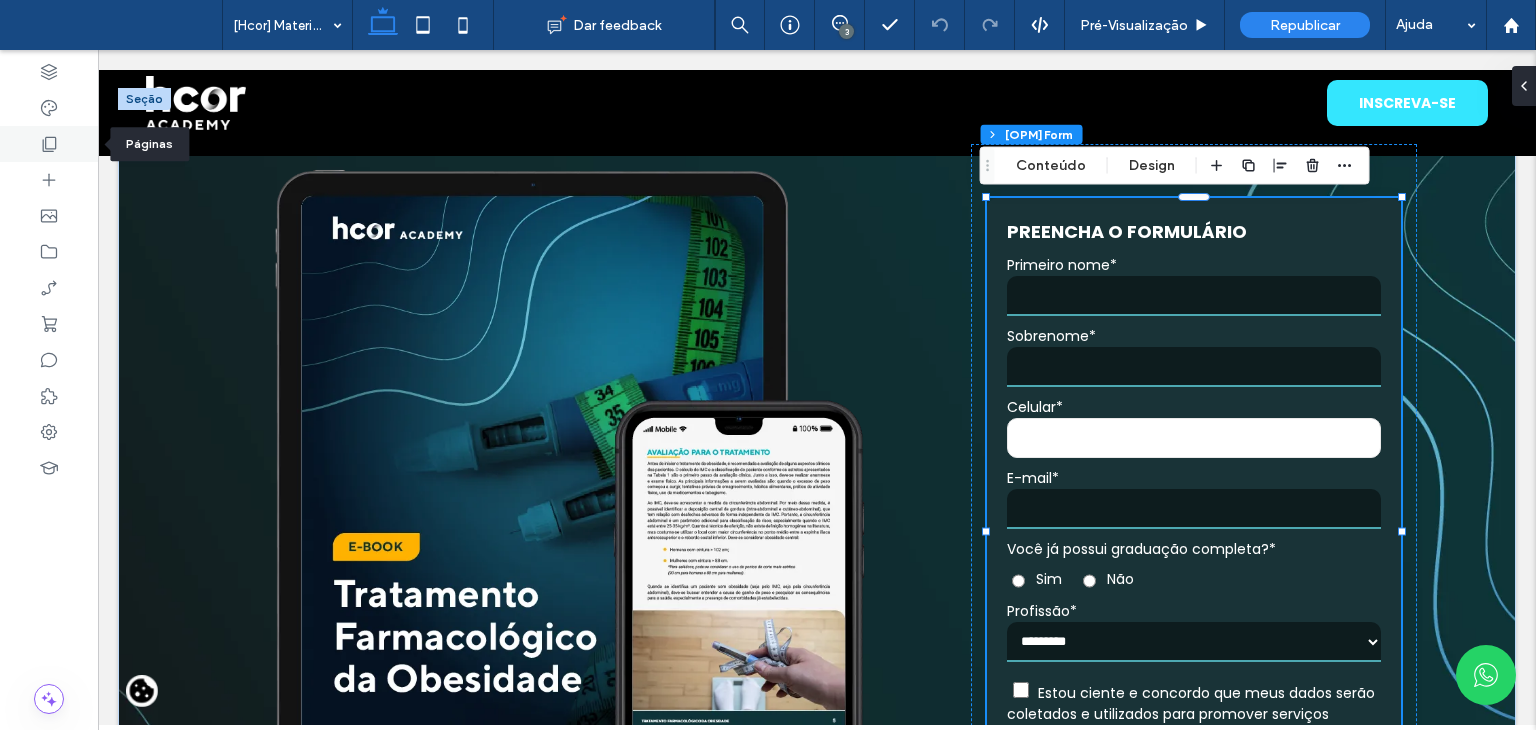 click 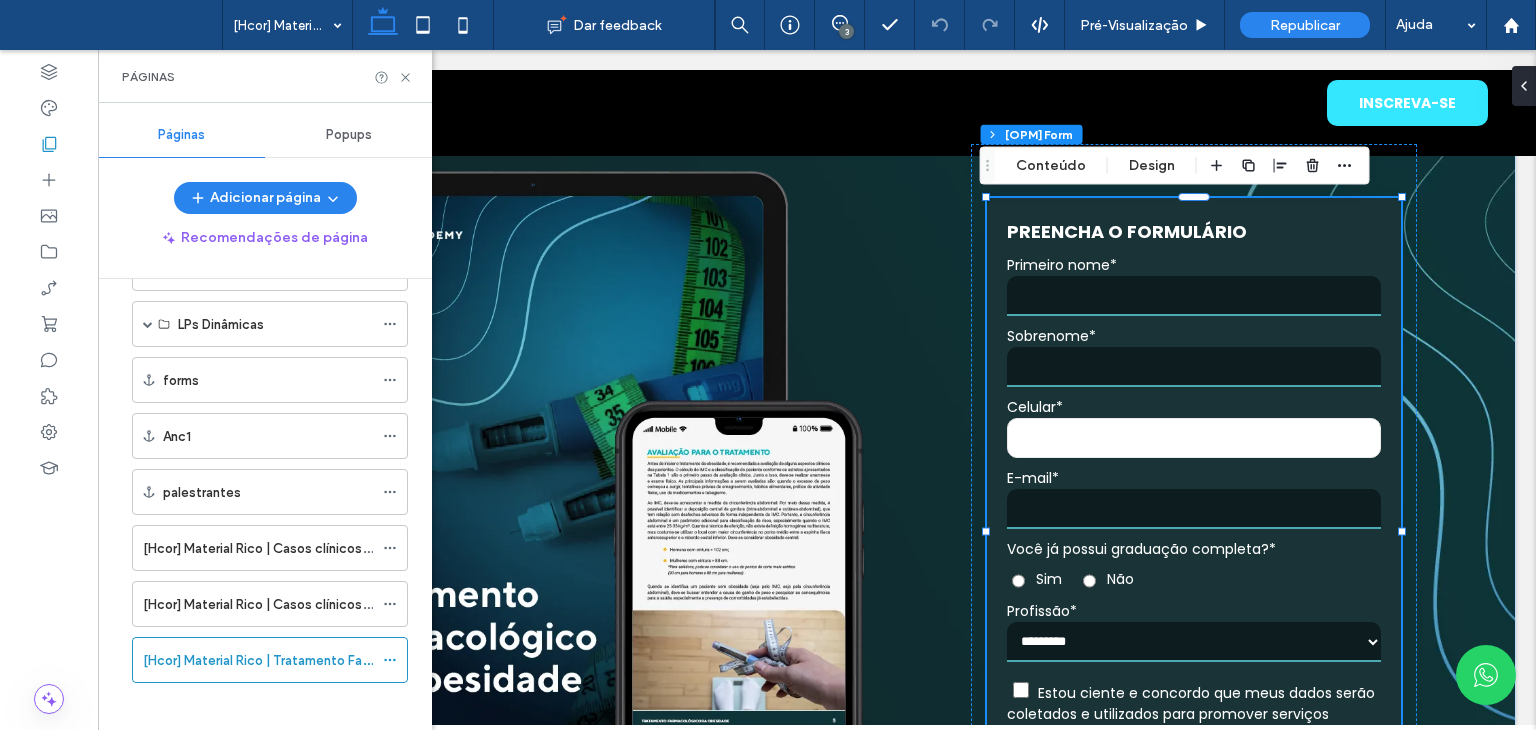 scroll, scrollTop: 1133, scrollLeft: 0, axis: vertical 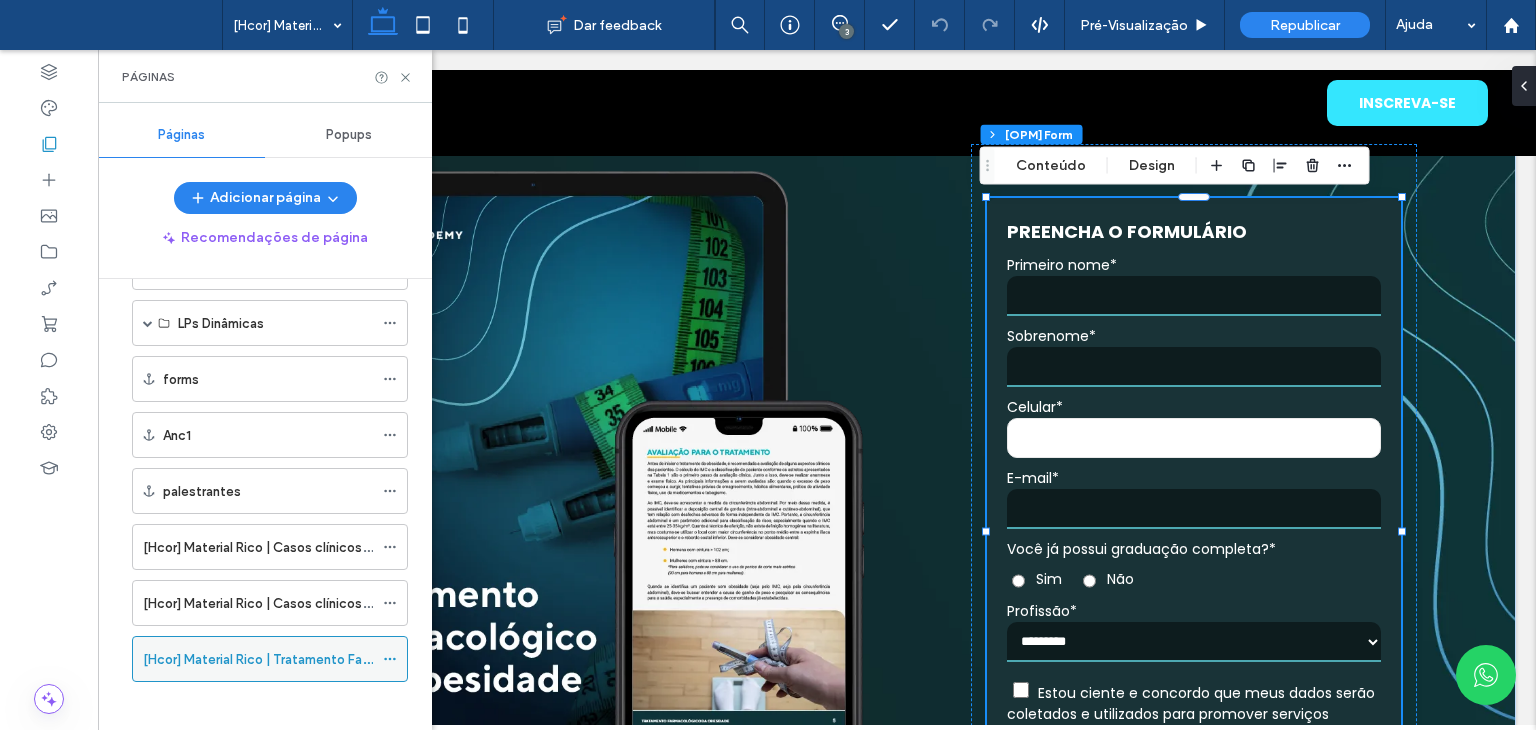 click 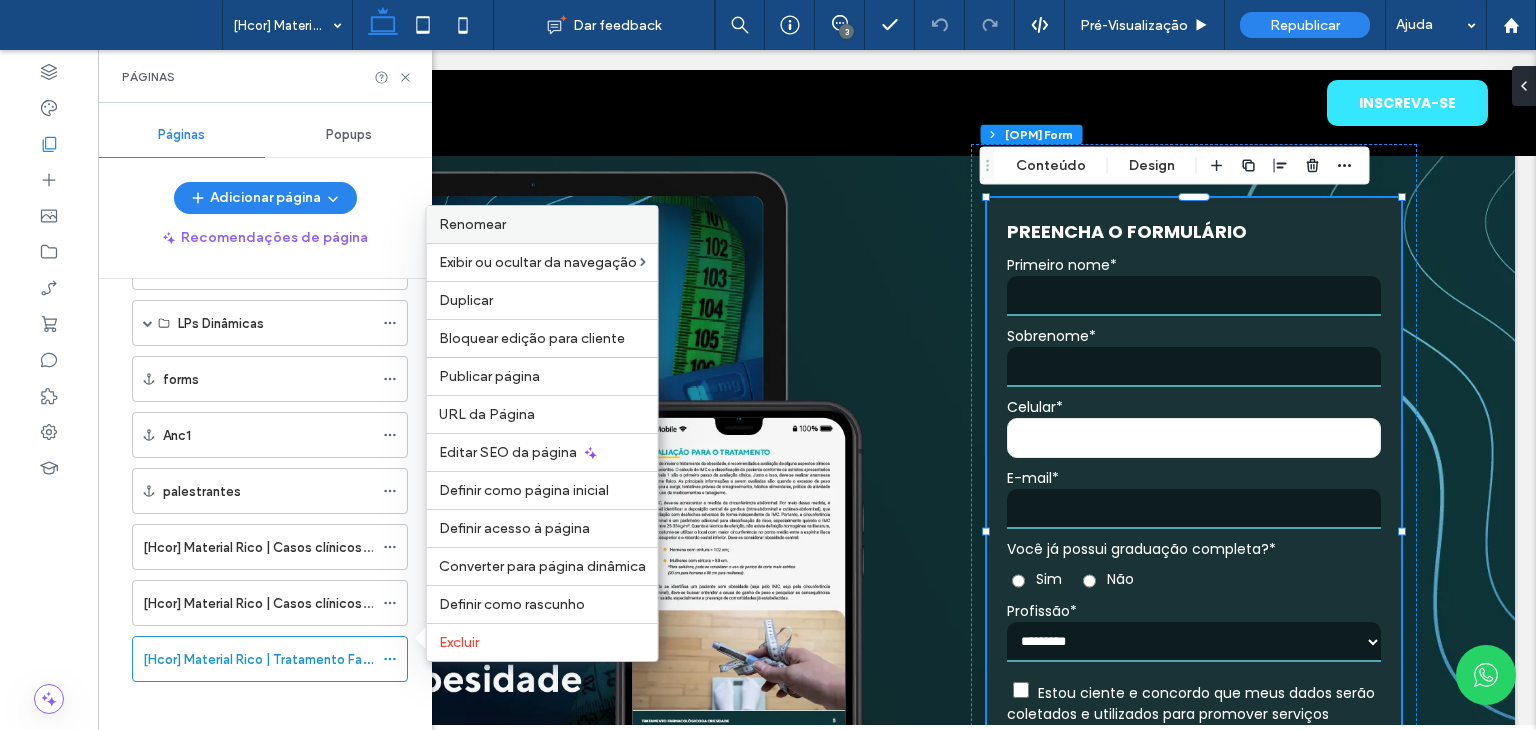 click on "Renomear" at bounding box center [472, 224] 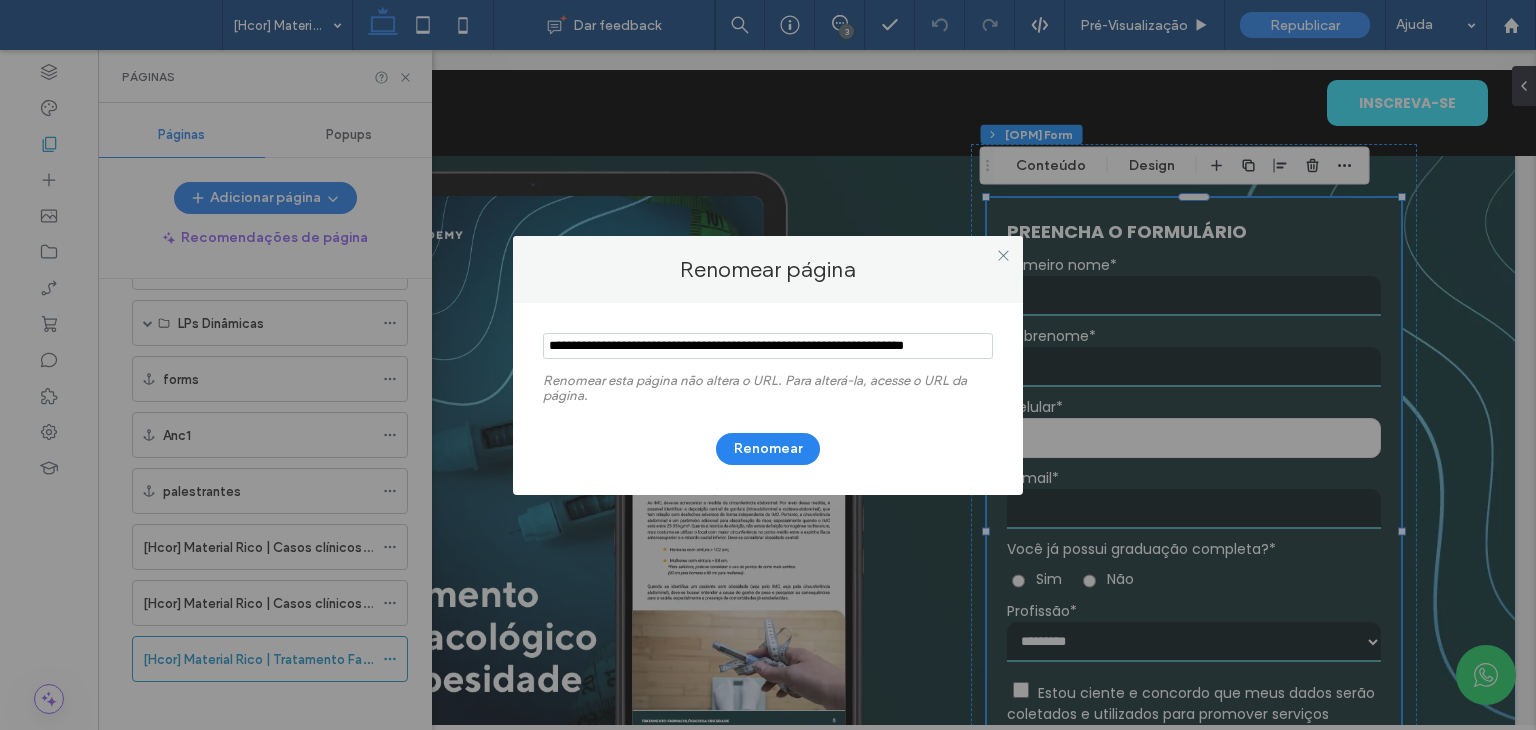 scroll, scrollTop: 0, scrollLeft: 3, axis: horizontal 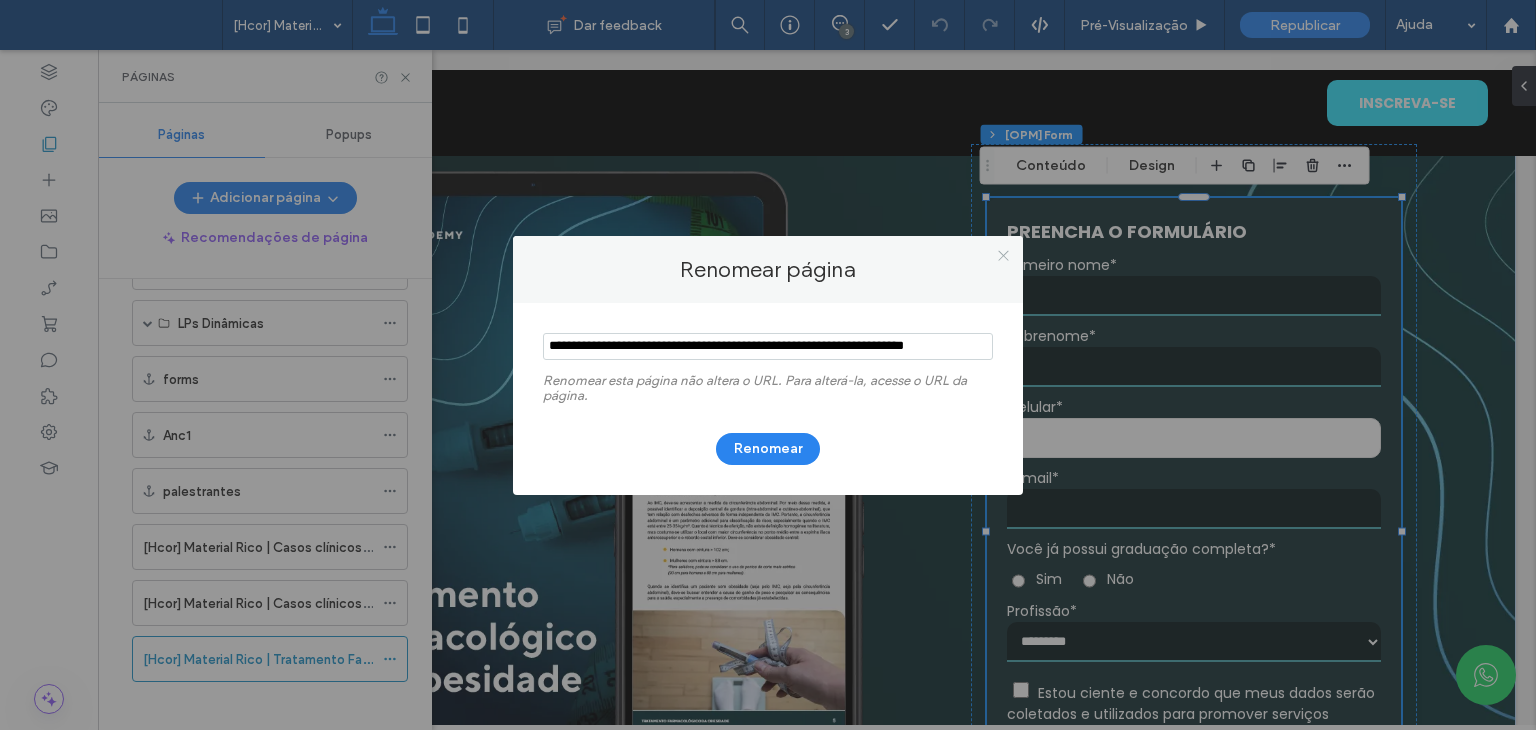 click 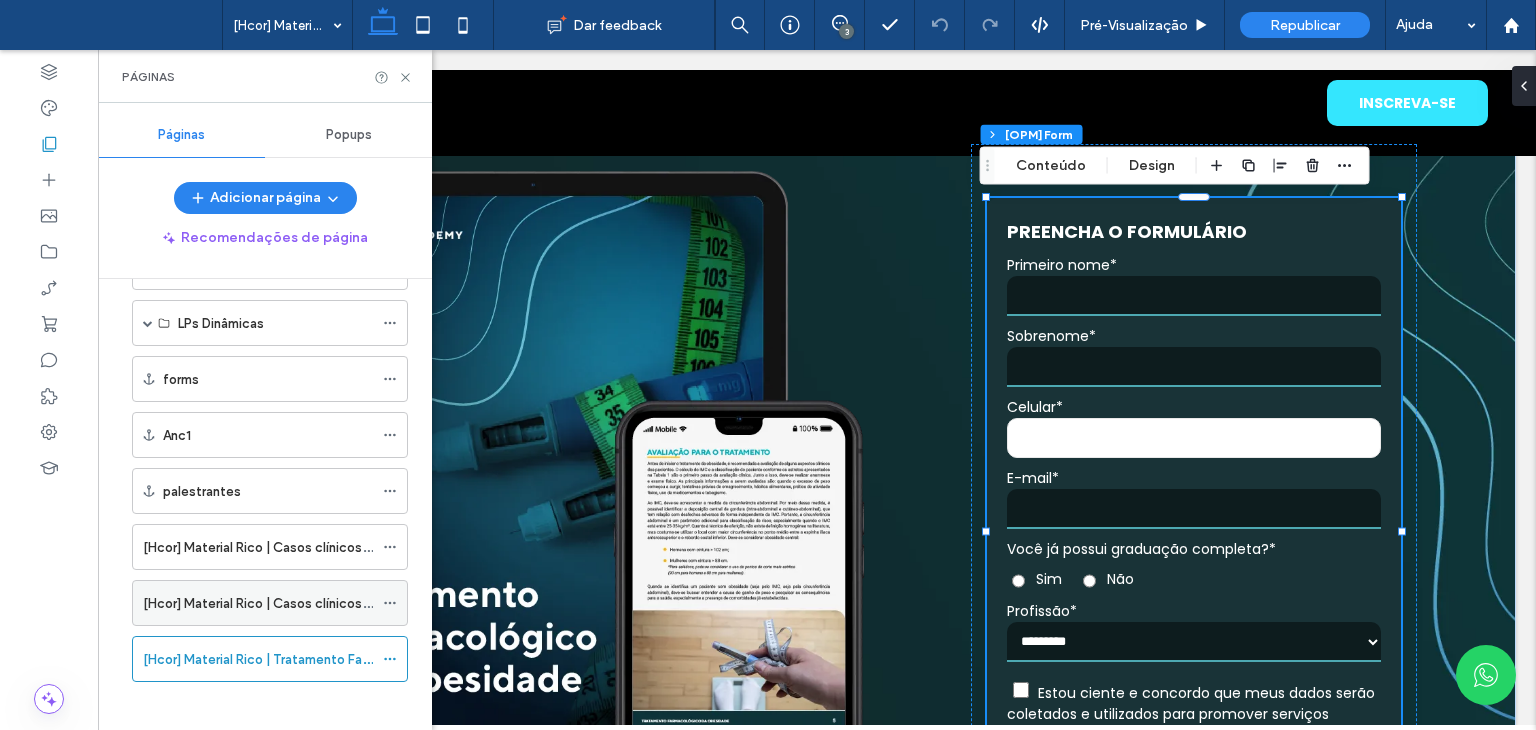 click 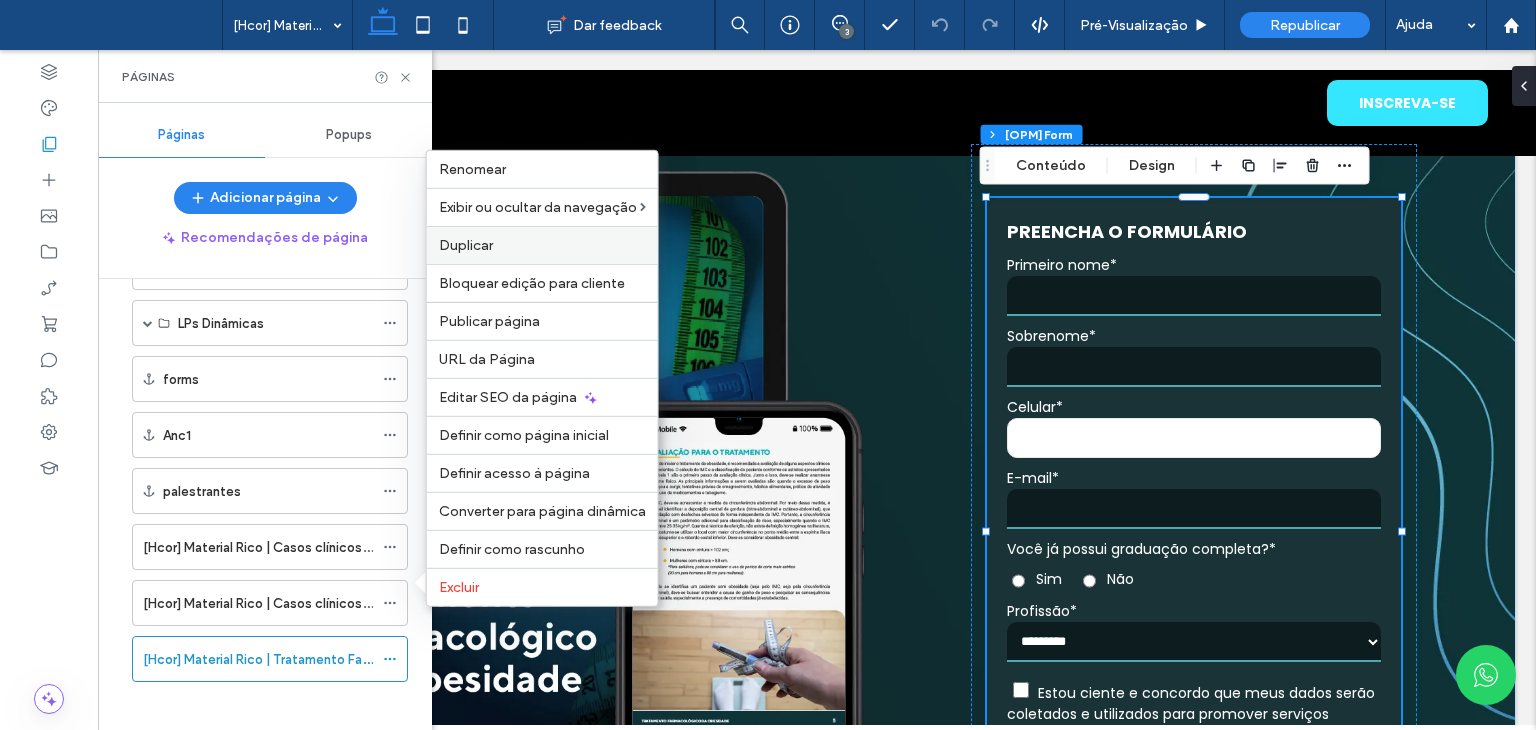 click on "Duplicar" at bounding box center [466, 245] 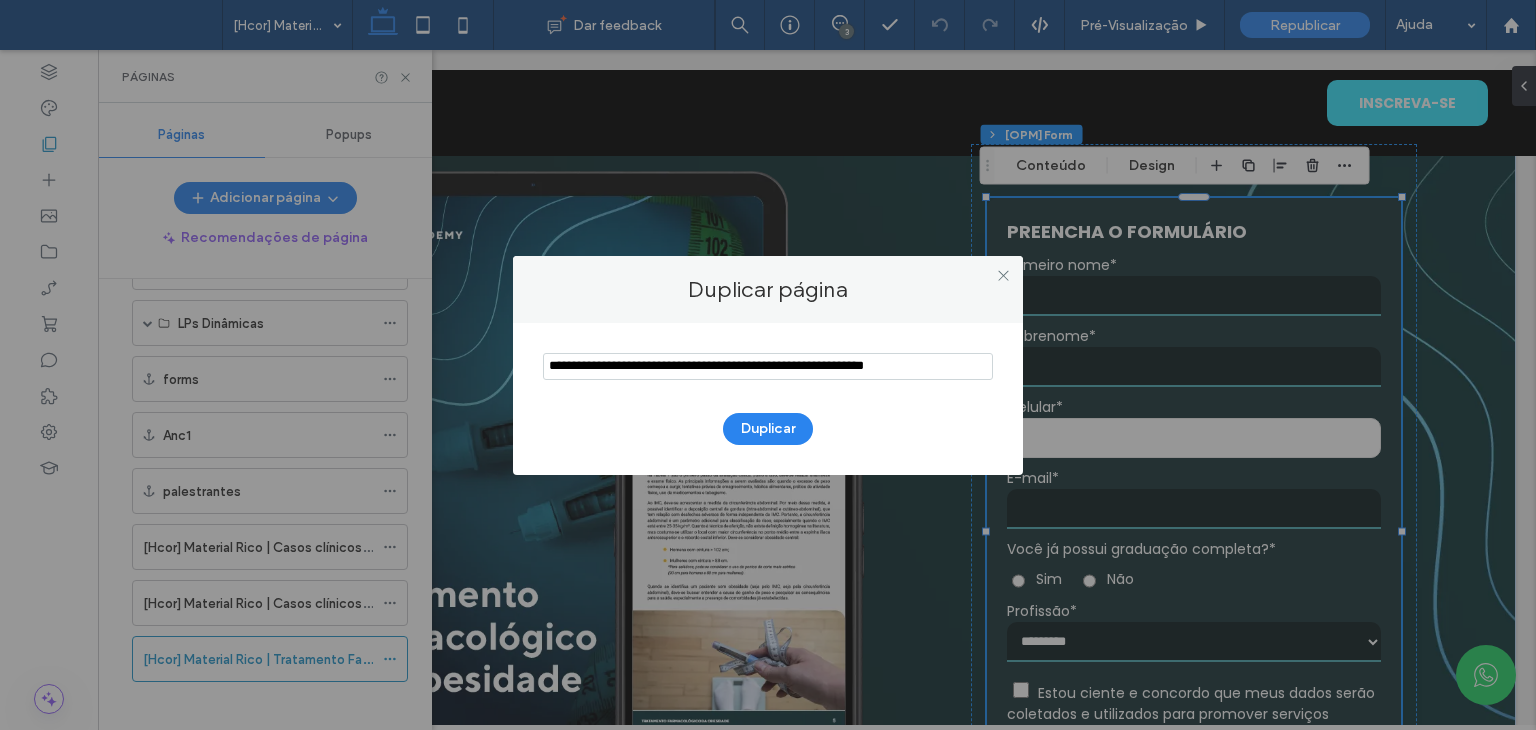 scroll, scrollTop: 0, scrollLeft: 0, axis: both 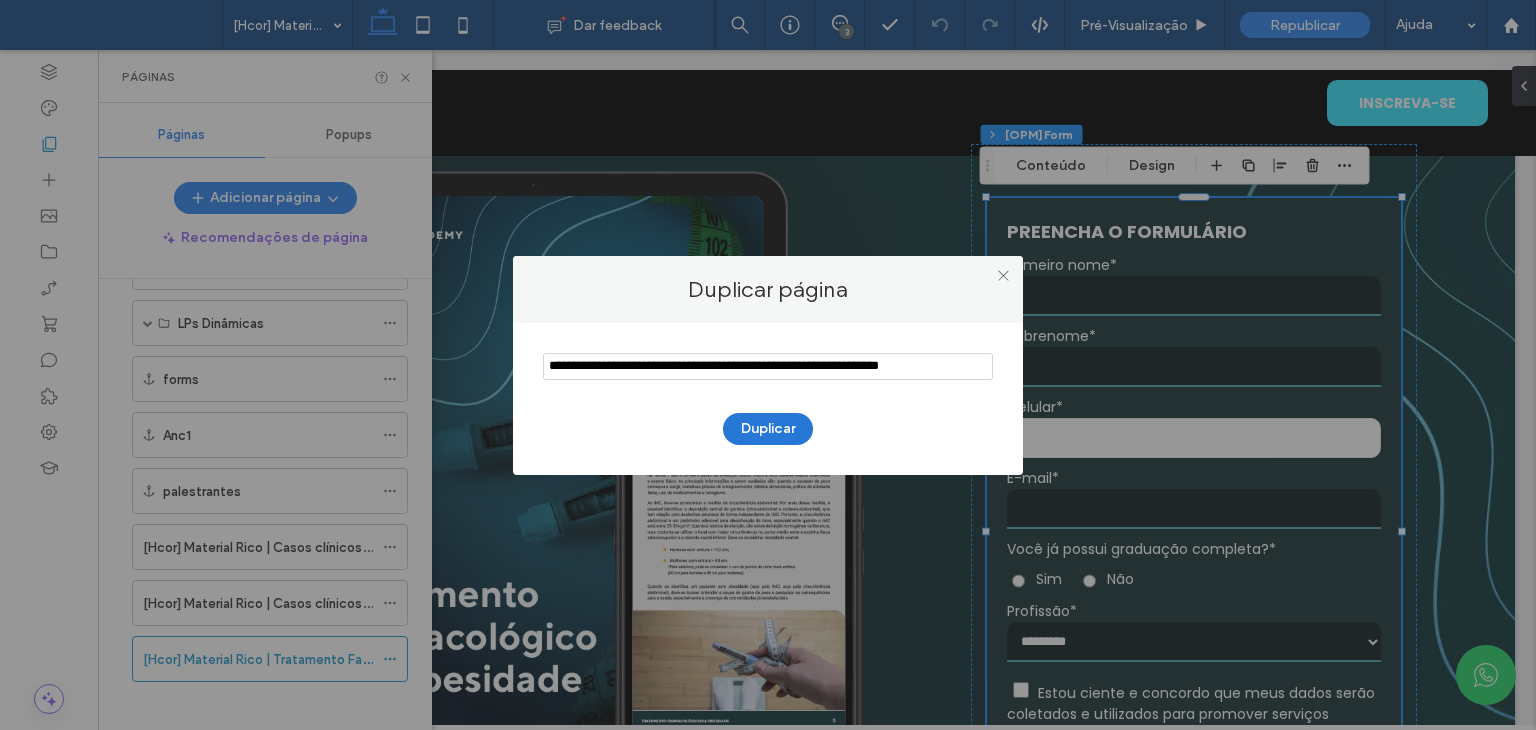 type on "**********" 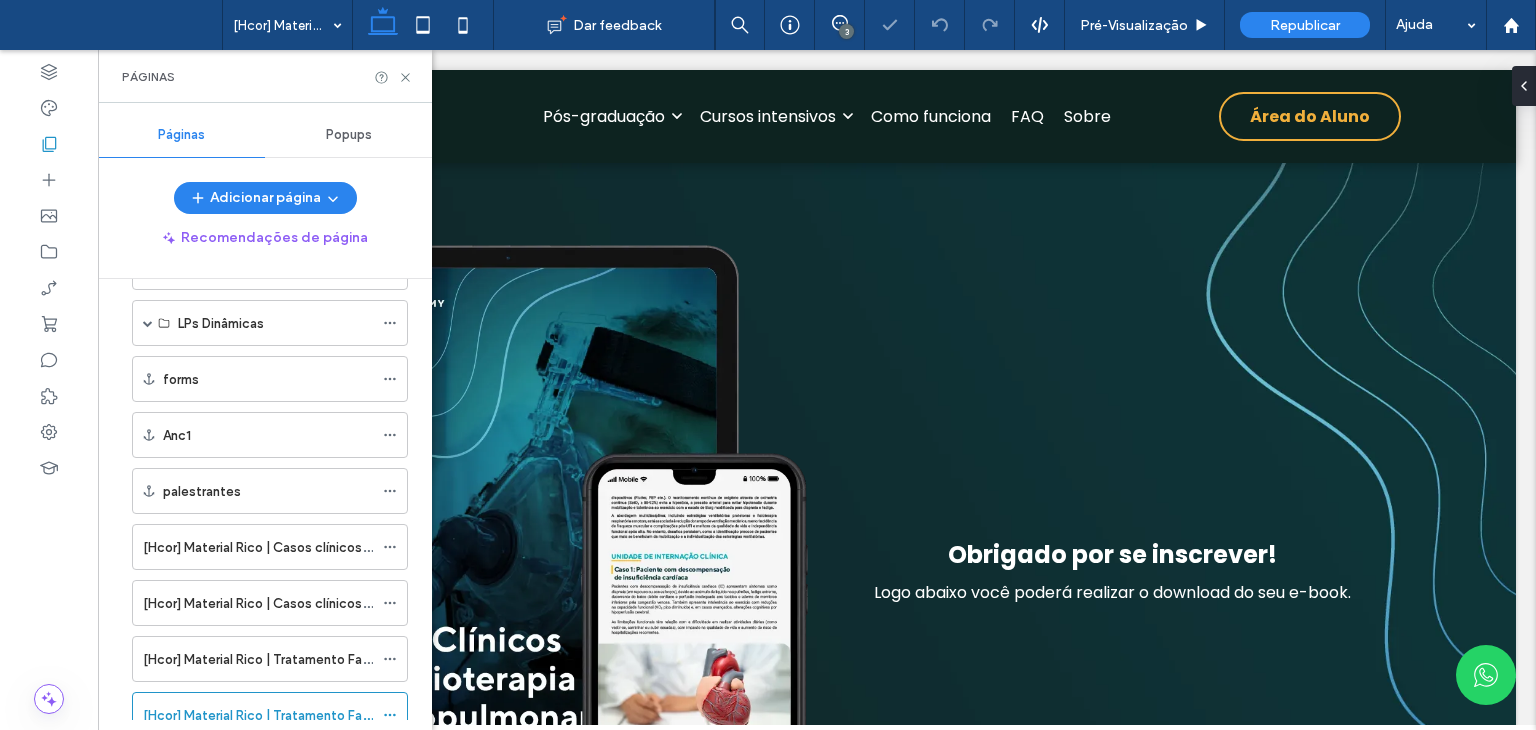 scroll, scrollTop: 0, scrollLeft: 0, axis: both 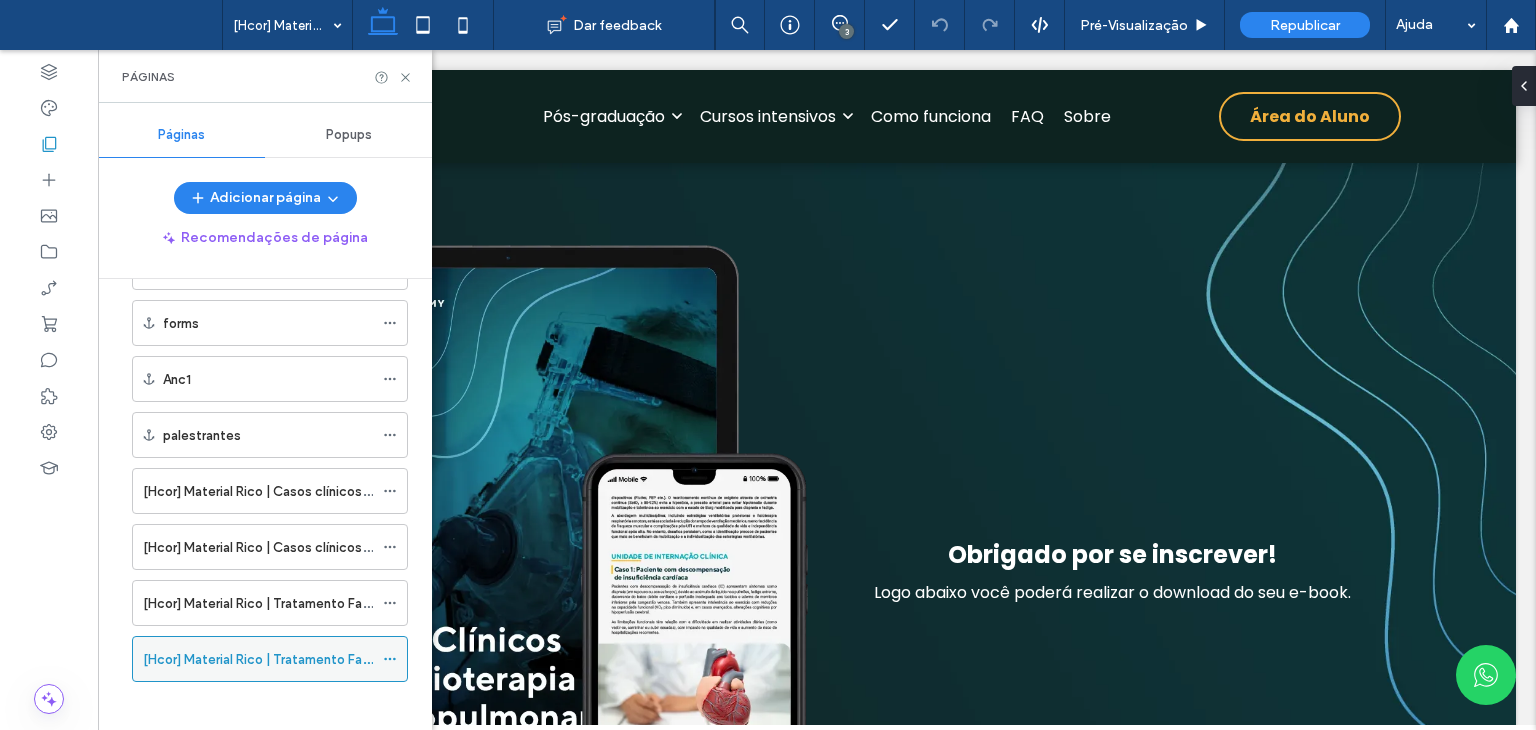 click 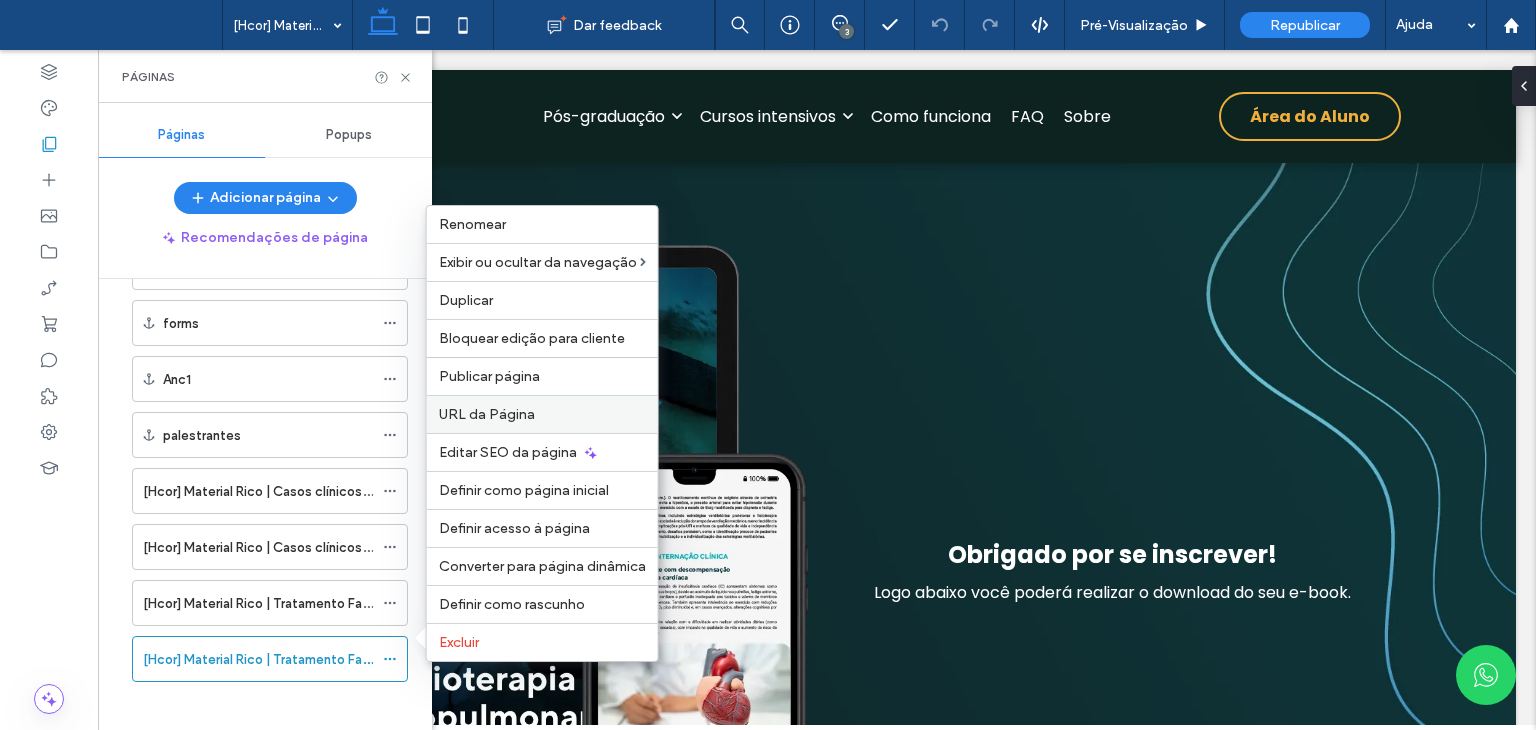 click on "URL da Página" at bounding box center [487, 414] 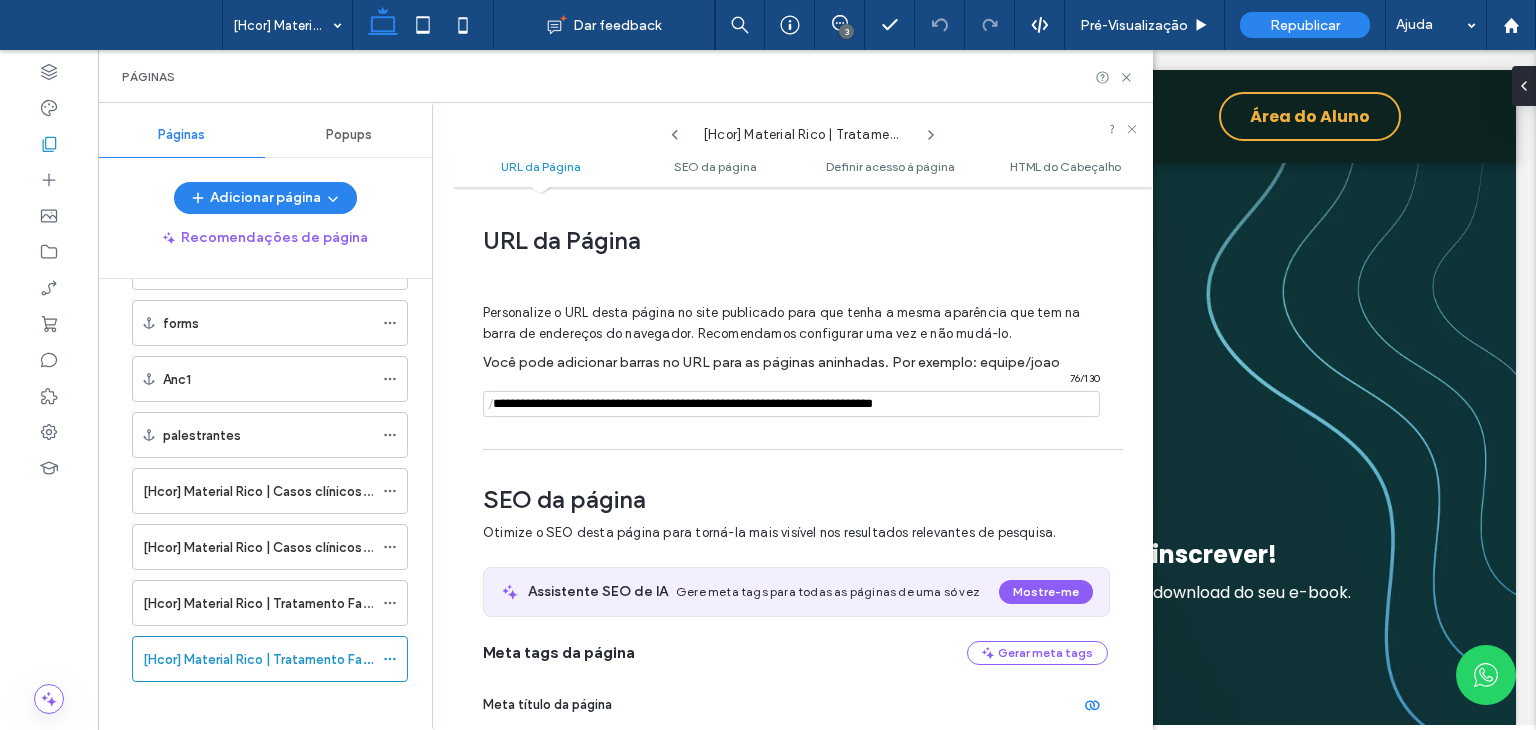 scroll, scrollTop: 10, scrollLeft: 0, axis: vertical 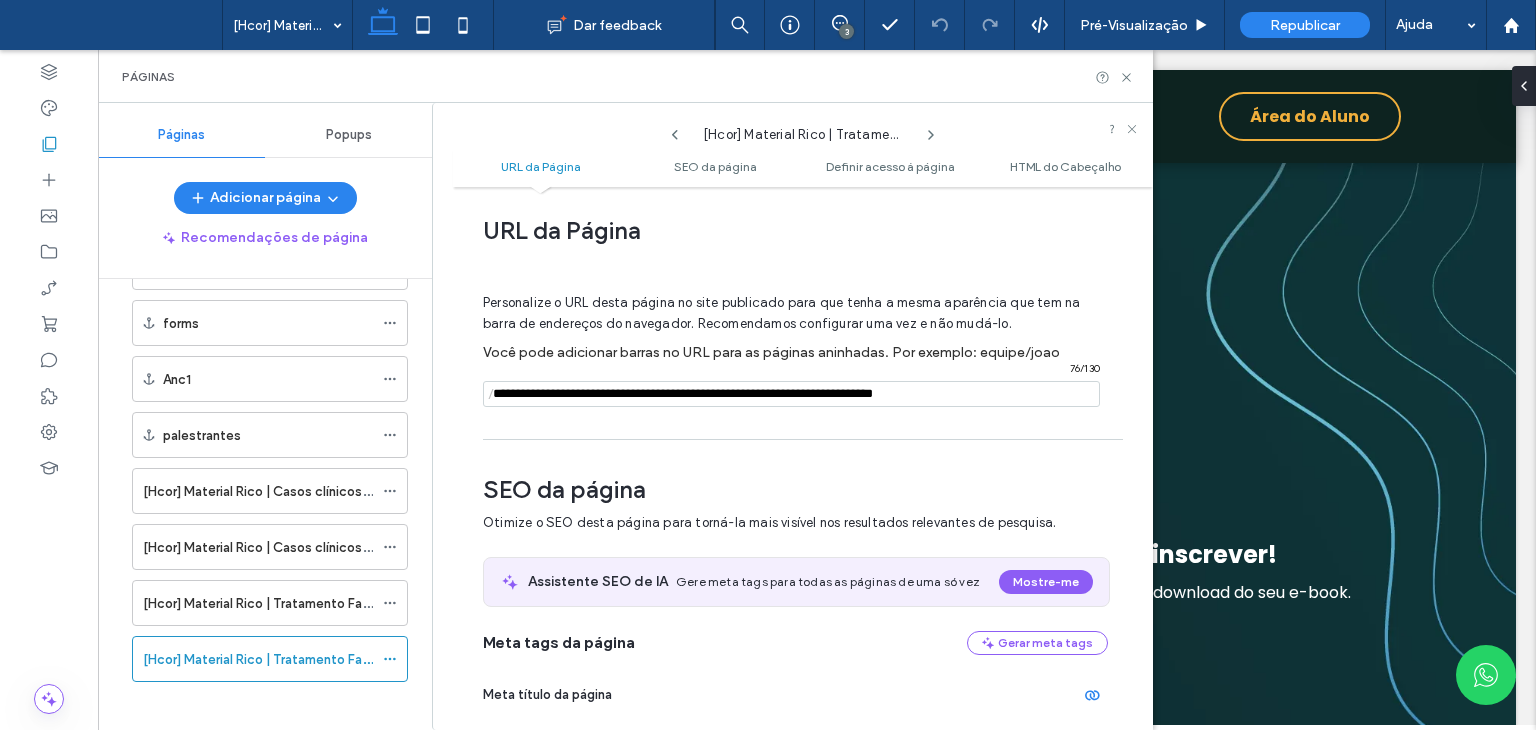 click at bounding box center (791, 394) 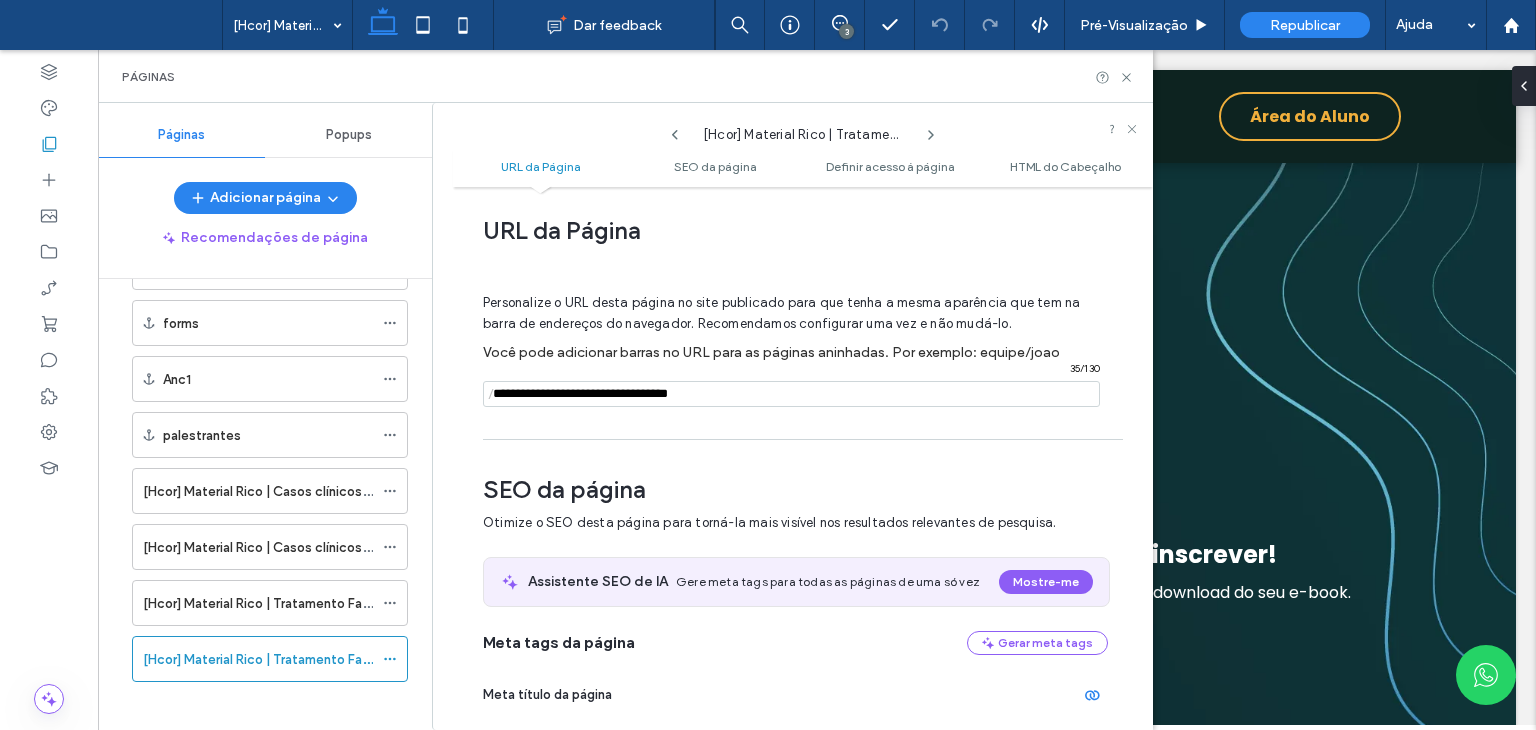 type on "**********" 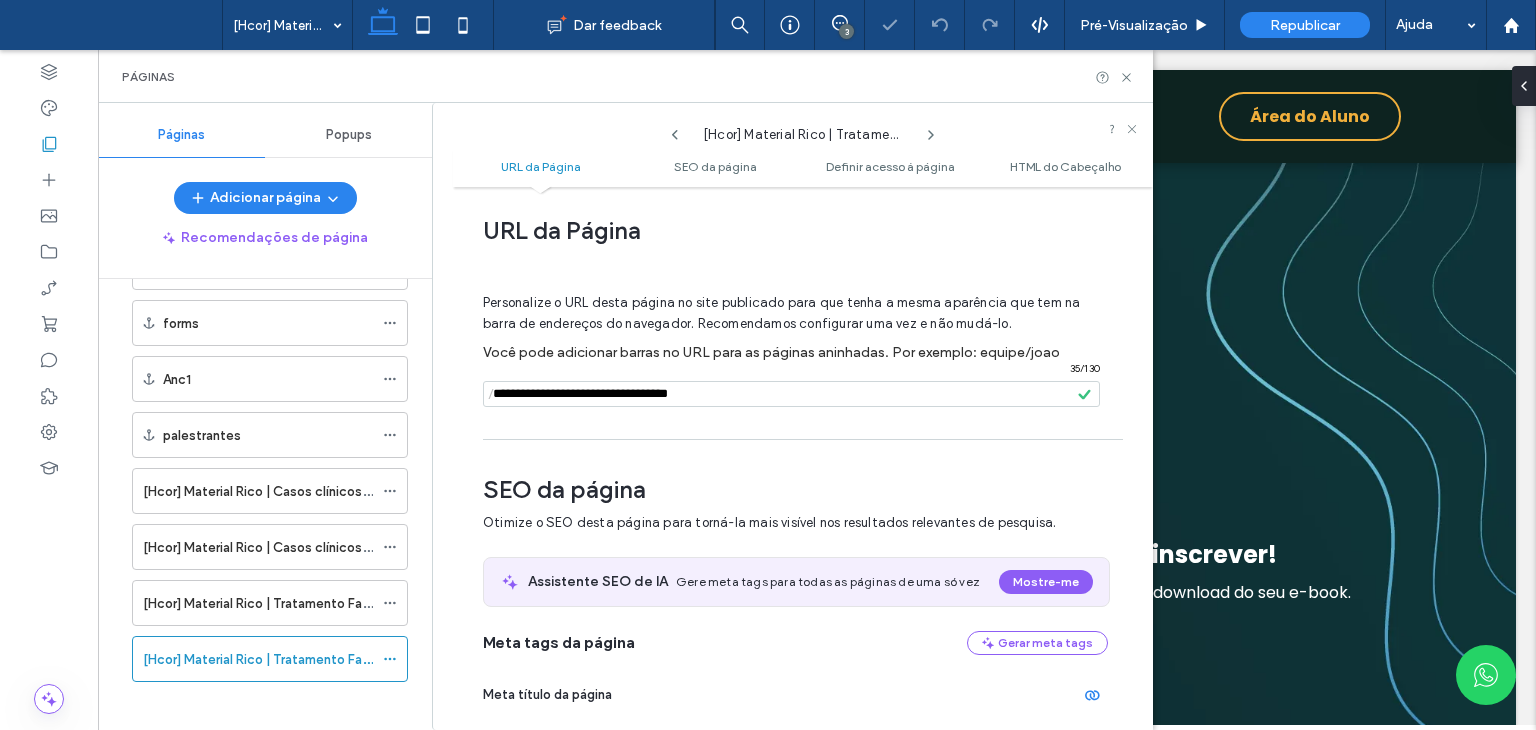 click on "Personalize o URL desta página no site publicado para que tenha a mesma aparência que tem na barra de endereços do navegador. Recomendamos configurar uma vez e não mudá-lo. Você pode adicionar barras no URL para as páginas aninhadas. Por exemplo: equipe/[FIRST] / 35 / 130" at bounding box center [795, 341] 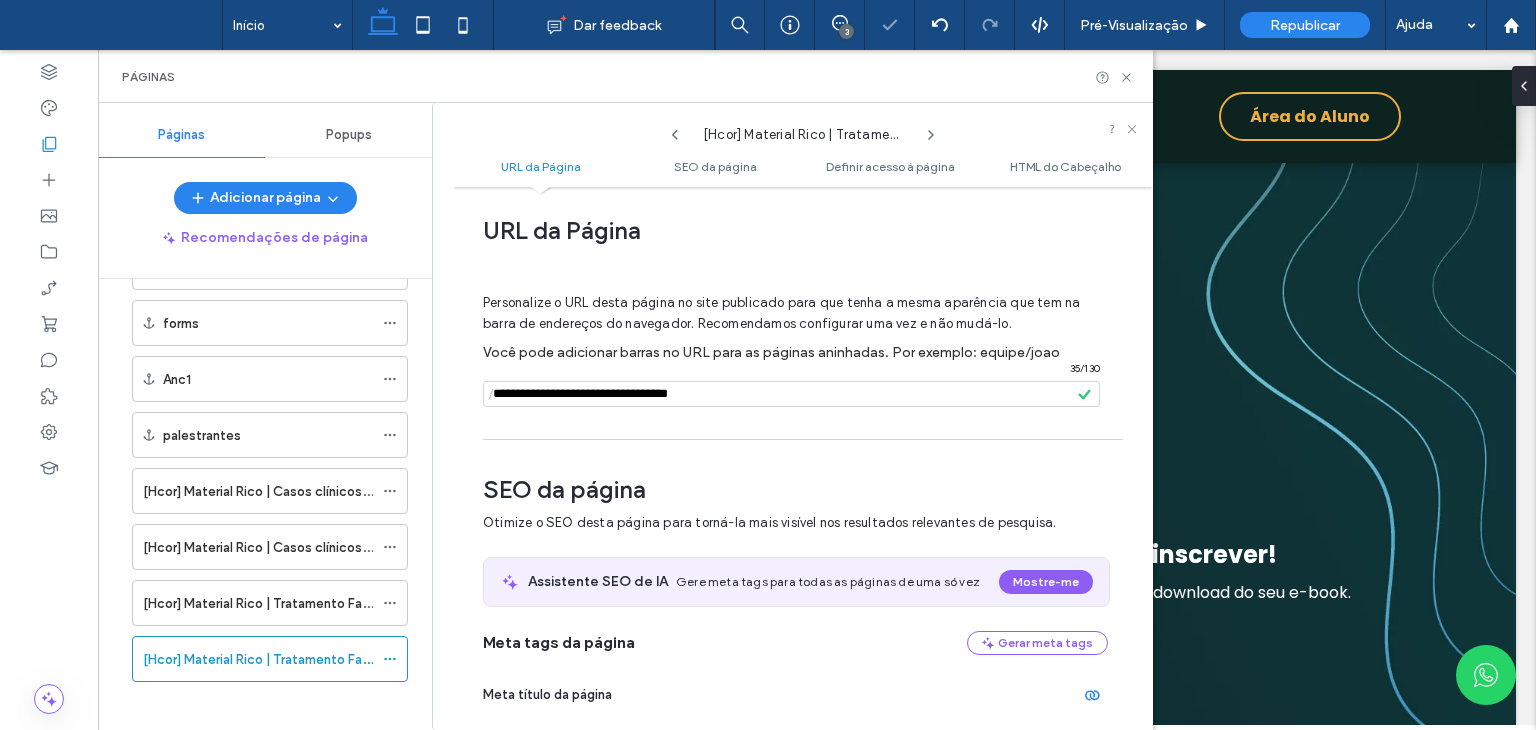 click at bounding box center [768, 365] 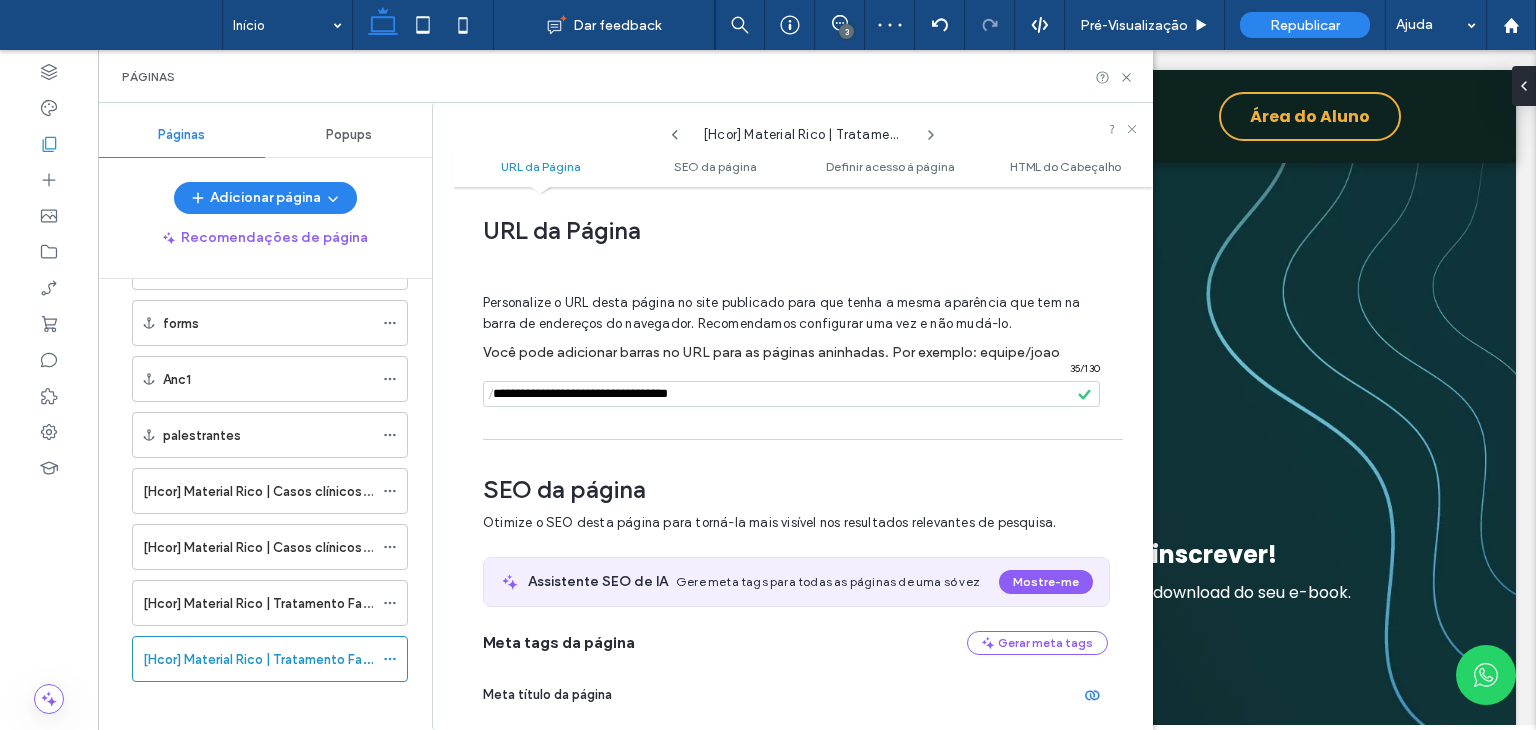 scroll, scrollTop: 0, scrollLeft: 0, axis: both 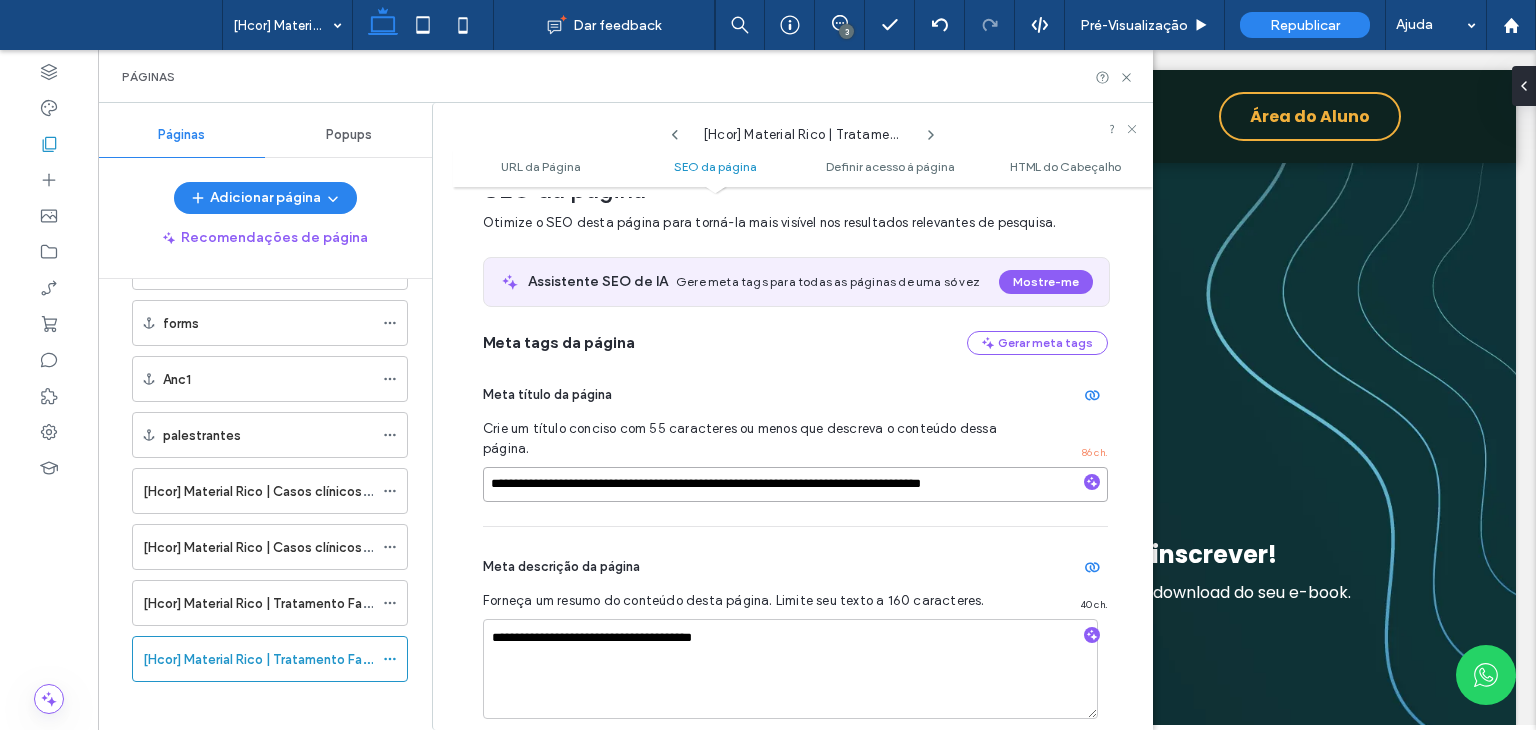 drag, startPoint x: 928, startPoint y: 482, endPoint x: 932, endPoint y: 493, distance: 11.7046995 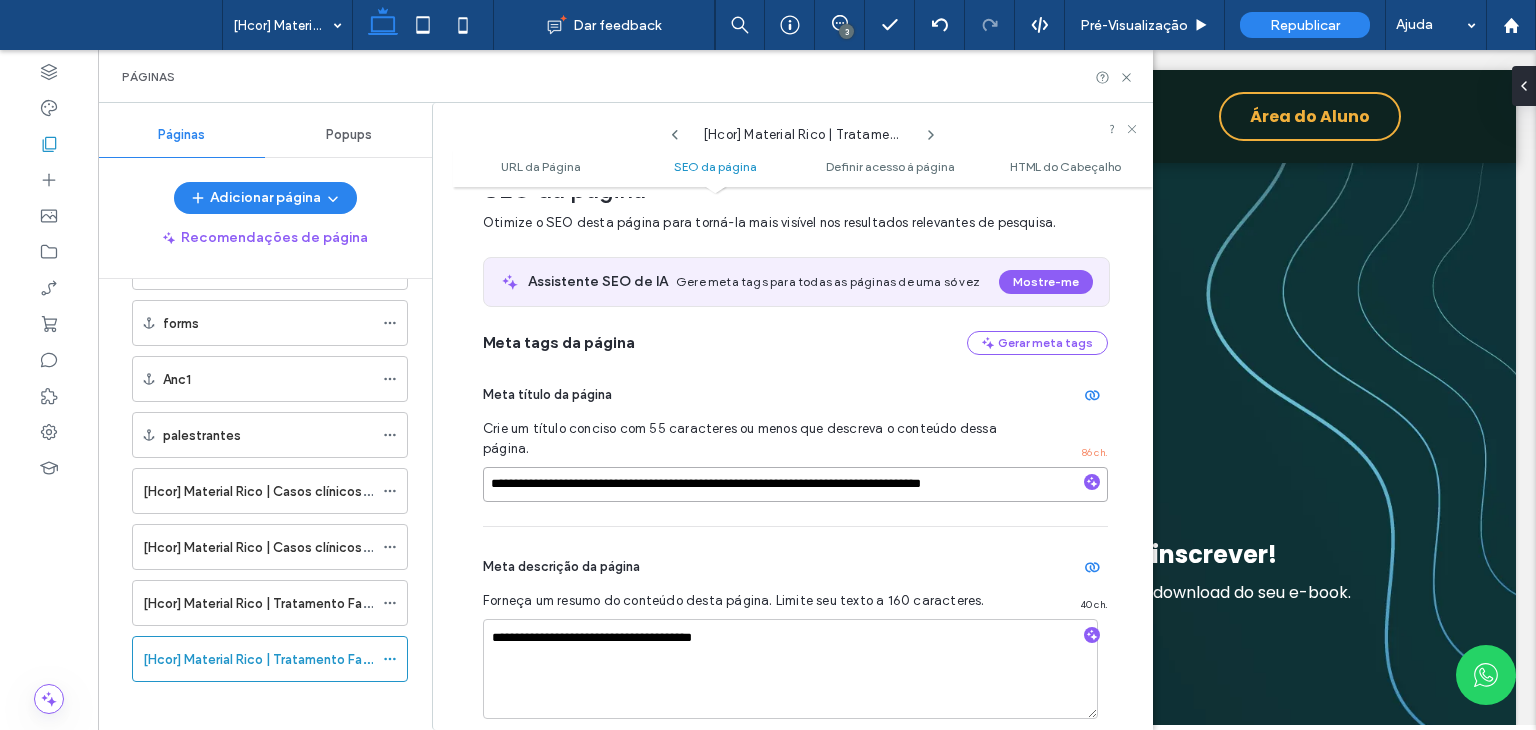paste 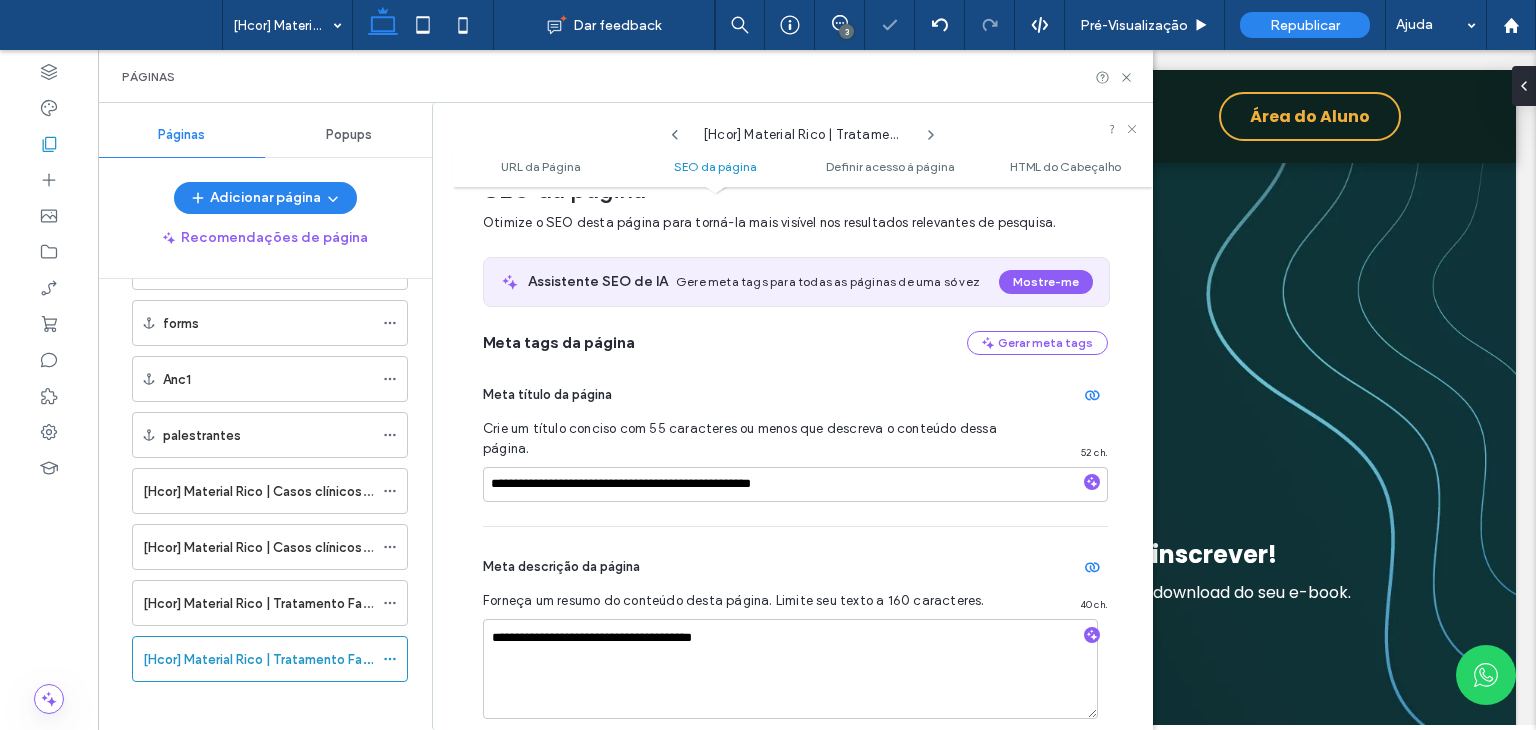 click on "Meta descrição da página" at bounding box center [795, 567] 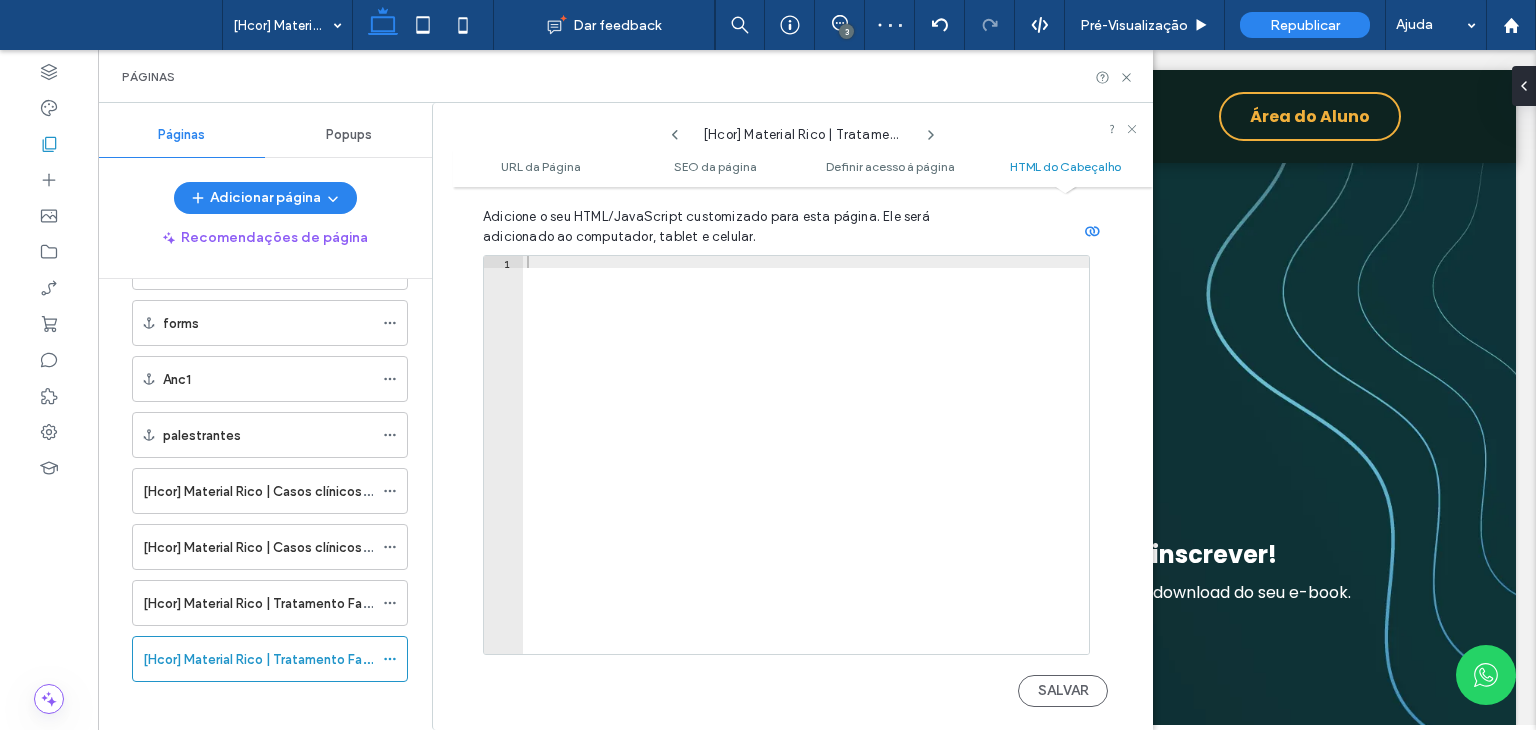 scroll, scrollTop: 1992, scrollLeft: 0, axis: vertical 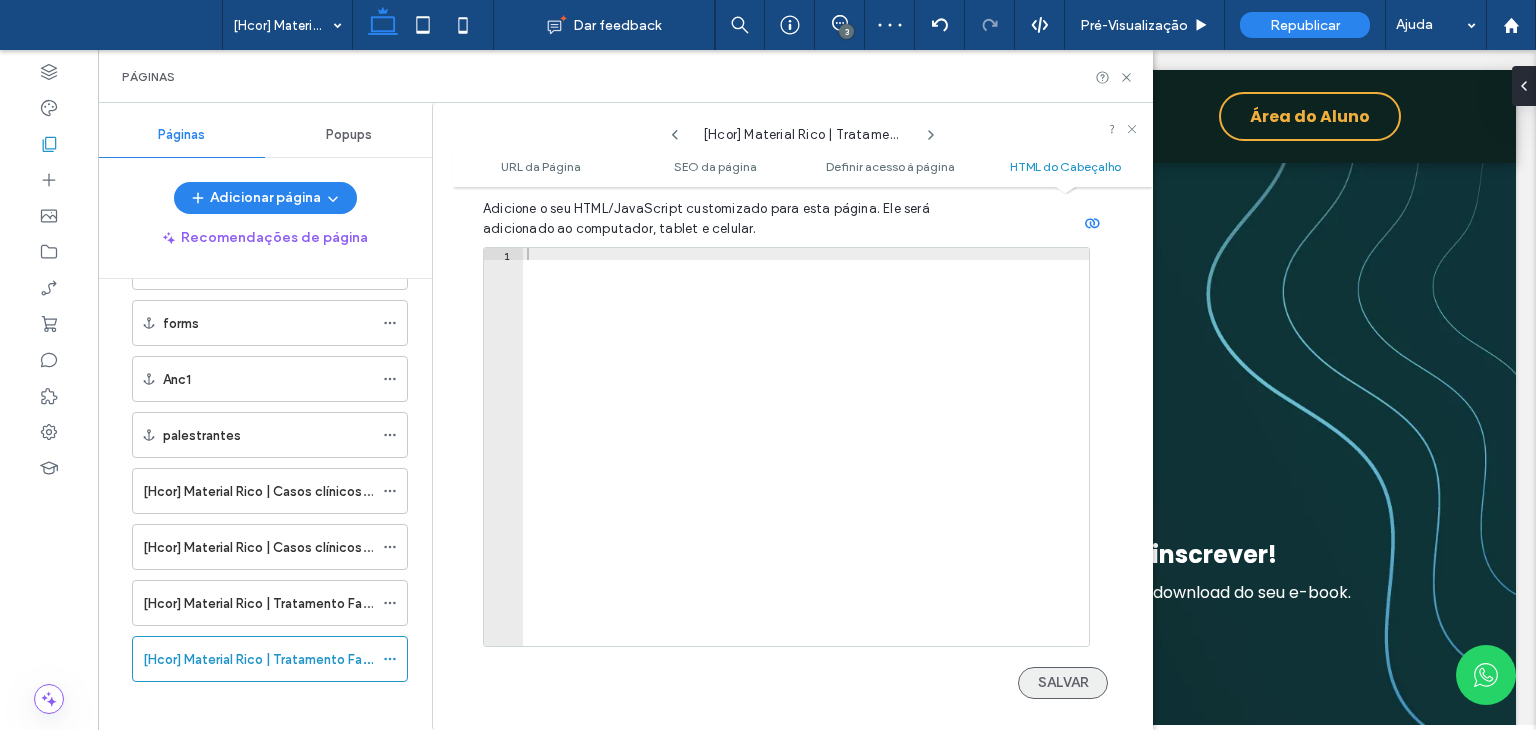 click on "SALVAR" at bounding box center (1063, 683) 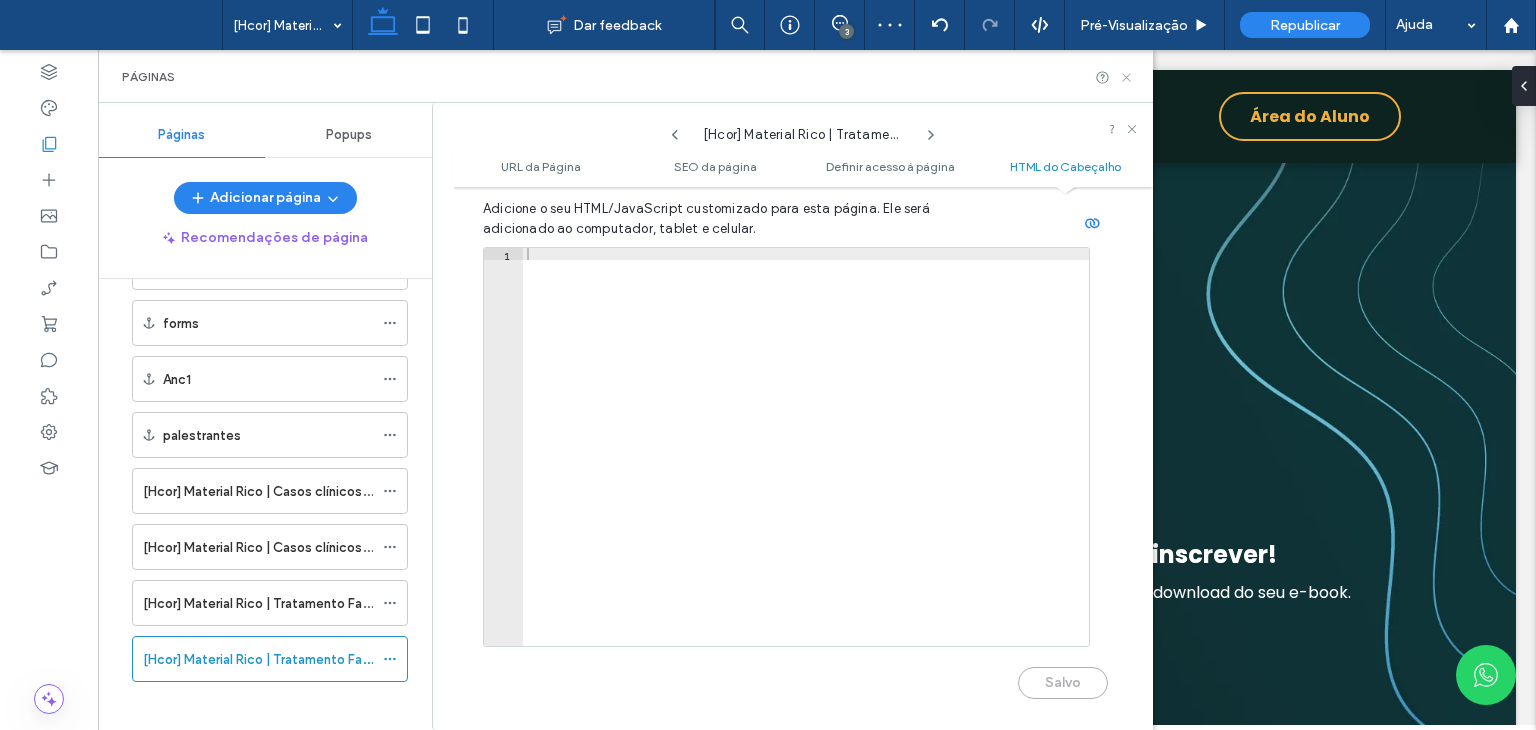 click 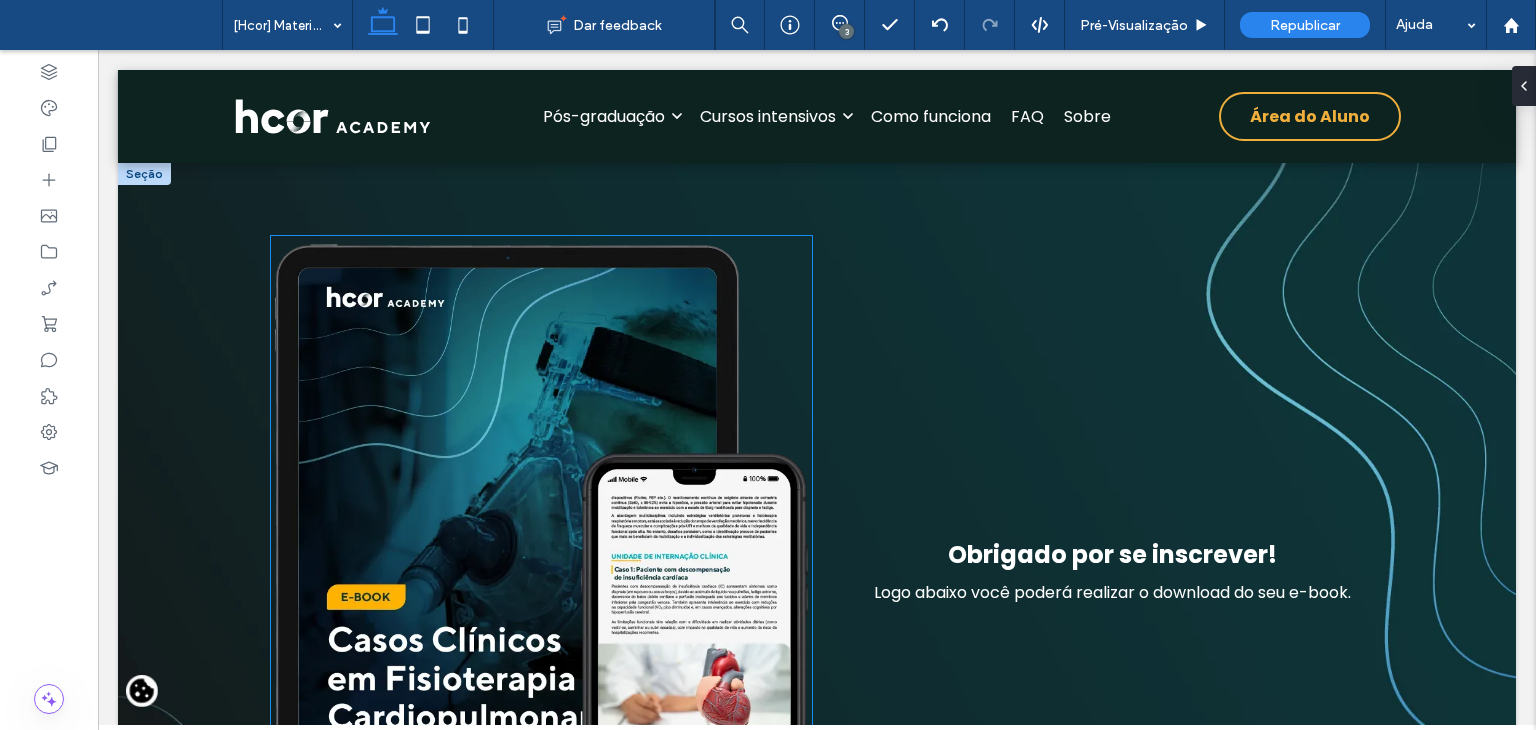 click at bounding box center [541, 572] 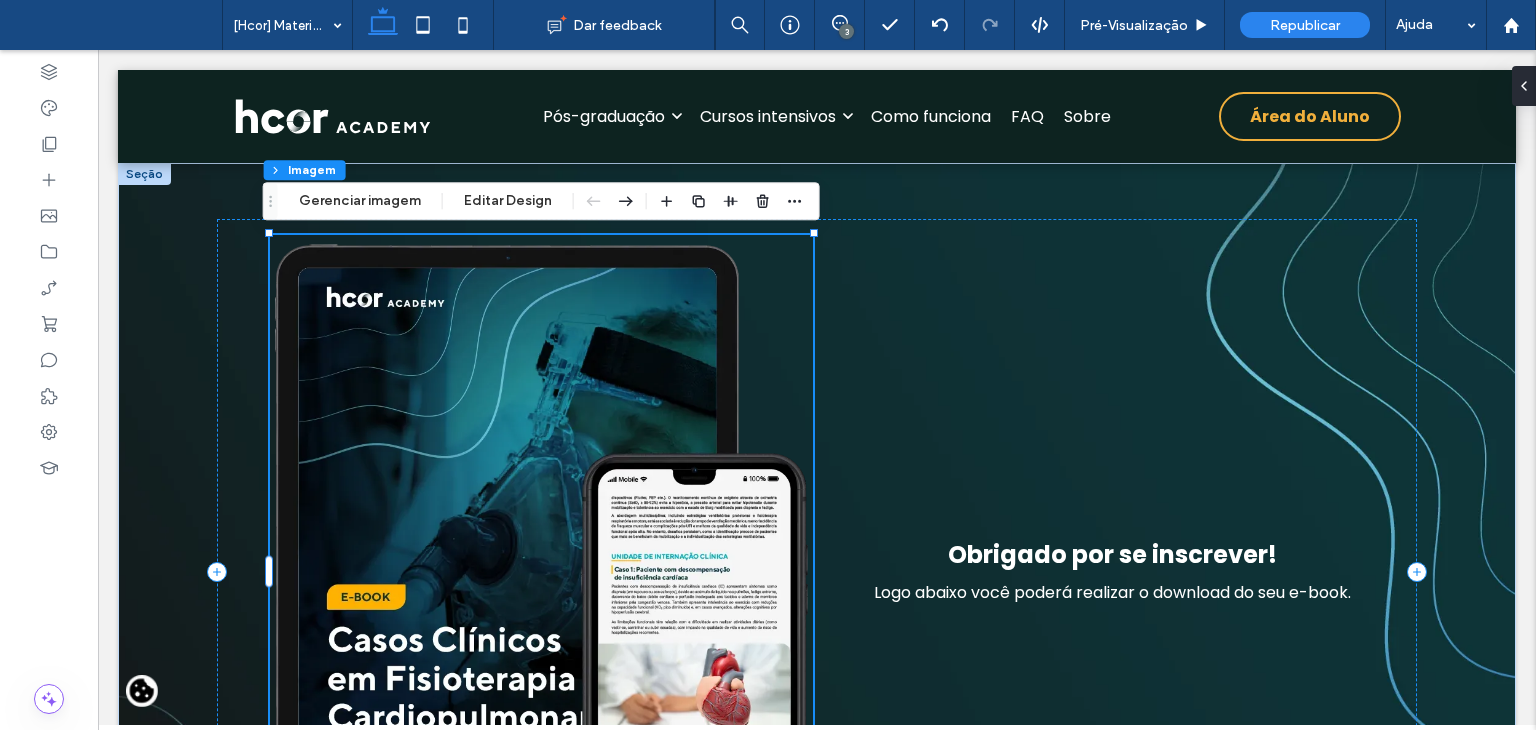 click at bounding box center (541, 572) 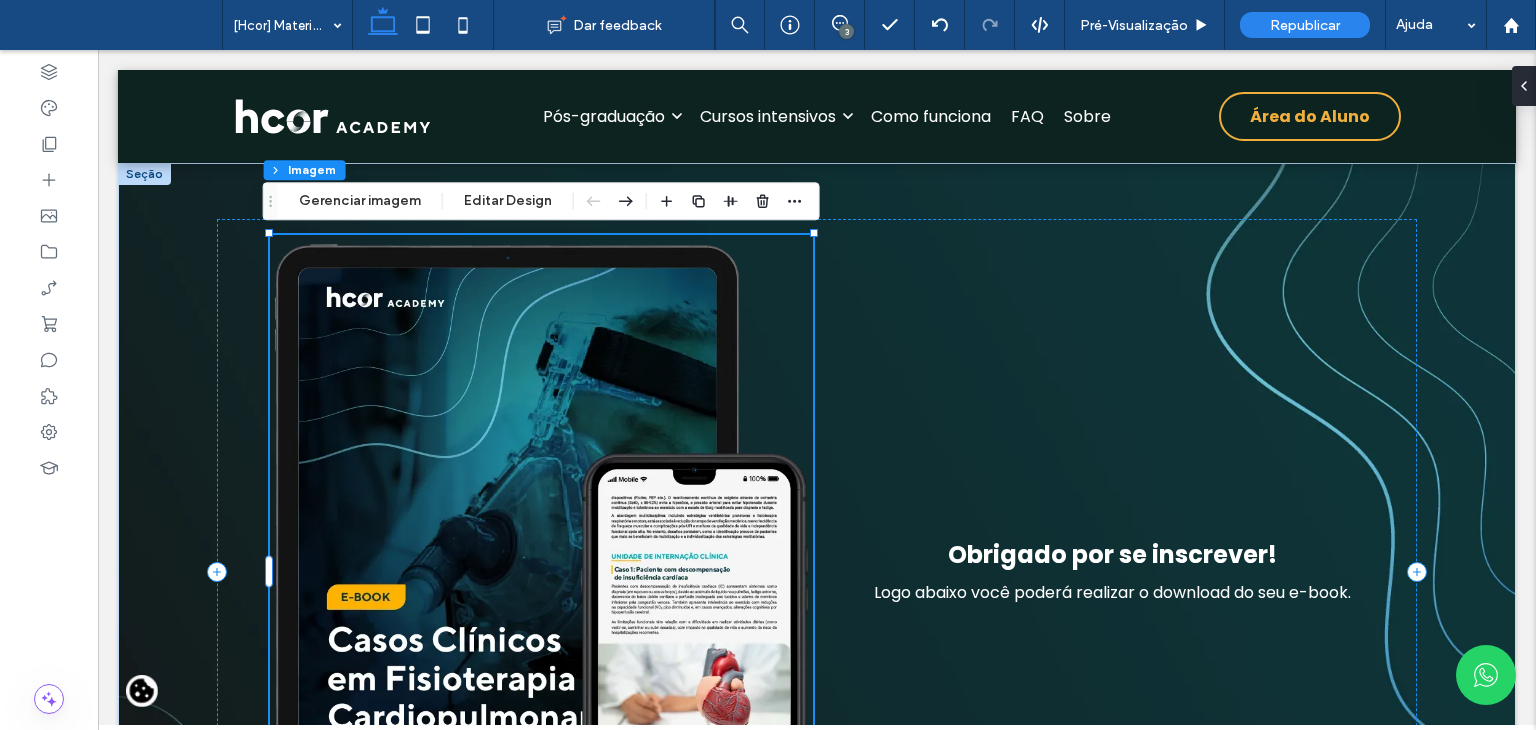 click on "Gerenciar imagem" at bounding box center [360, 201] 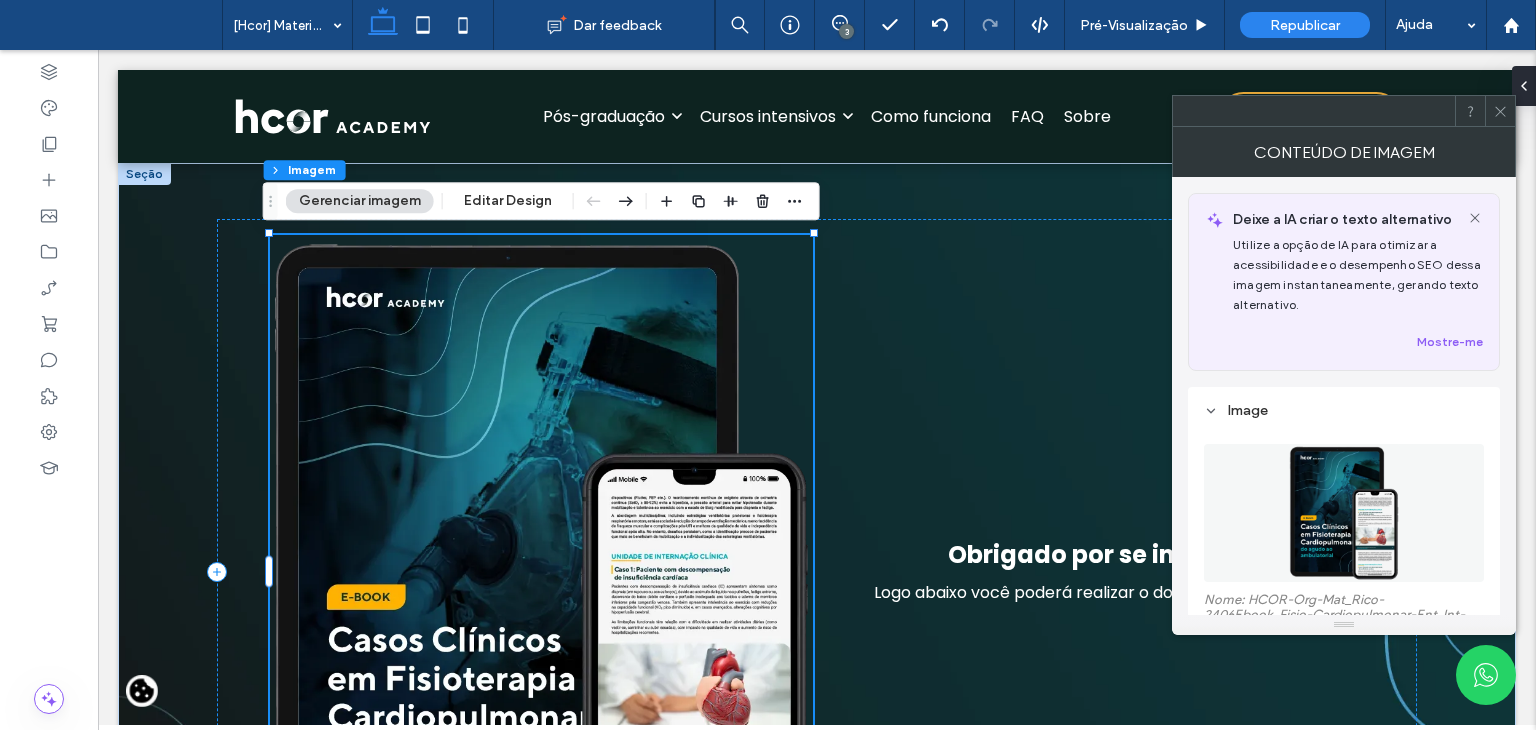 click at bounding box center (1344, 513) 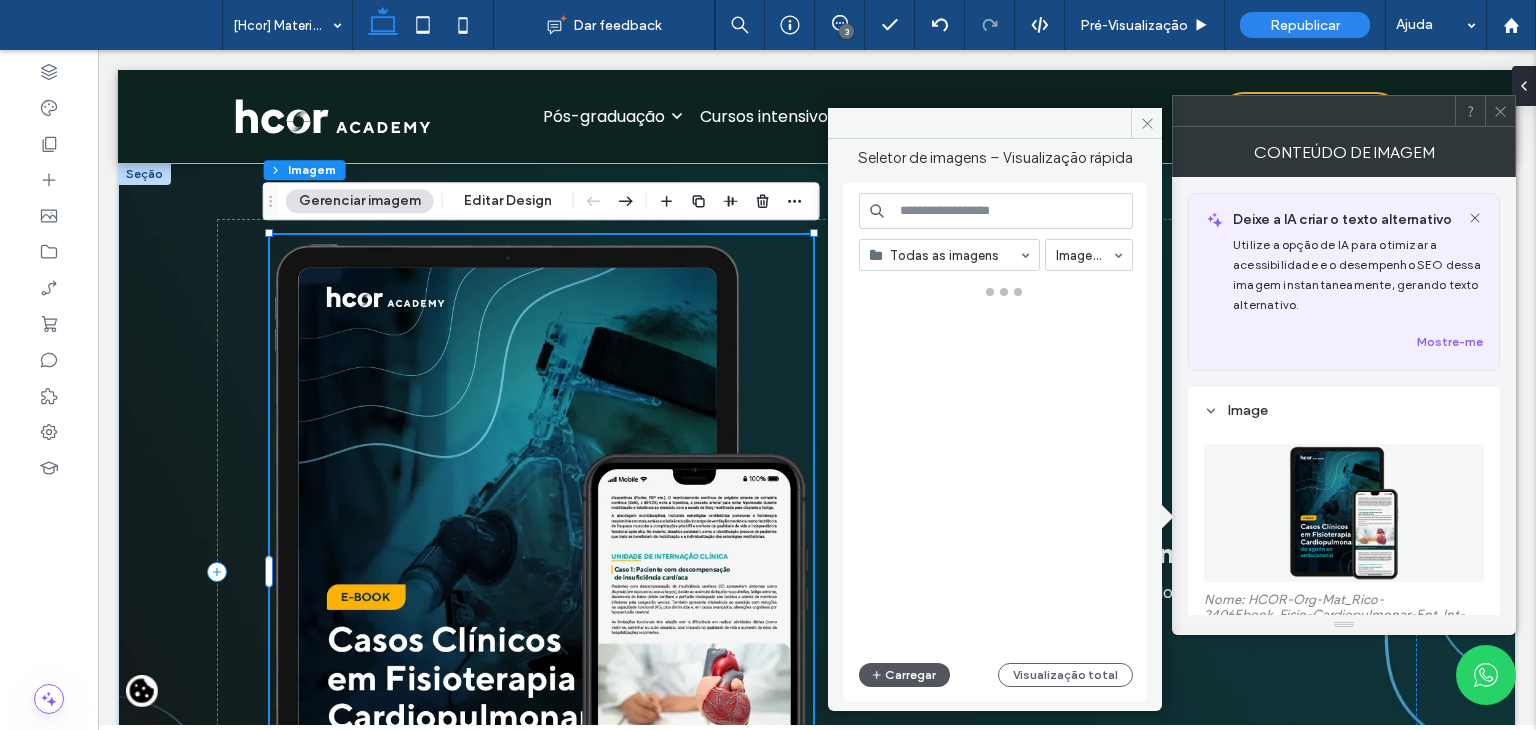click on "Carregar" at bounding box center [904, 675] 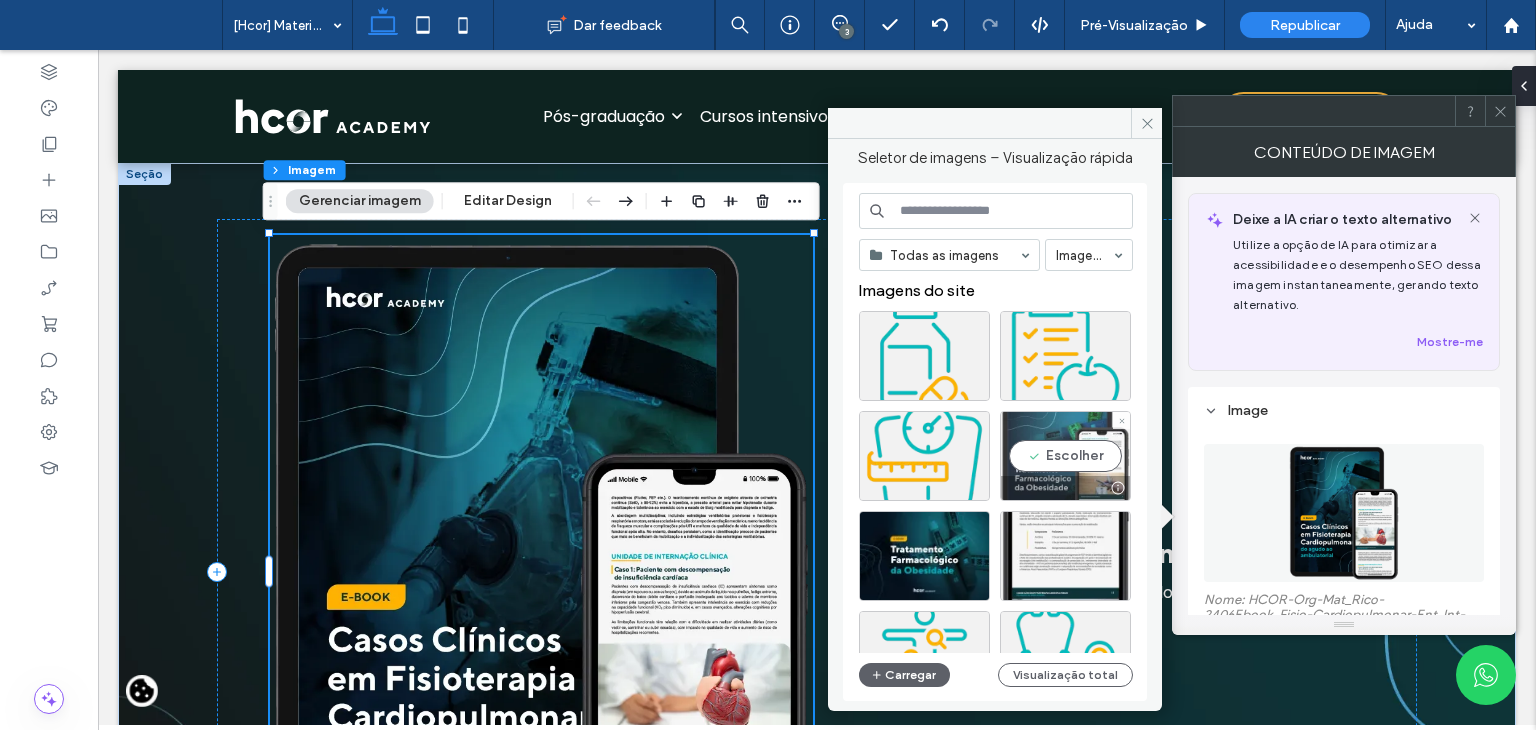 click on "Escolher" at bounding box center [1065, 456] 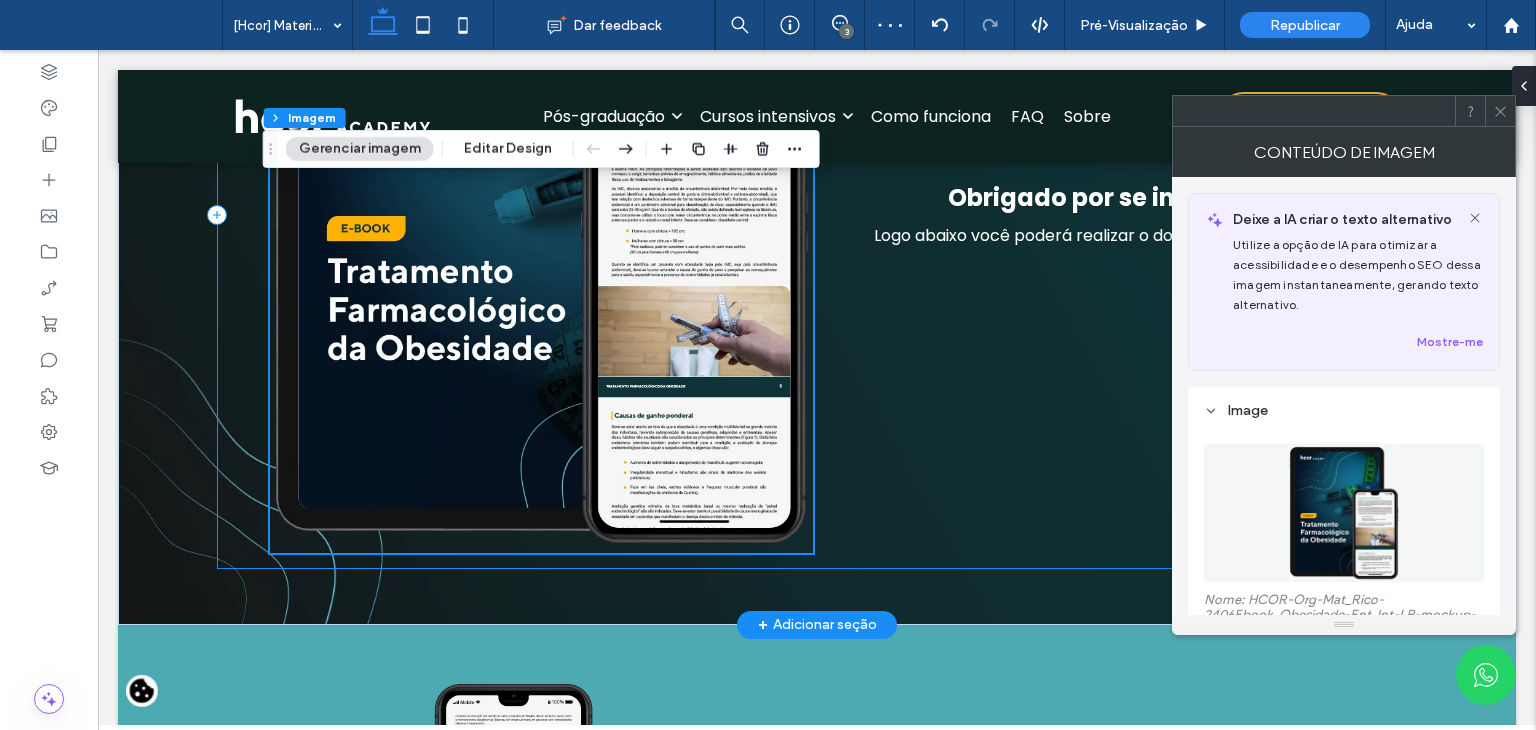scroll, scrollTop: 400, scrollLeft: 0, axis: vertical 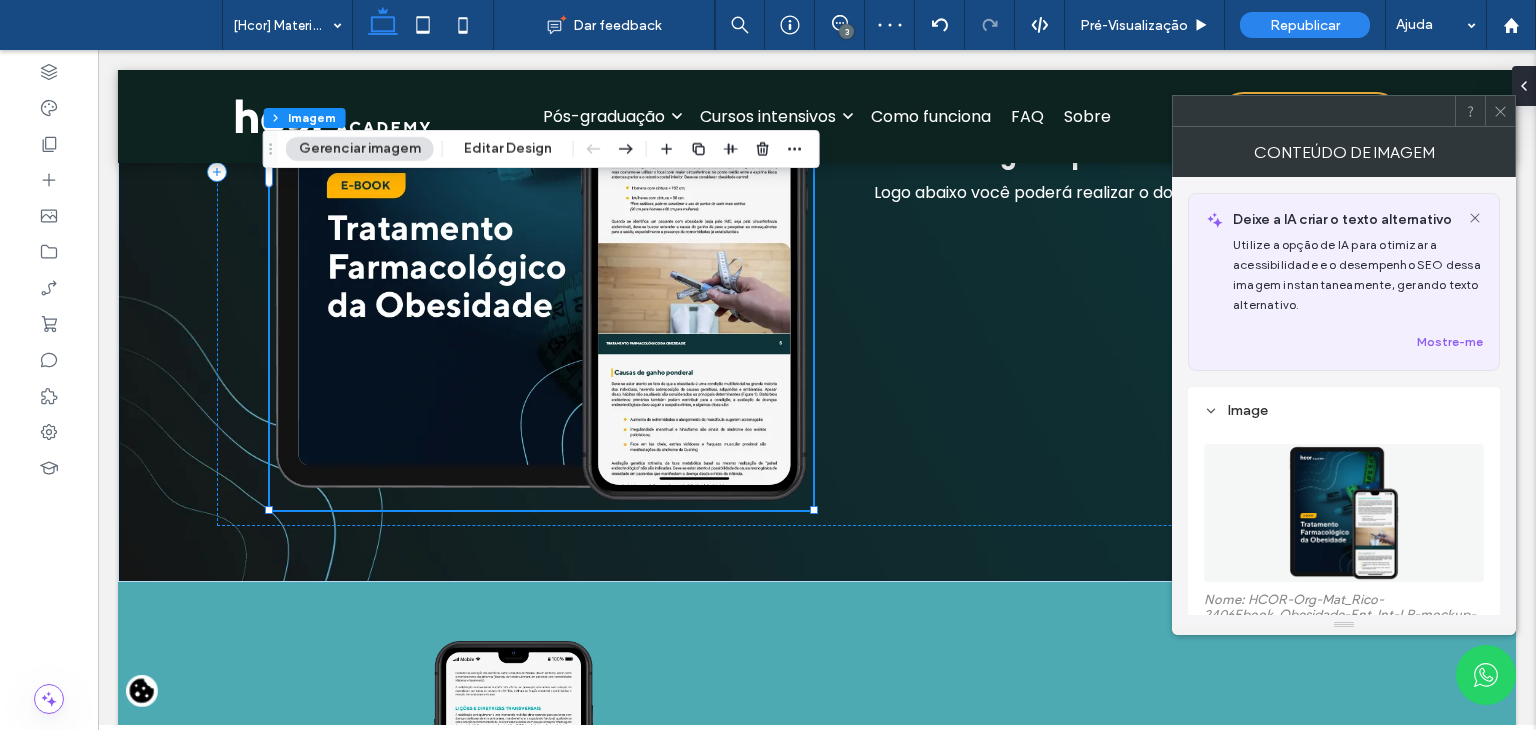 click 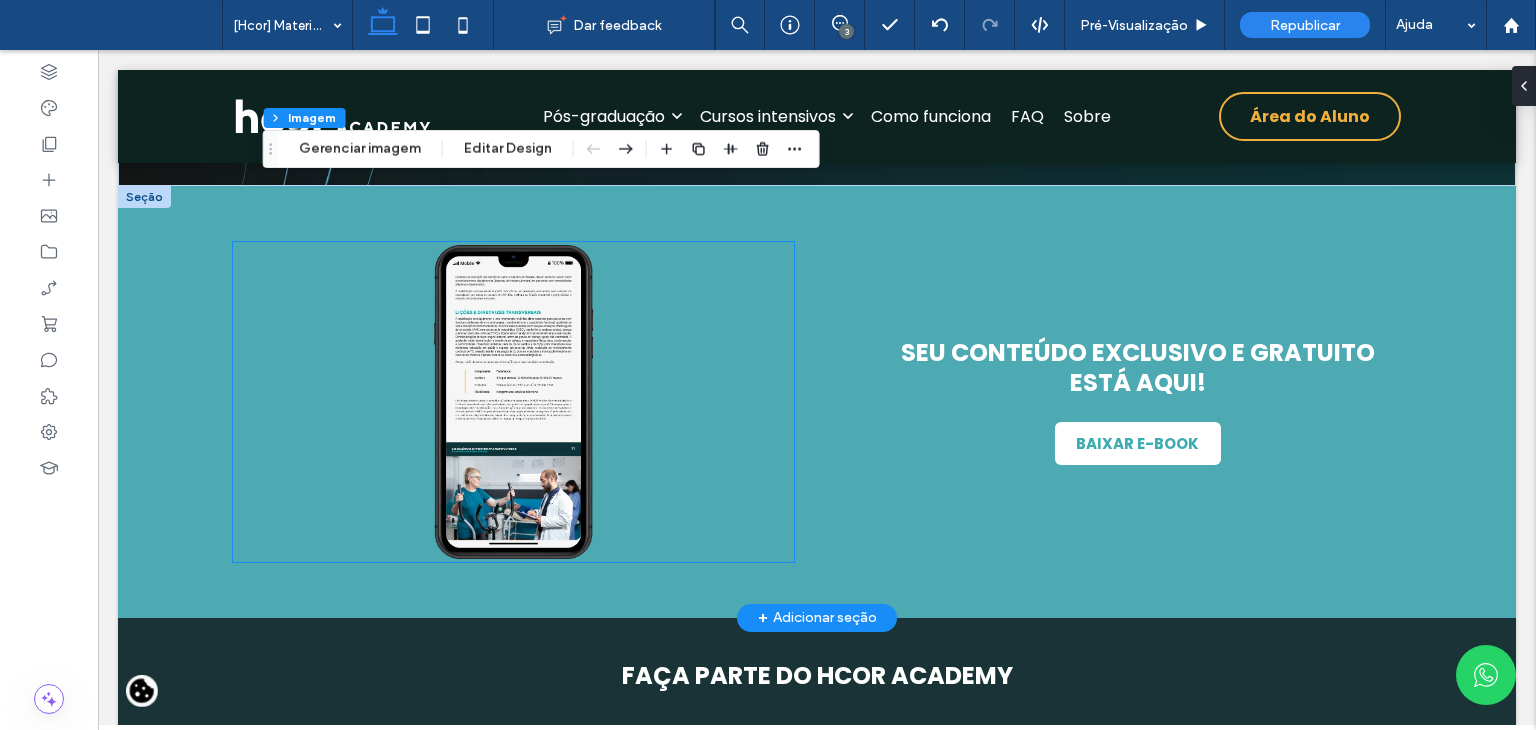 scroll, scrollTop: 800, scrollLeft: 0, axis: vertical 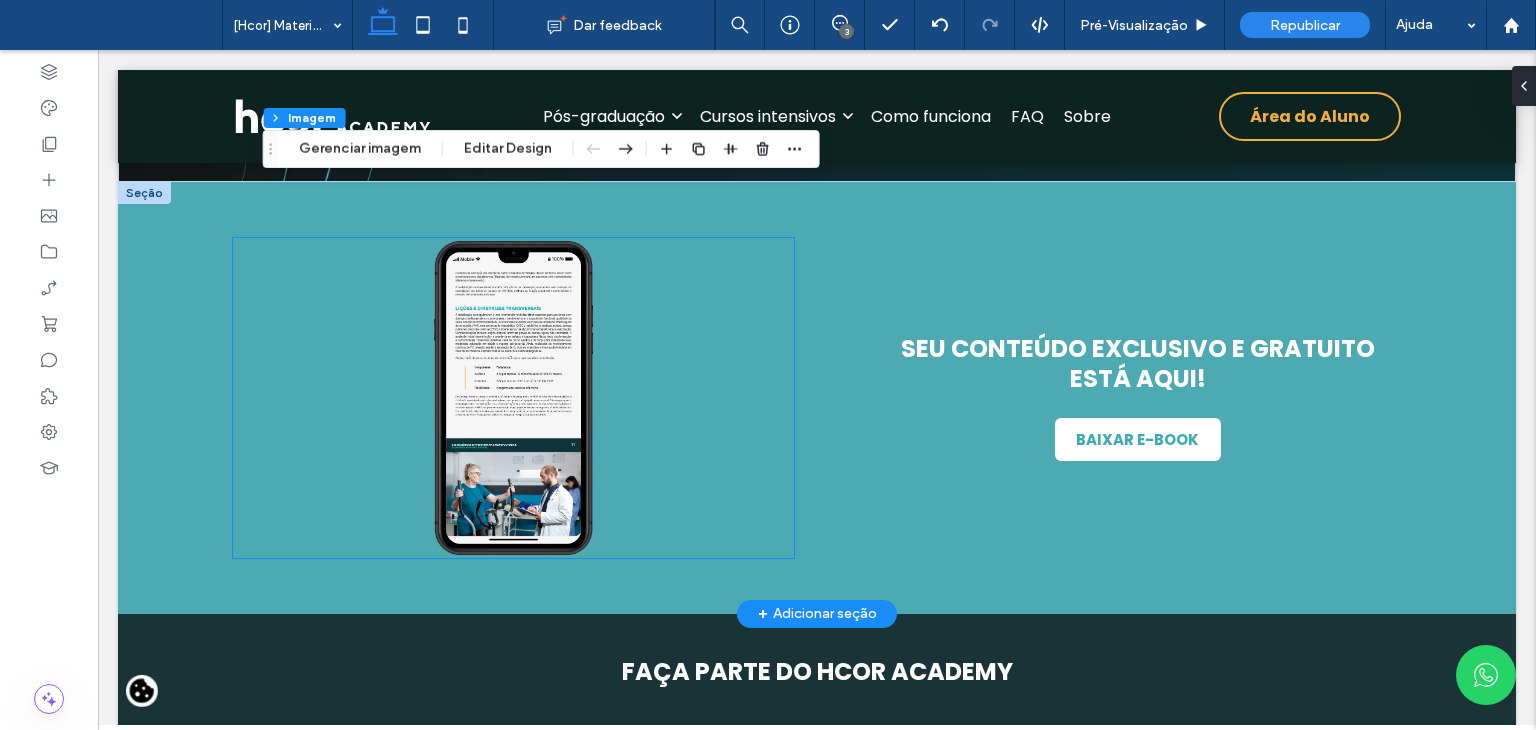 click at bounding box center (513, 398) 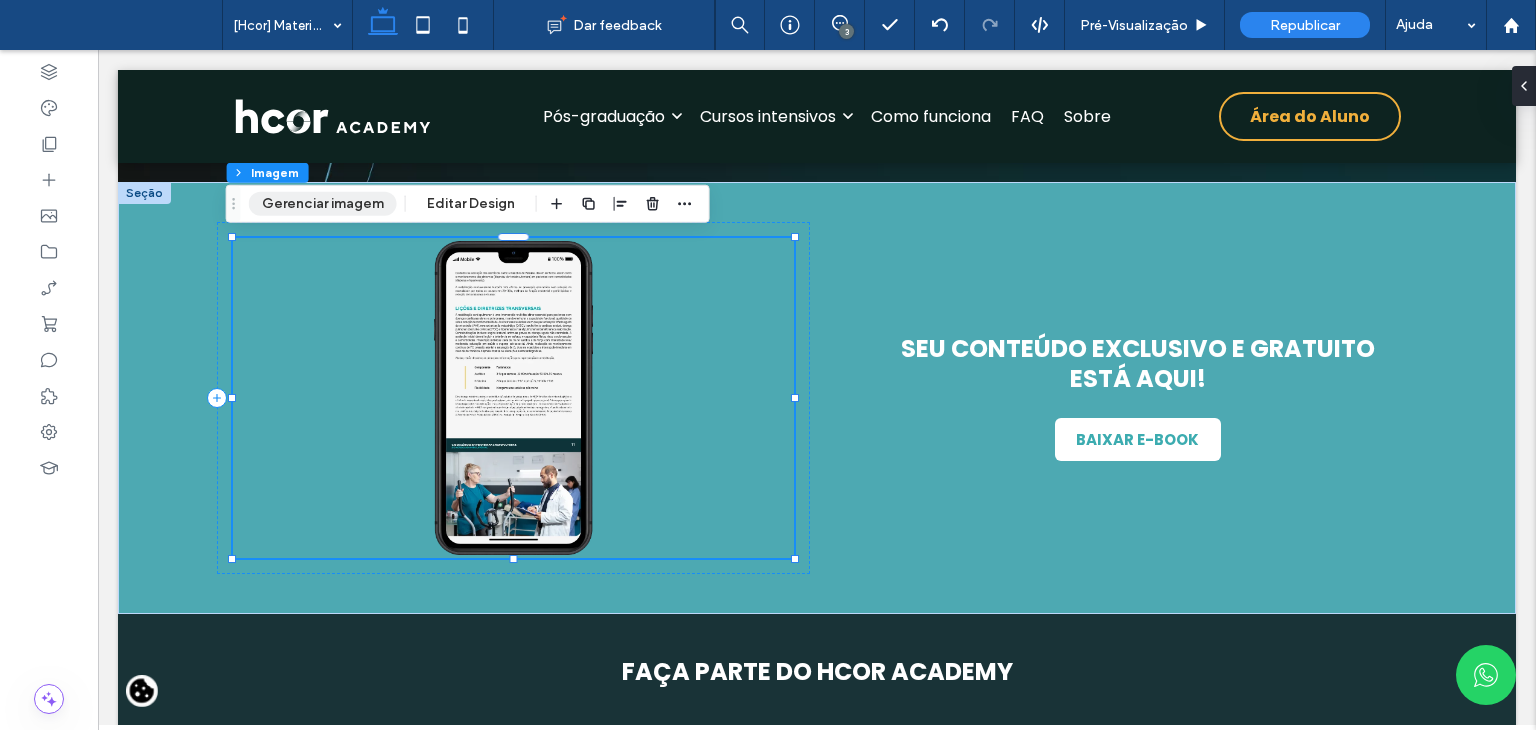 click on "Gerenciar imagem" at bounding box center (323, 204) 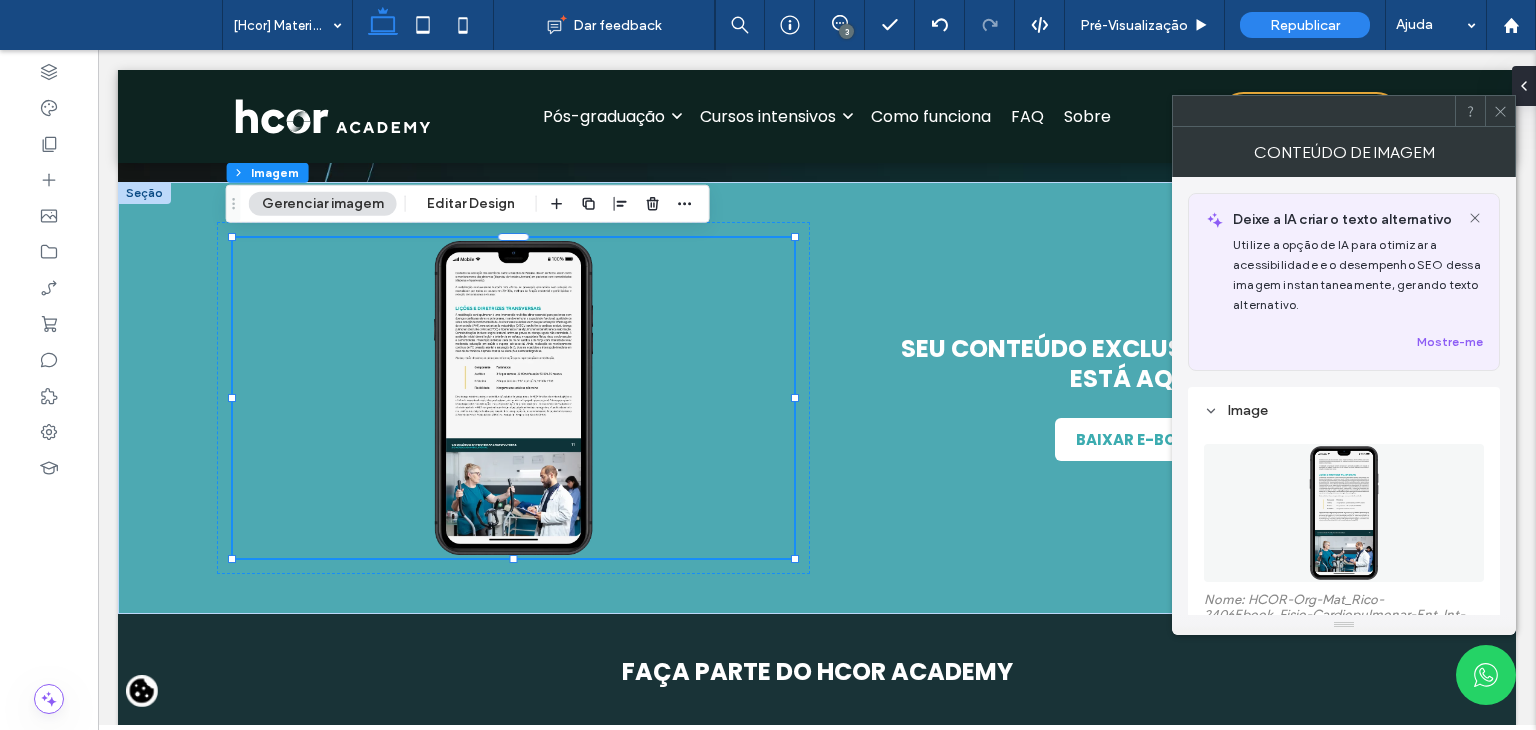 click at bounding box center (1344, 513) 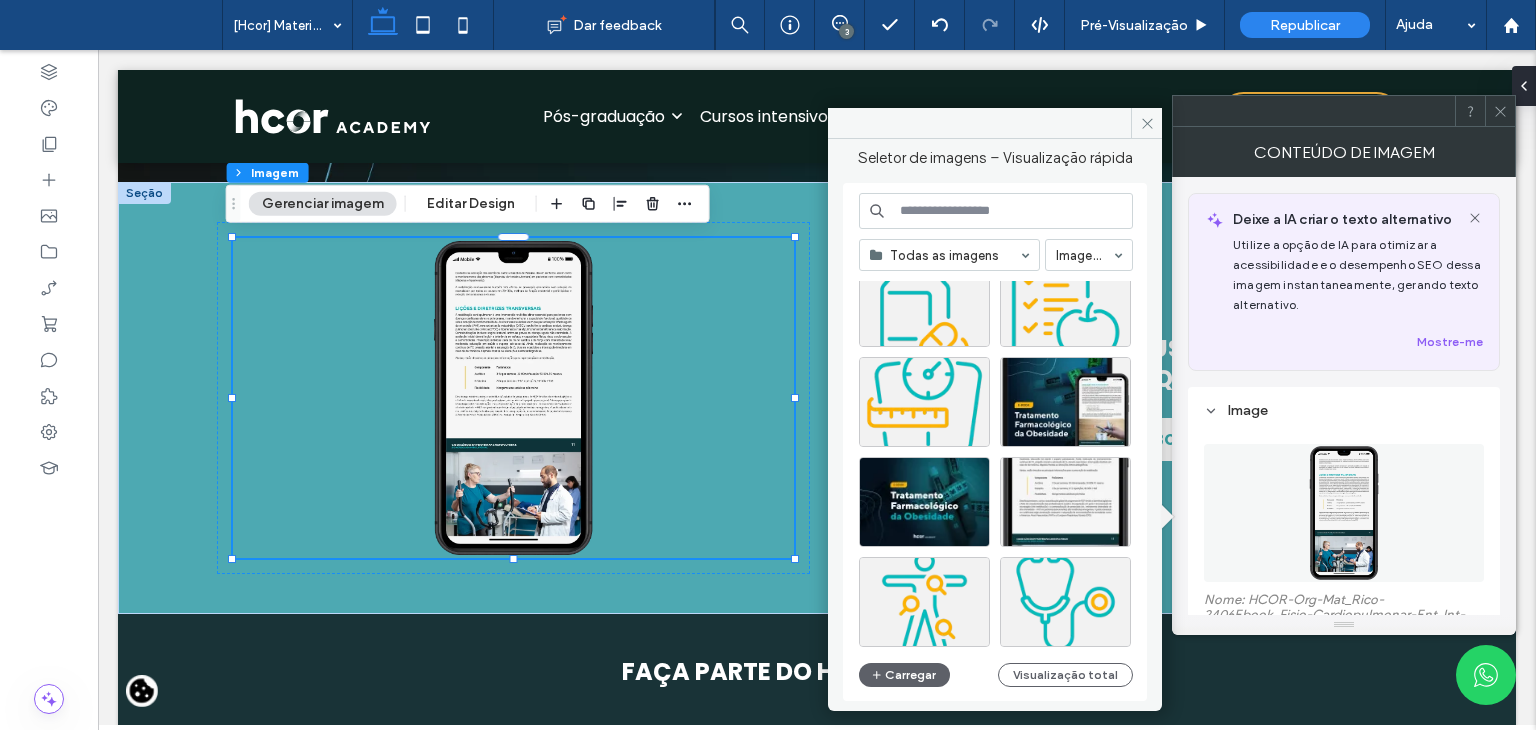 scroll, scrollTop: 200, scrollLeft: 0, axis: vertical 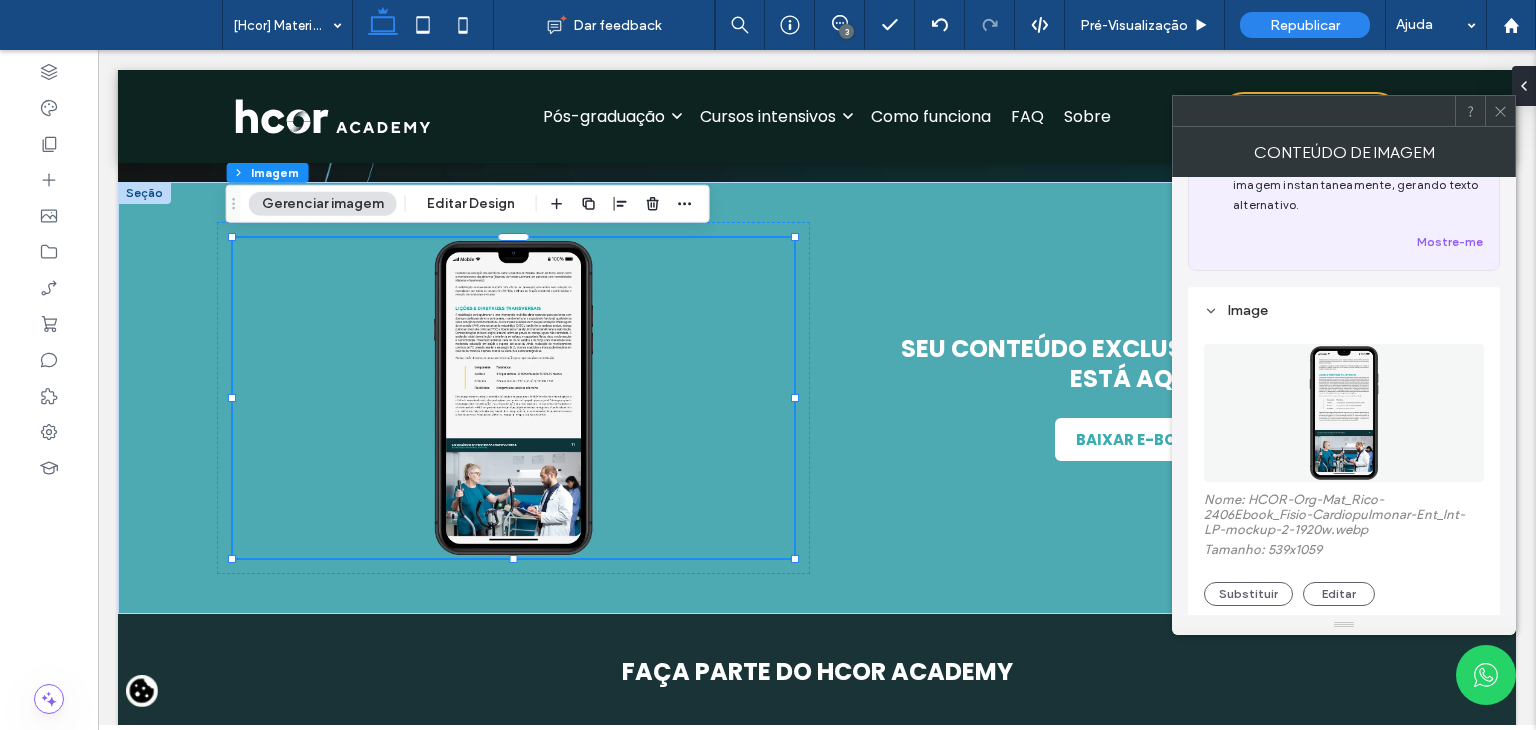 click at bounding box center (1343, 413) 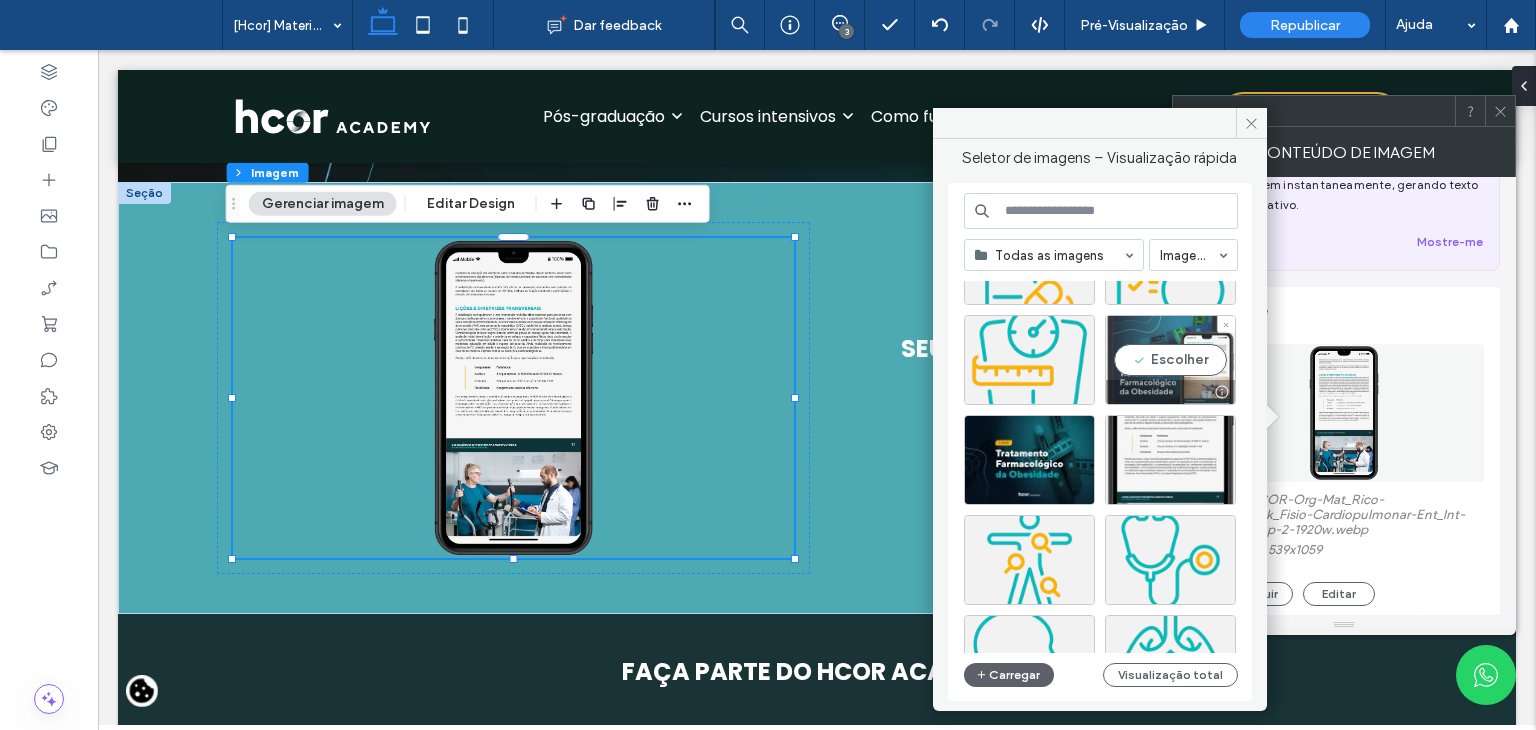 scroll, scrollTop: 100, scrollLeft: 0, axis: vertical 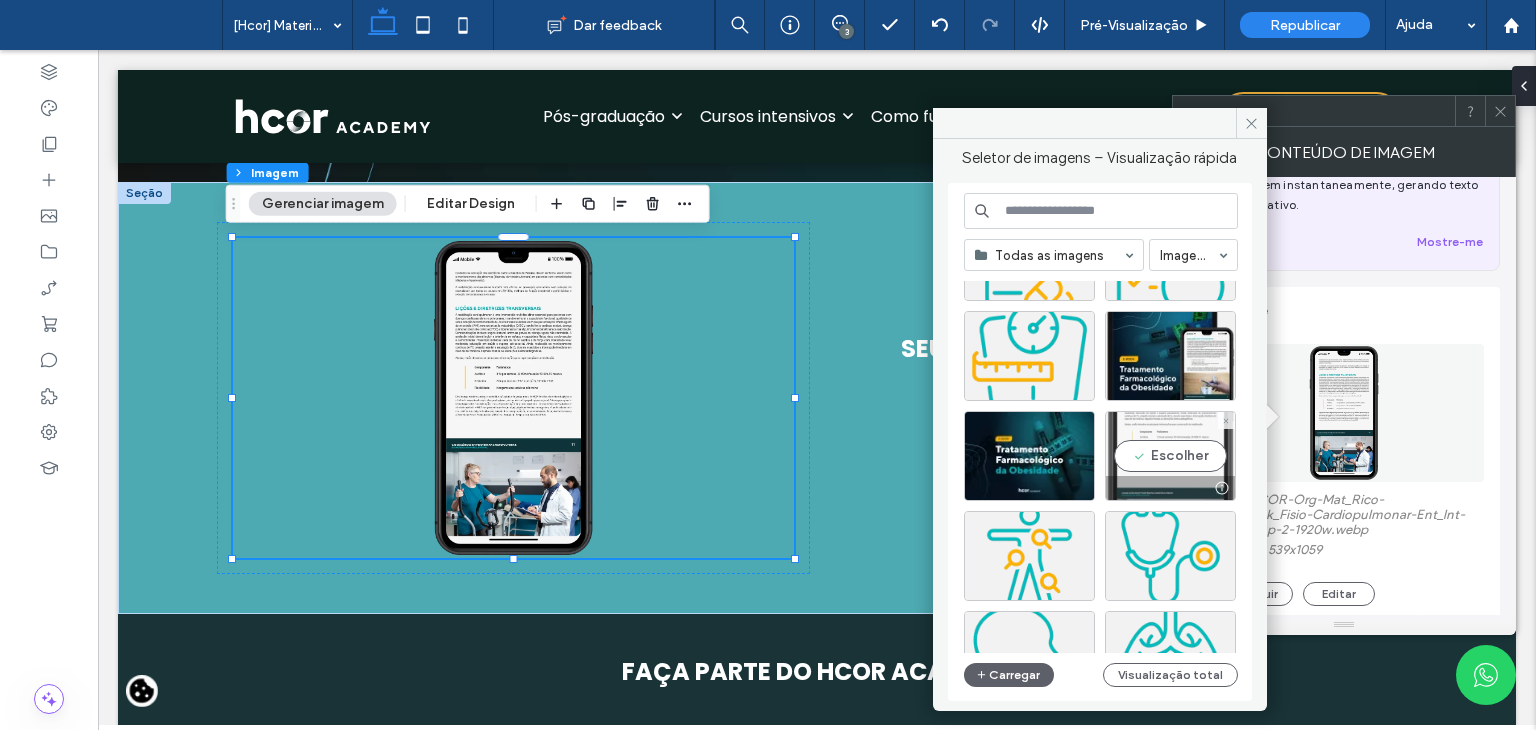 click on "Escolher" at bounding box center [1170, 456] 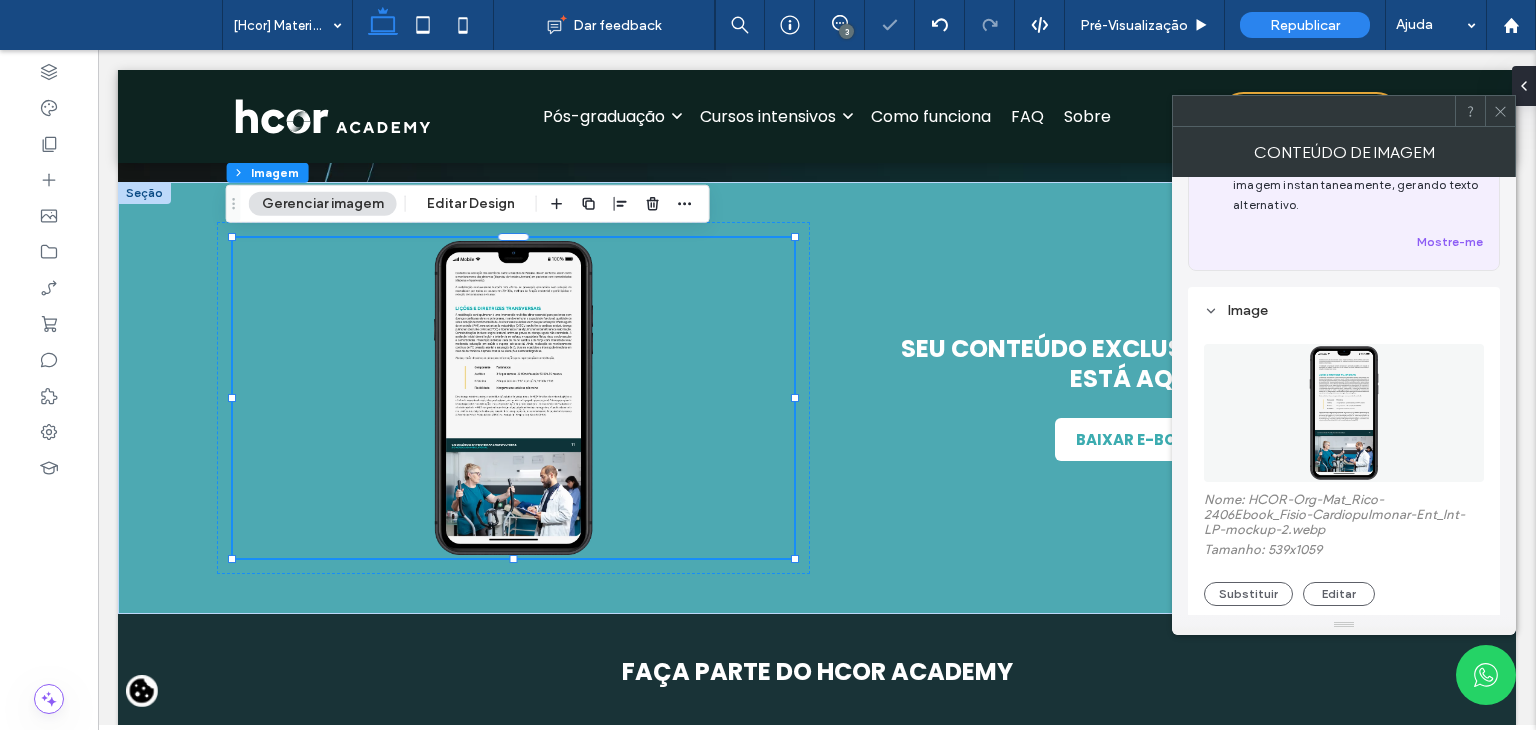 click at bounding box center (1343, 413) 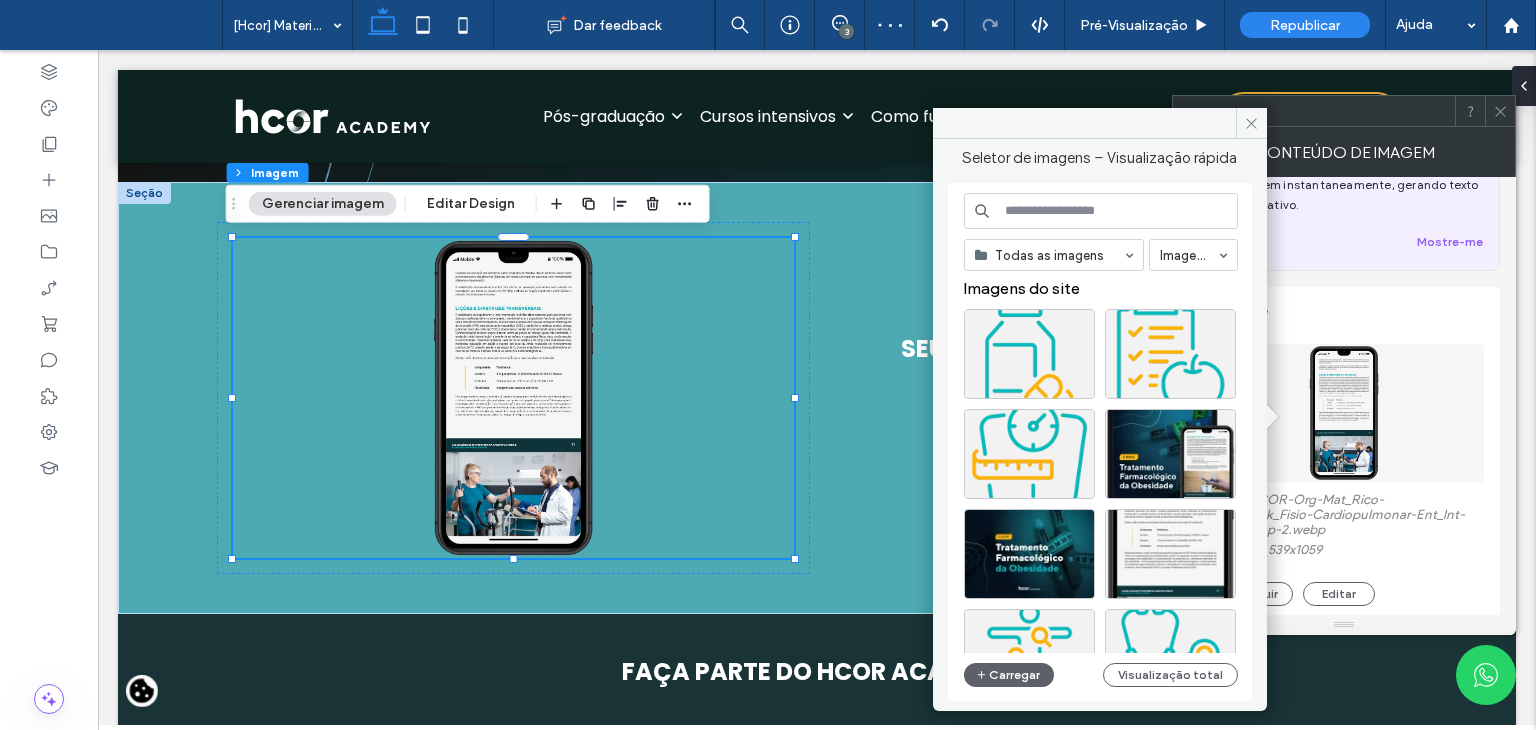scroll, scrollTop: 0, scrollLeft: 0, axis: both 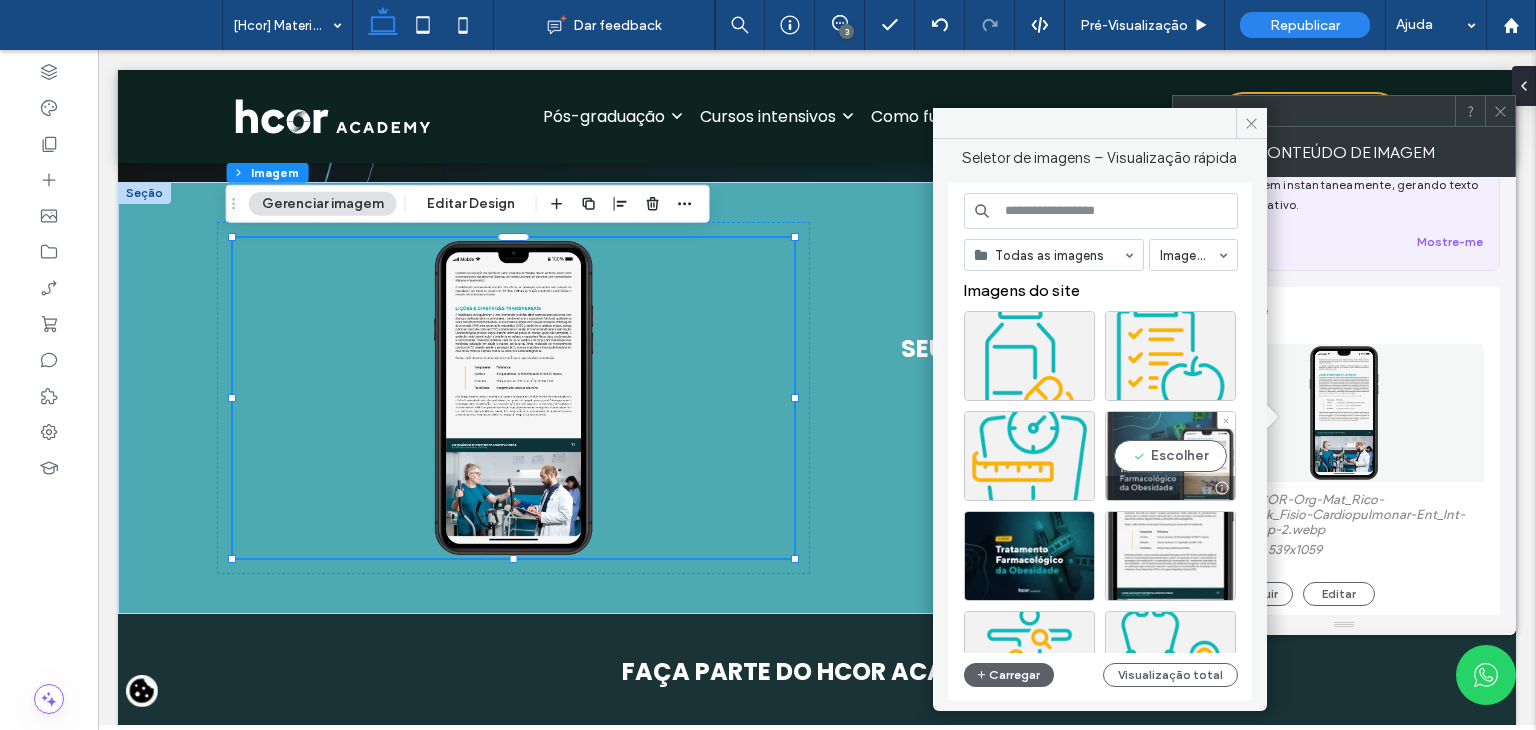 click on "Escolher" at bounding box center (1170, 456) 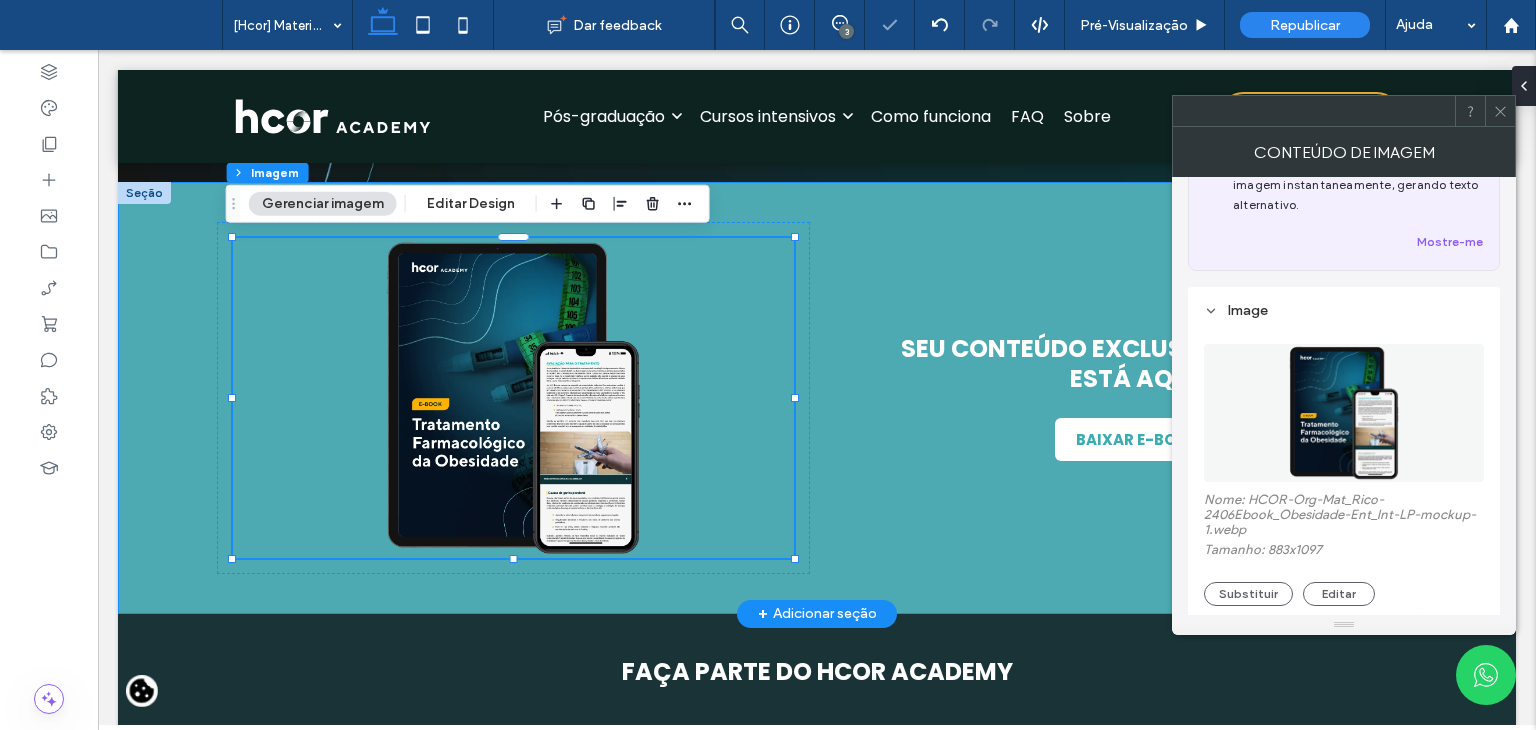click on "SEU CONTEÚDO EXCLUSIVO E GRATUITO ESTÁ AQUI!
BAIXAR E-BOOK" at bounding box center [817, 398] 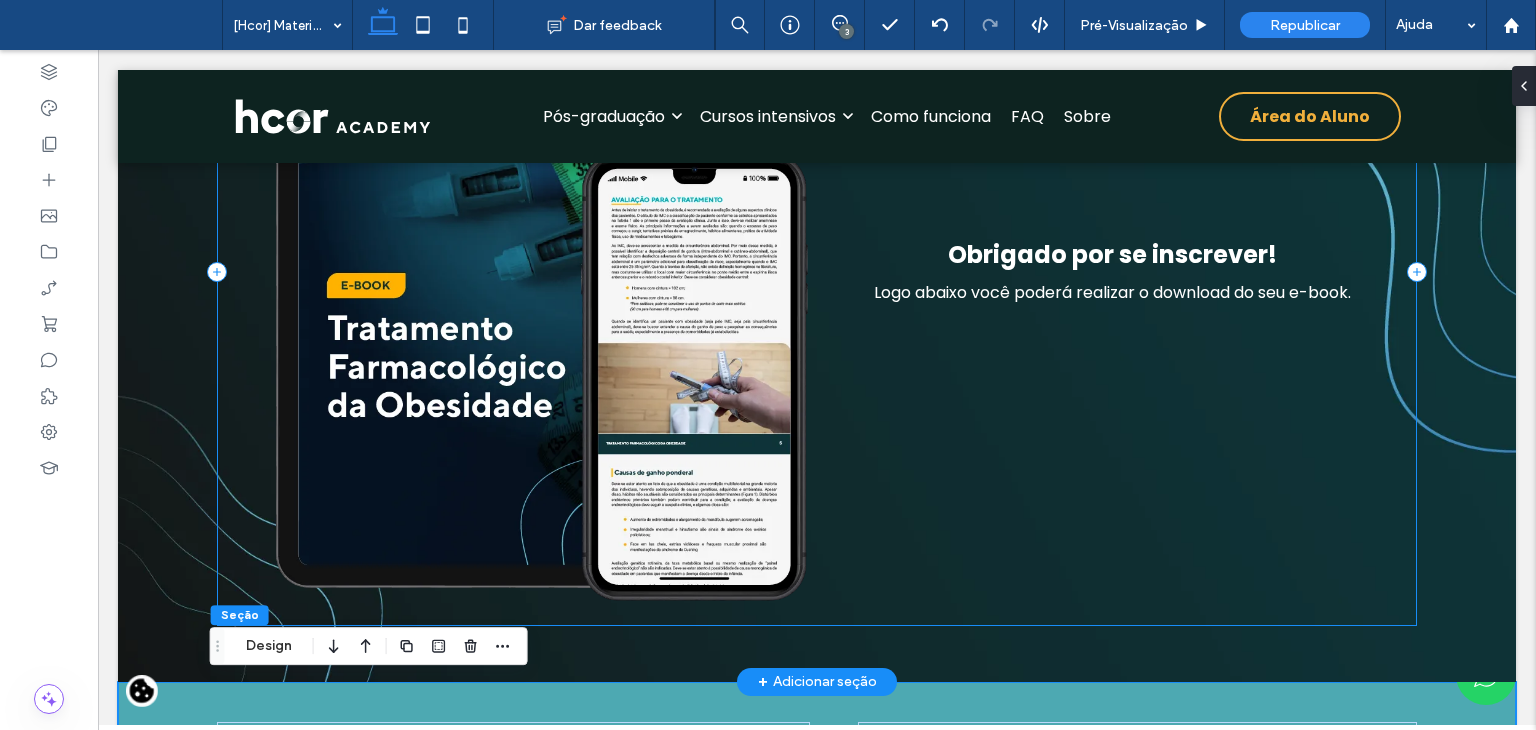 scroll, scrollTop: 700, scrollLeft: 0, axis: vertical 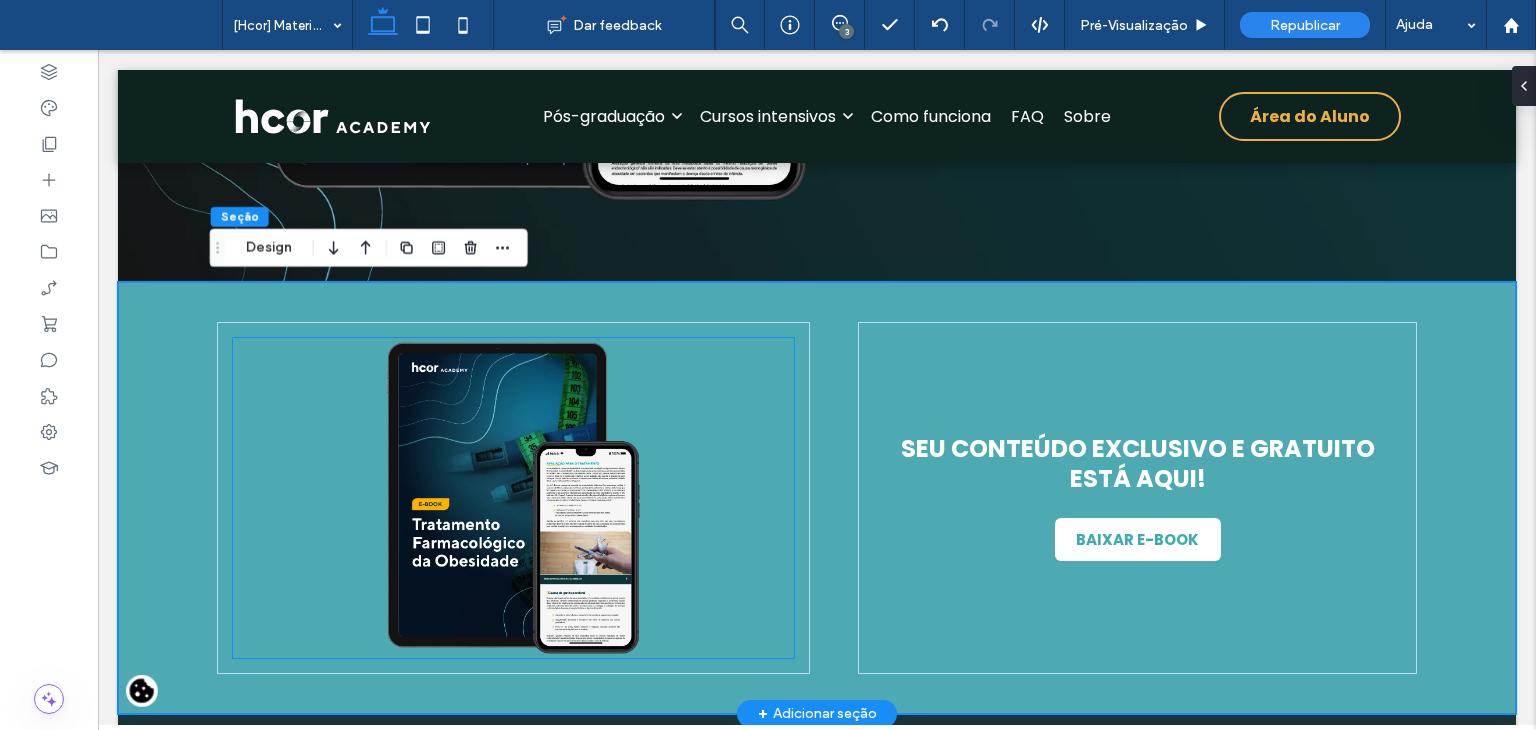 click at bounding box center (513, 498) 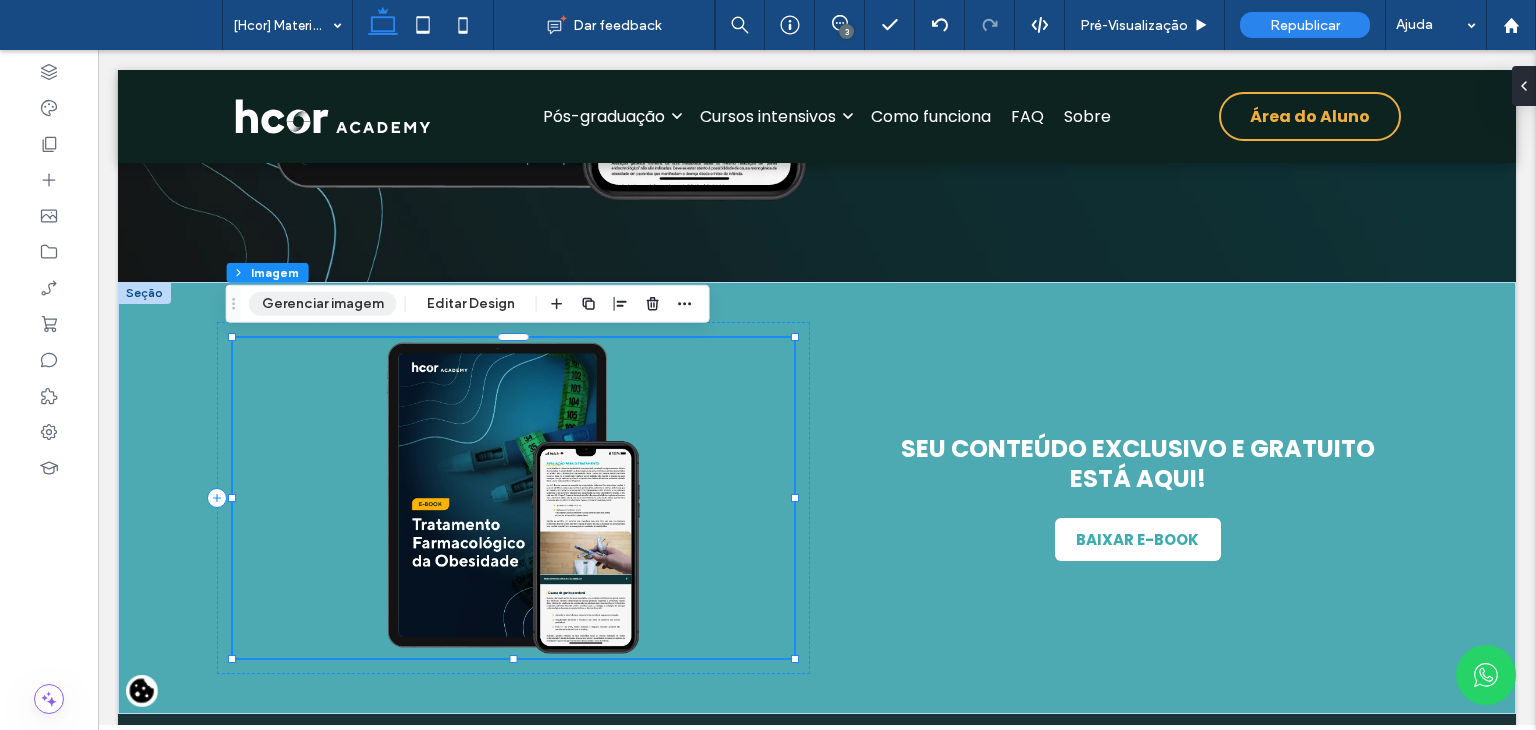 click on "Gerenciar imagem" at bounding box center [323, 304] 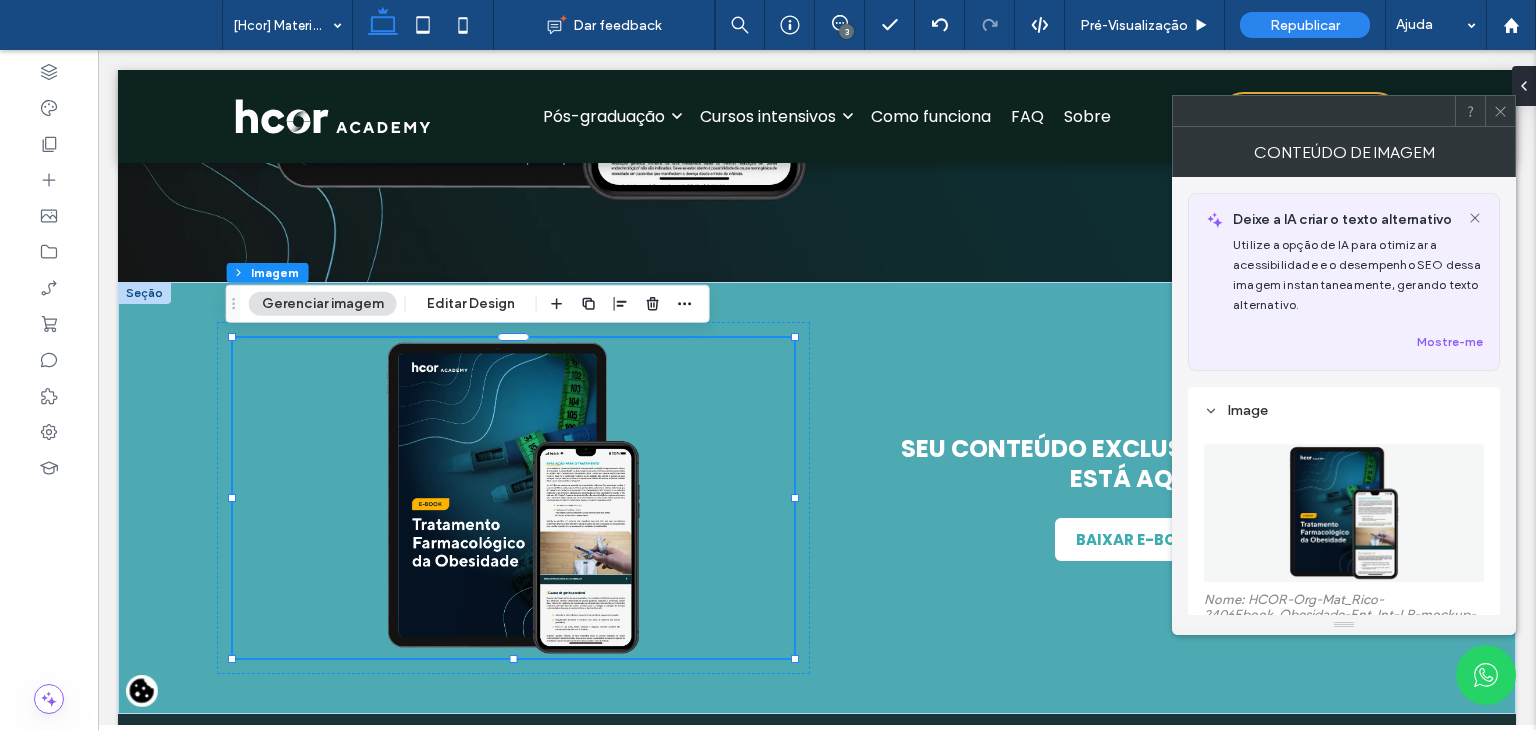 click at bounding box center [1343, 513] 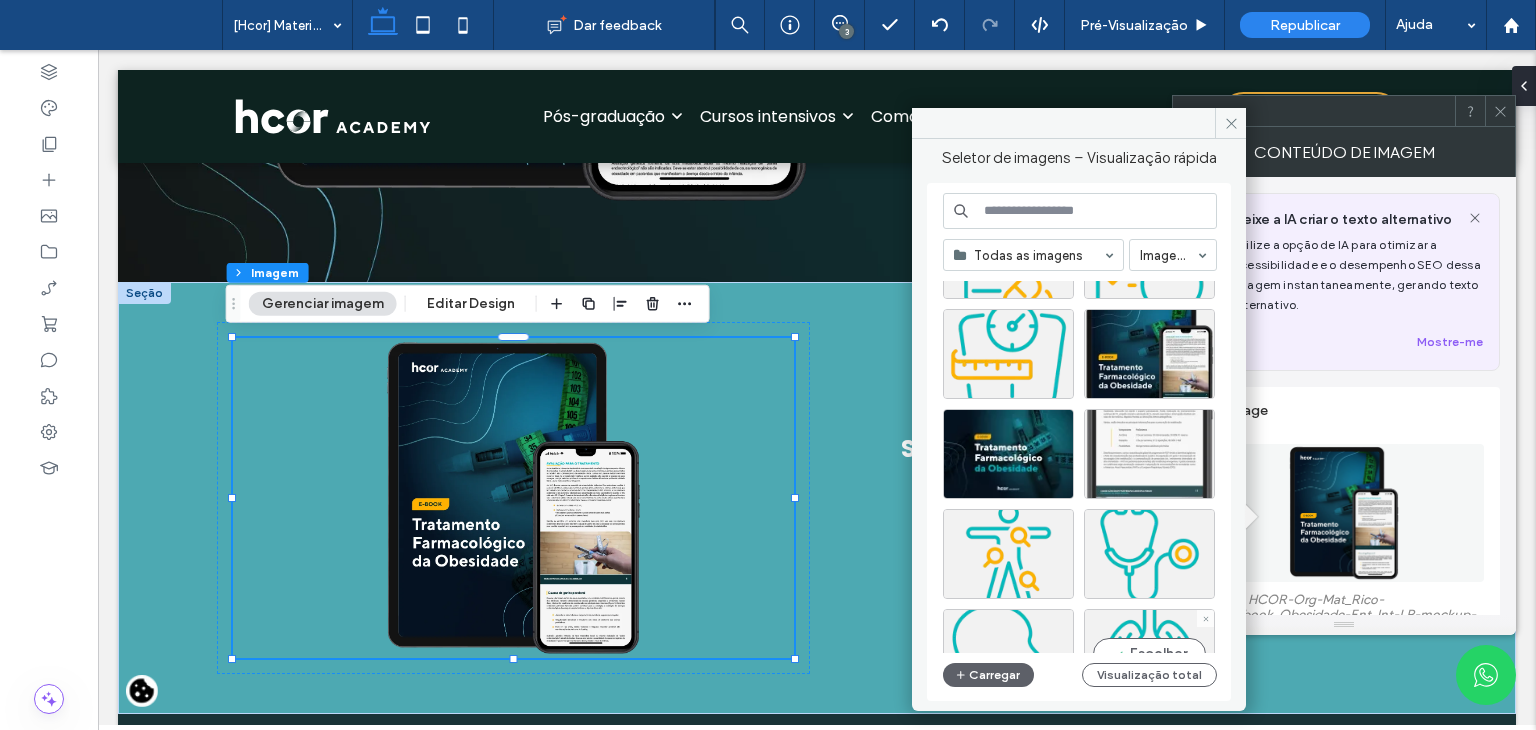 scroll, scrollTop: 100, scrollLeft: 0, axis: vertical 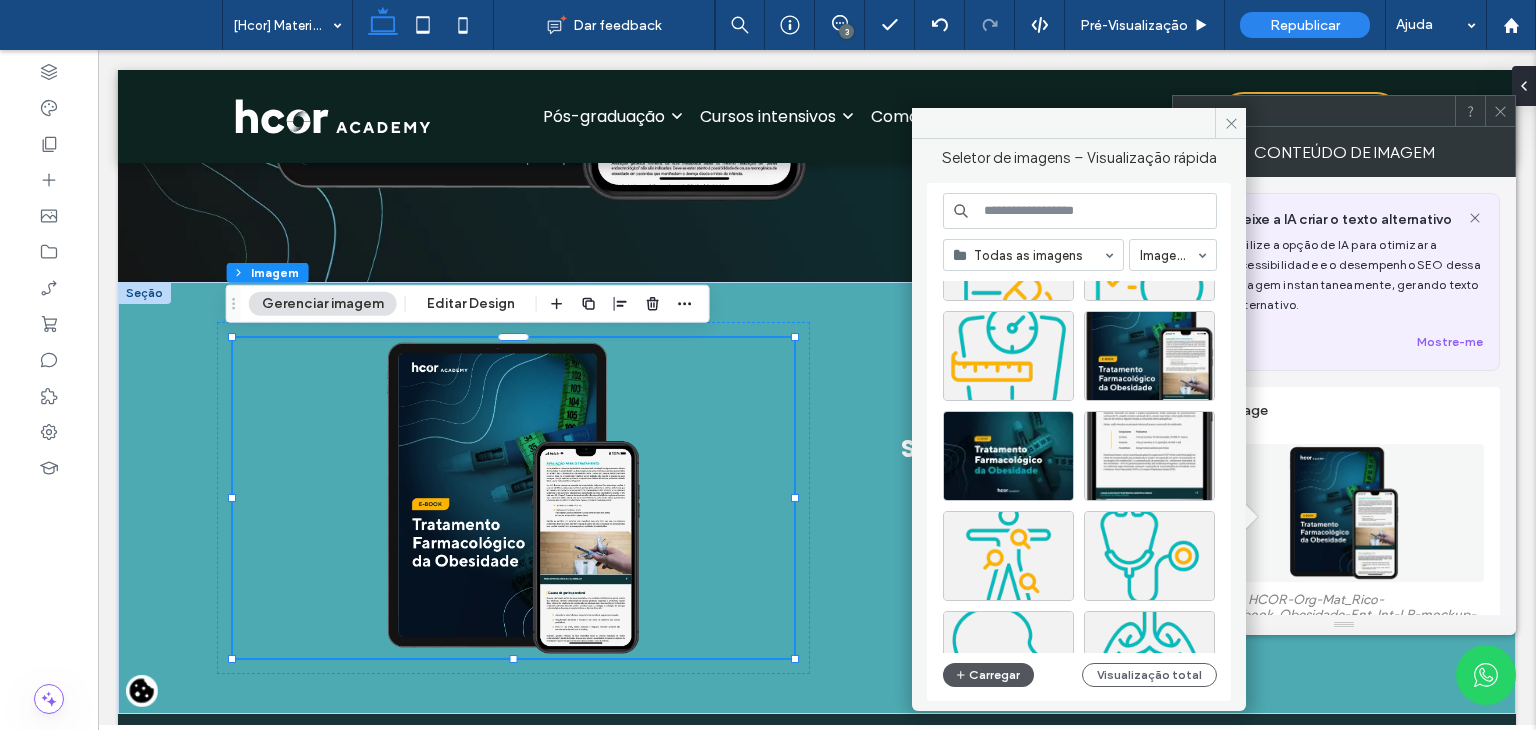 click at bounding box center [962, 675] 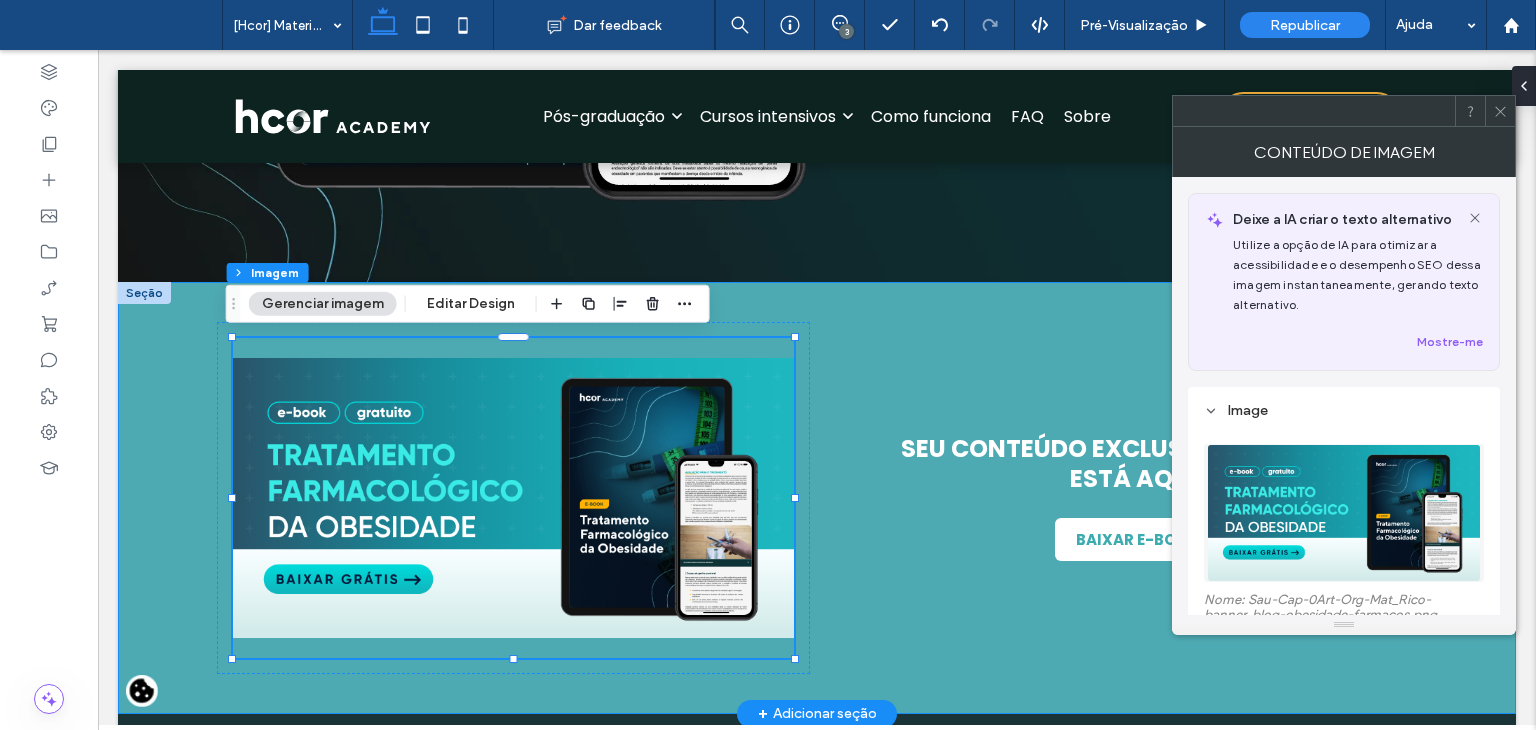 click on "SEU CONTEÚDO EXCLUSIVO E GRATUITO ESTÁ AQUI!
BAIXAR E-BOOK" at bounding box center [817, 498] 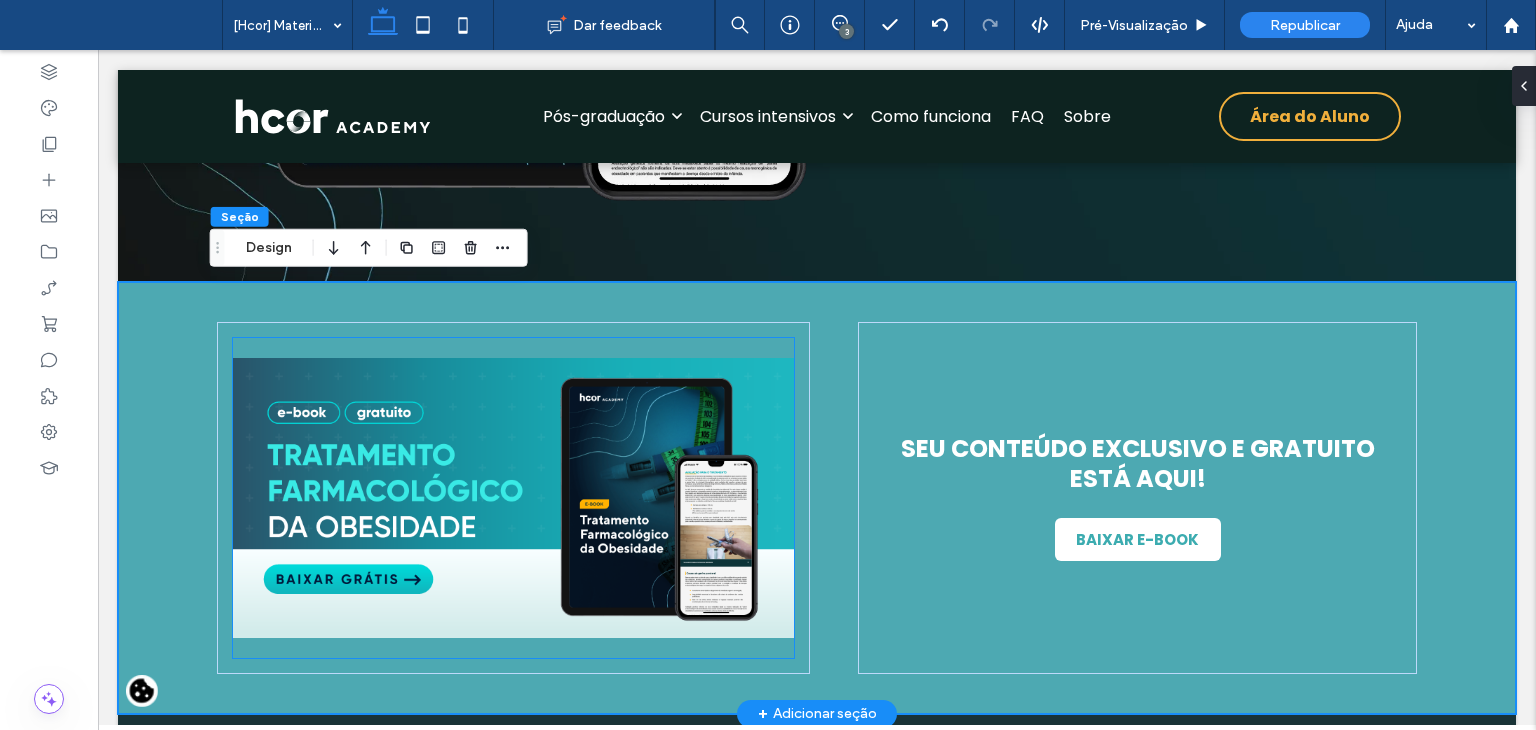 click at bounding box center [513, 498] 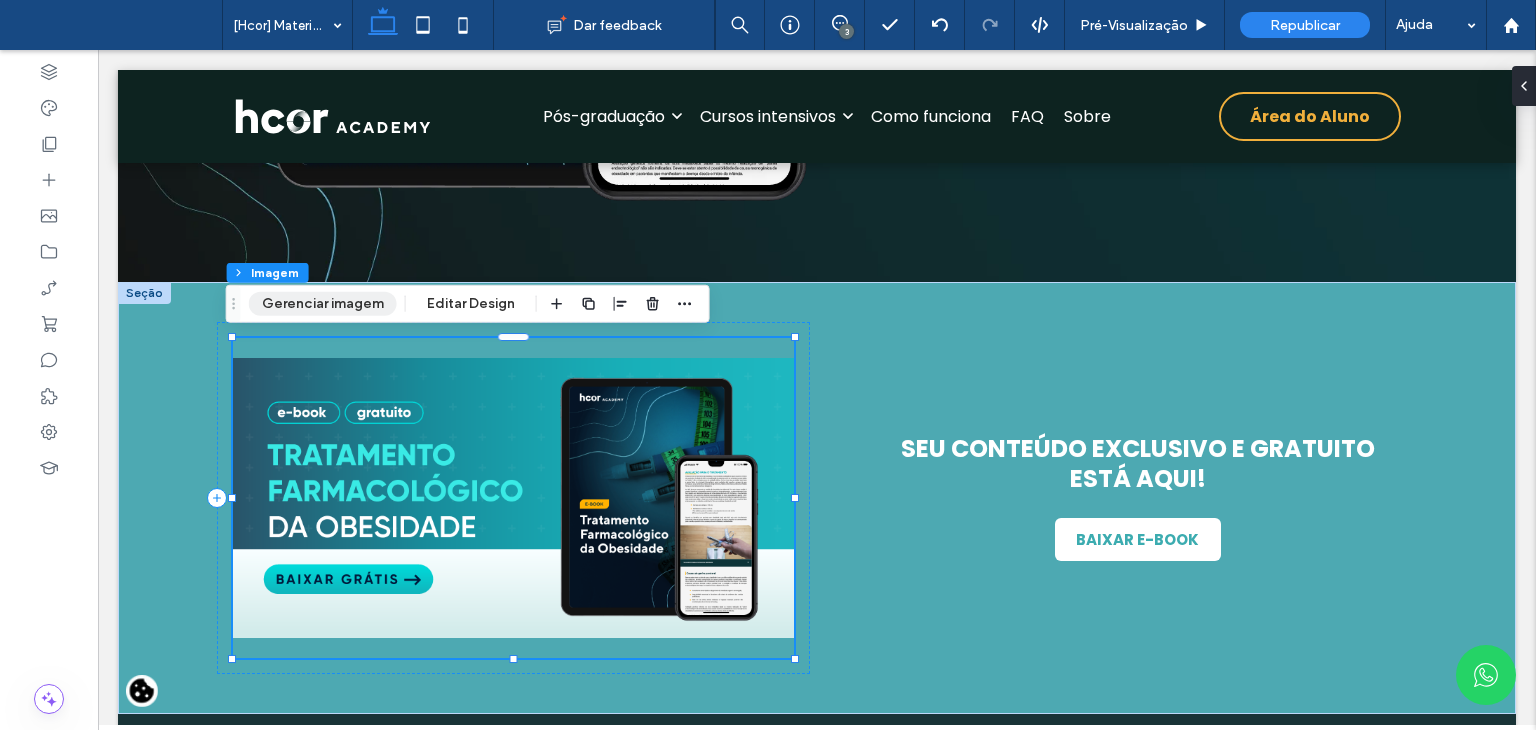 click on "Gerenciar imagem" at bounding box center (323, 304) 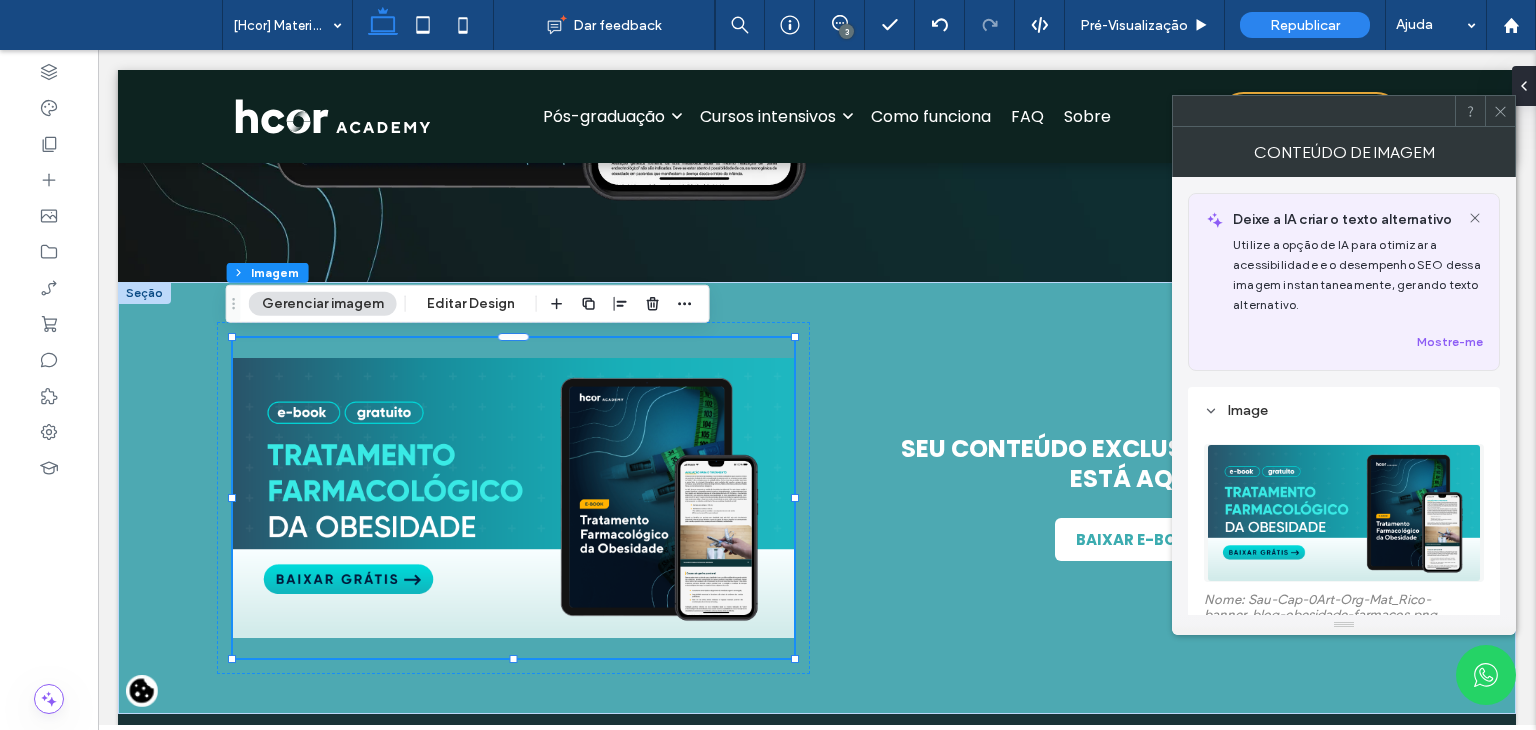 click at bounding box center [1344, 513] 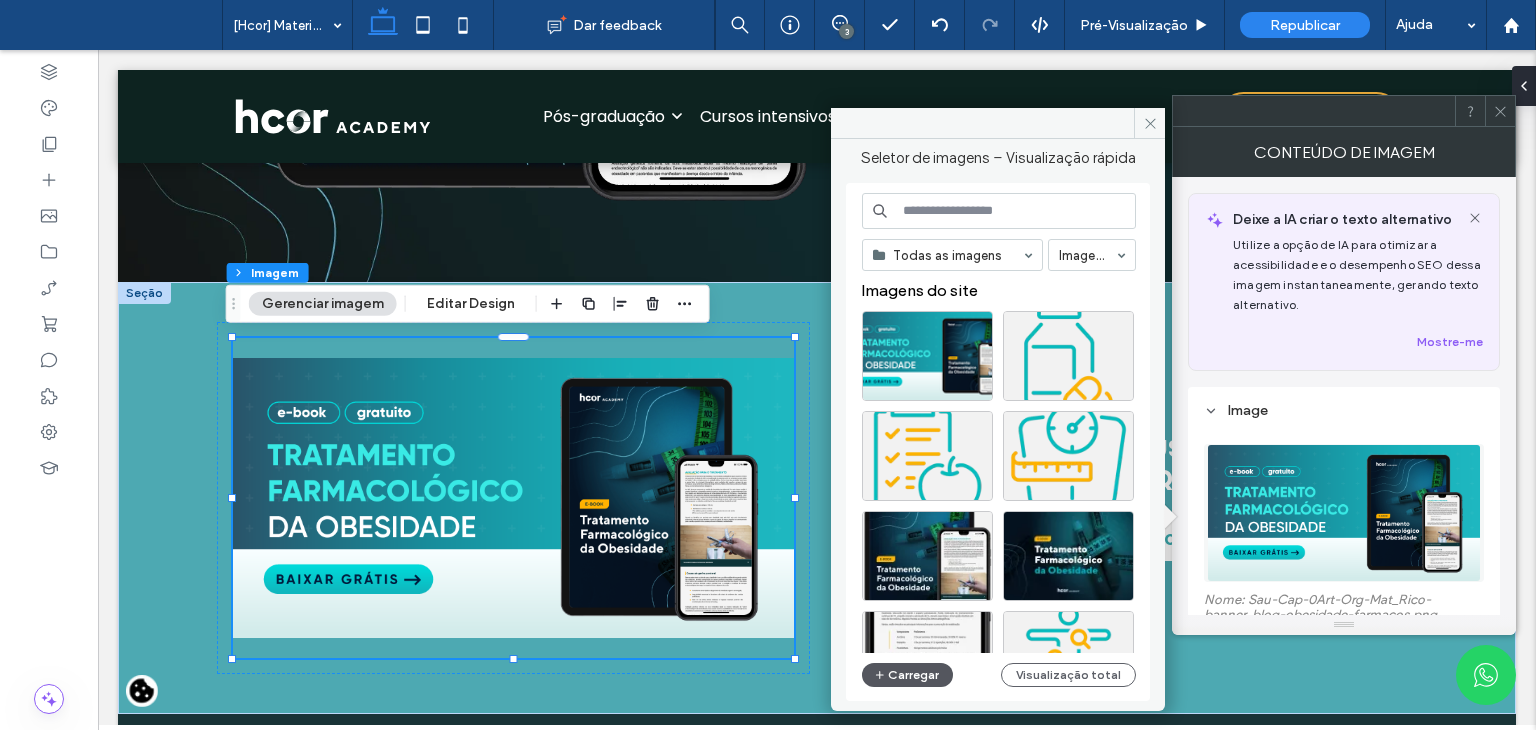 click on "Carregar" at bounding box center [907, 675] 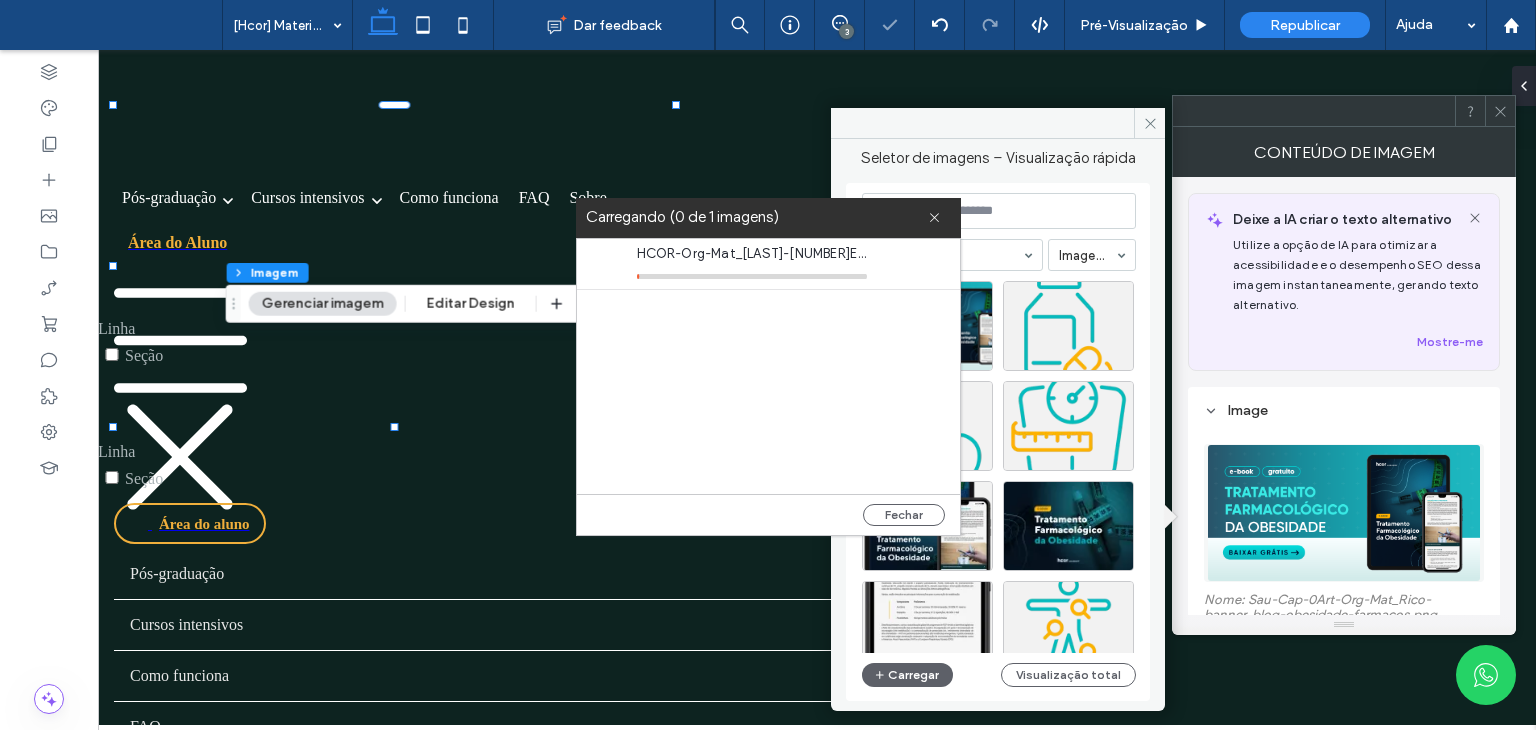 scroll, scrollTop: 700, scrollLeft: 0, axis: vertical 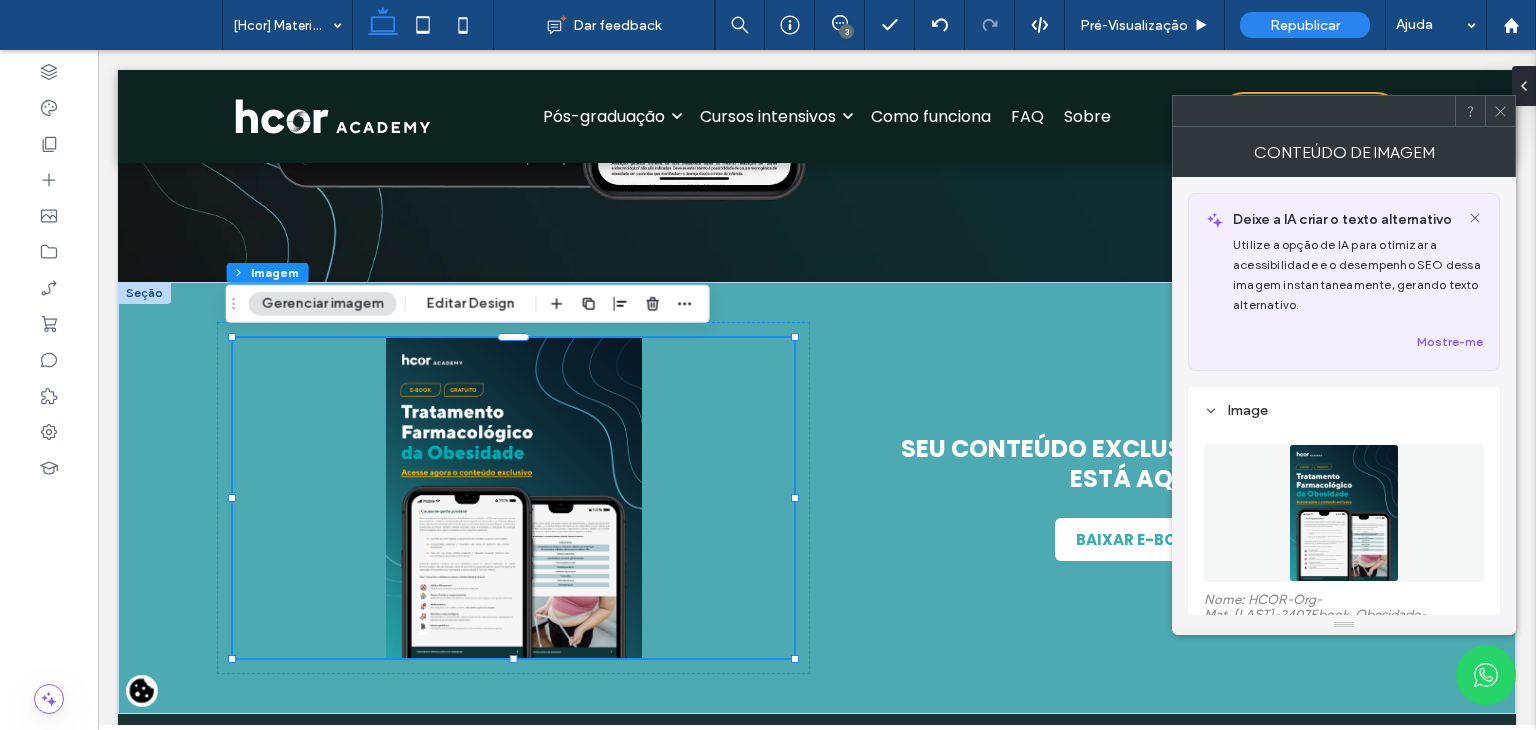 click 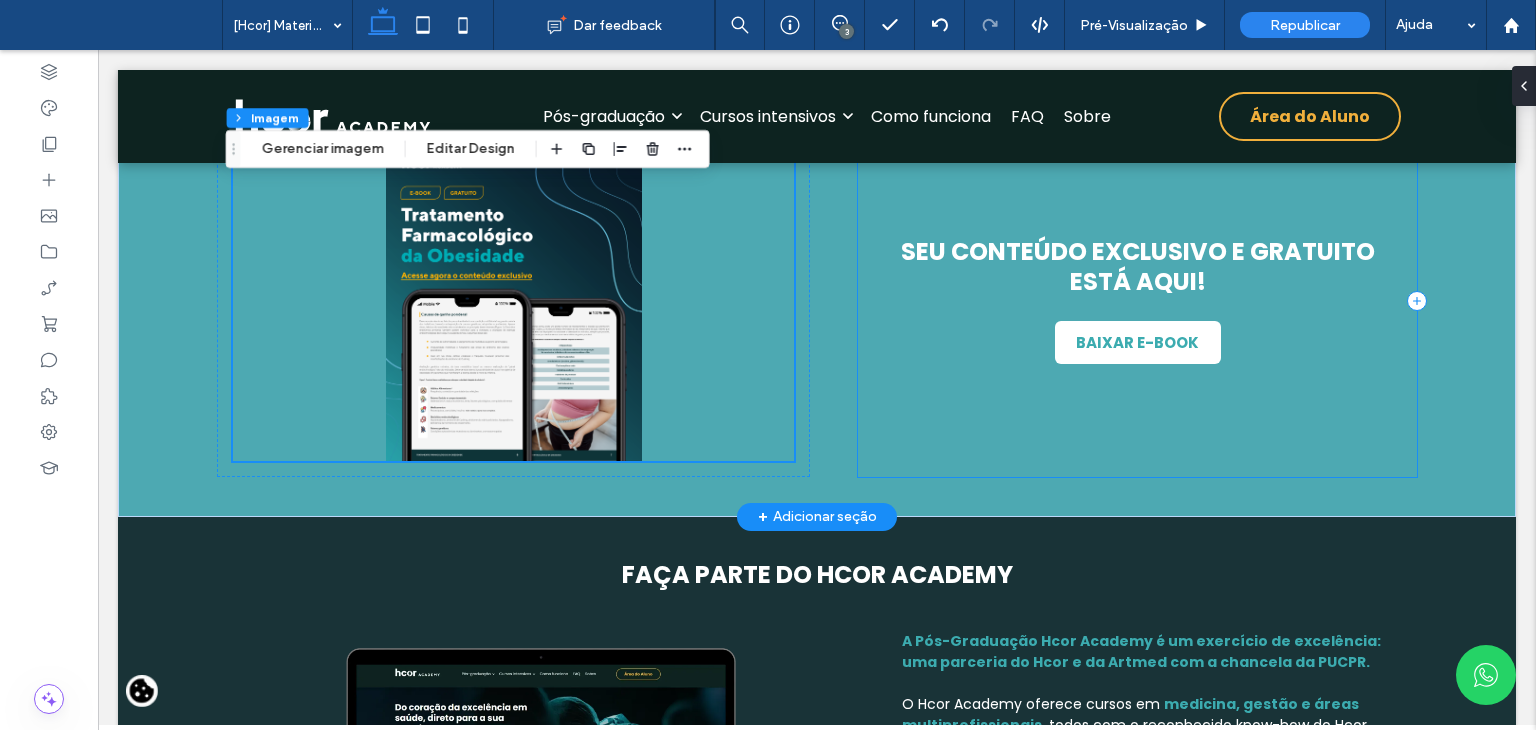 scroll, scrollTop: 900, scrollLeft: 0, axis: vertical 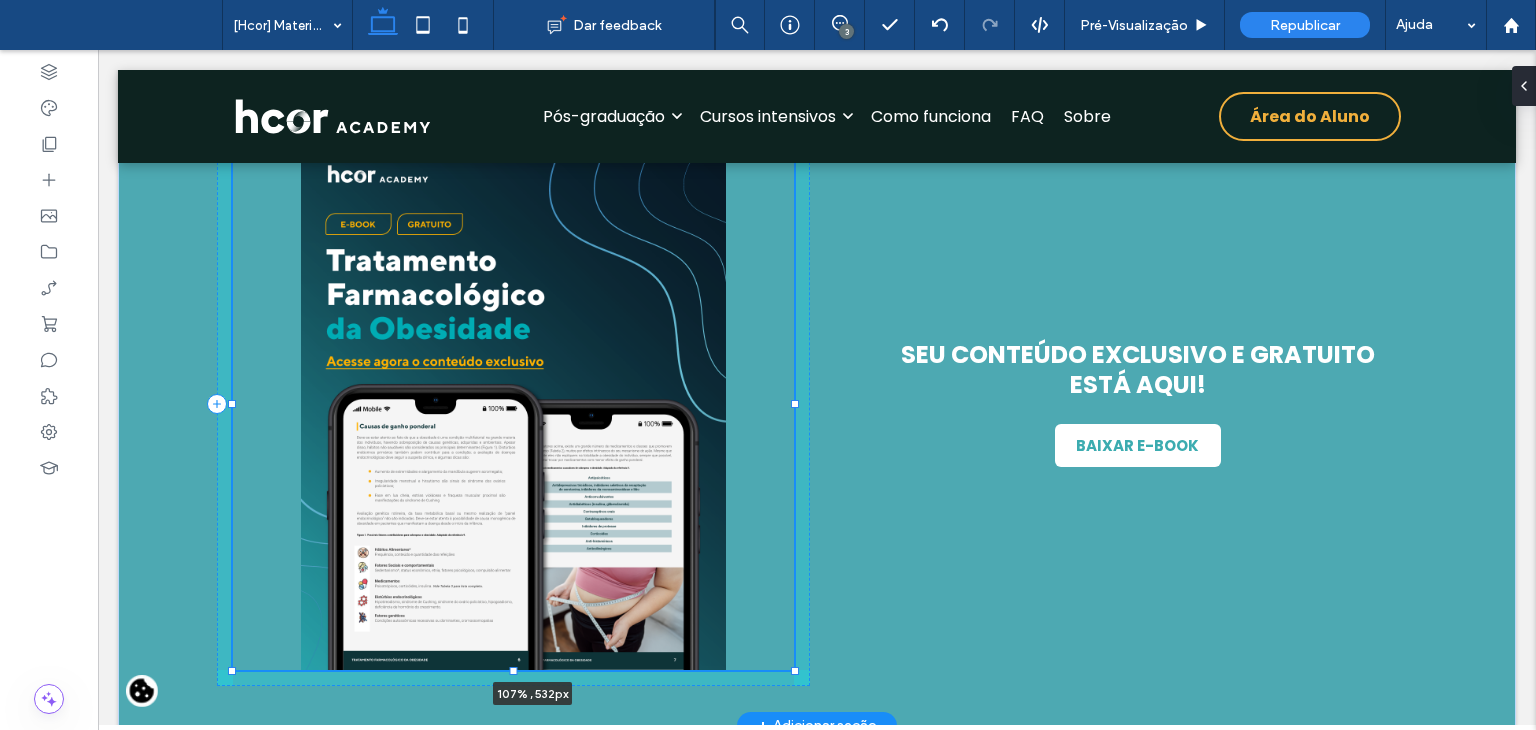drag, startPoint x: 789, startPoint y: 455, endPoint x: 827, endPoint y: 561, distance: 112.60551 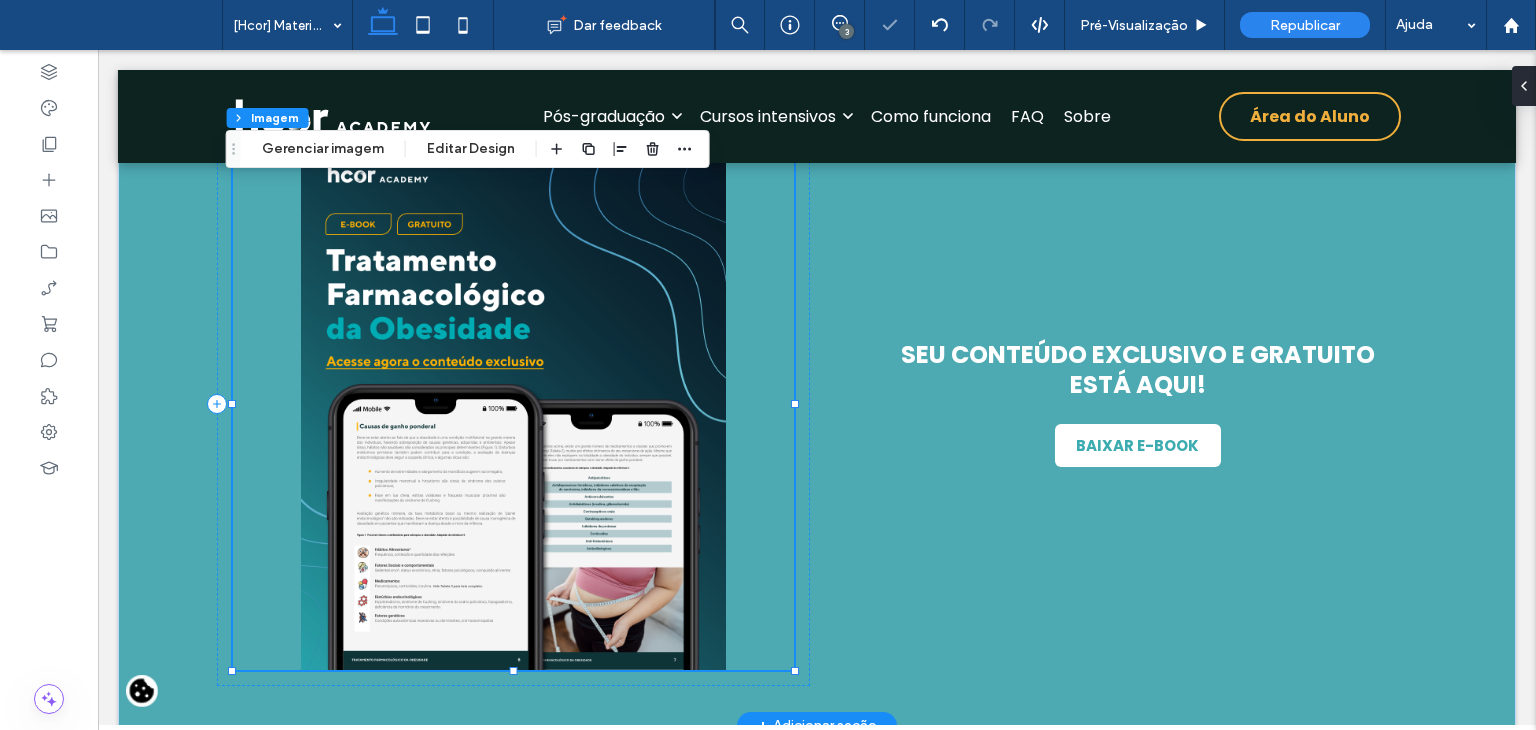 click on "107% , 532px
SEU CONTEÚDO EXCLUSIVO E GRATUITO ESTÁ AQUI!
BAIXAR E-BOOK" at bounding box center (817, 404) 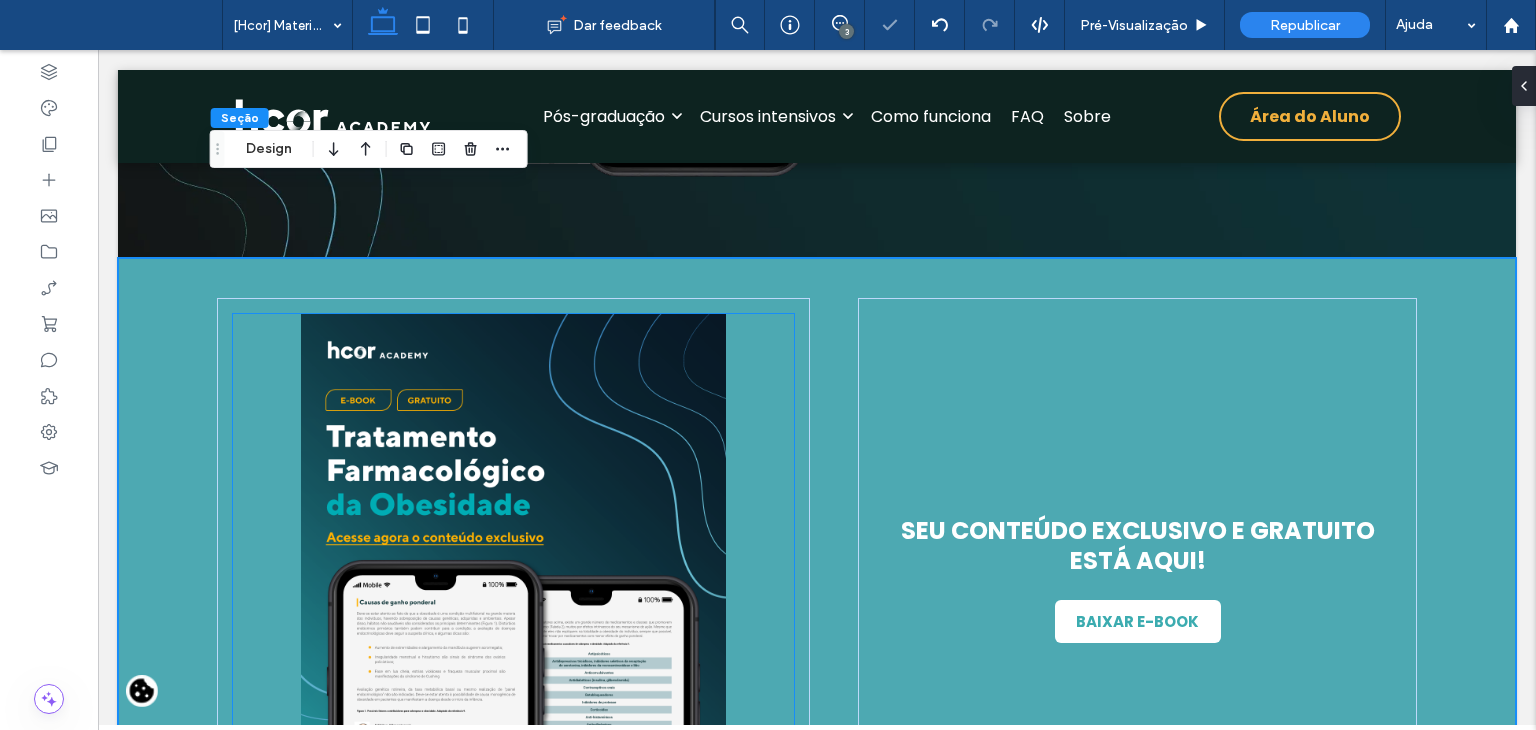 scroll, scrollTop: 700, scrollLeft: 0, axis: vertical 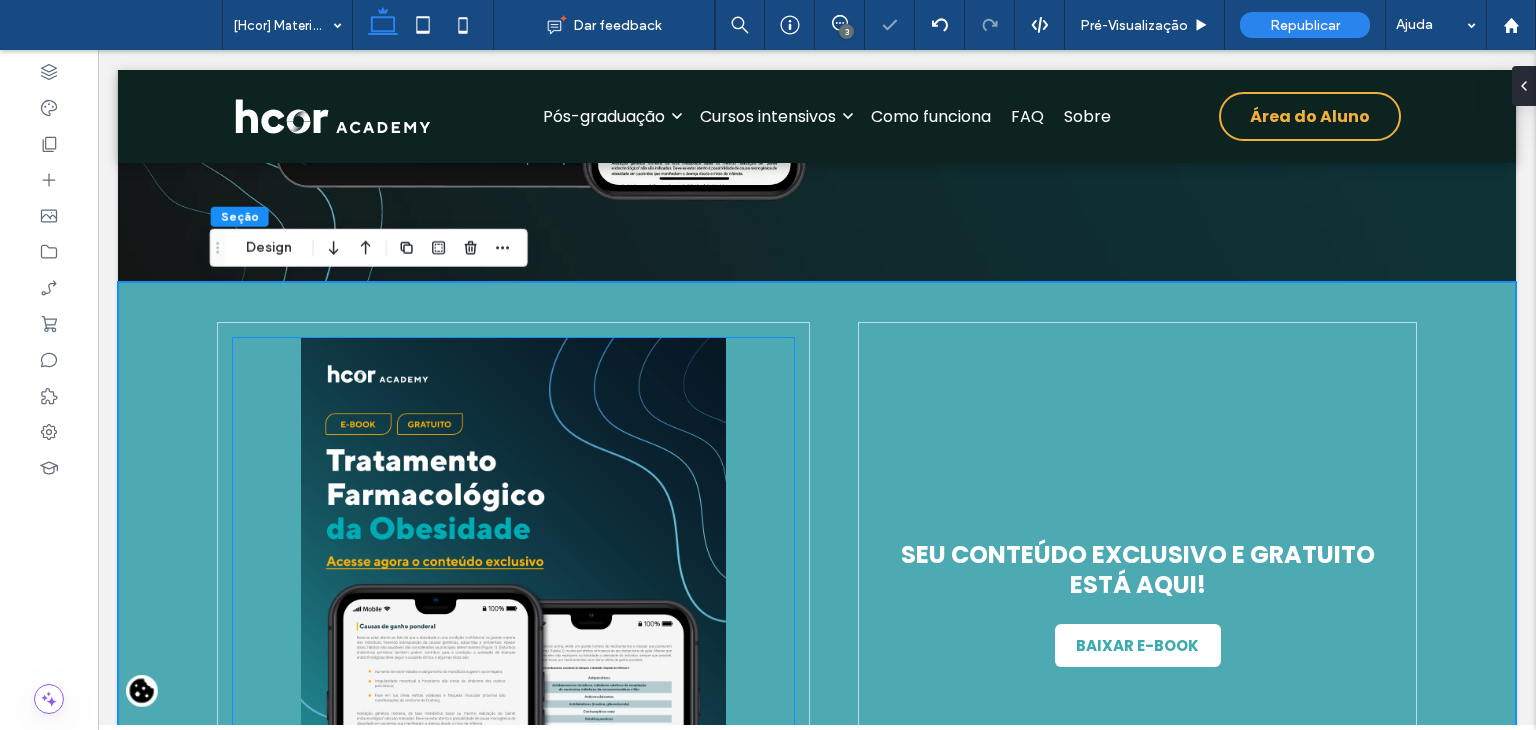 click on "SEU CONTEÚDO EXCLUSIVO E GRATUITO ESTÁ AQUI!
BAIXAR E-BOOK" at bounding box center (817, 604) 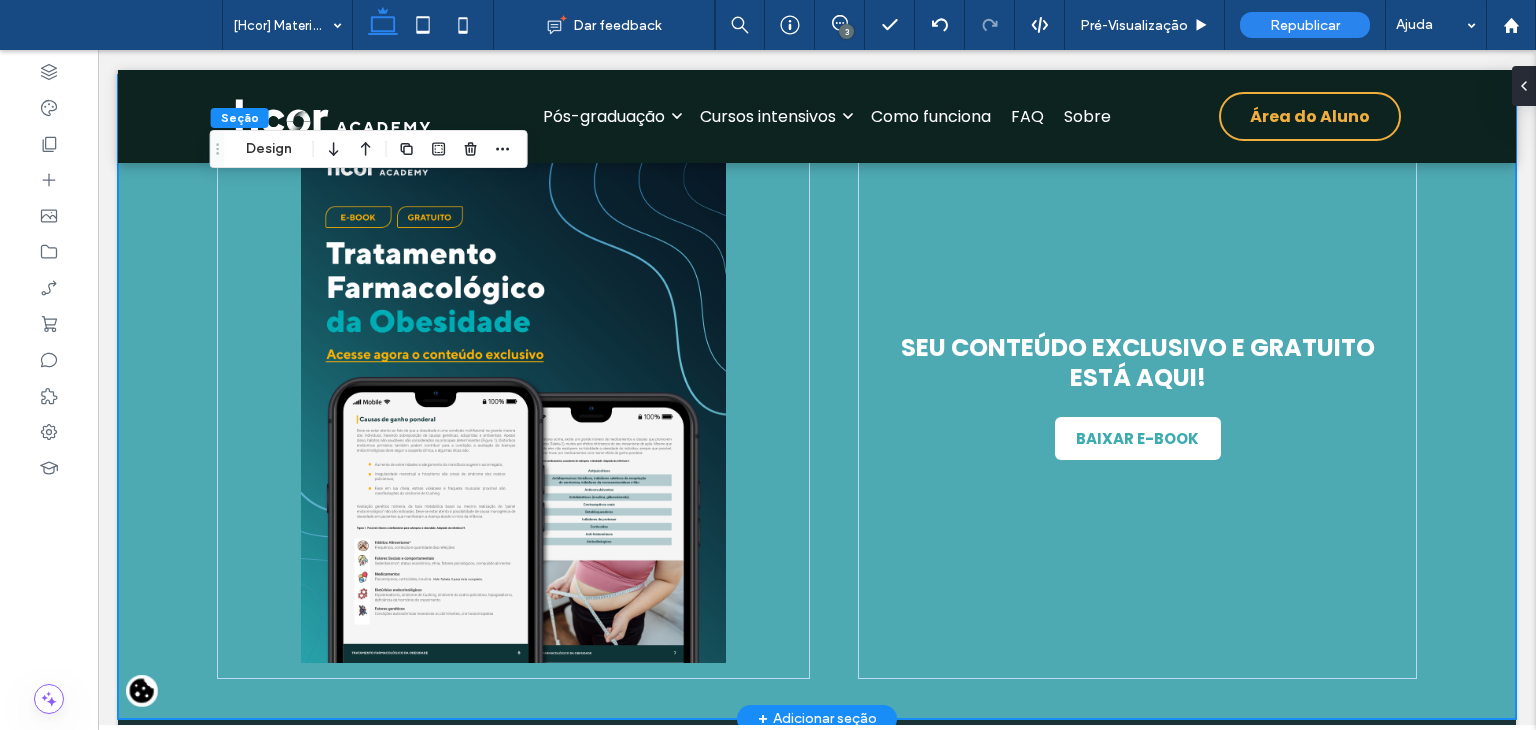 scroll, scrollTop: 900, scrollLeft: 0, axis: vertical 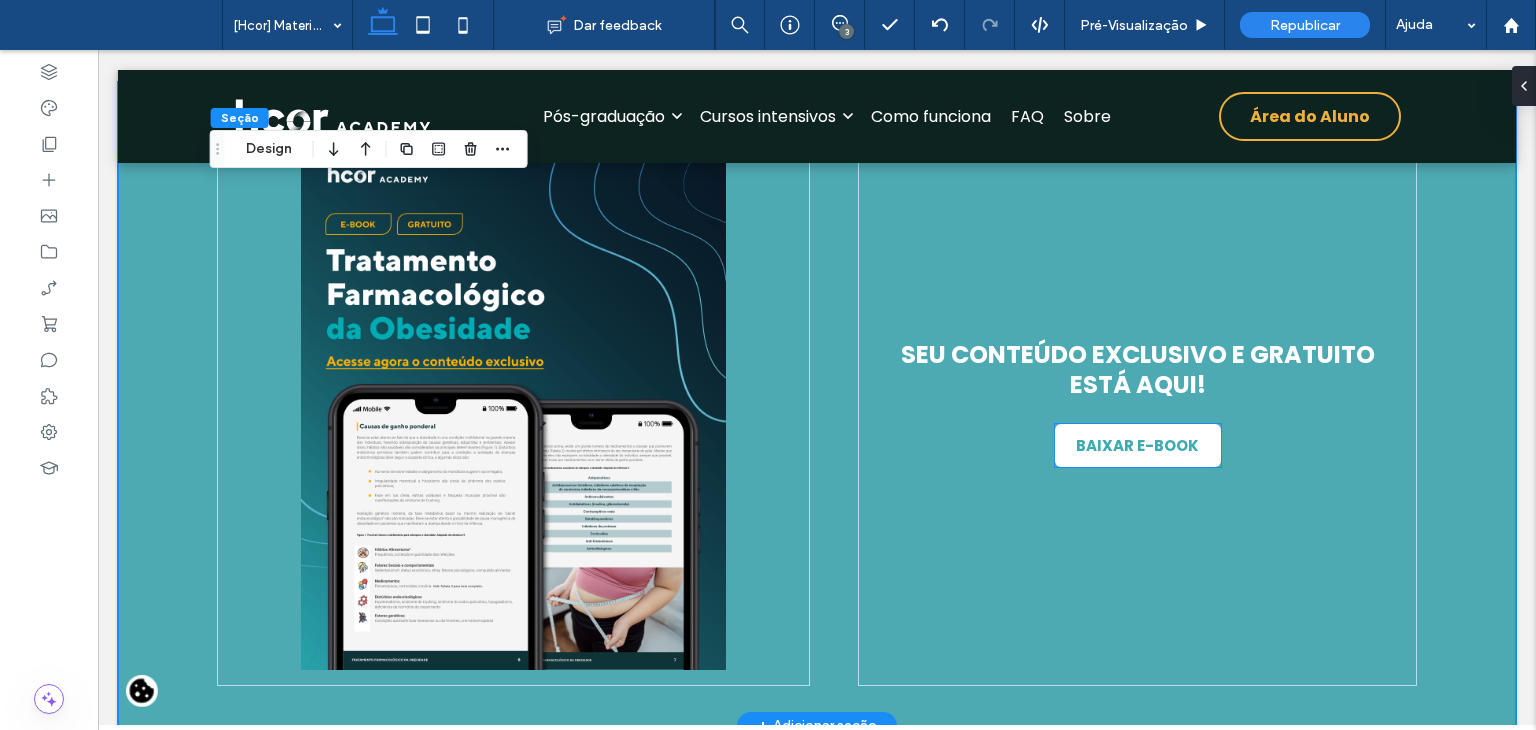 click on "BAIXAR E-BOOK" at bounding box center [1138, 445] 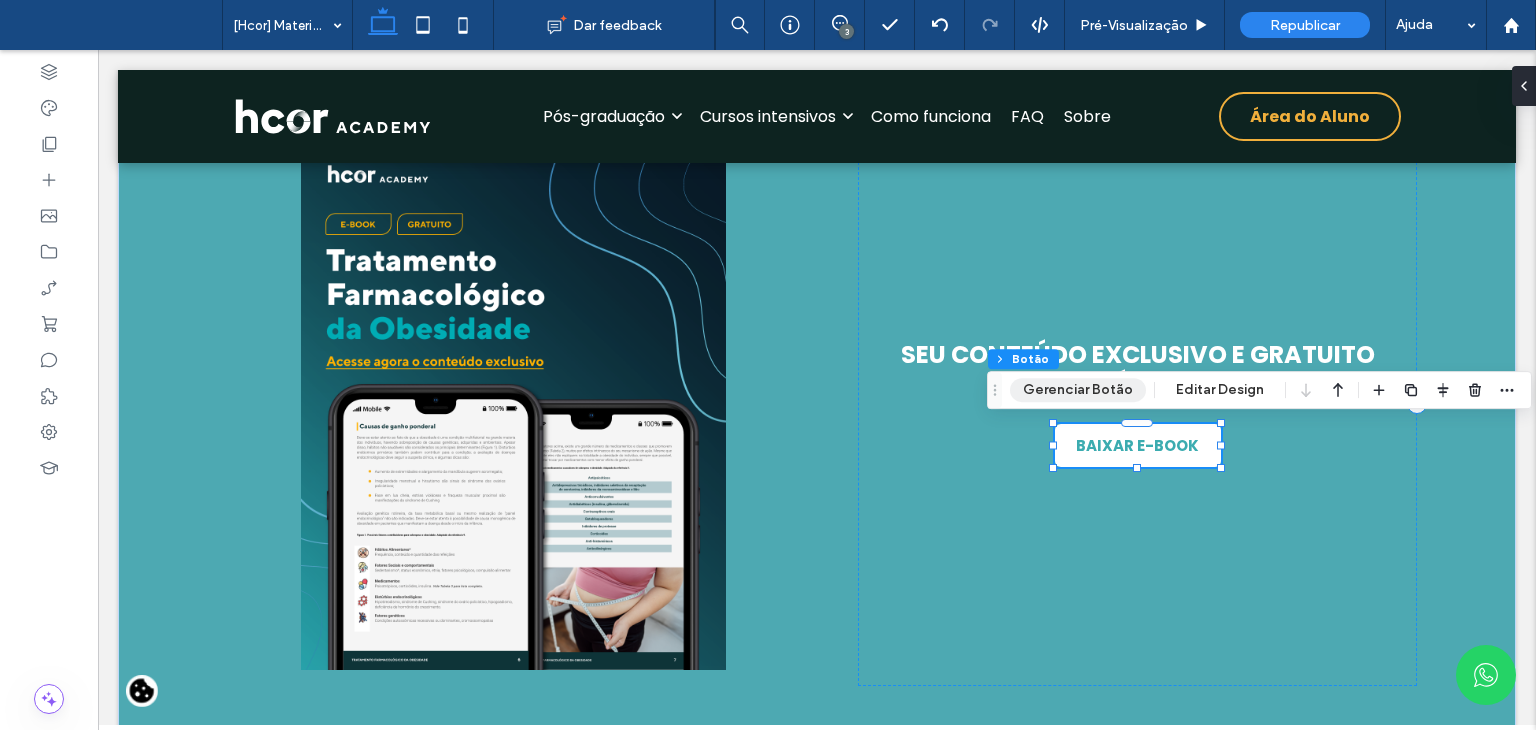 click on "Gerenciar Botão" at bounding box center [1078, 390] 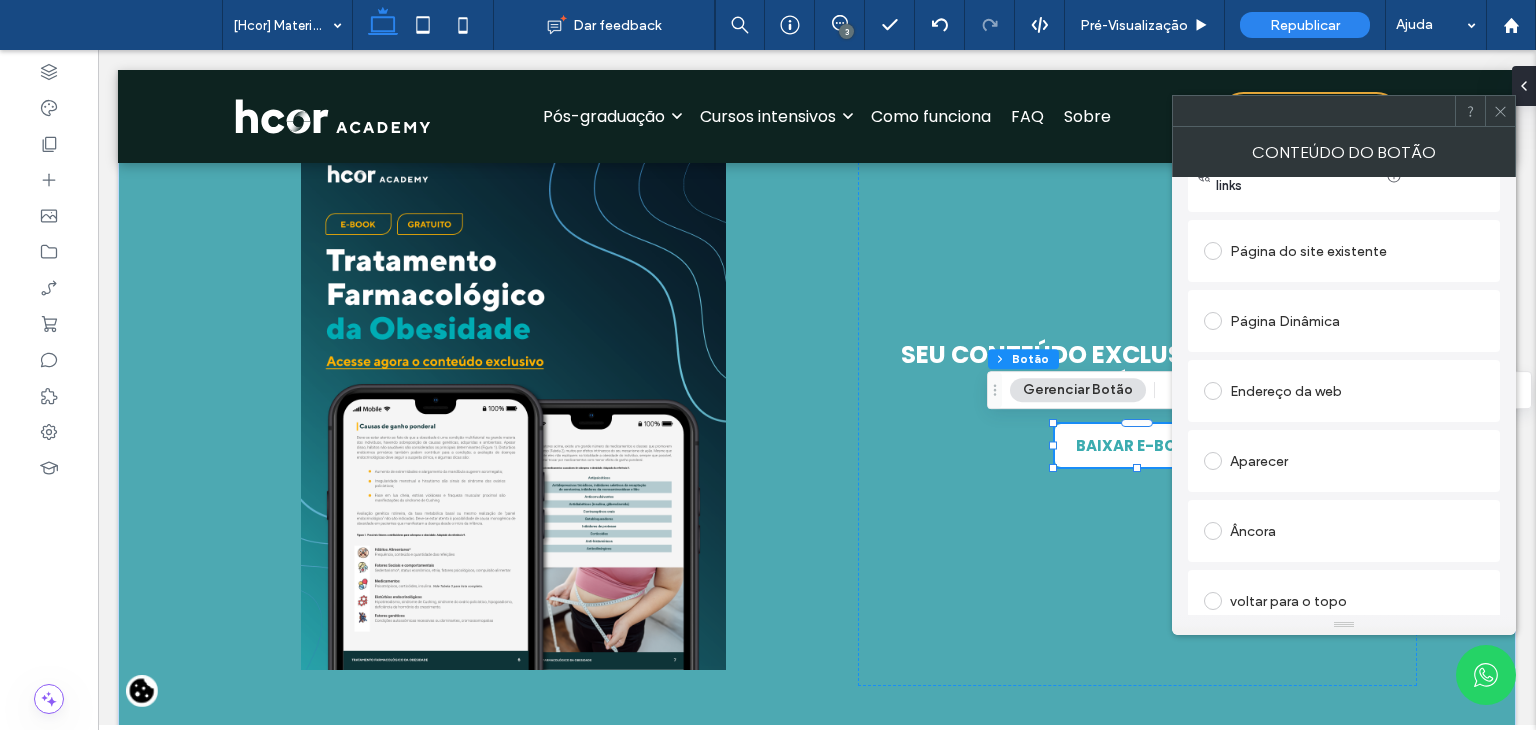 scroll, scrollTop: 544, scrollLeft: 0, axis: vertical 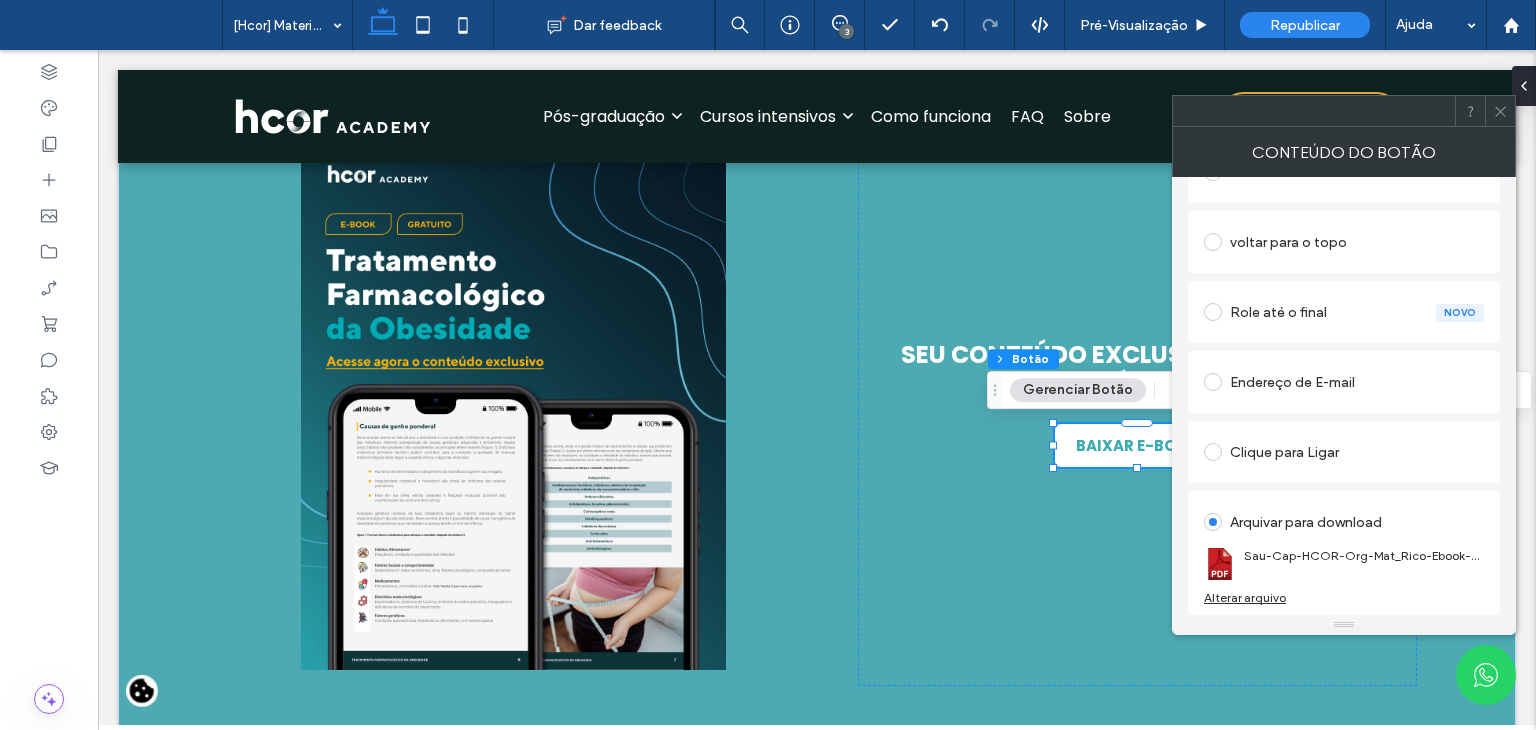 click on "Alterar arquivo" at bounding box center (1245, 597) 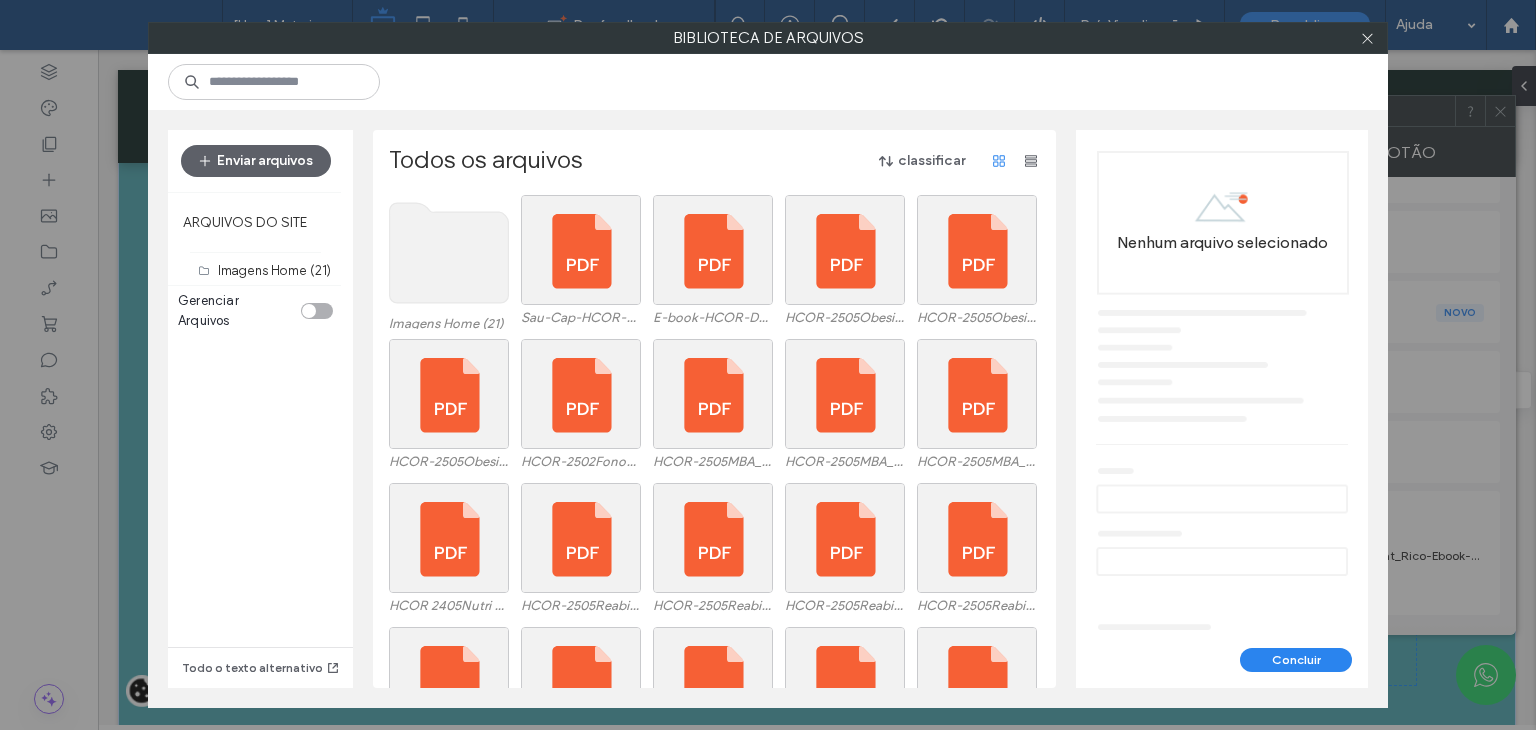 click on "Enviar arquivos" at bounding box center [255, 161] 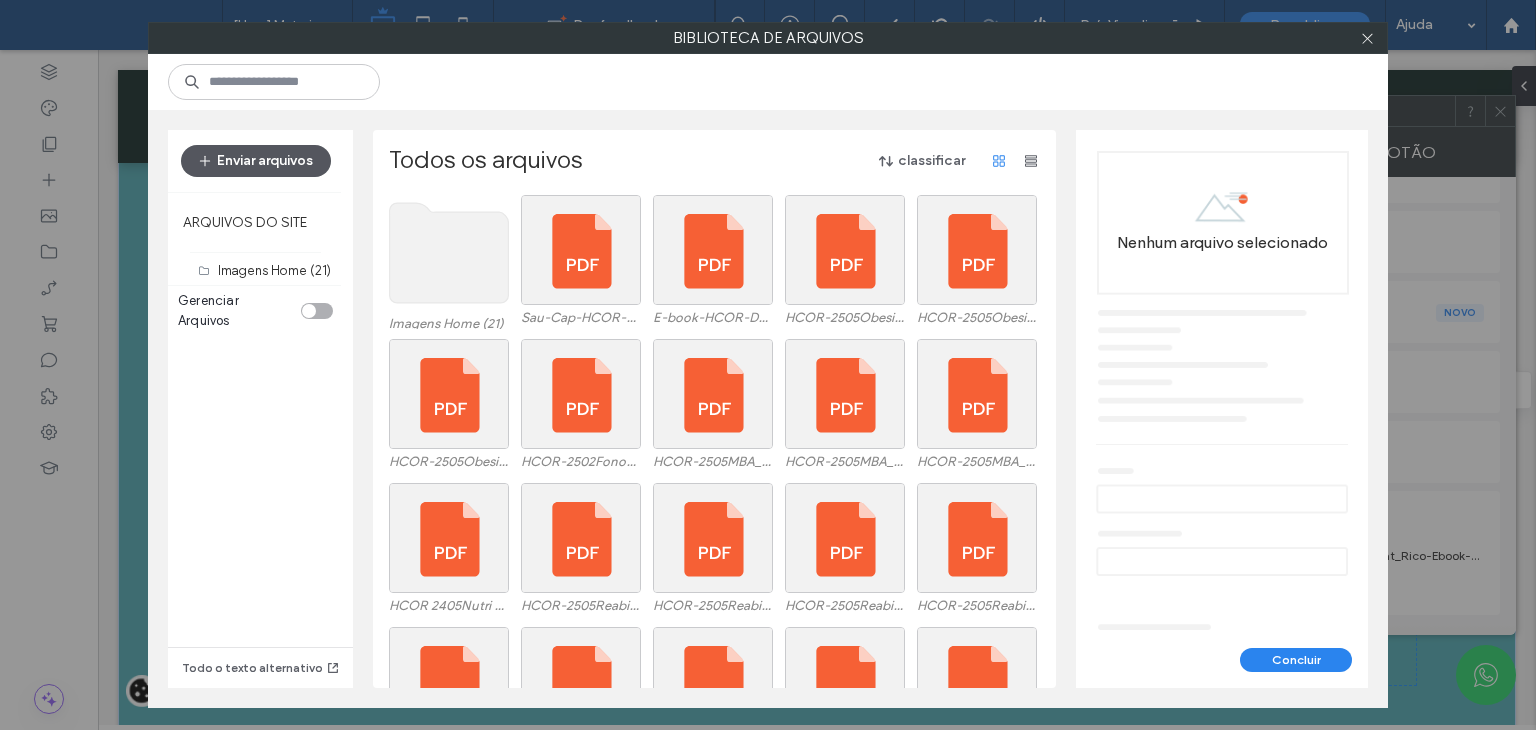 click on "Enviar arquivos" at bounding box center (256, 161) 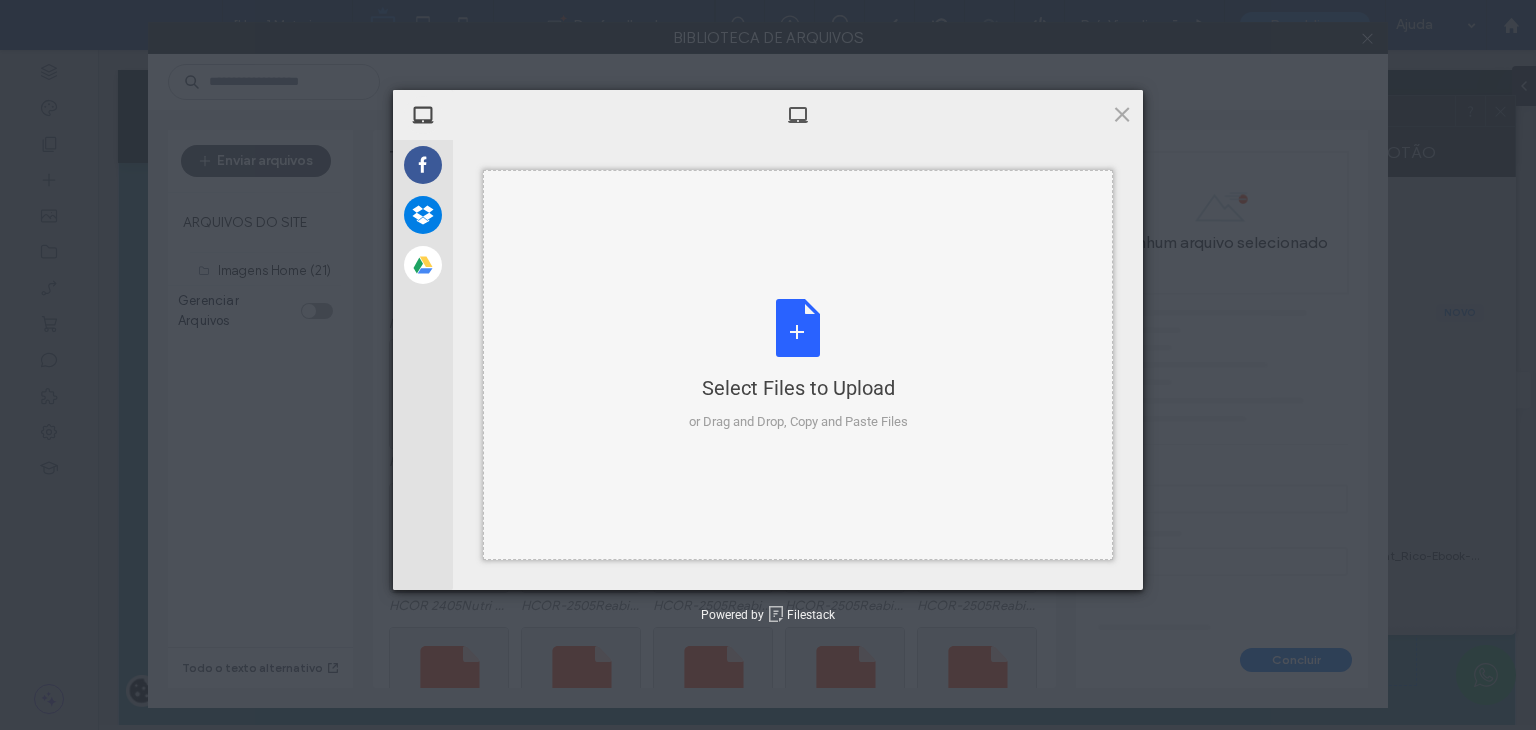 click on "Select Files to Upload
or Drag and Drop, Copy and Paste Files" at bounding box center [798, 365] 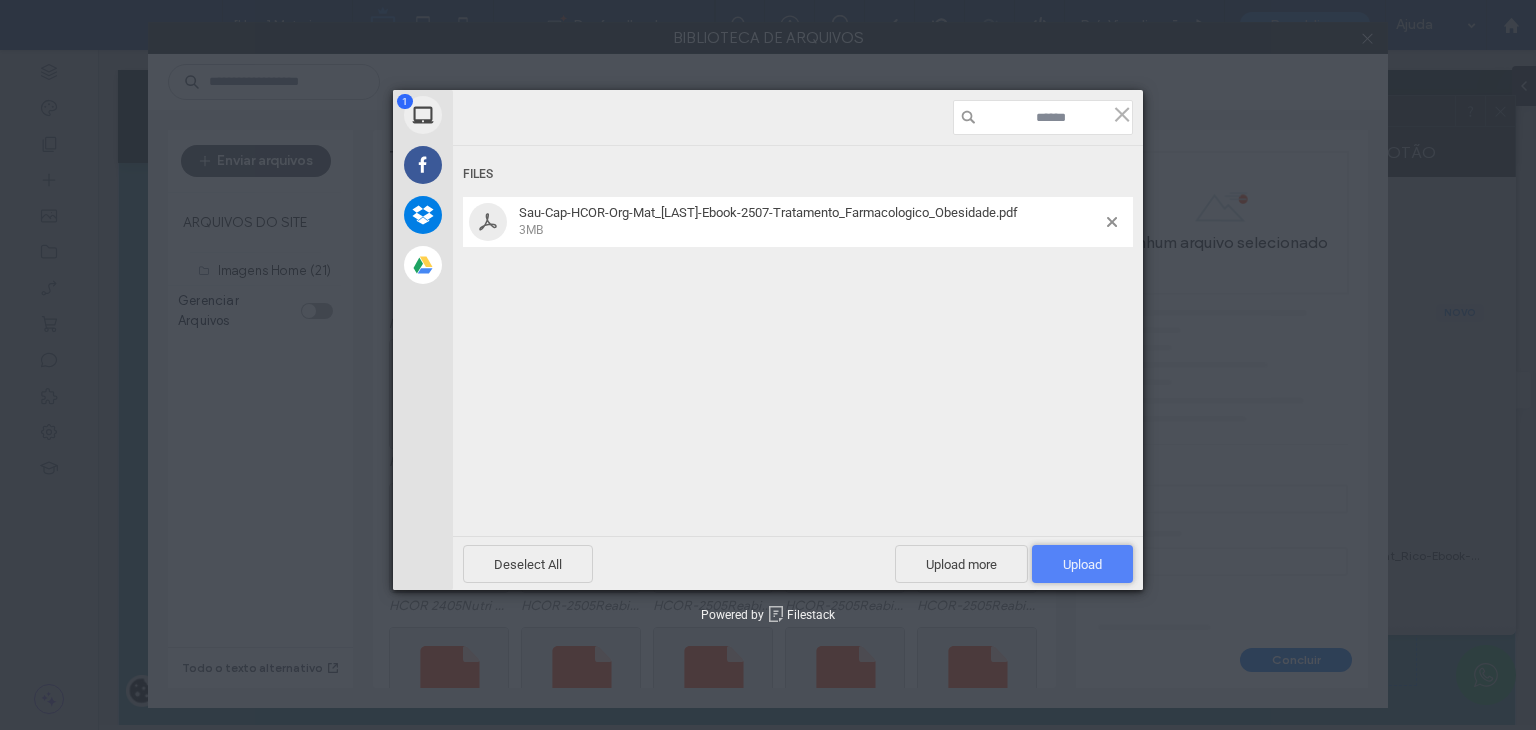 click on "Upload
1" at bounding box center (1082, 564) 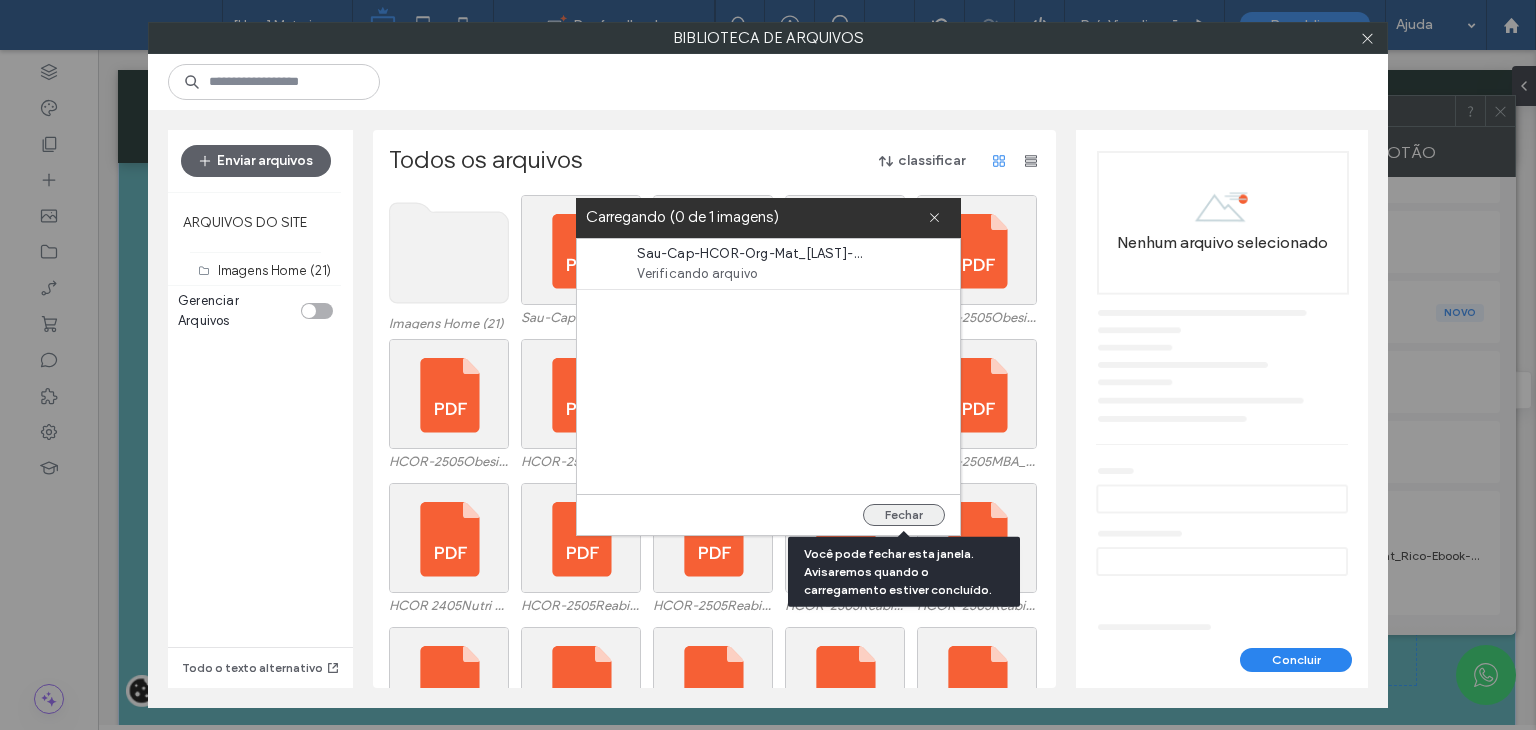 click on "Fechar" at bounding box center (904, 515) 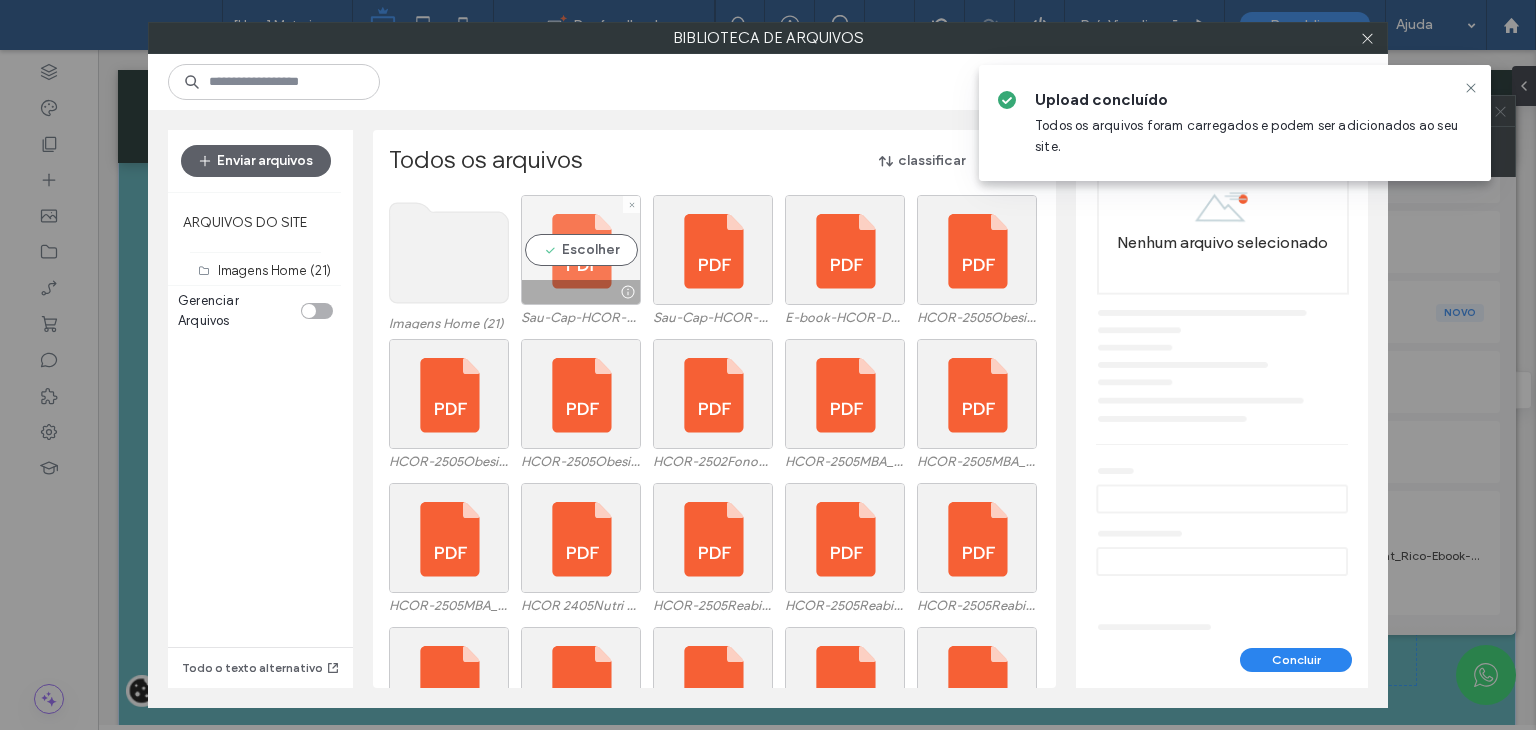 click on "Escolher" at bounding box center [581, 250] 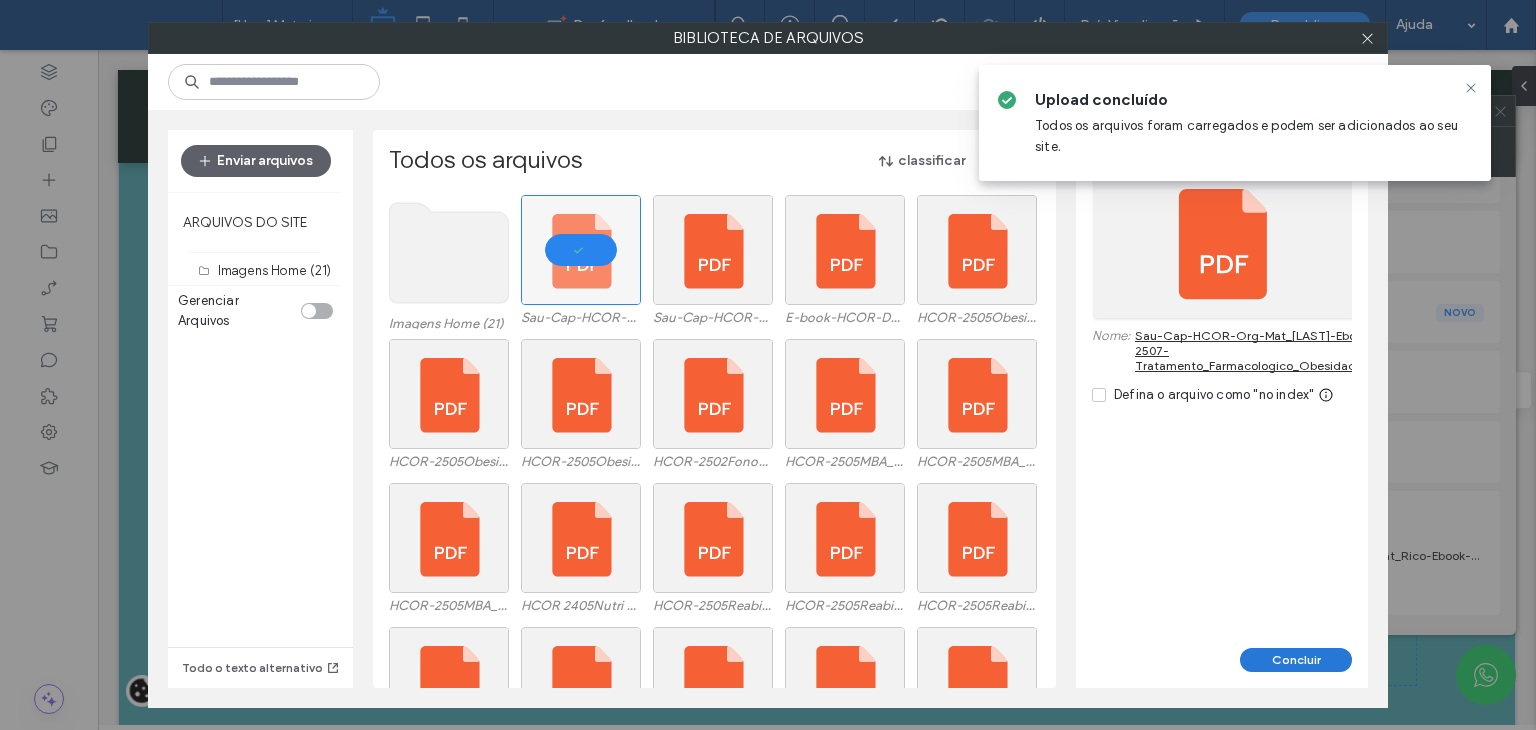 click on "Concluir" at bounding box center (1296, 660) 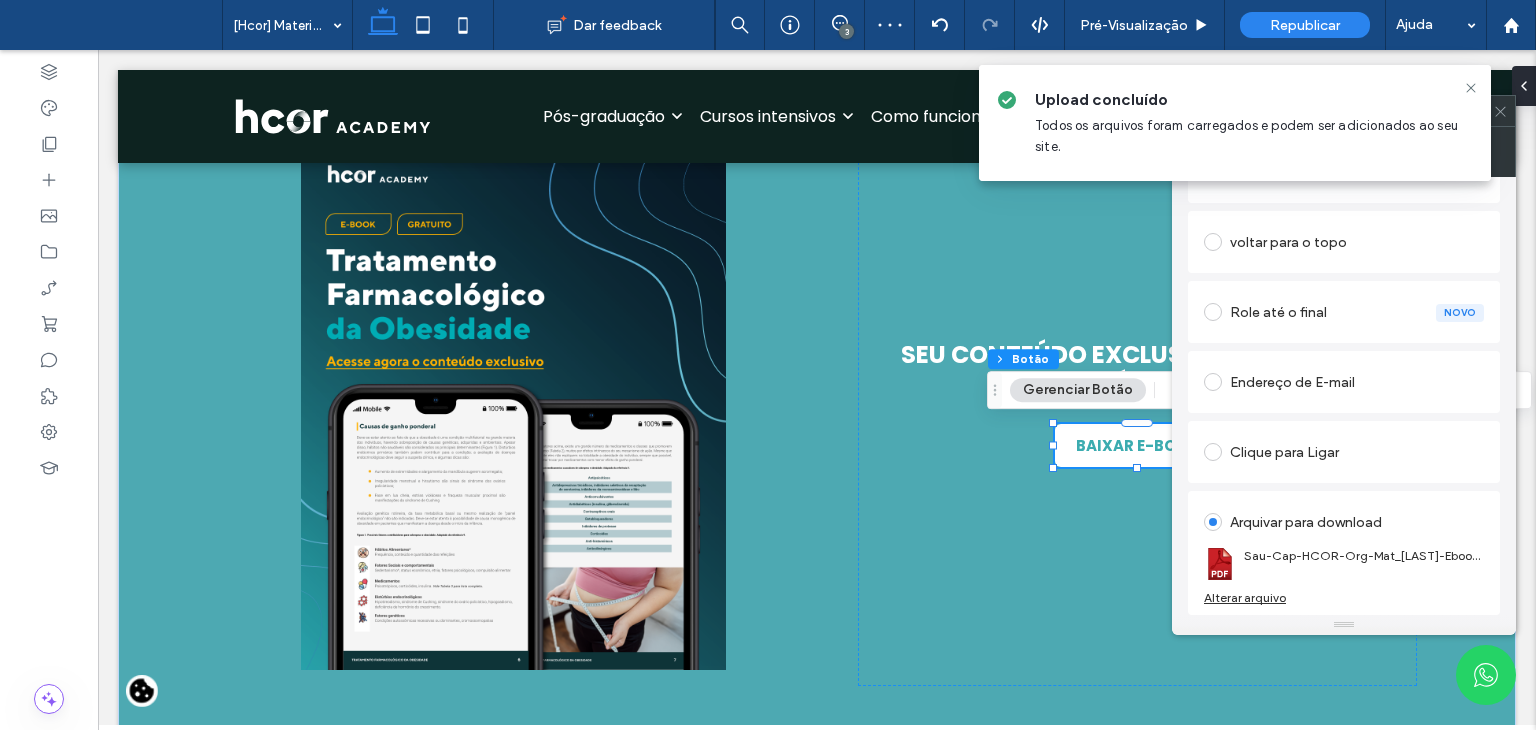 click 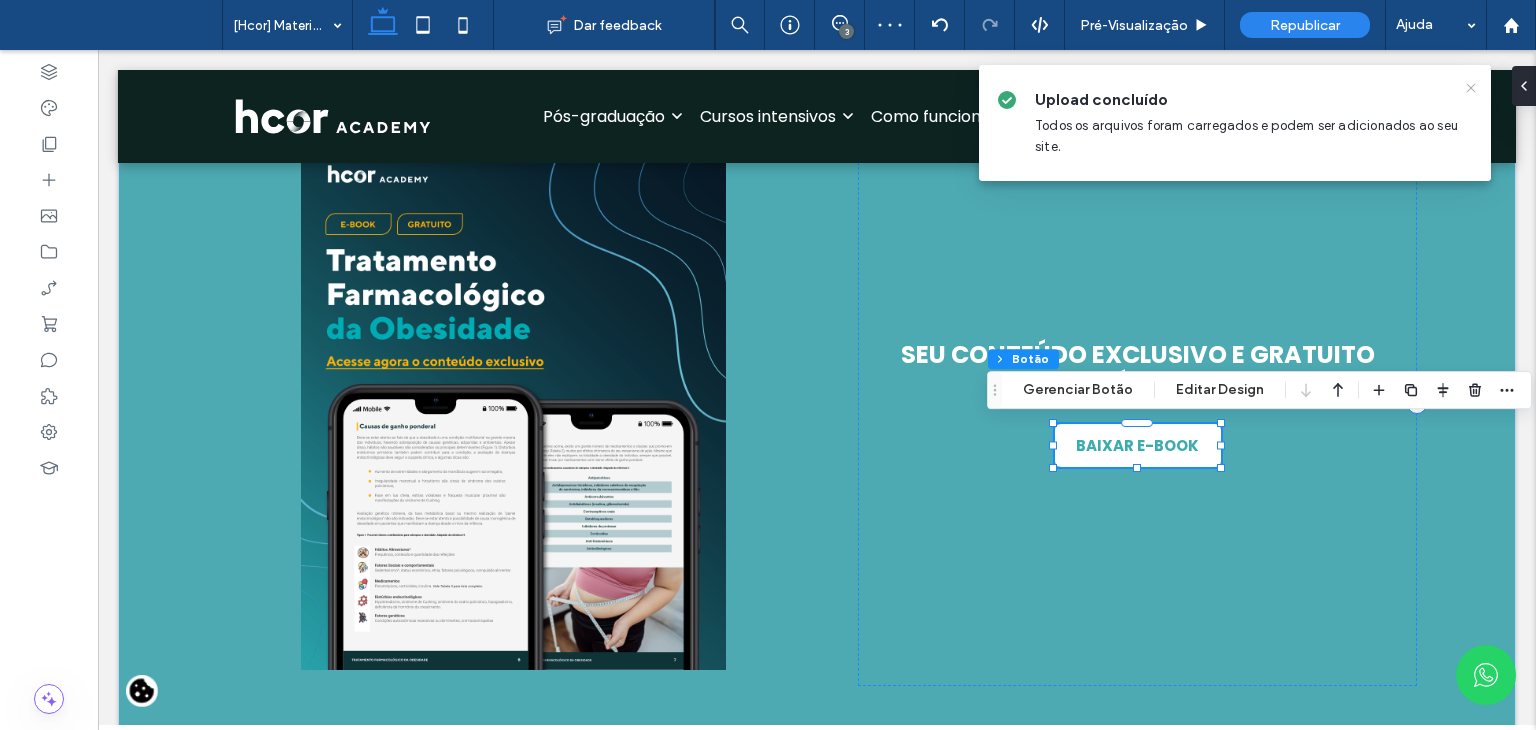 click 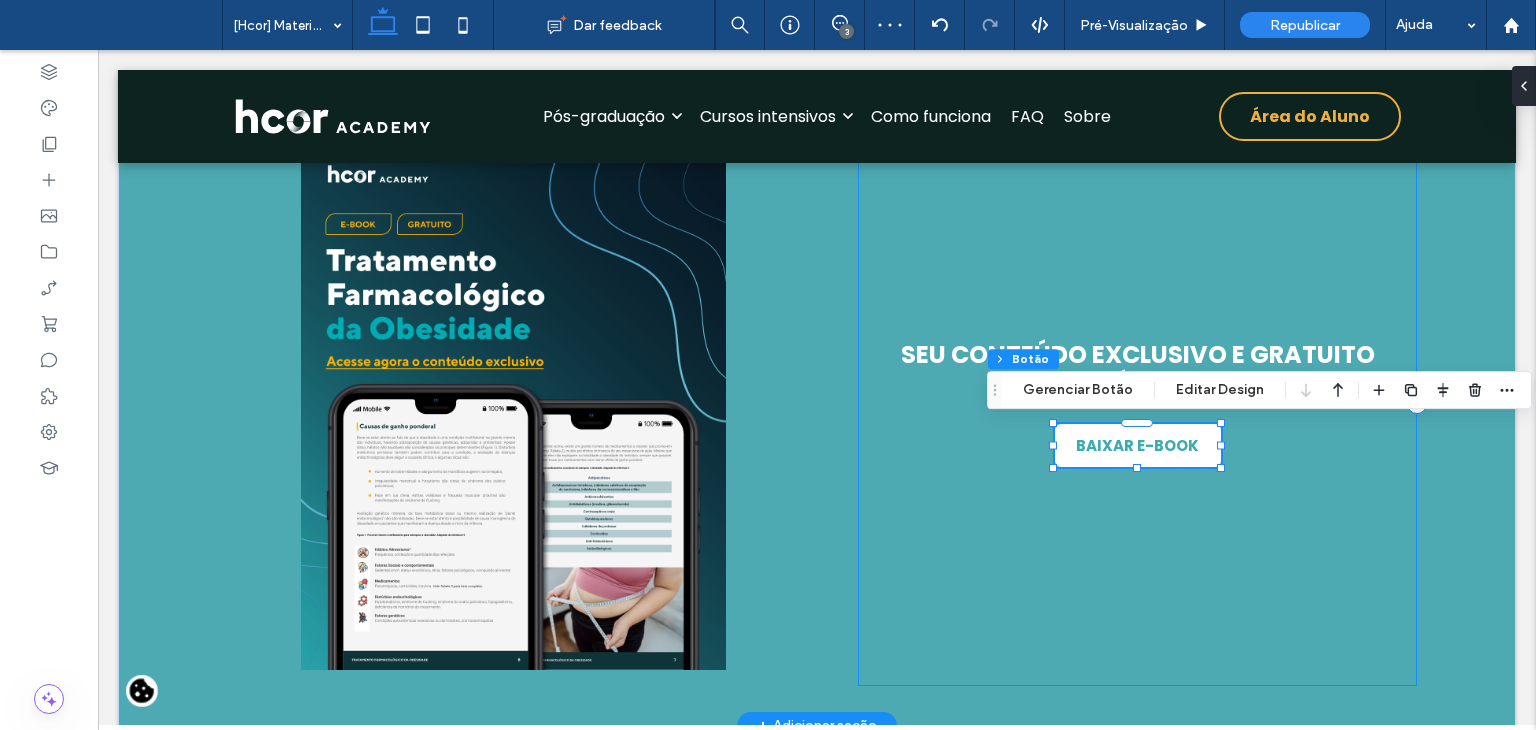 click on "SEU CONTEÚDO EXCLUSIVO E GRATUITO ESTÁ AQUI!
BAIXAR E-BOOK" at bounding box center (1137, 404) 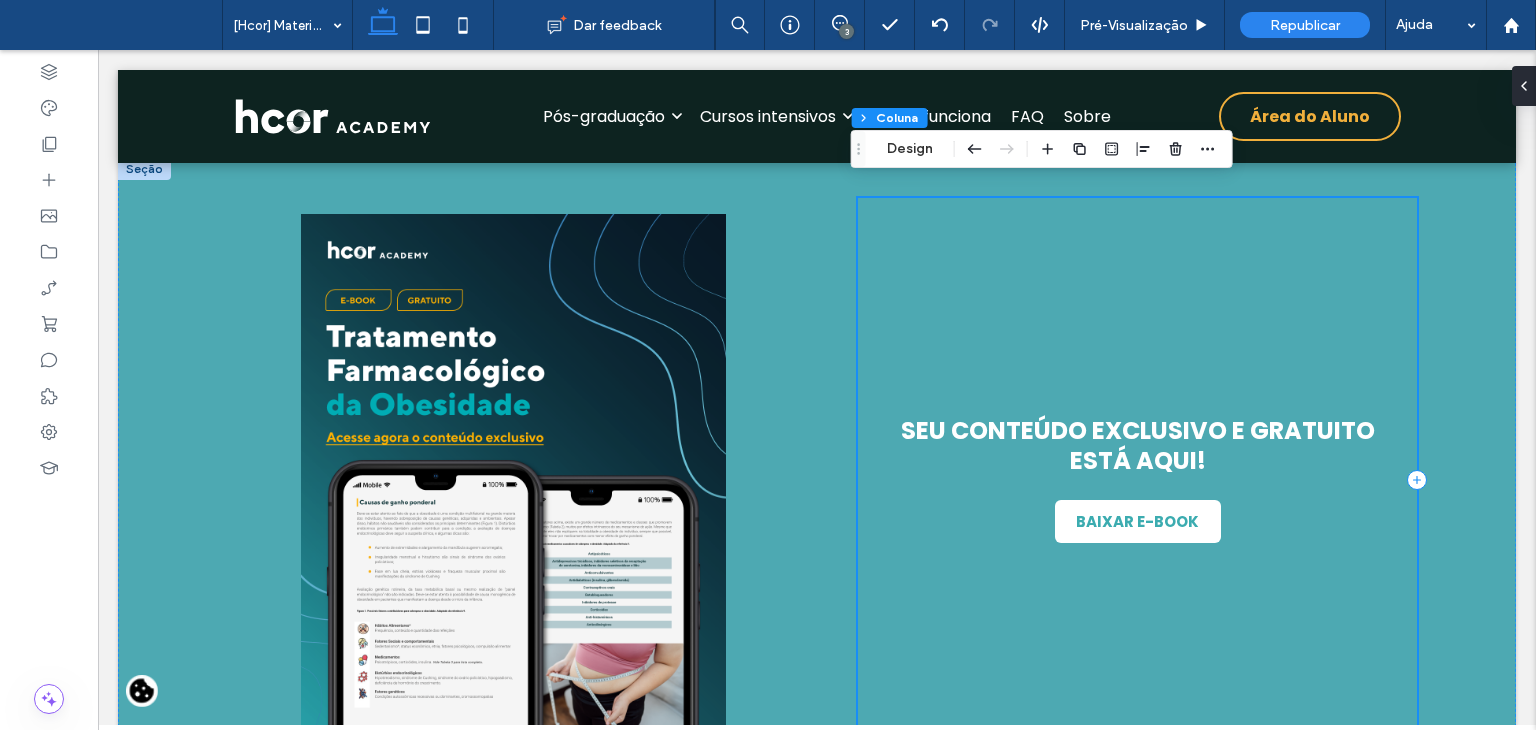 scroll, scrollTop: 700, scrollLeft: 0, axis: vertical 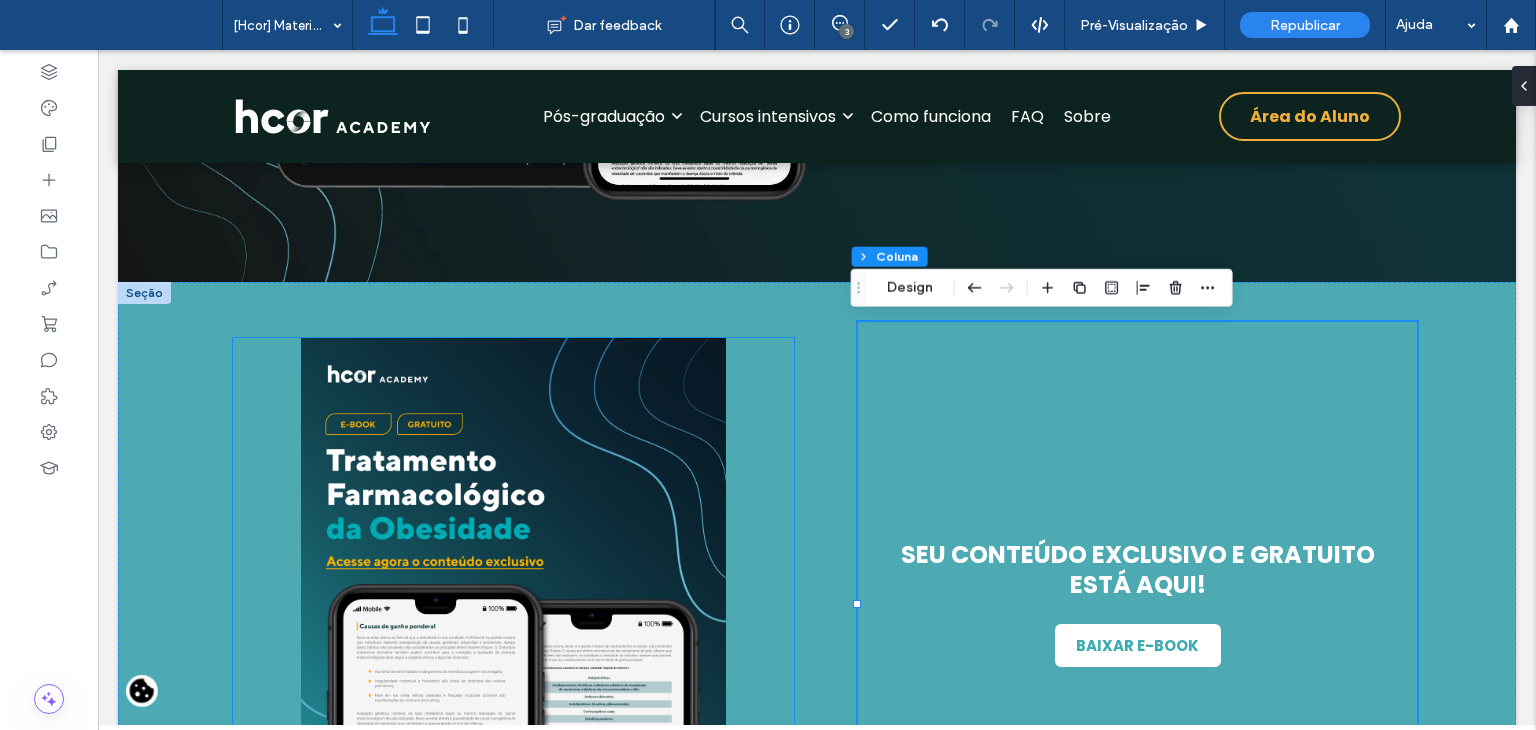 click at bounding box center (513, 604) 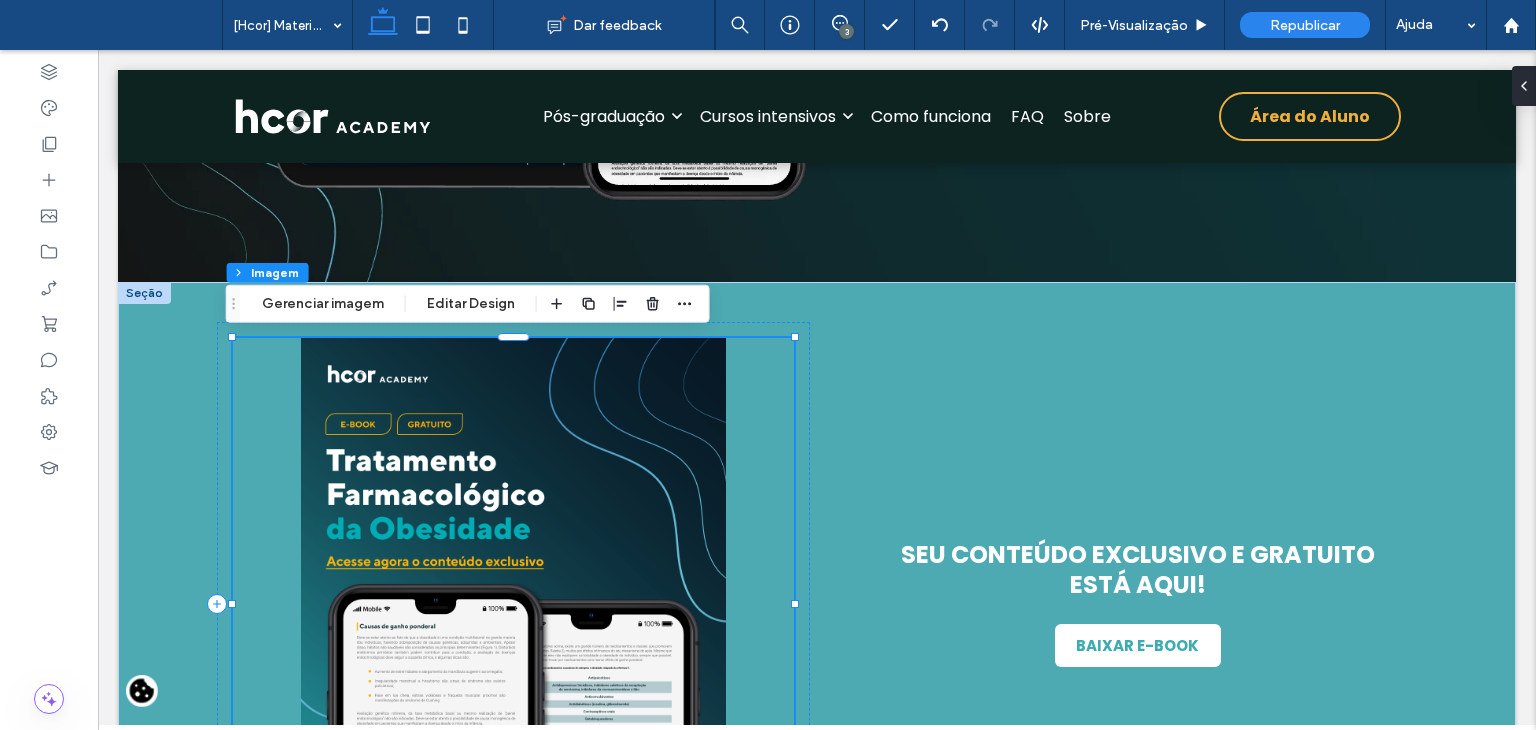 click at bounding box center [513, 604] 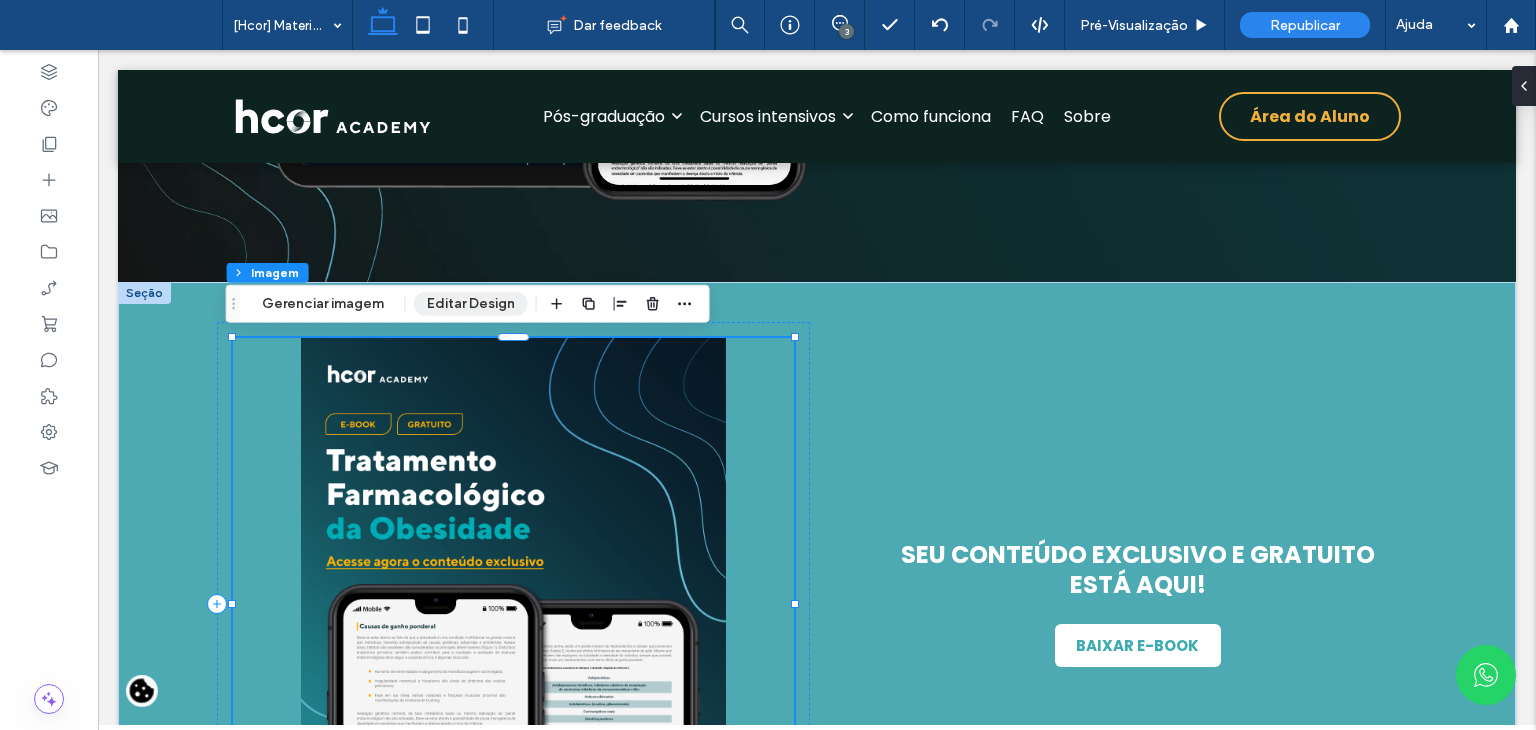 click on "Editar Design" at bounding box center (471, 304) 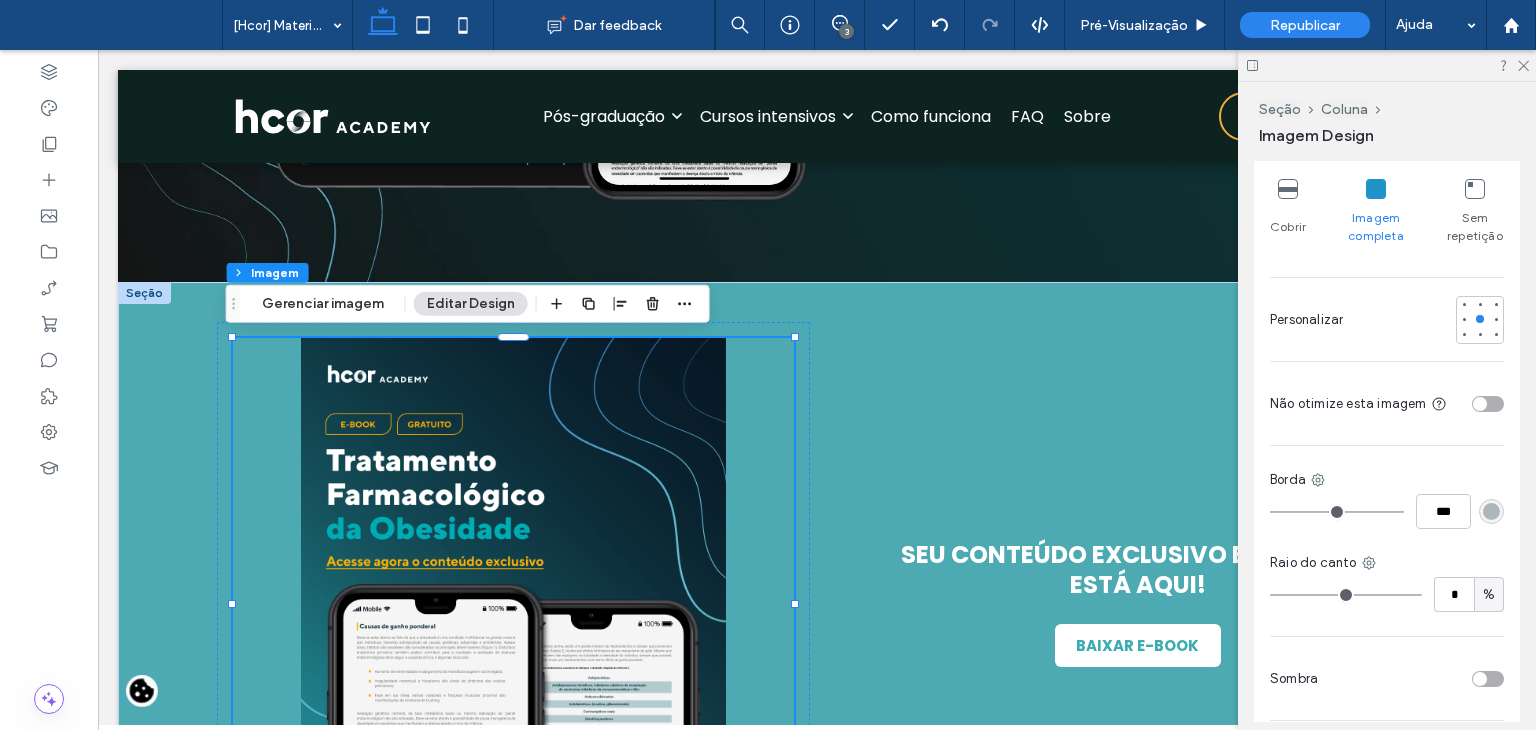 scroll, scrollTop: 600, scrollLeft: 0, axis: vertical 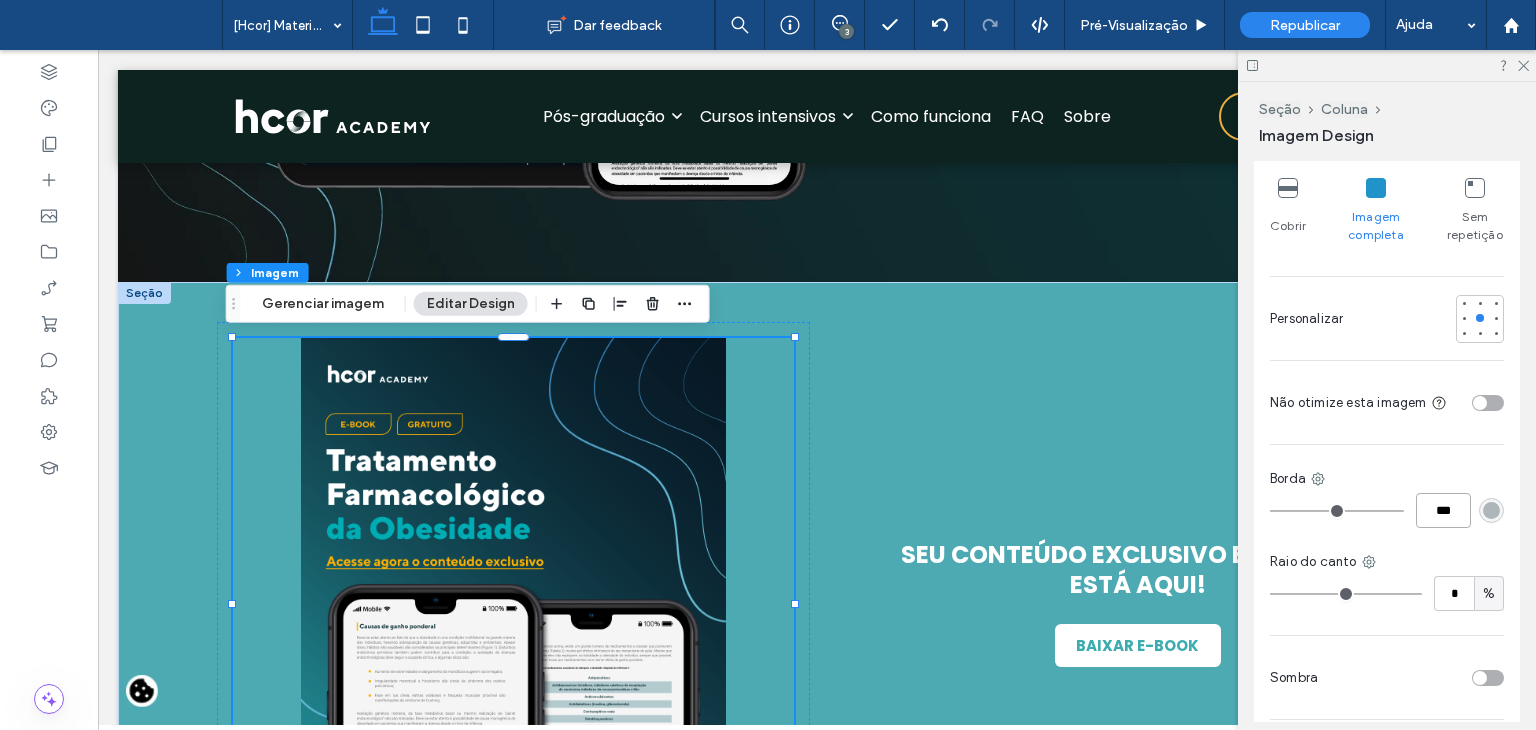 click on "***" at bounding box center [1443, 510] 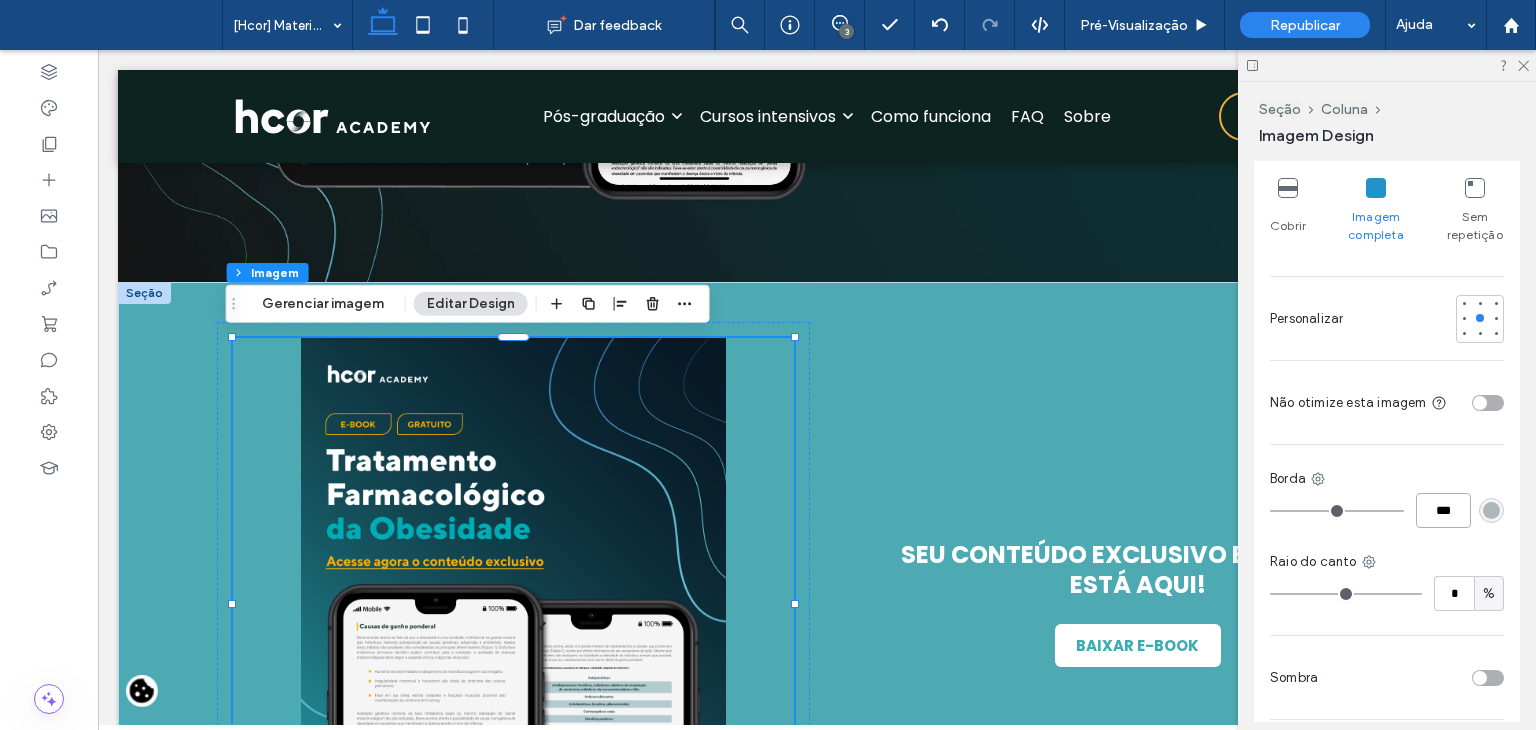 drag, startPoint x: 1430, startPoint y: 513, endPoint x: 1419, endPoint y: 513, distance: 11 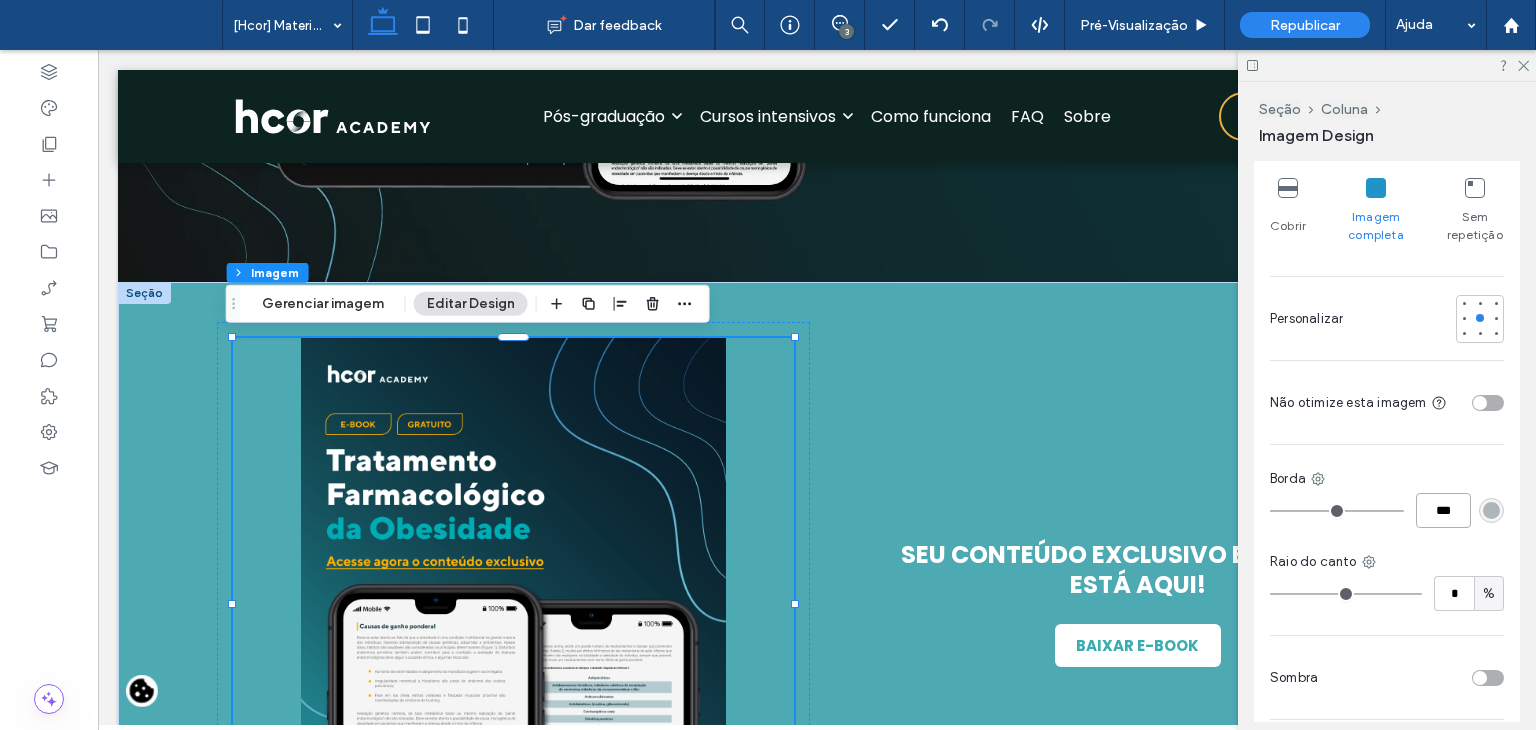 click on "***" at bounding box center (1443, 510) 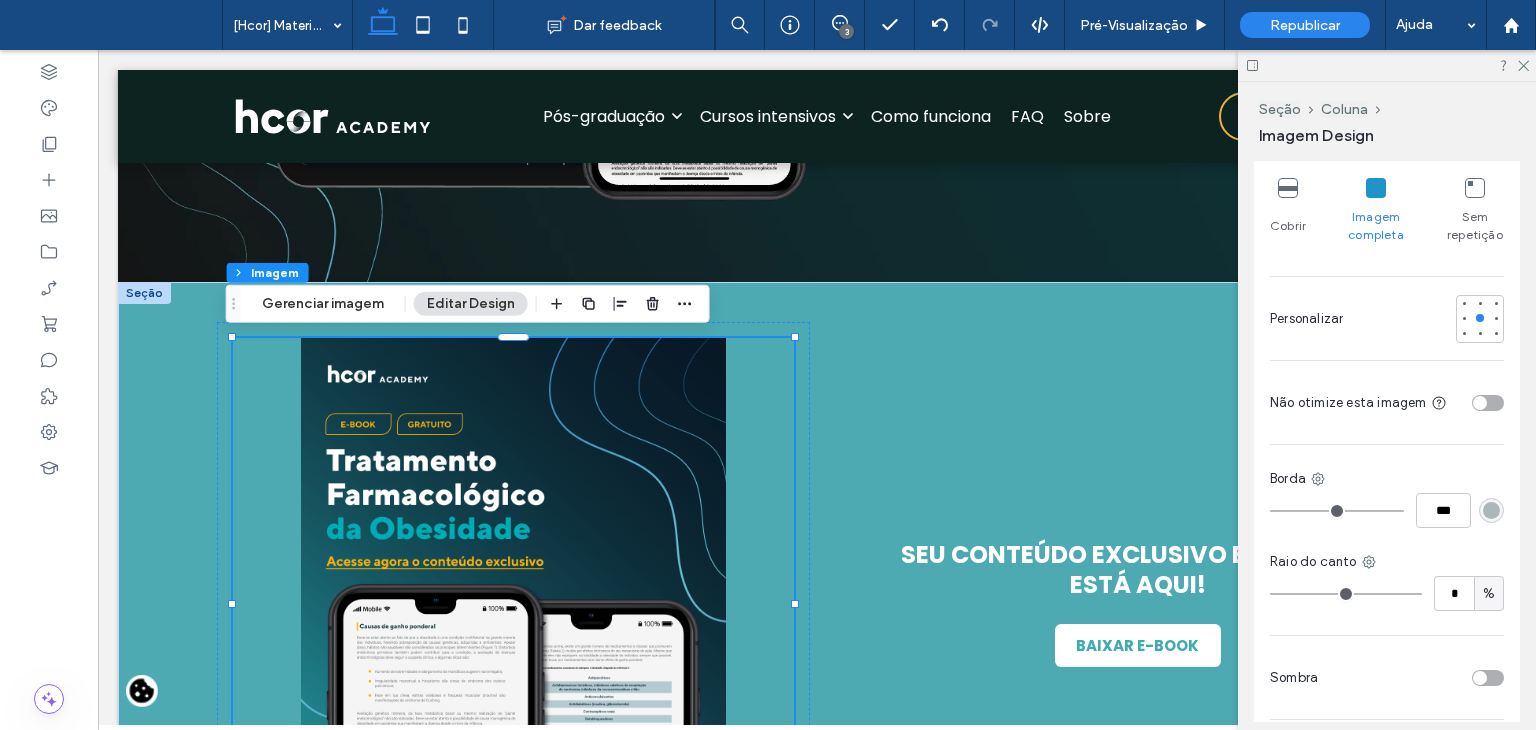 click on "%" at bounding box center (1489, 594) 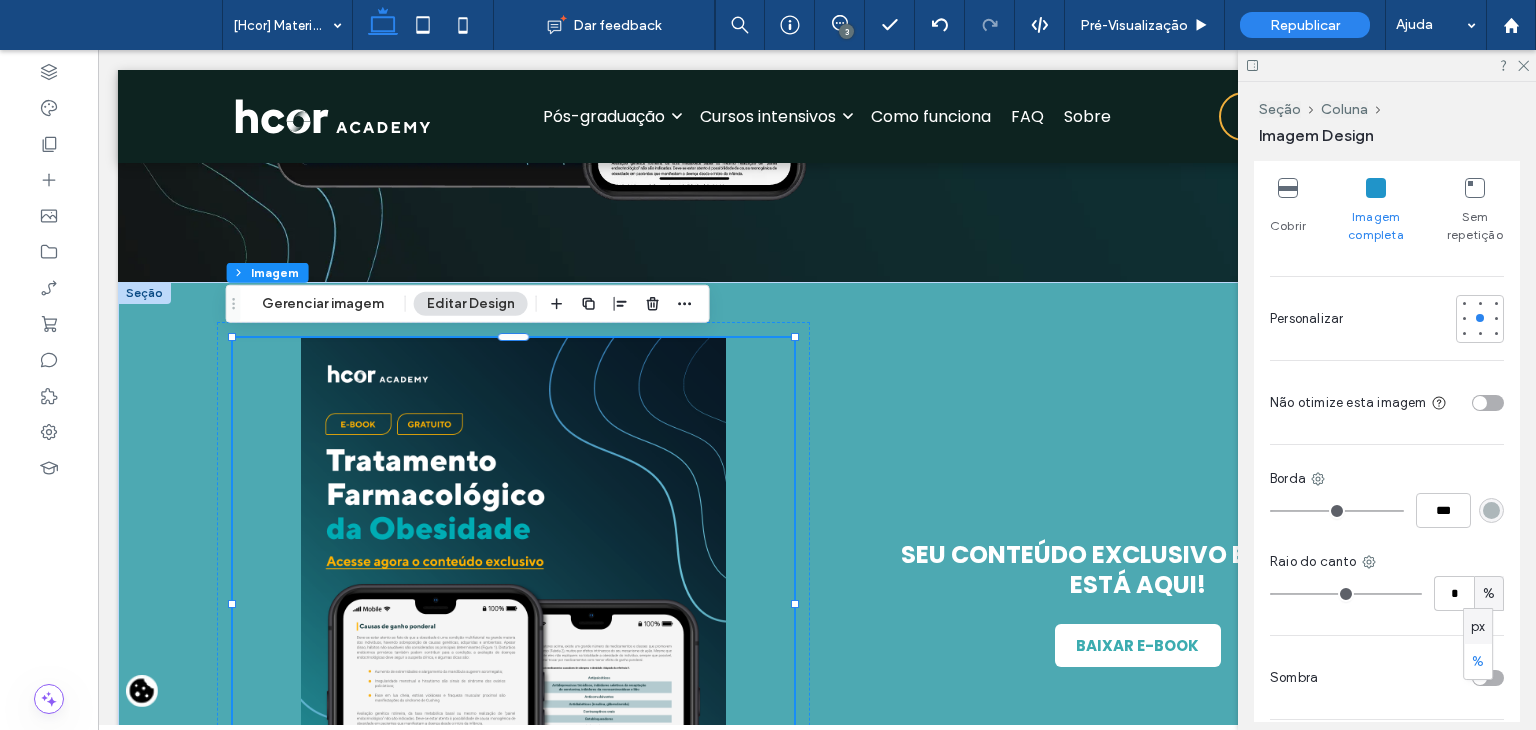 click on "px" at bounding box center (1478, 627) 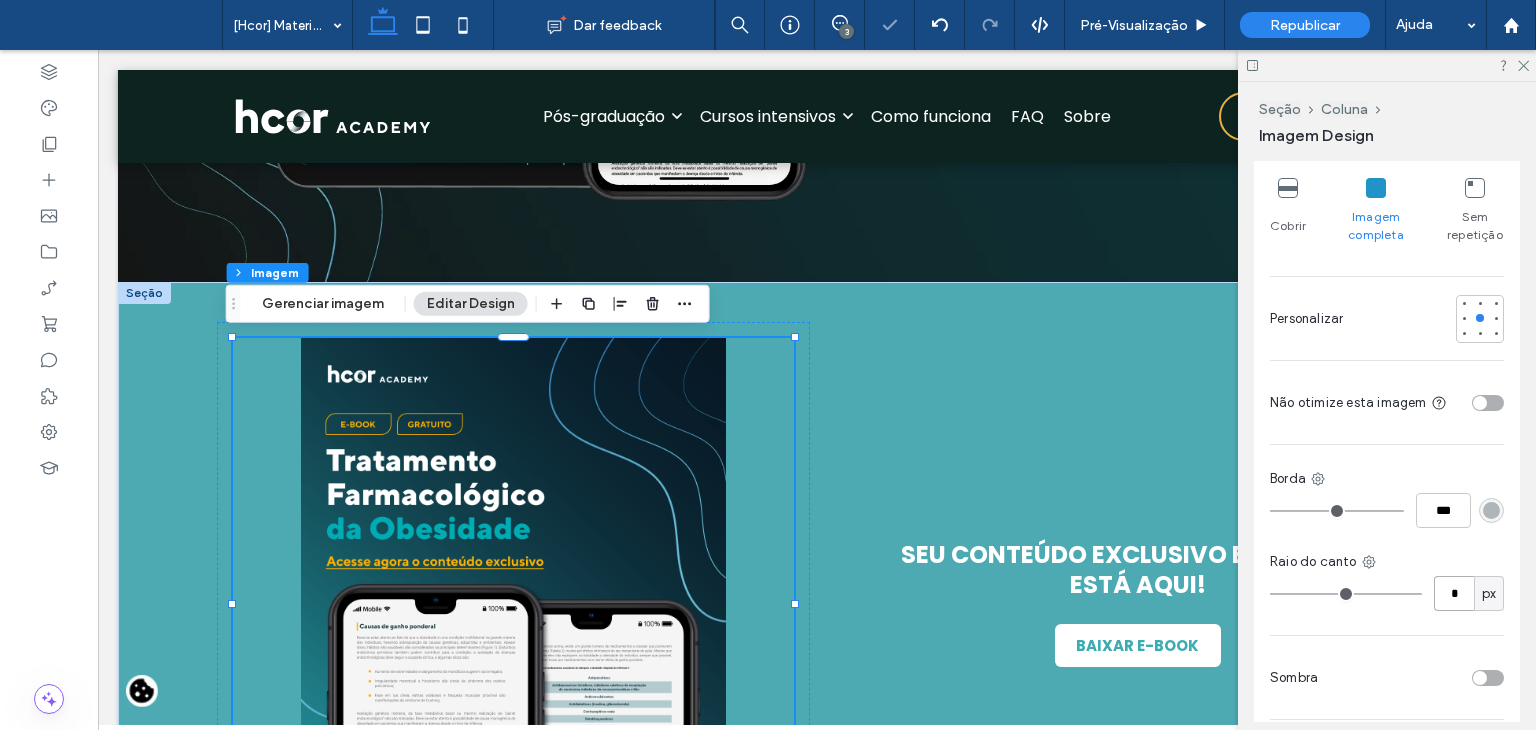 click on "*" at bounding box center [1454, 593] 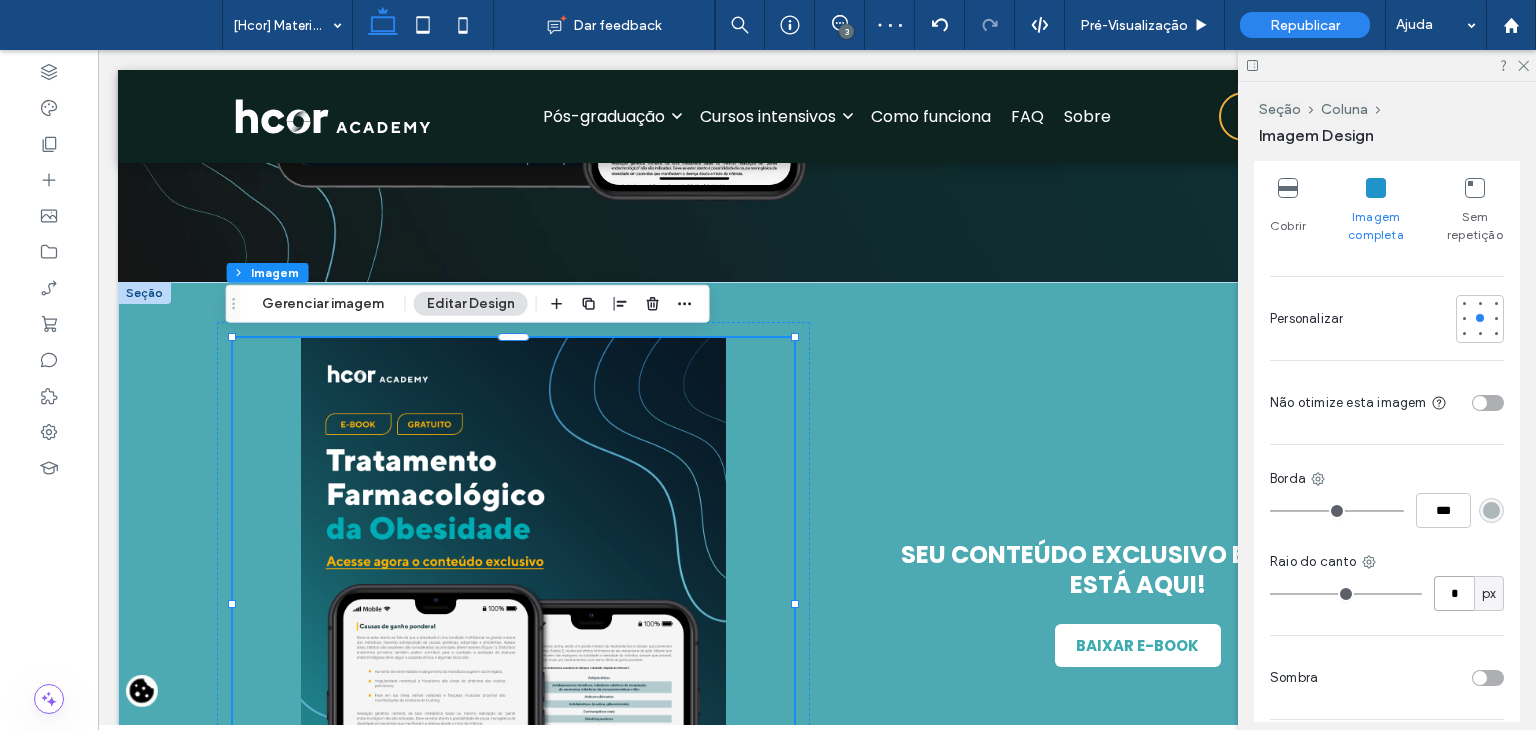 type on "*" 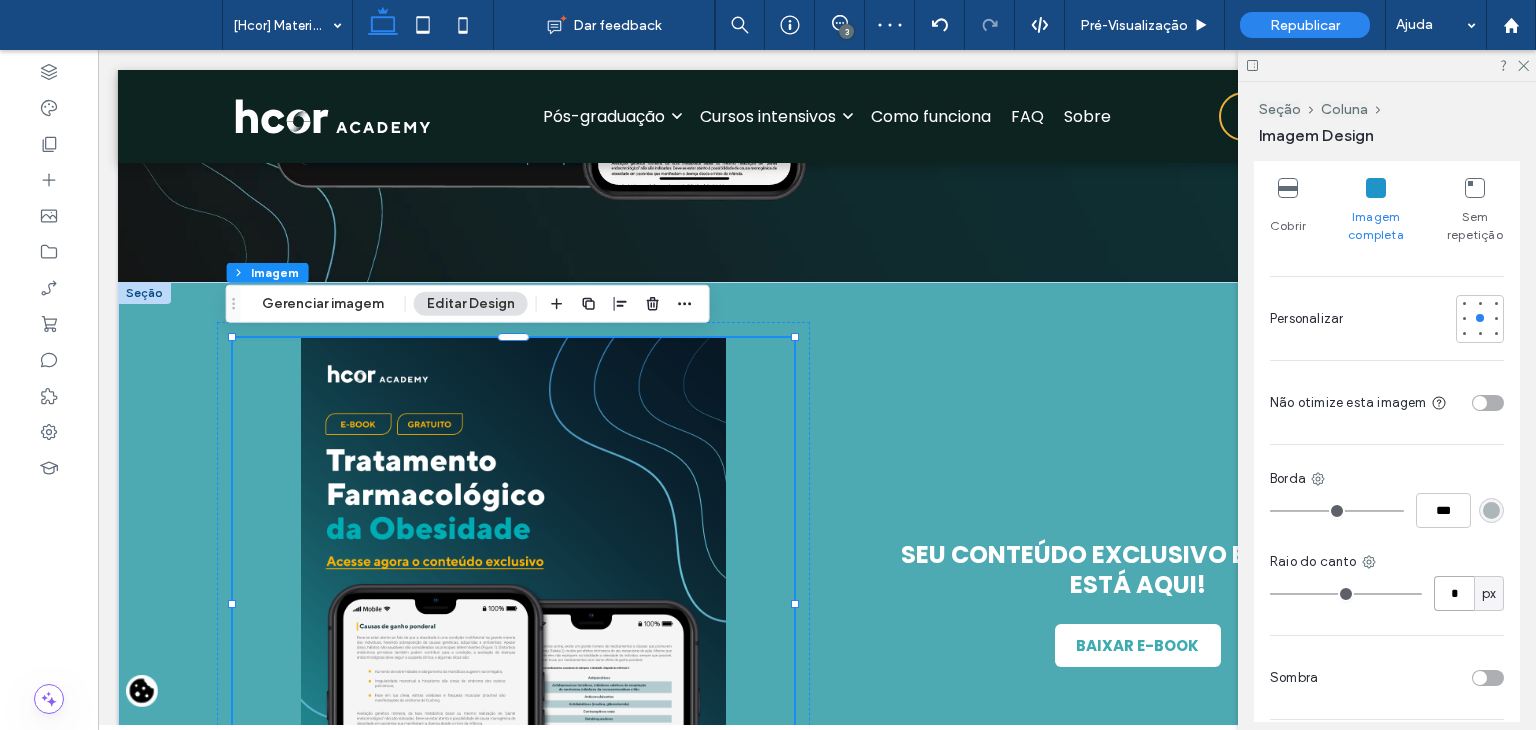 type on "*" 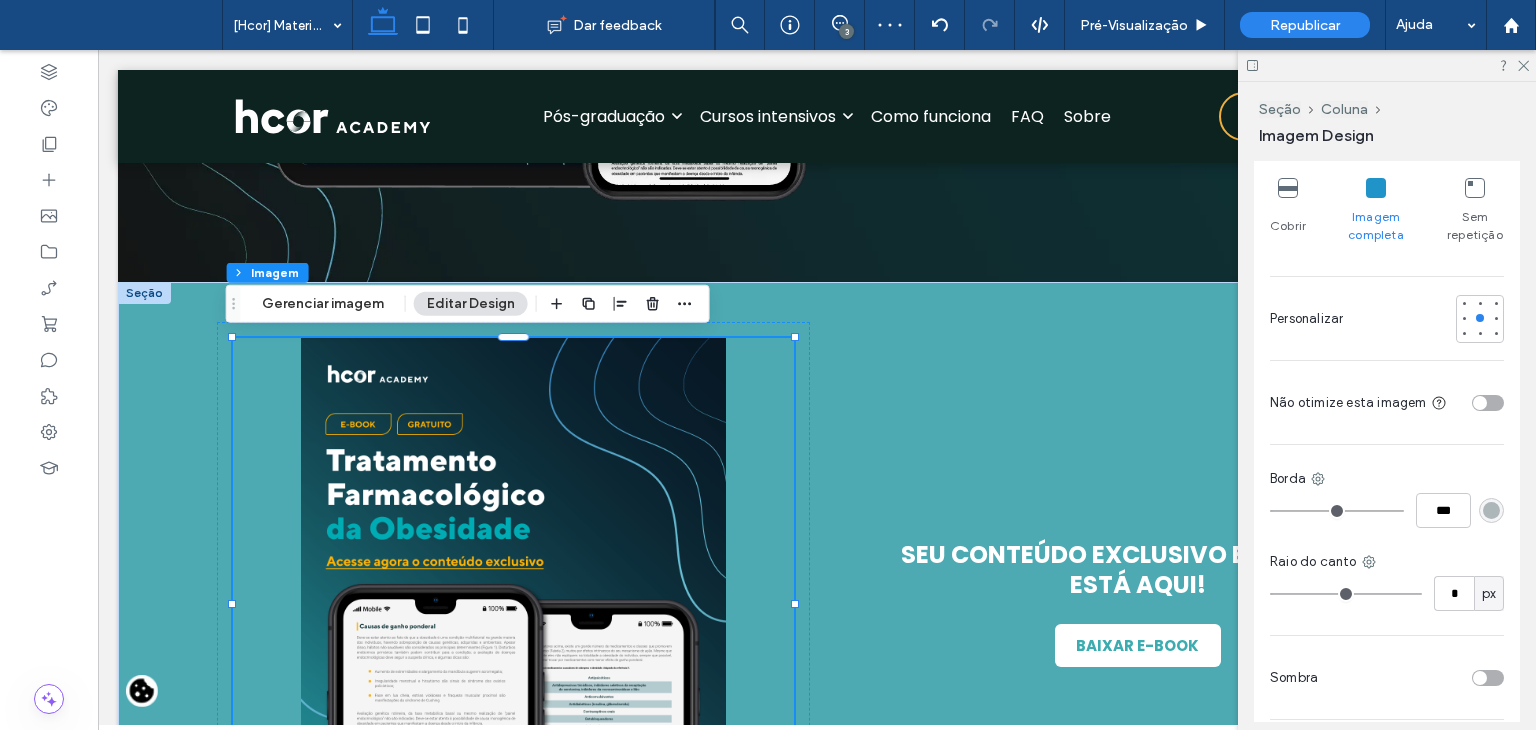 click on "Raio do canto" at bounding box center [1387, 562] 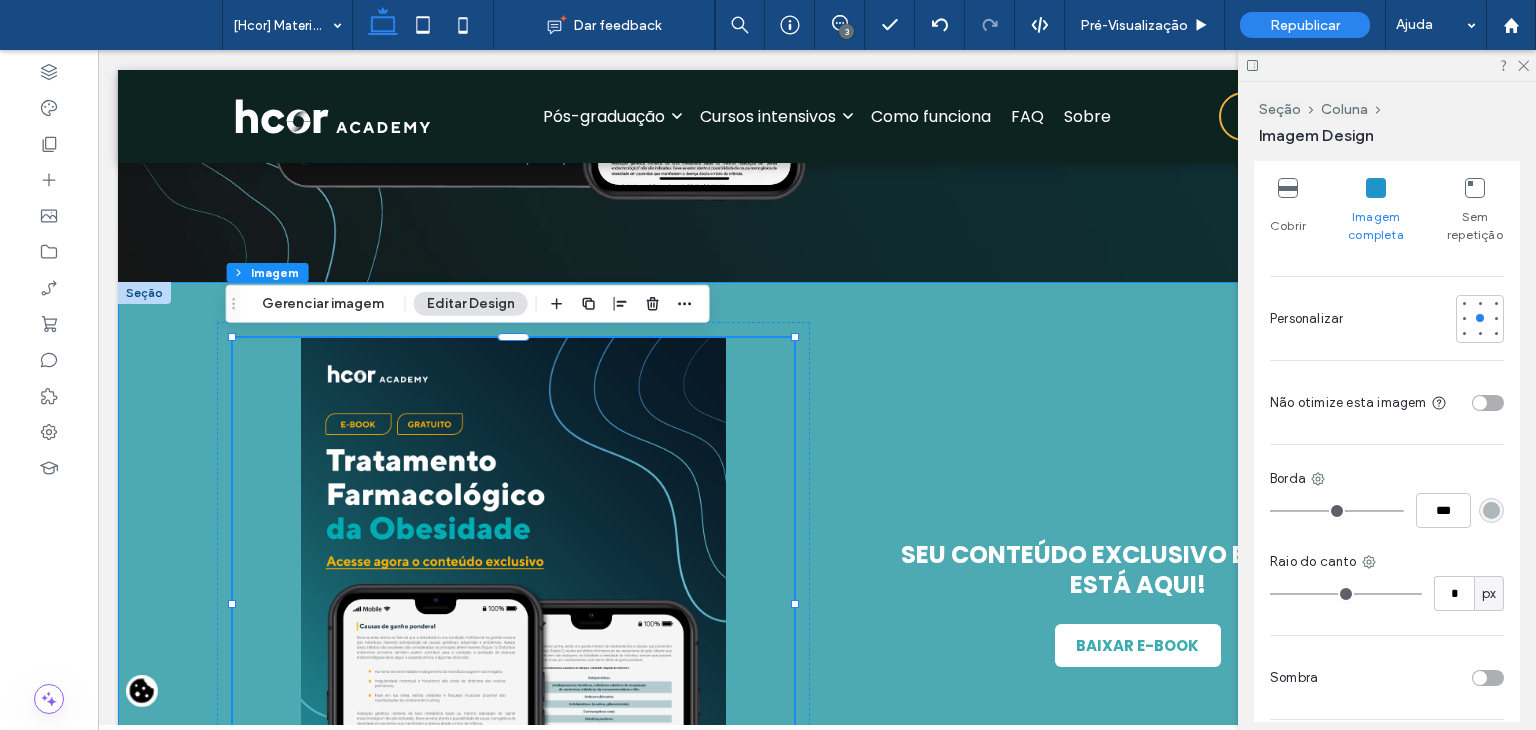 click on "SEU CONTEÚDO EXCLUSIVO E GRATUITO ESTÁ AQUI!
BAIXAR E-BOOK" at bounding box center (817, 604) 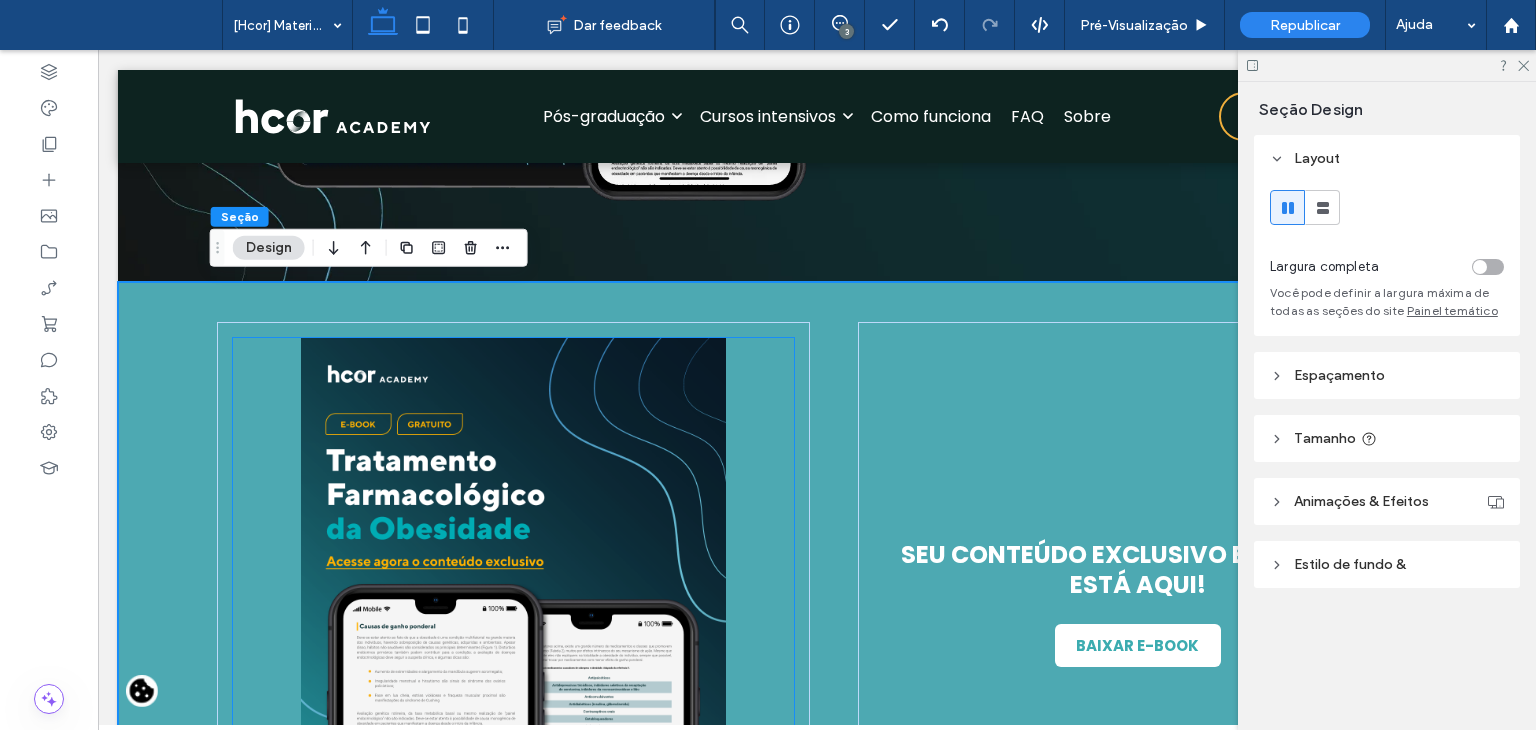 click at bounding box center [513, 604] 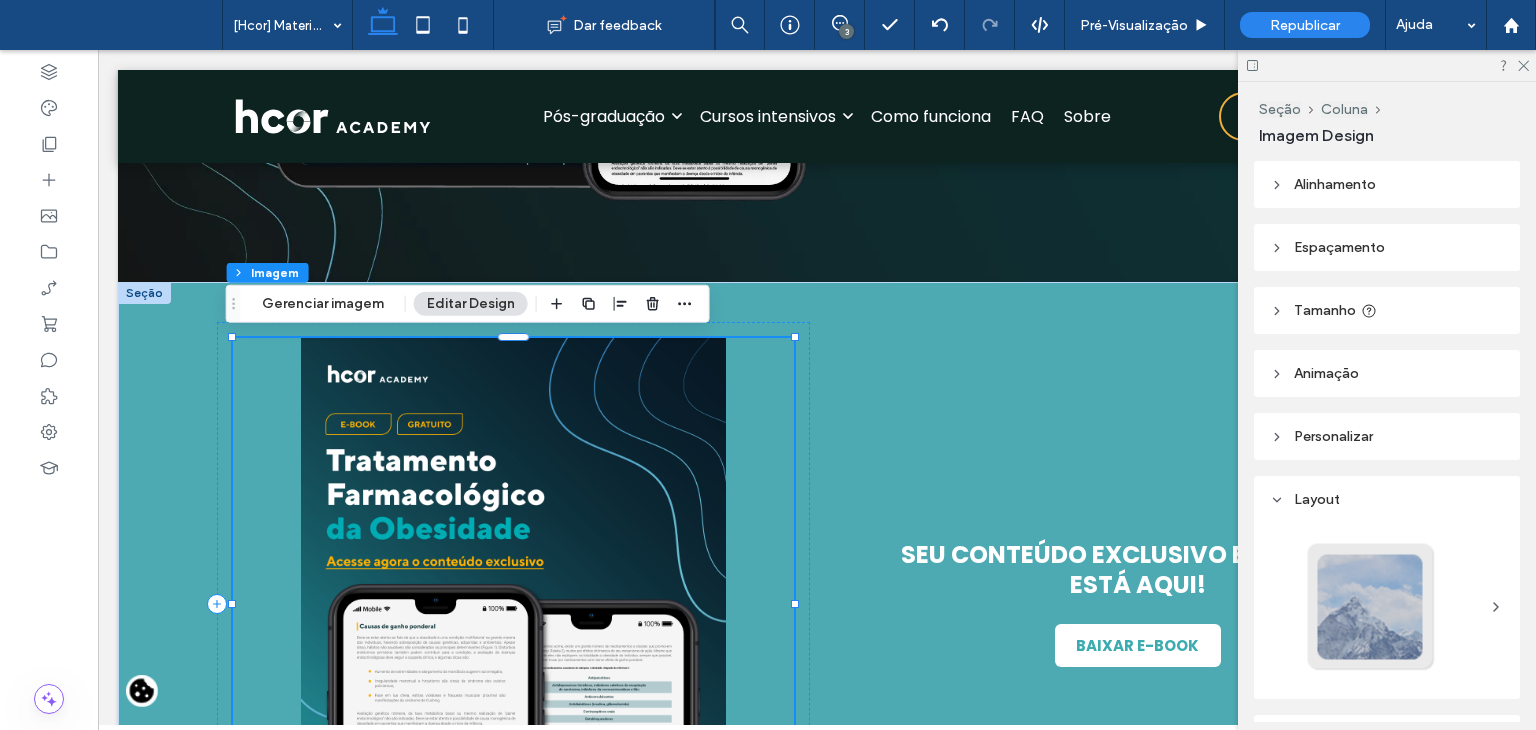 click at bounding box center (513, 604) 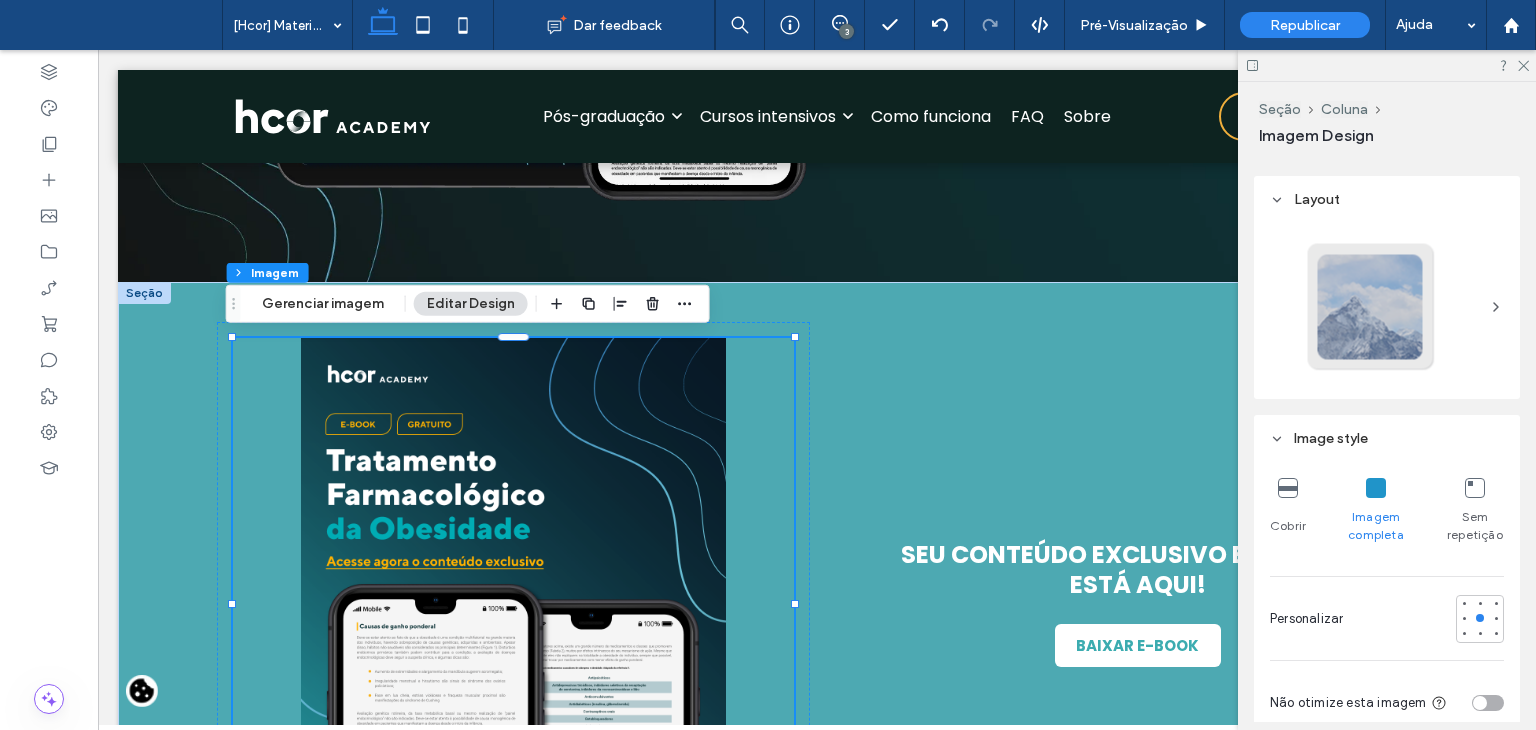 scroll, scrollTop: 800, scrollLeft: 0, axis: vertical 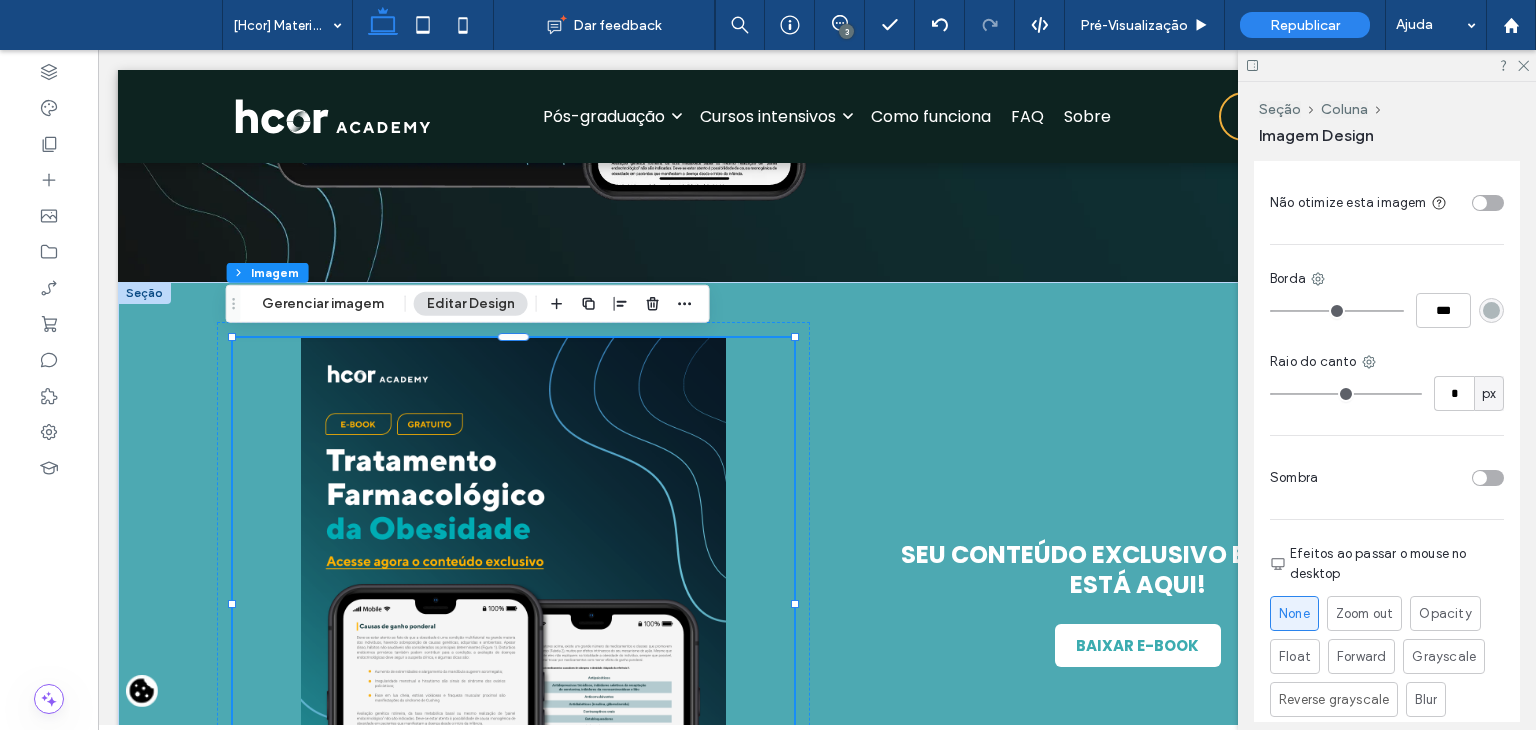 type on "*" 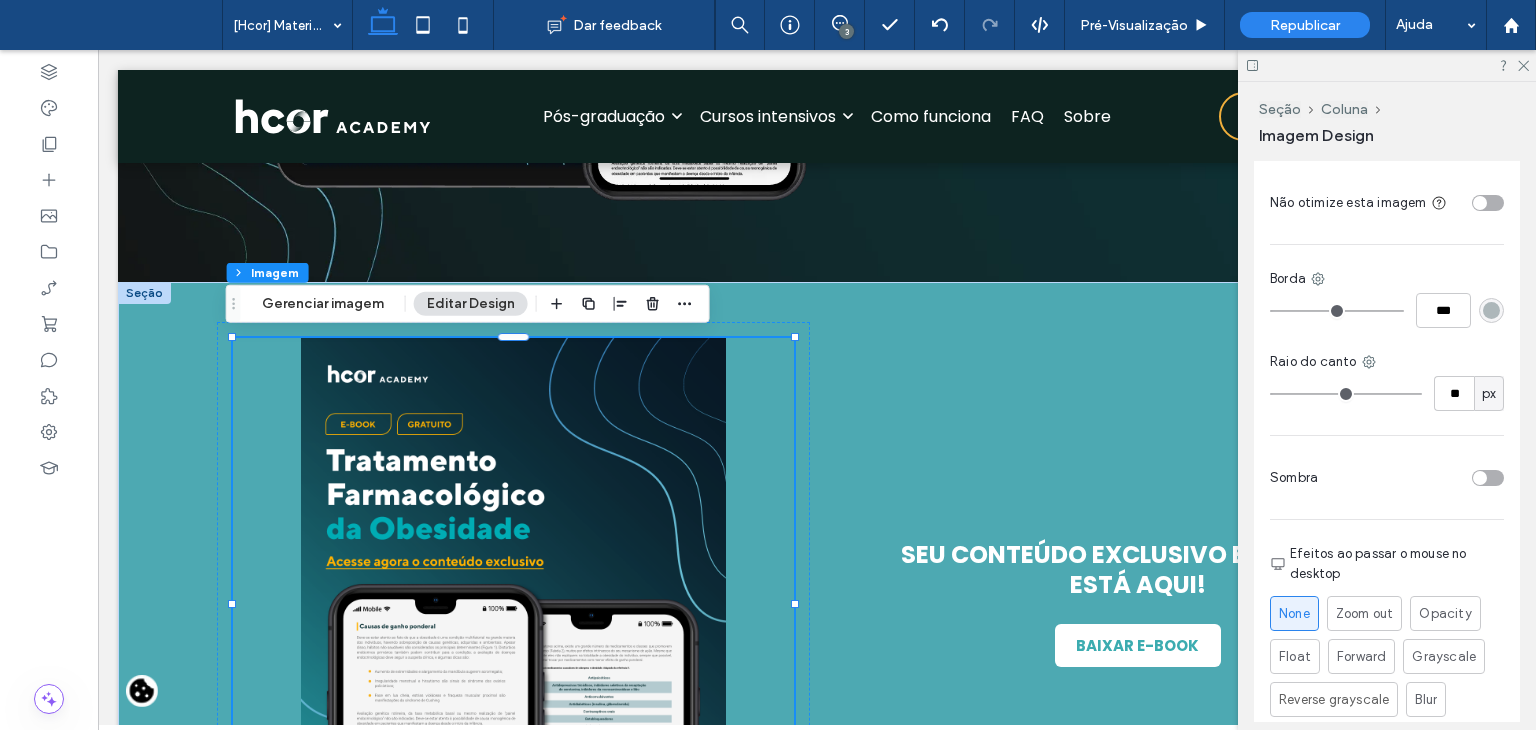 type on "**" 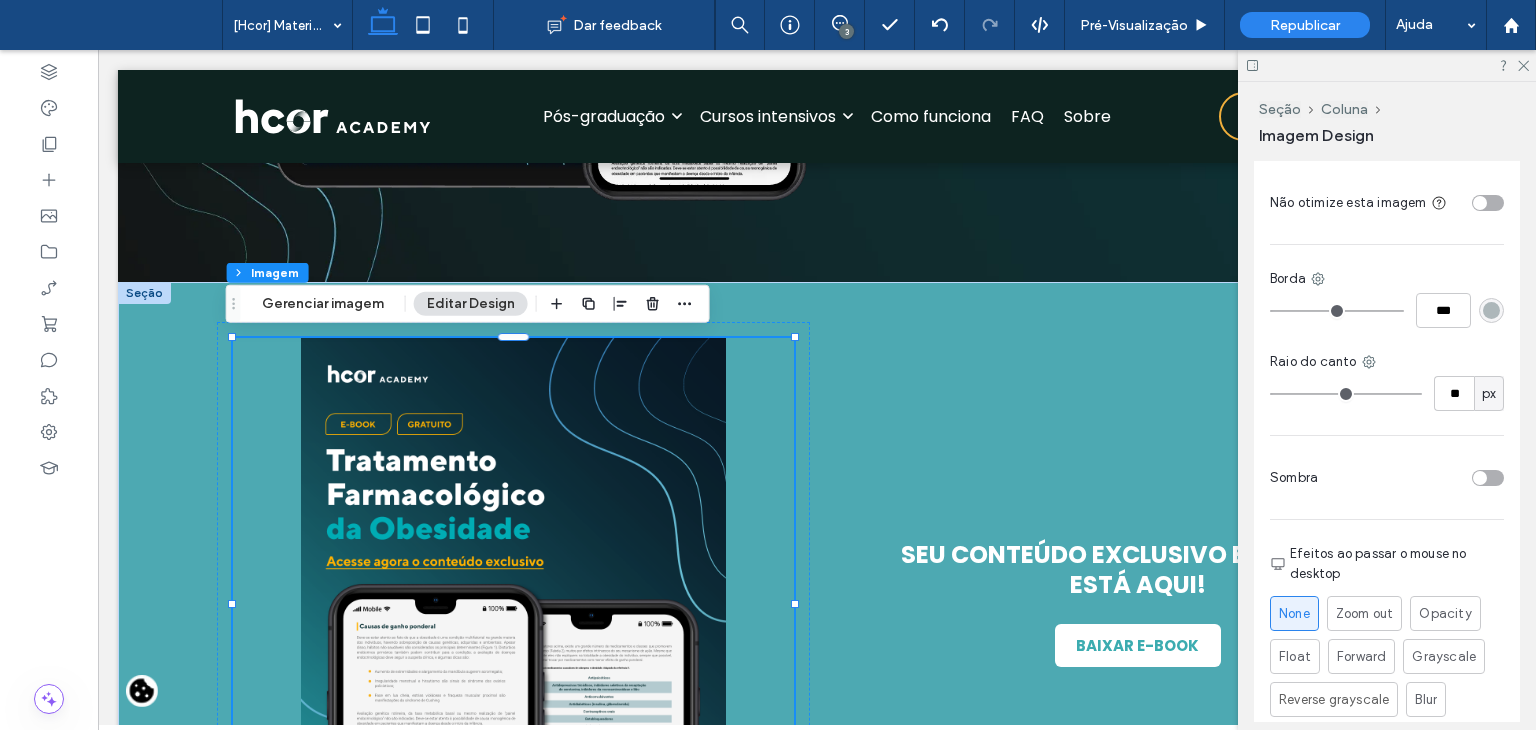 type on "**" 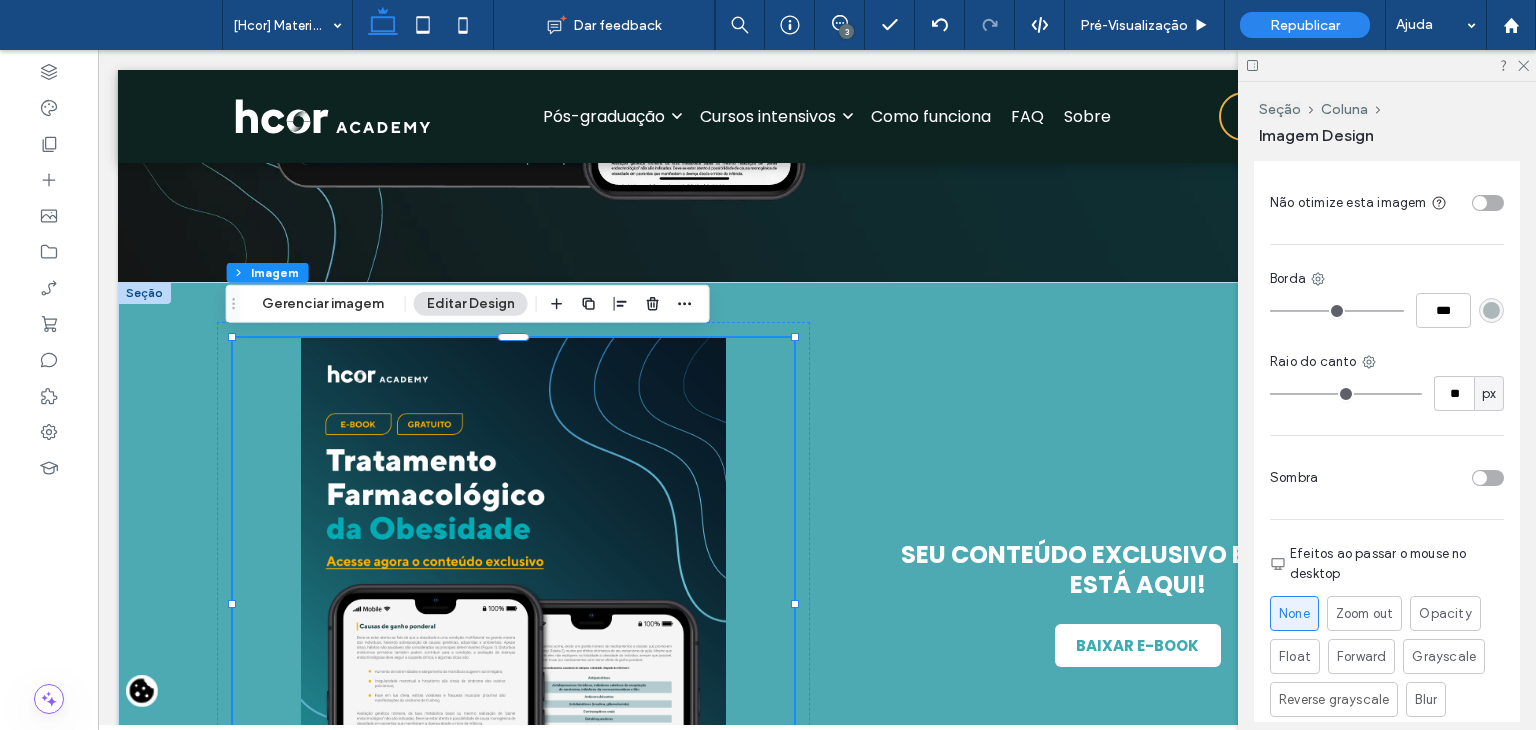 drag, startPoint x: 1284, startPoint y: 390, endPoint x: 1322, endPoint y: 390, distance: 38 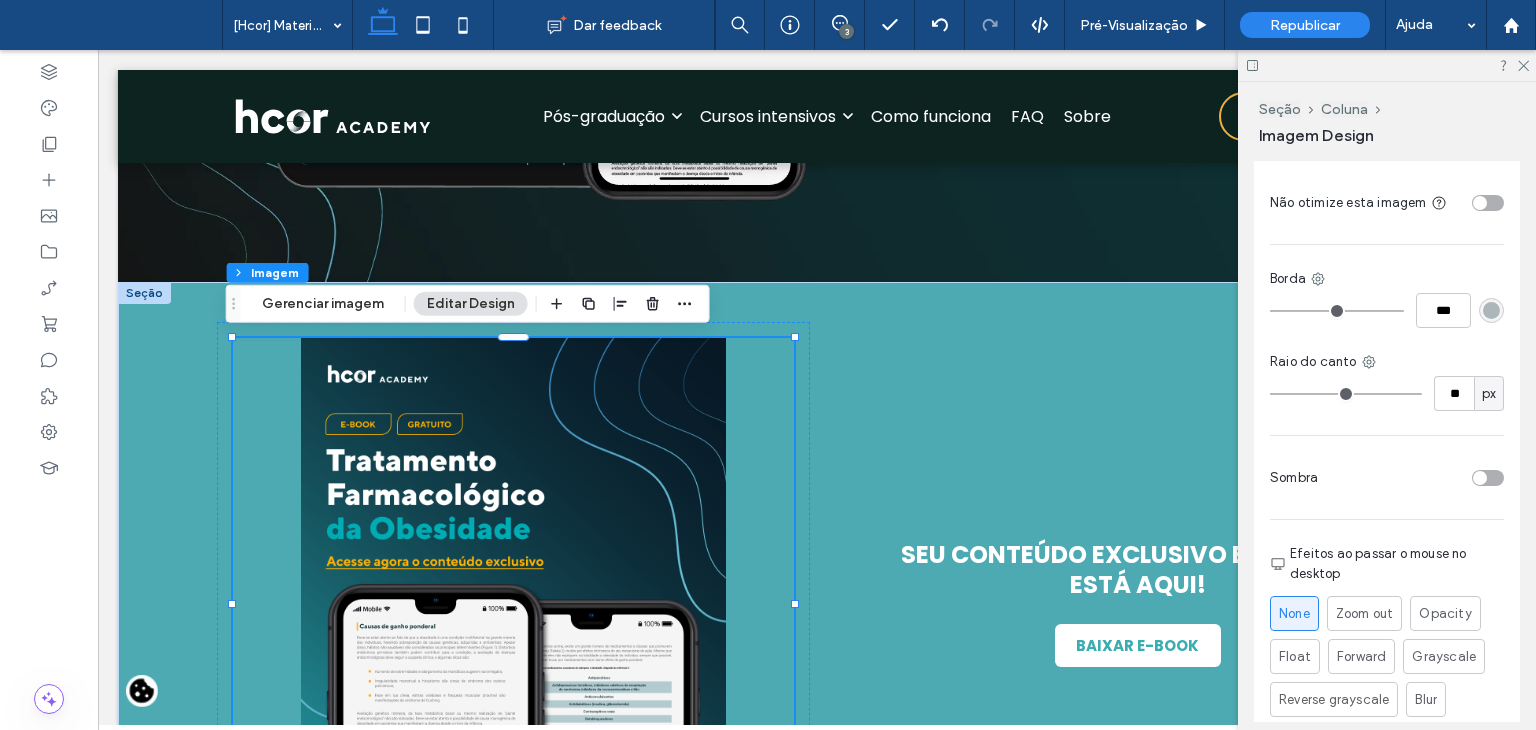 type on "**" 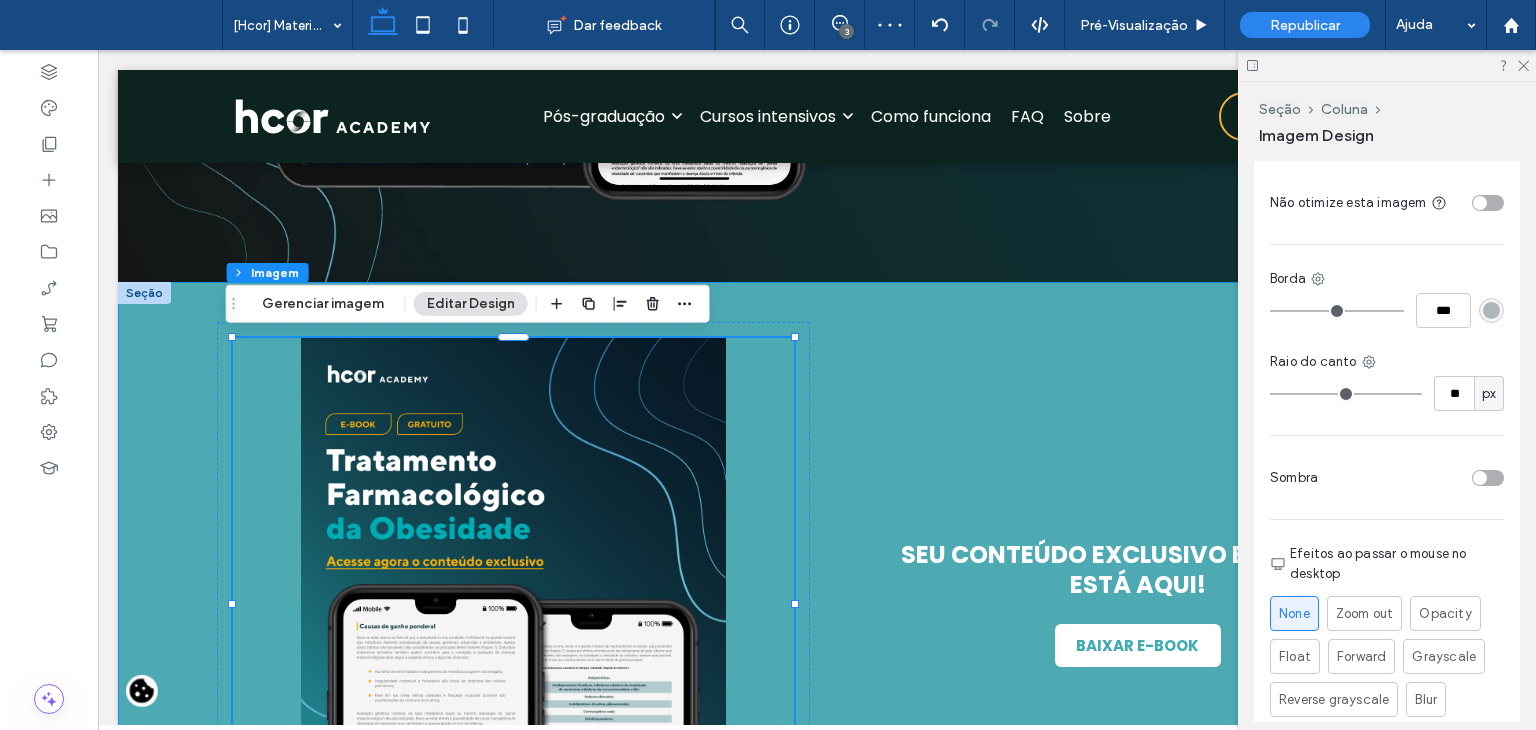 click on "SEU CONTEÚDO EXCLUSIVO E GRATUITO ESTÁ AQUI!
BAIXAR E-BOOK" at bounding box center [817, 604] 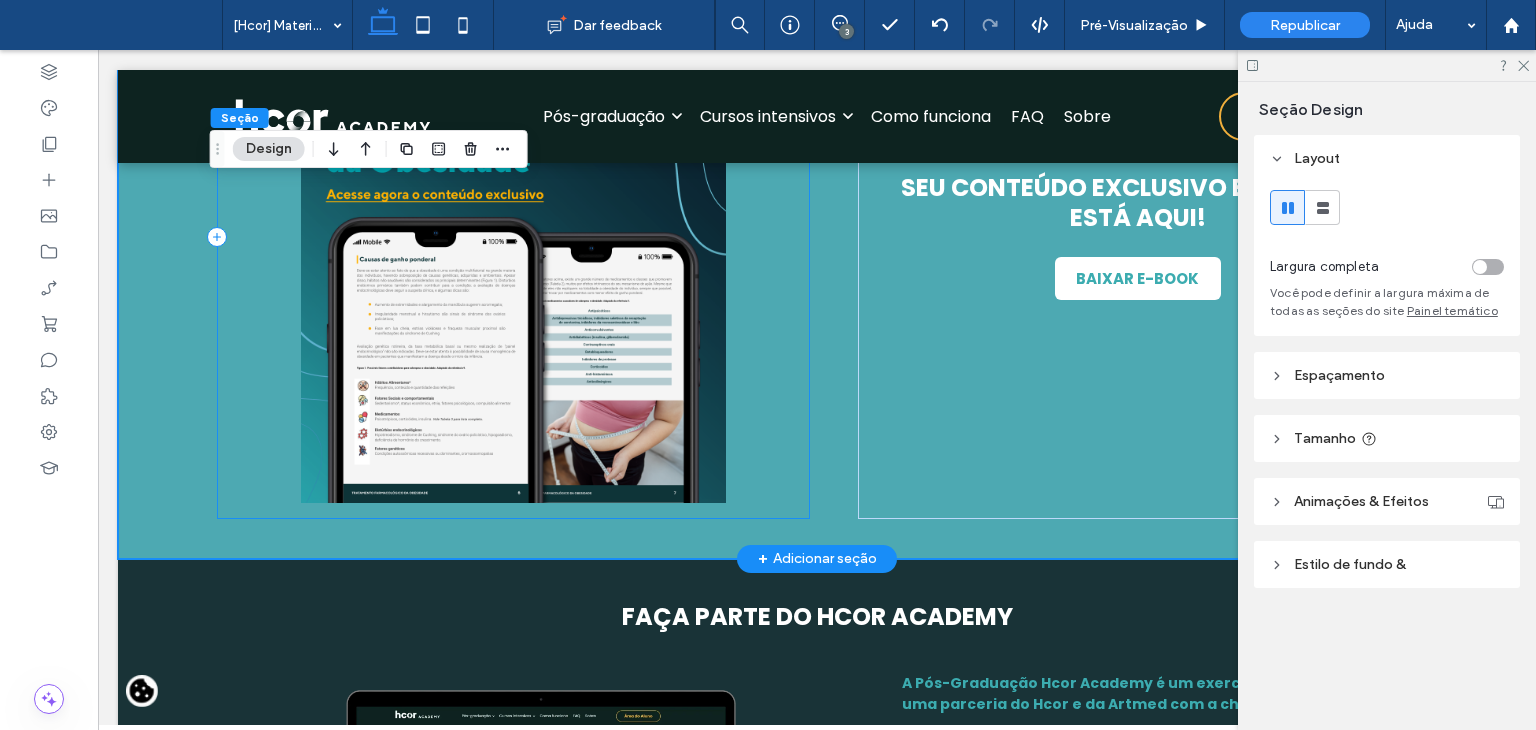 scroll, scrollTop: 1100, scrollLeft: 0, axis: vertical 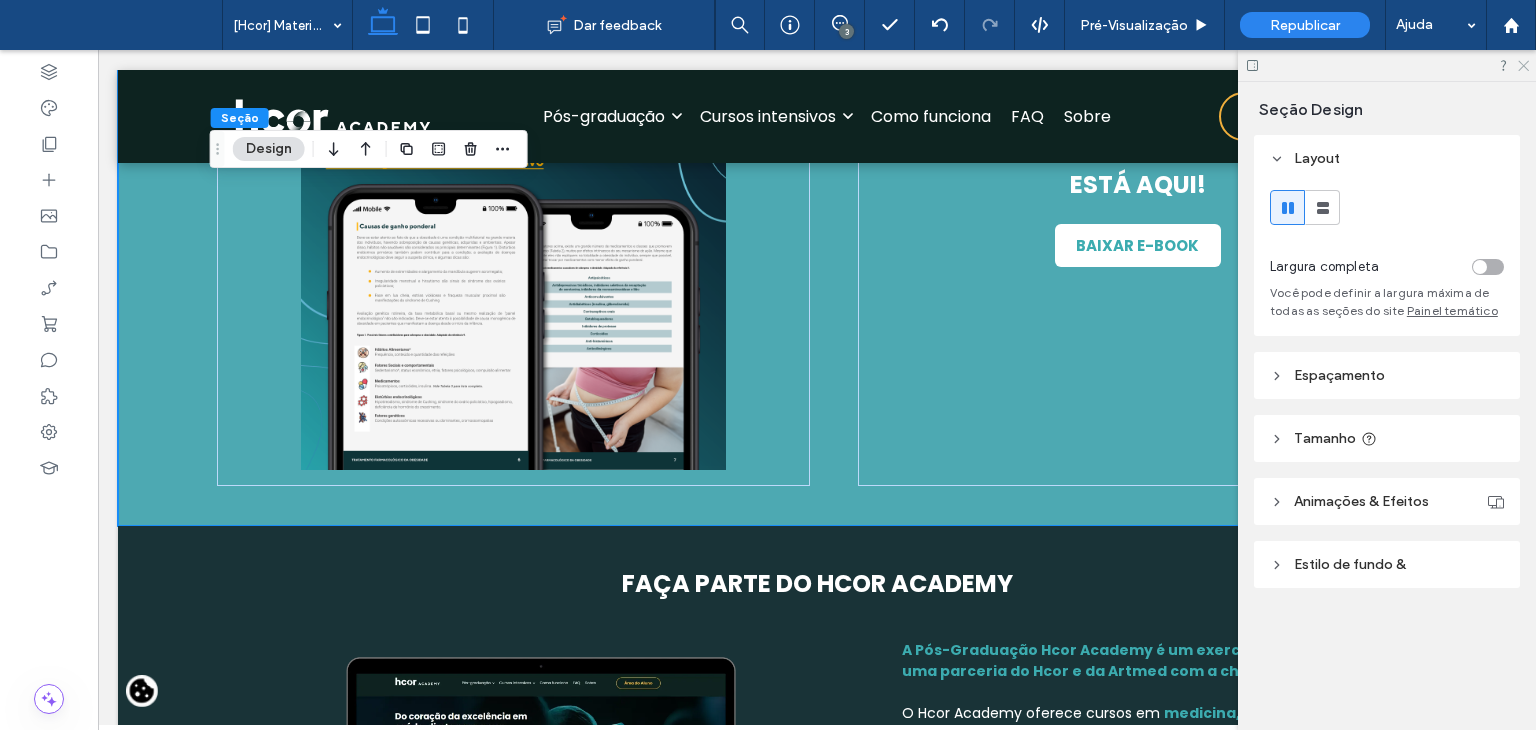 click 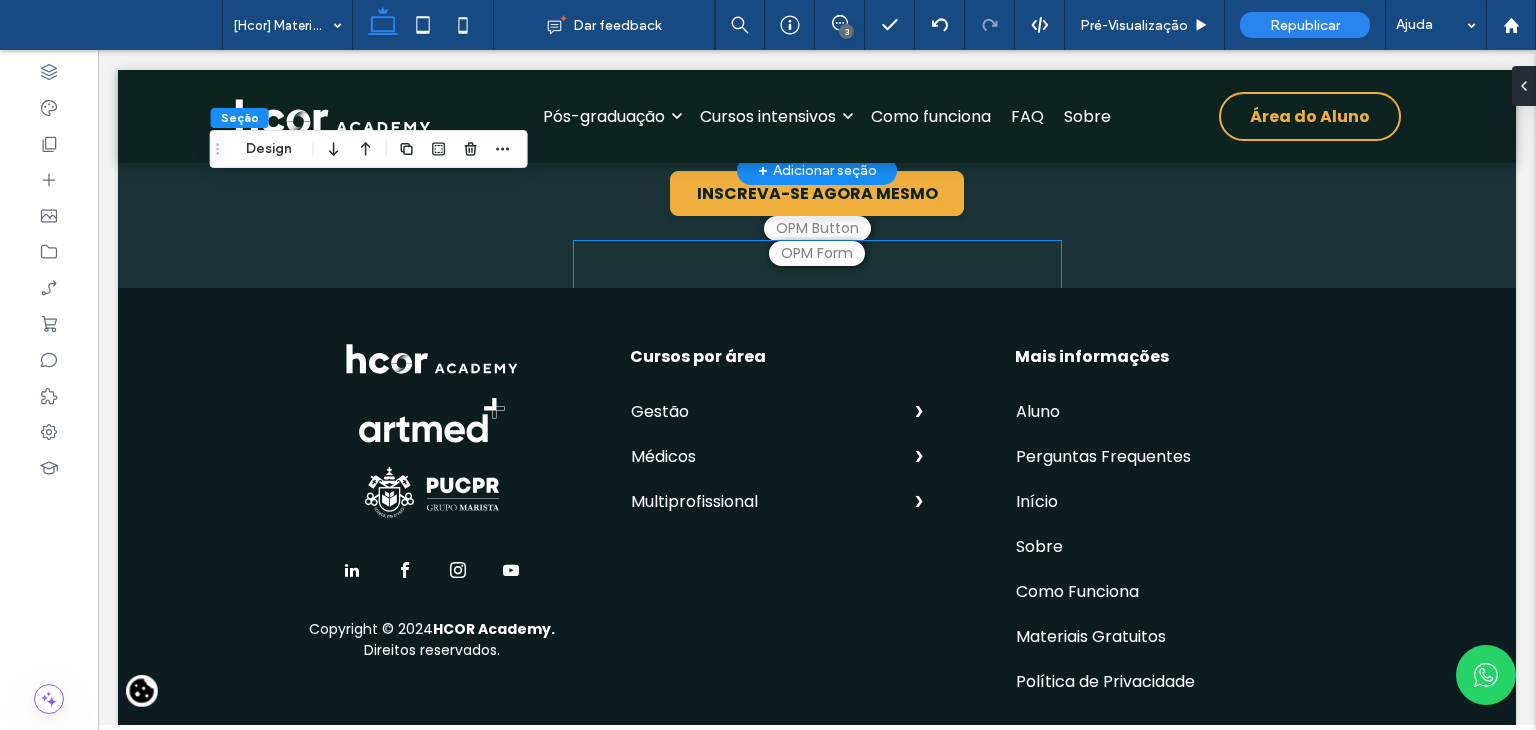 scroll, scrollTop: 1673, scrollLeft: 0, axis: vertical 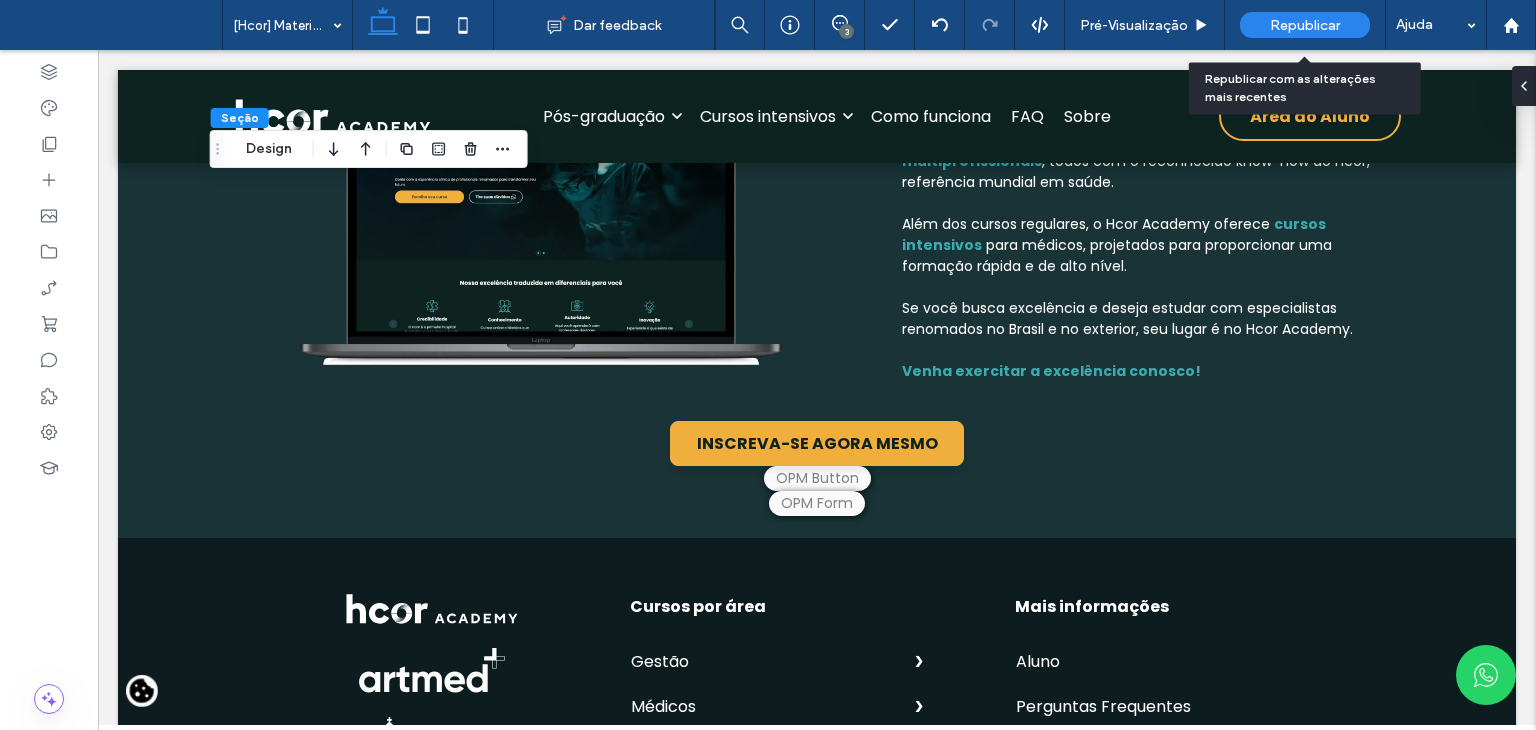click on "Republicar" at bounding box center (1305, 25) 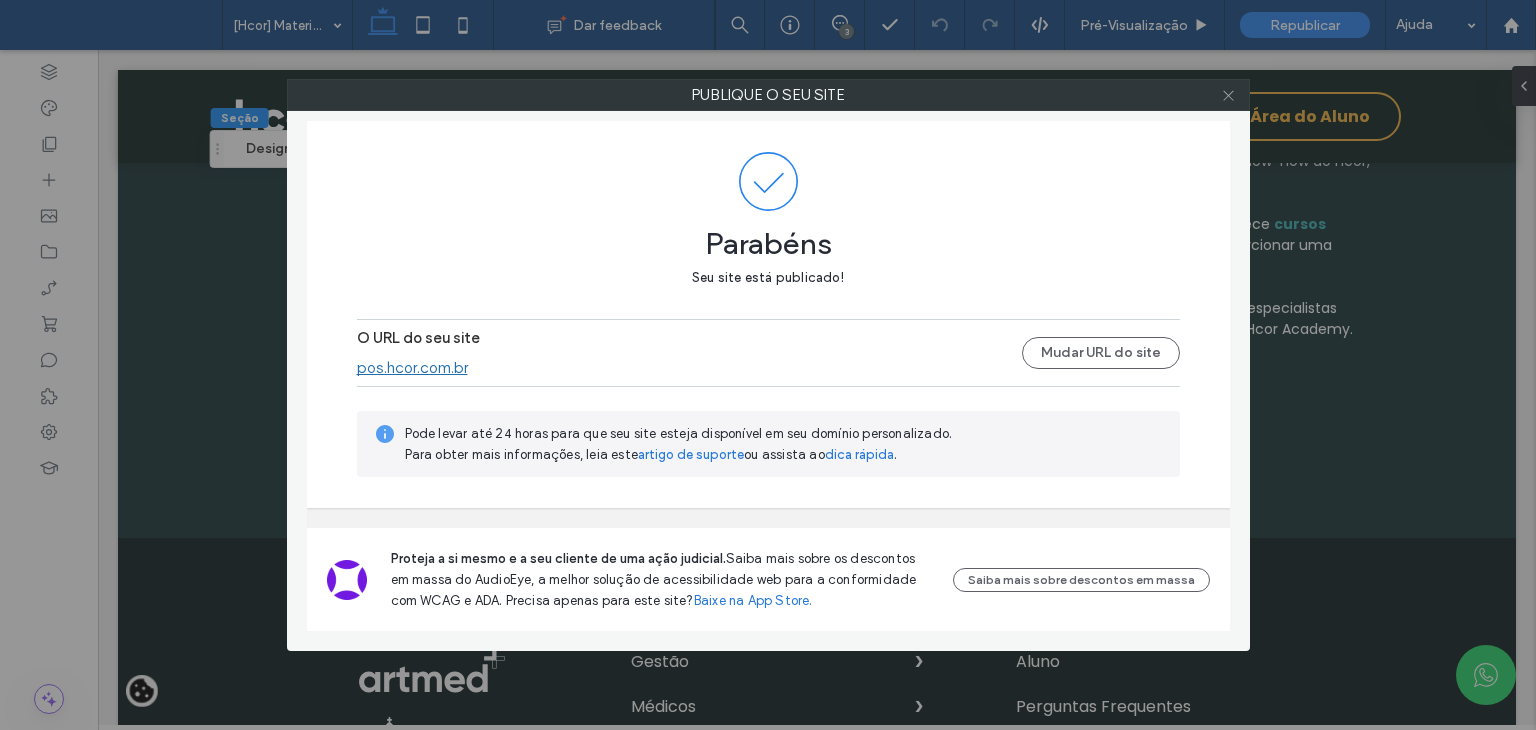 click 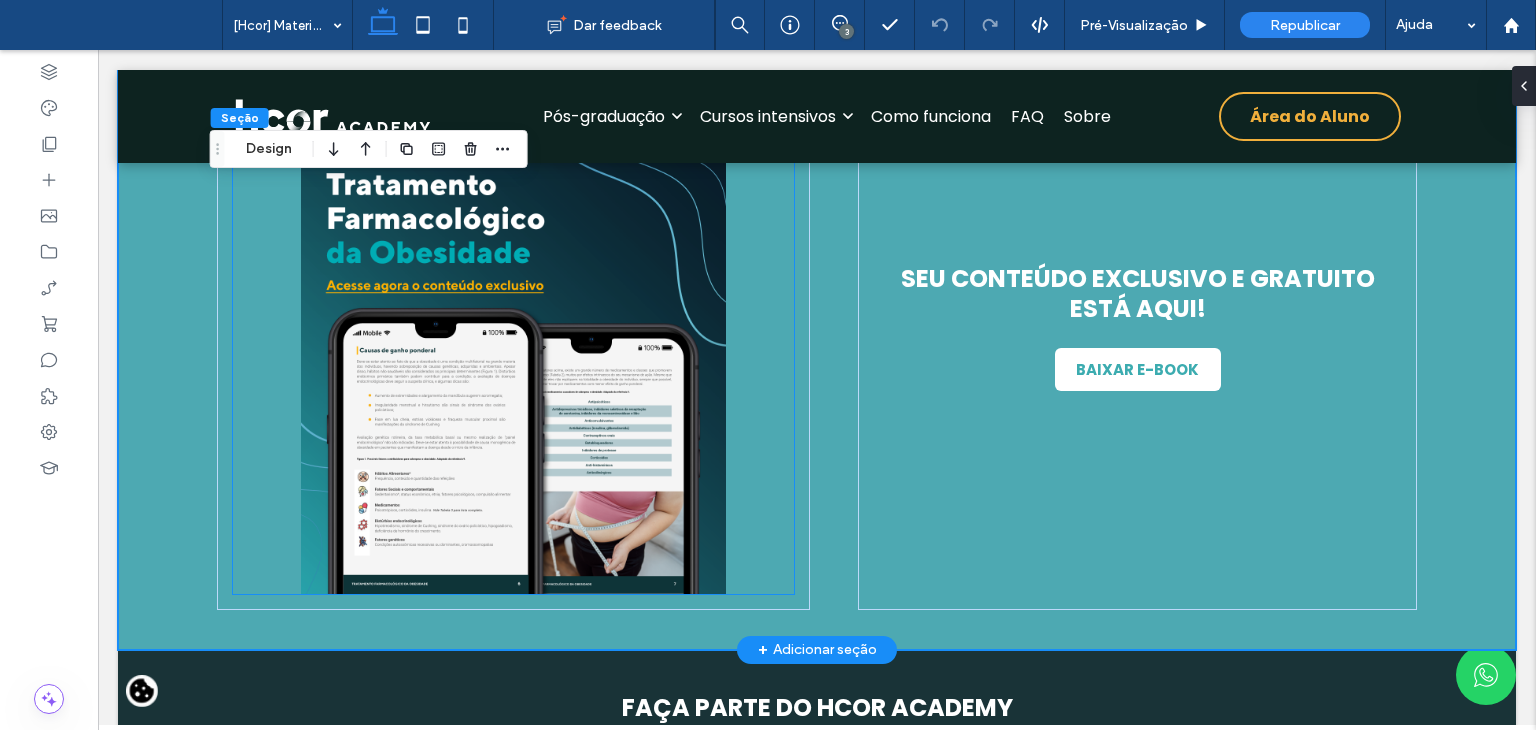 scroll, scrollTop: 973, scrollLeft: 0, axis: vertical 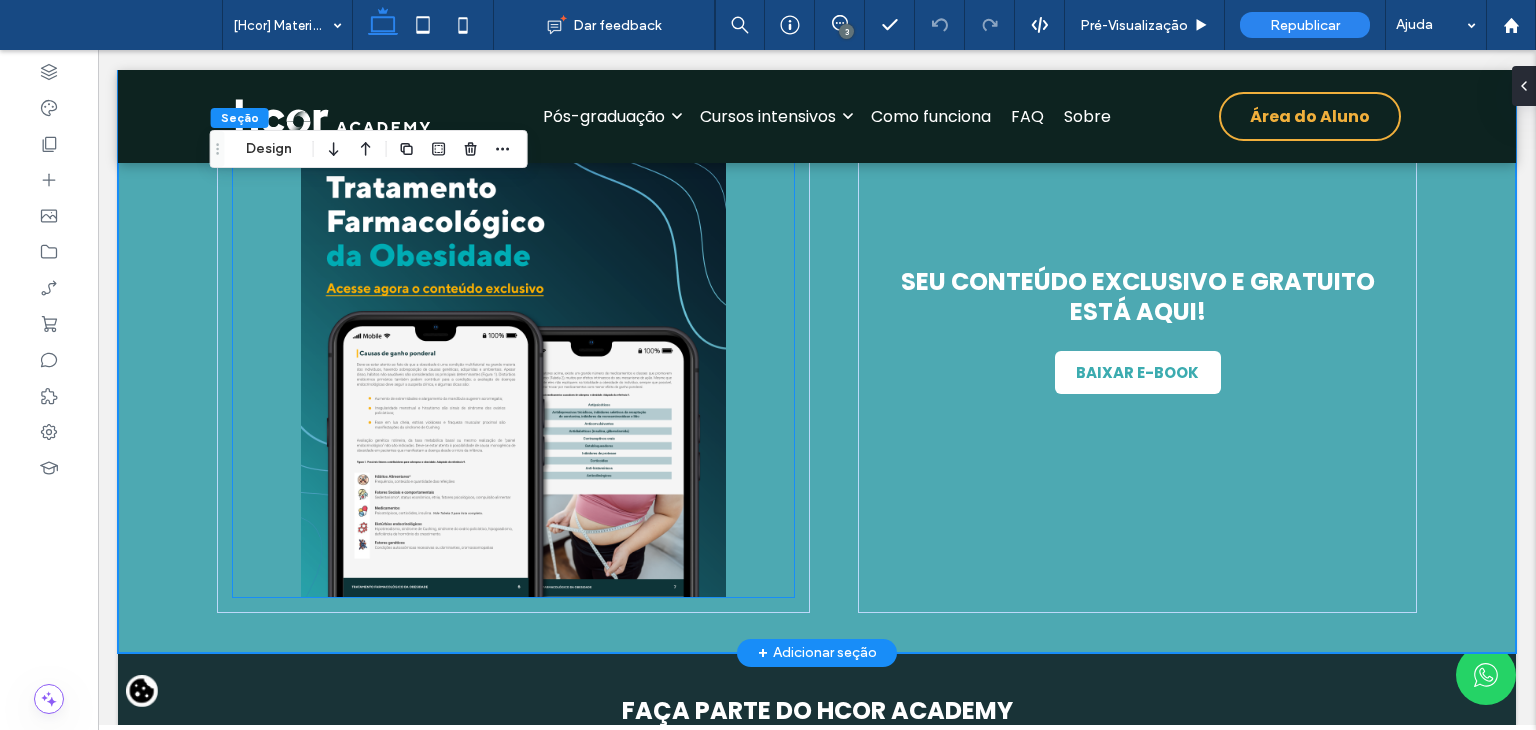 click at bounding box center (513, 331) 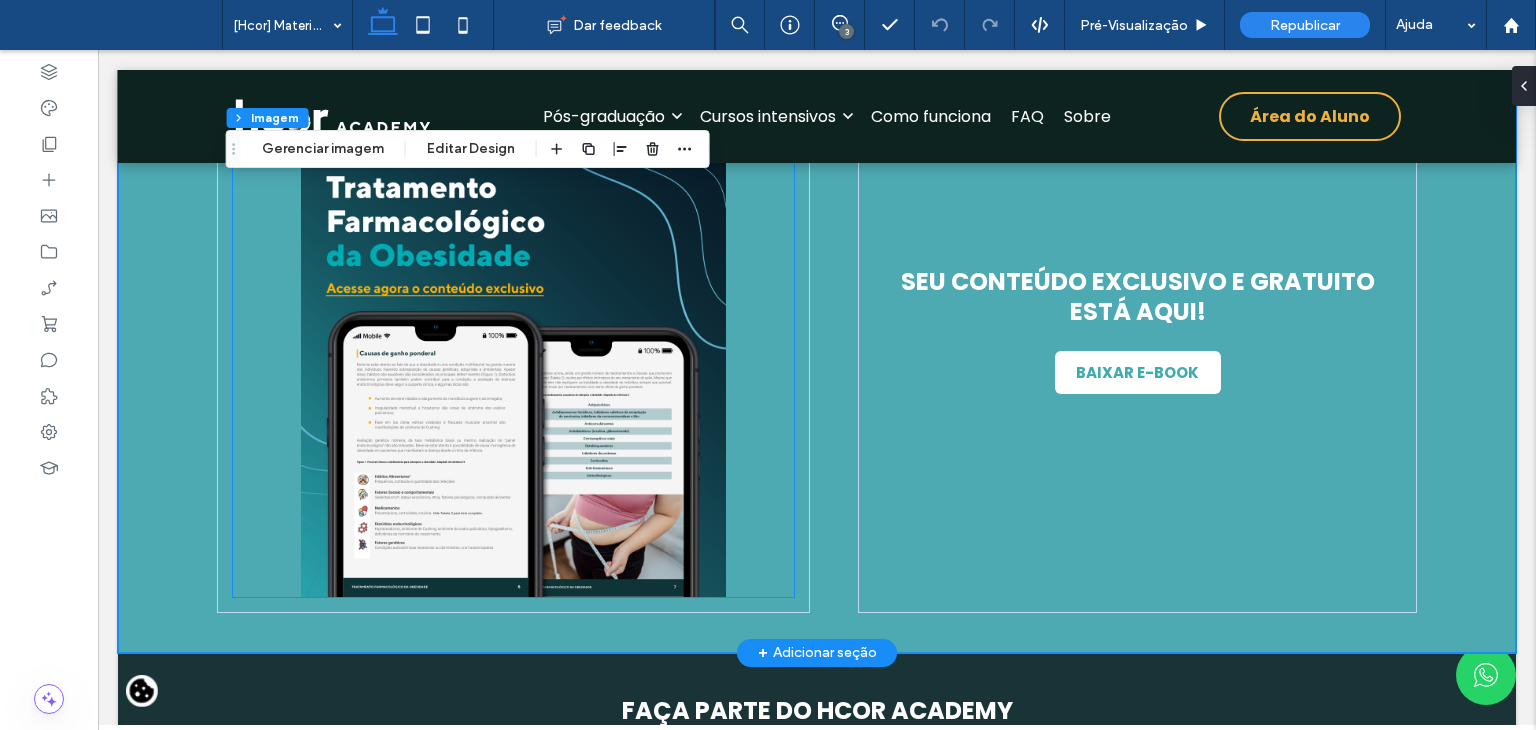type on "**" 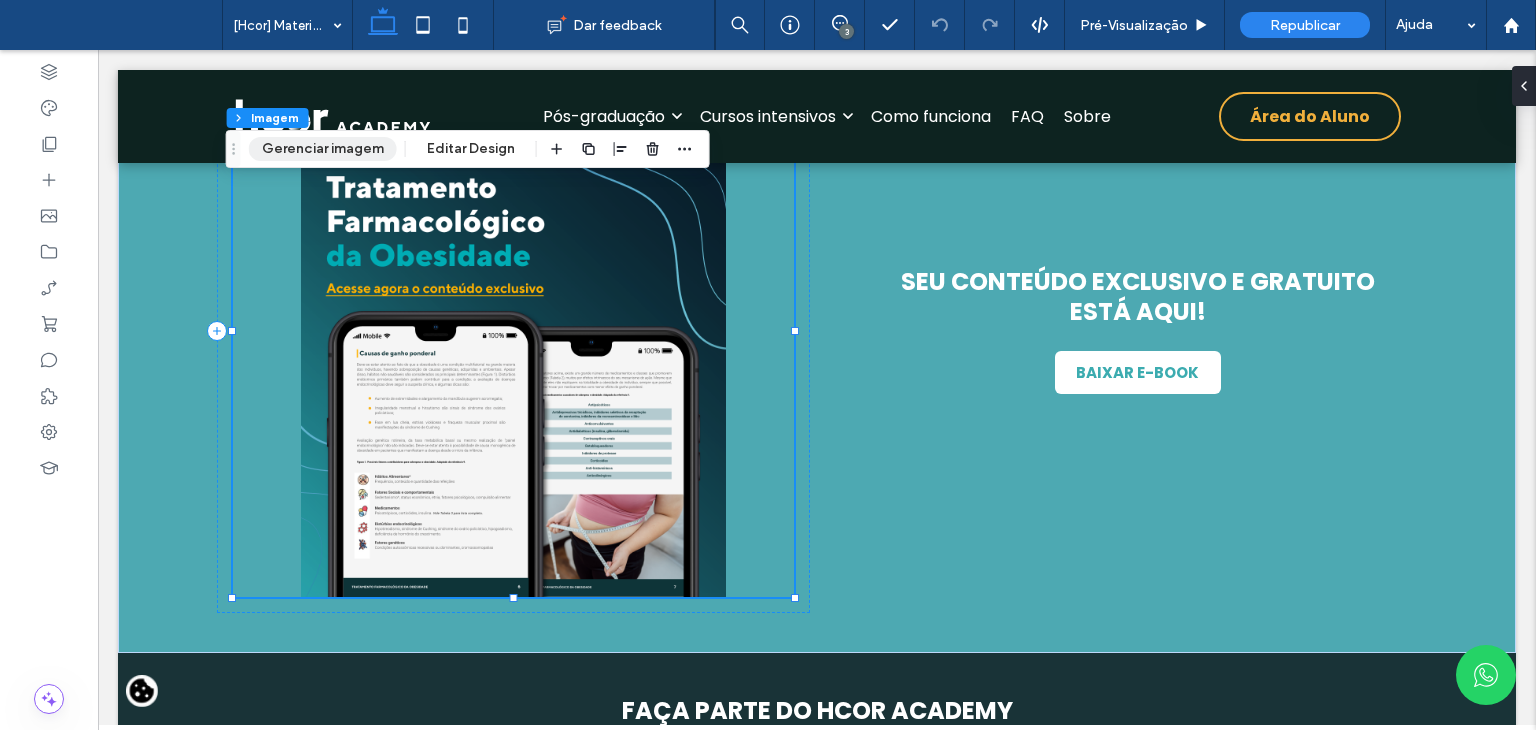 click on "Gerenciar imagem" at bounding box center (323, 149) 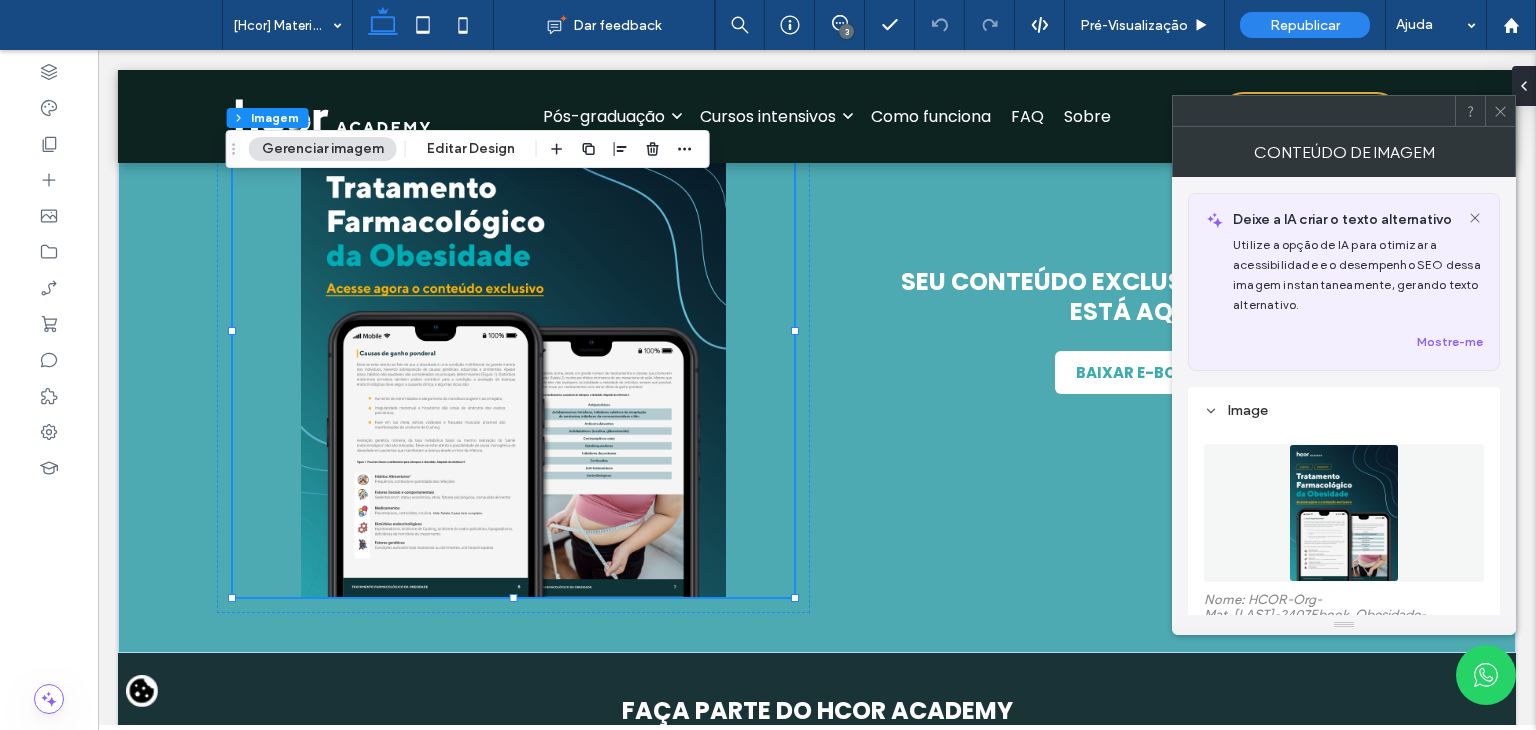 click at bounding box center (1344, 513) 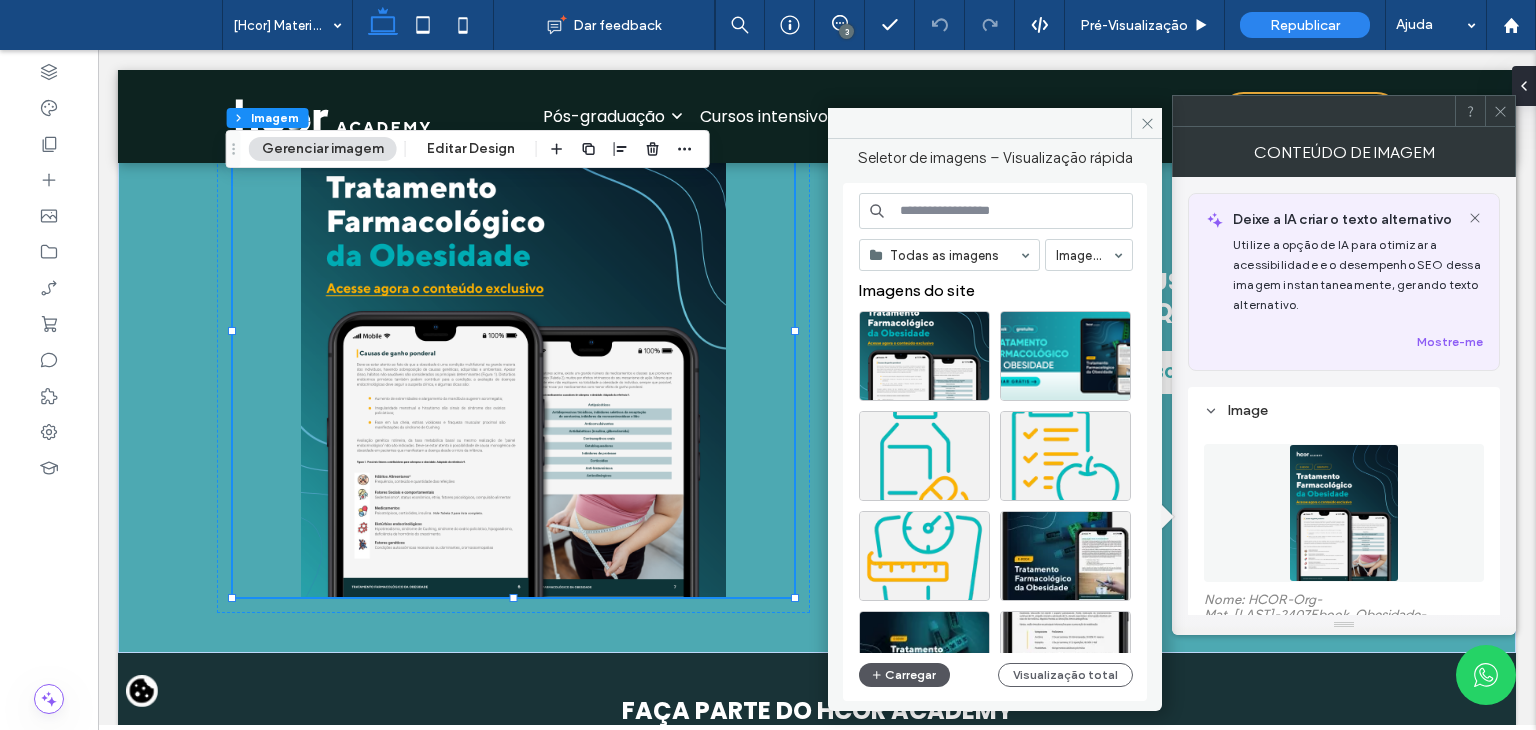 click on "Carregar" at bounding box center (904, 675) 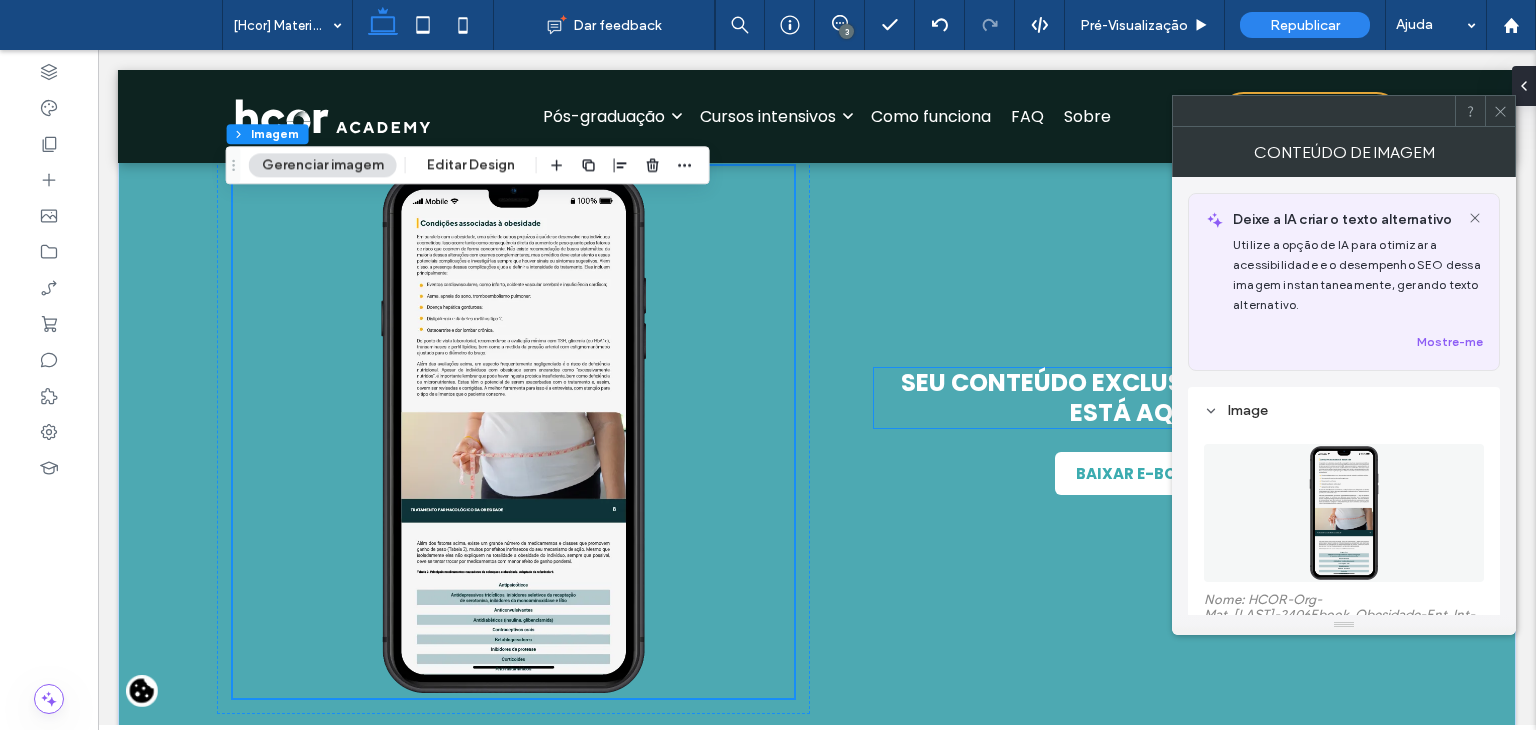 scroll, scrollTop: 873, scrollLeft: 0, axis: vertical 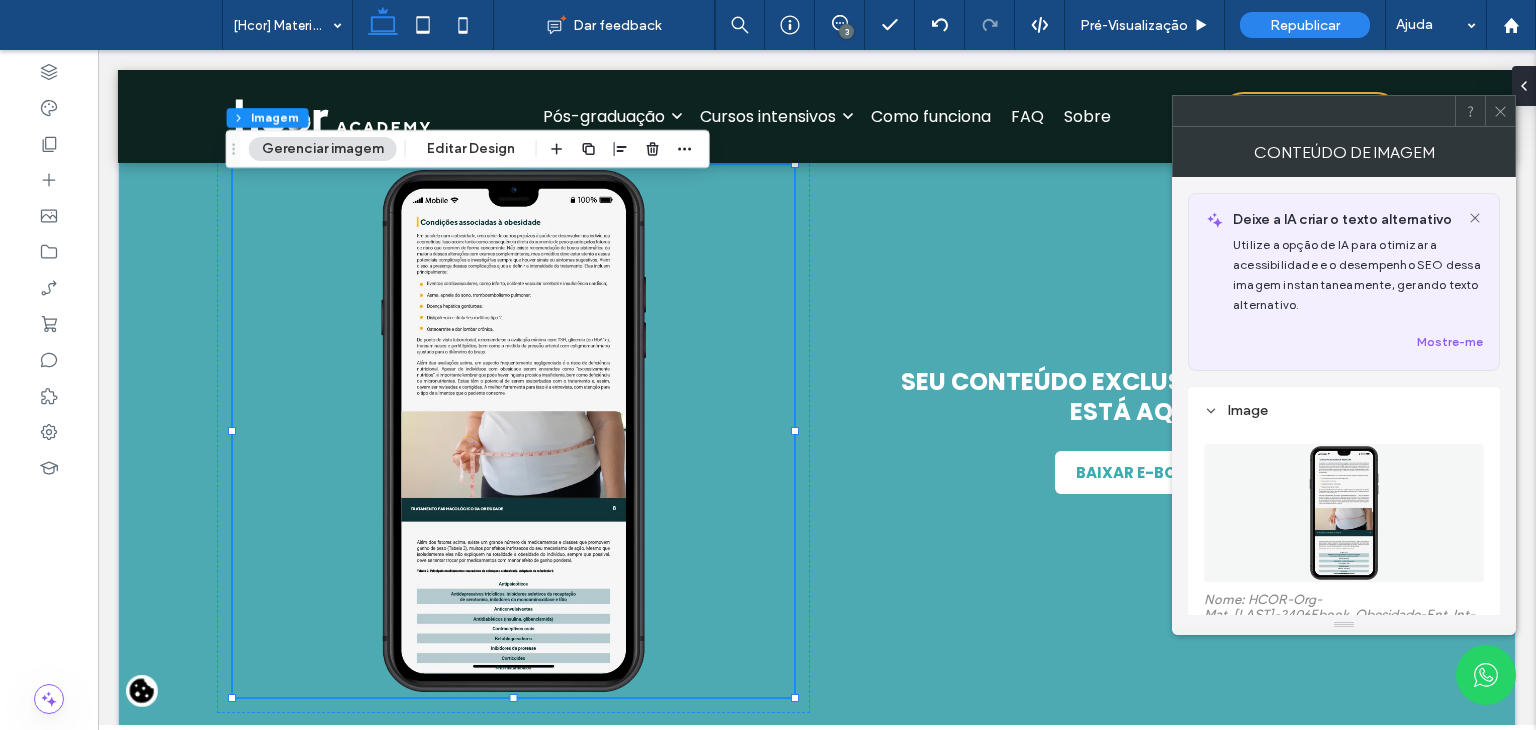 click 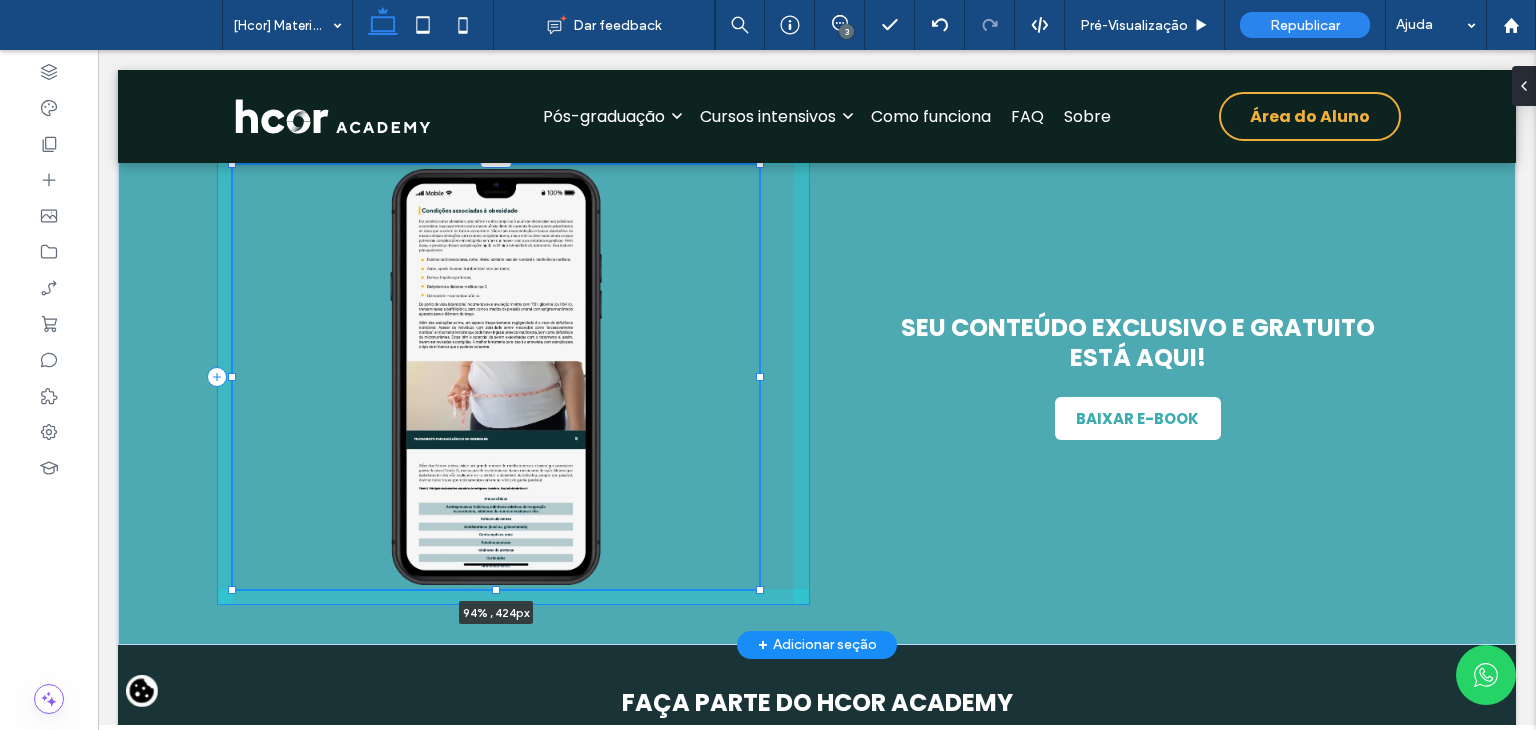 drag, startPoint x: 791, startPoint y: 696, endPoint x: 756, endPoint y: 642, distance: 64.3506 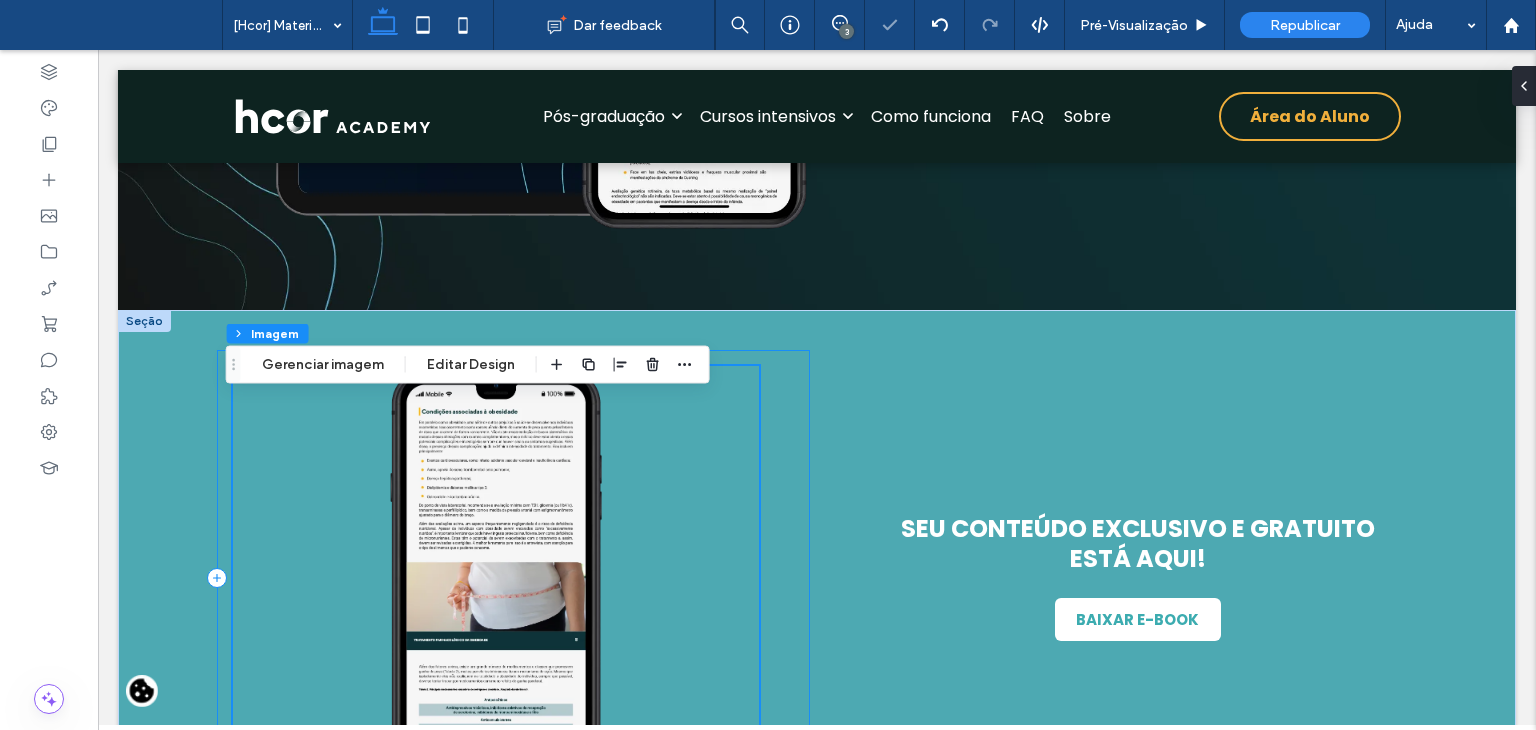 scroll, scrollTop: 673, scrollLeft: 0, axis: vertical 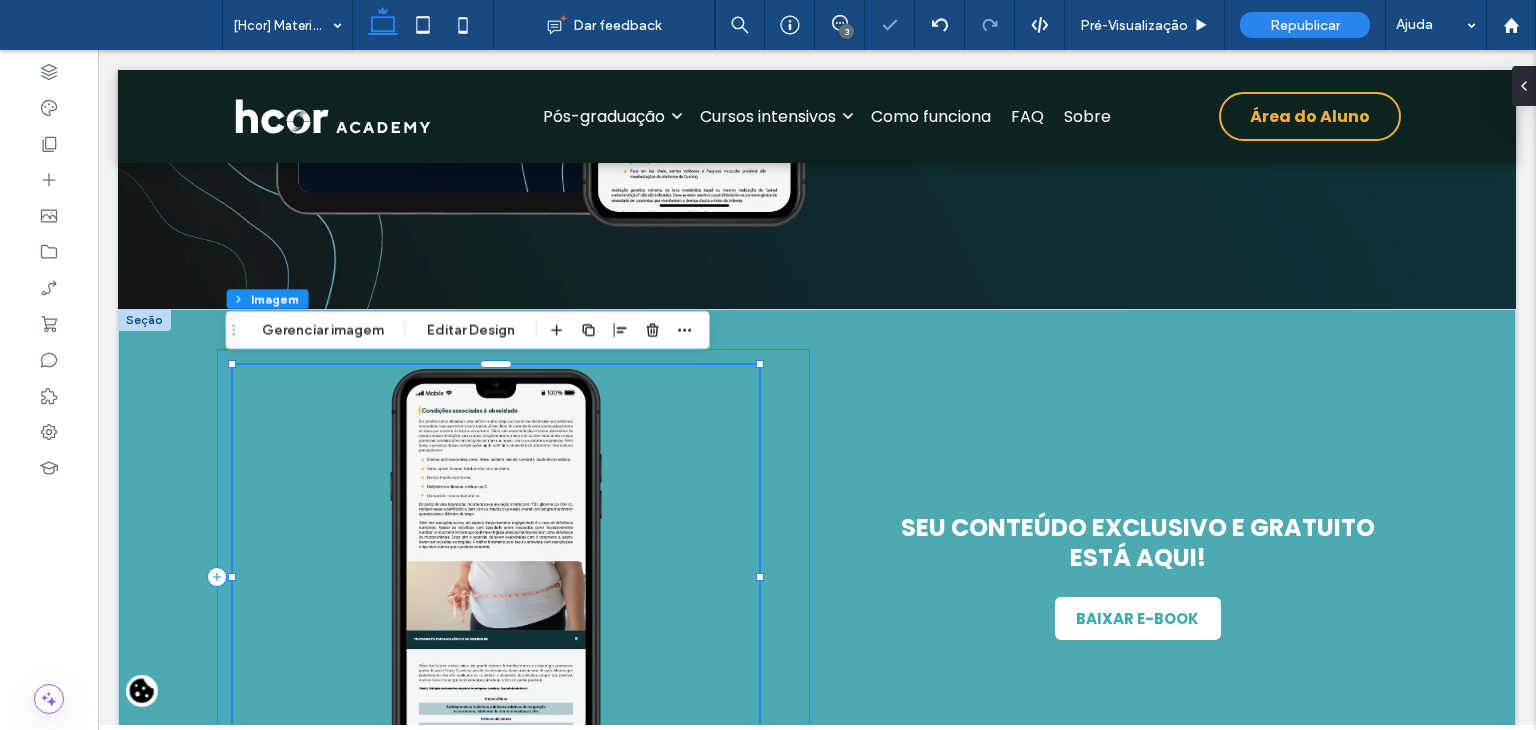 click on "94% , 424px" at bounding box center [513, 577] 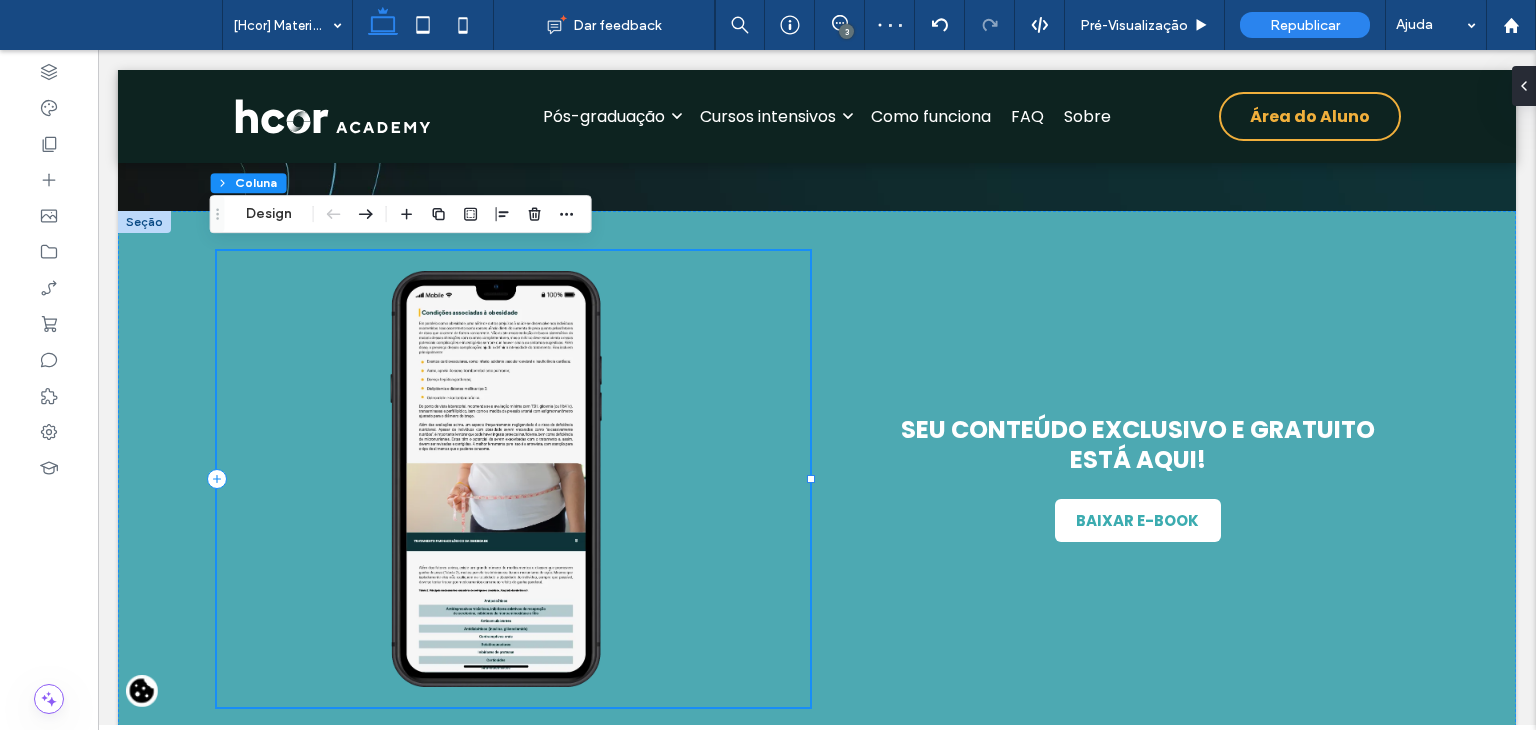scroll, scrollTop: 773, scrollLeft: 0, axis: vertical 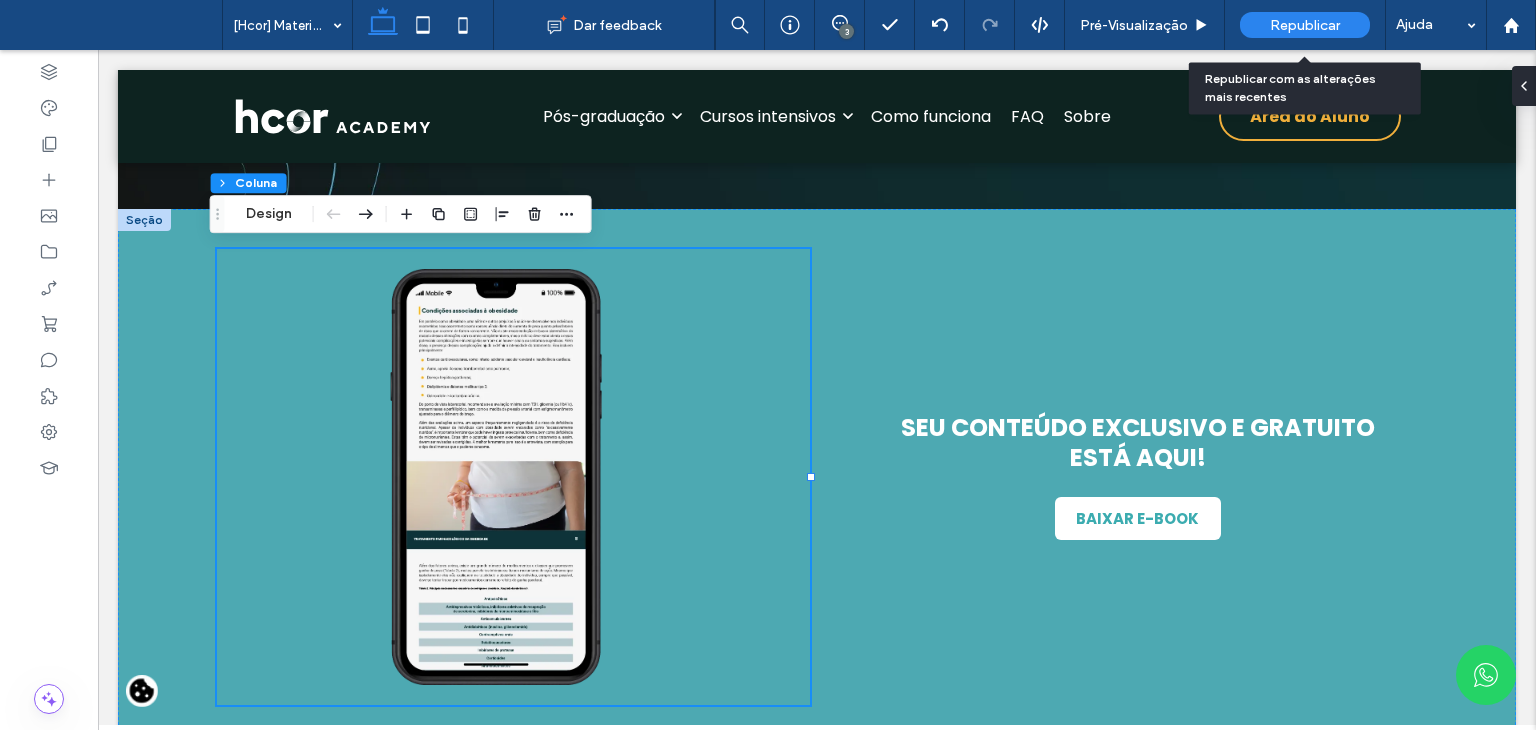 click on "Republicar" at bounding box center (1305, 25) 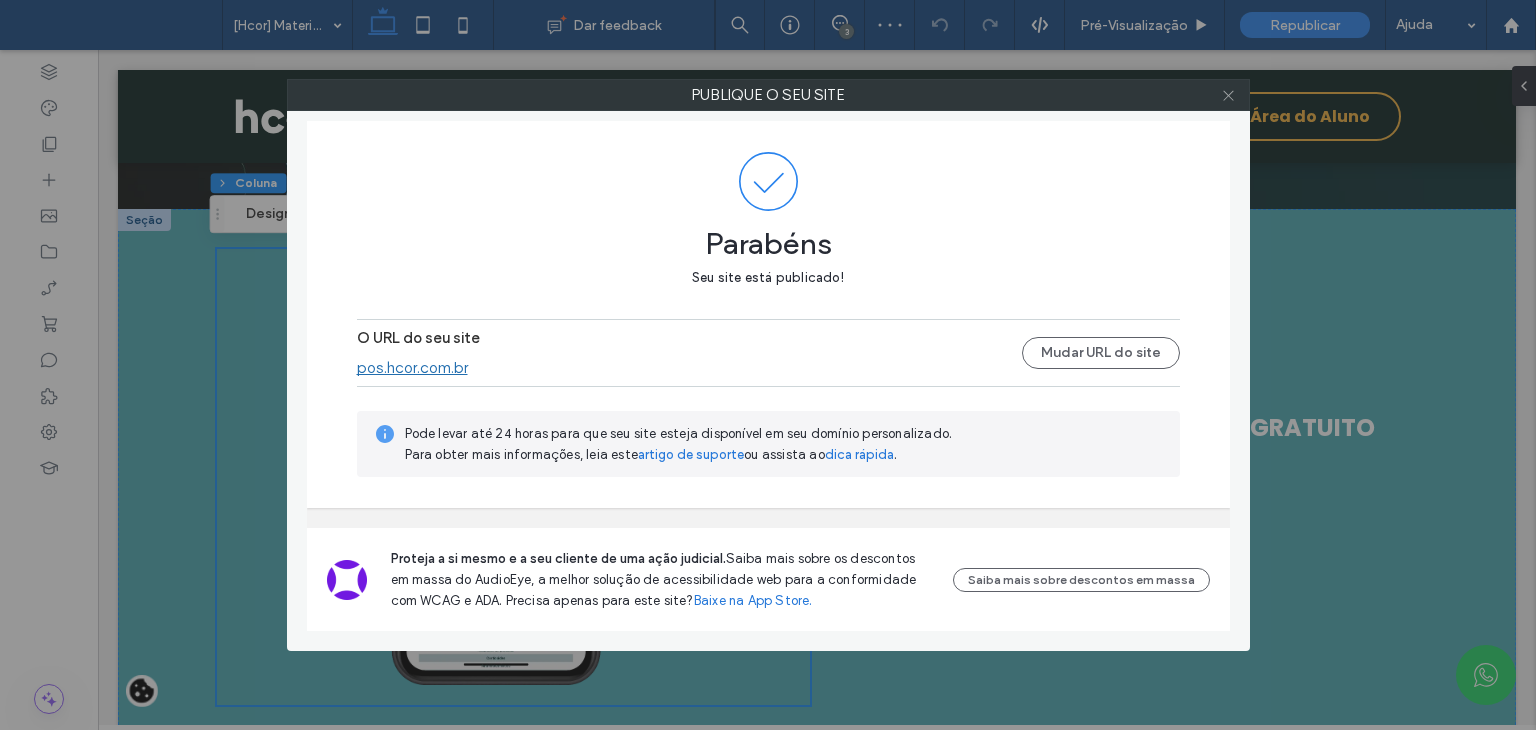 click 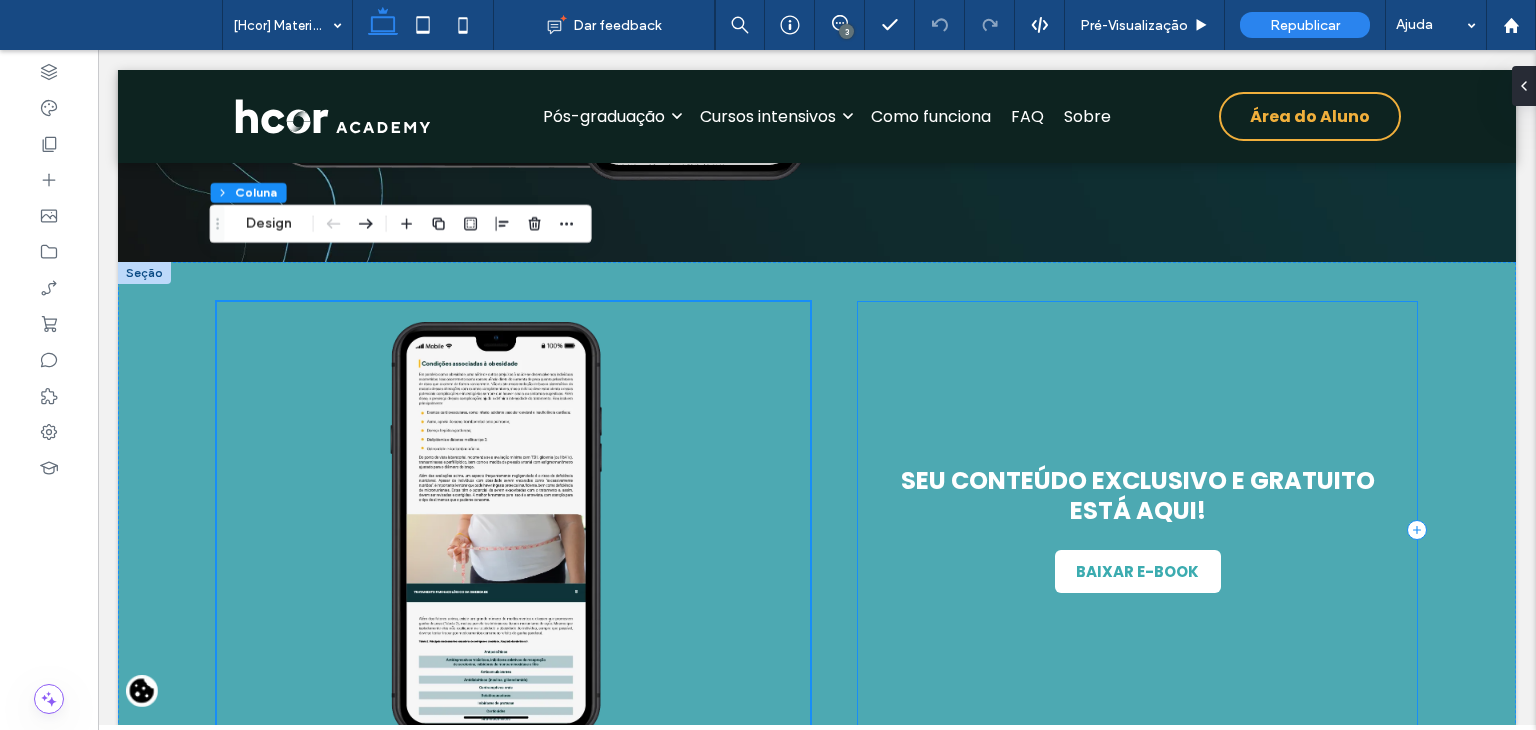 scroll, scrollTop: 673, scrollLeft: 0, axis: vertical 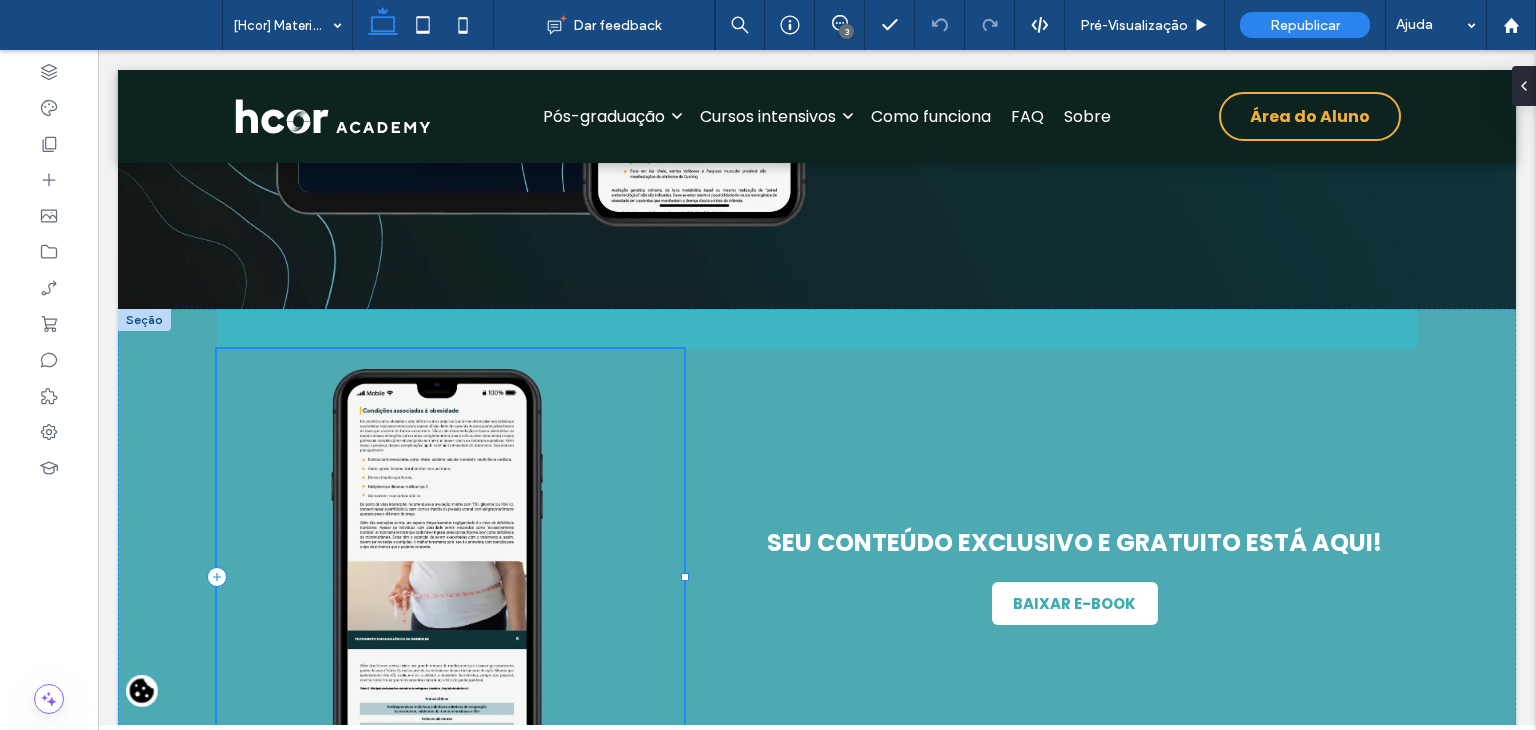 drag, startPoint x: 804, startPoint y: 574, endPoint x: 678, endPoint y: 569, distance: 126.09917 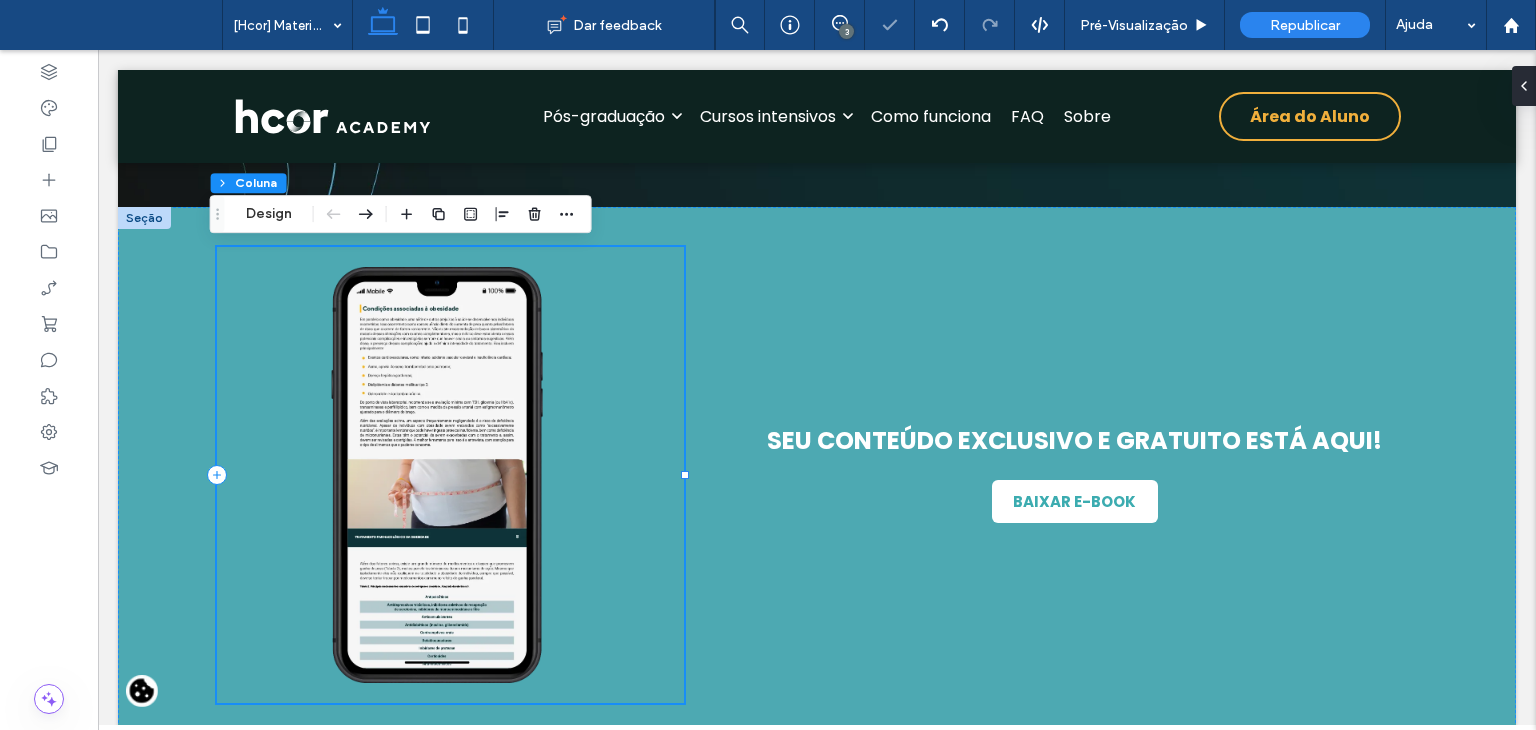 scroll, scrollTop: 773, scrollLeft: 0, axis: vertical 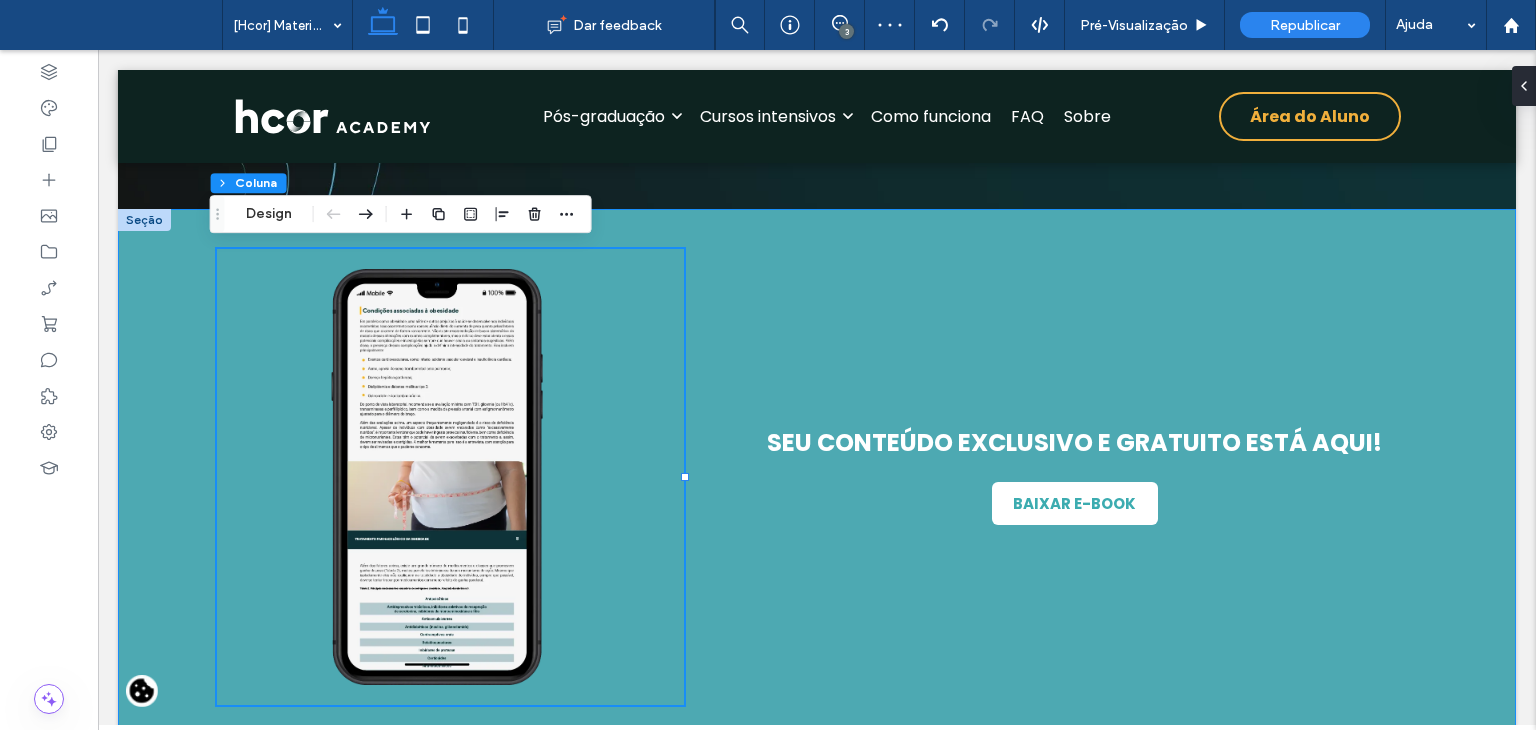 click on "39% , 456px
SEU CONTEÚDO EXCLUSIVO E GRATUITO ESTÁ AQUI!
BAIXAR E-BOOK" at bounding box center (817, 477) 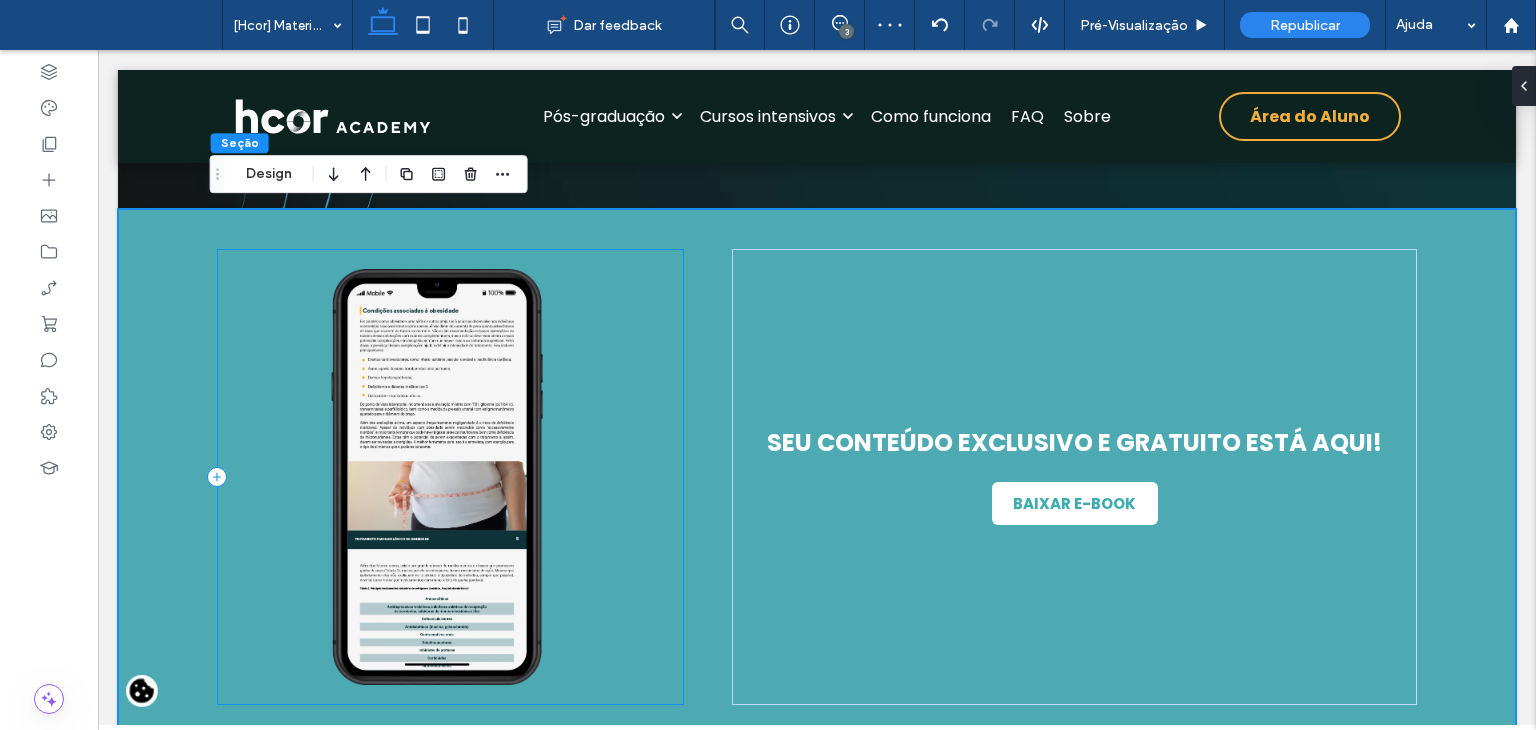 click at bounding box center (450, 477) 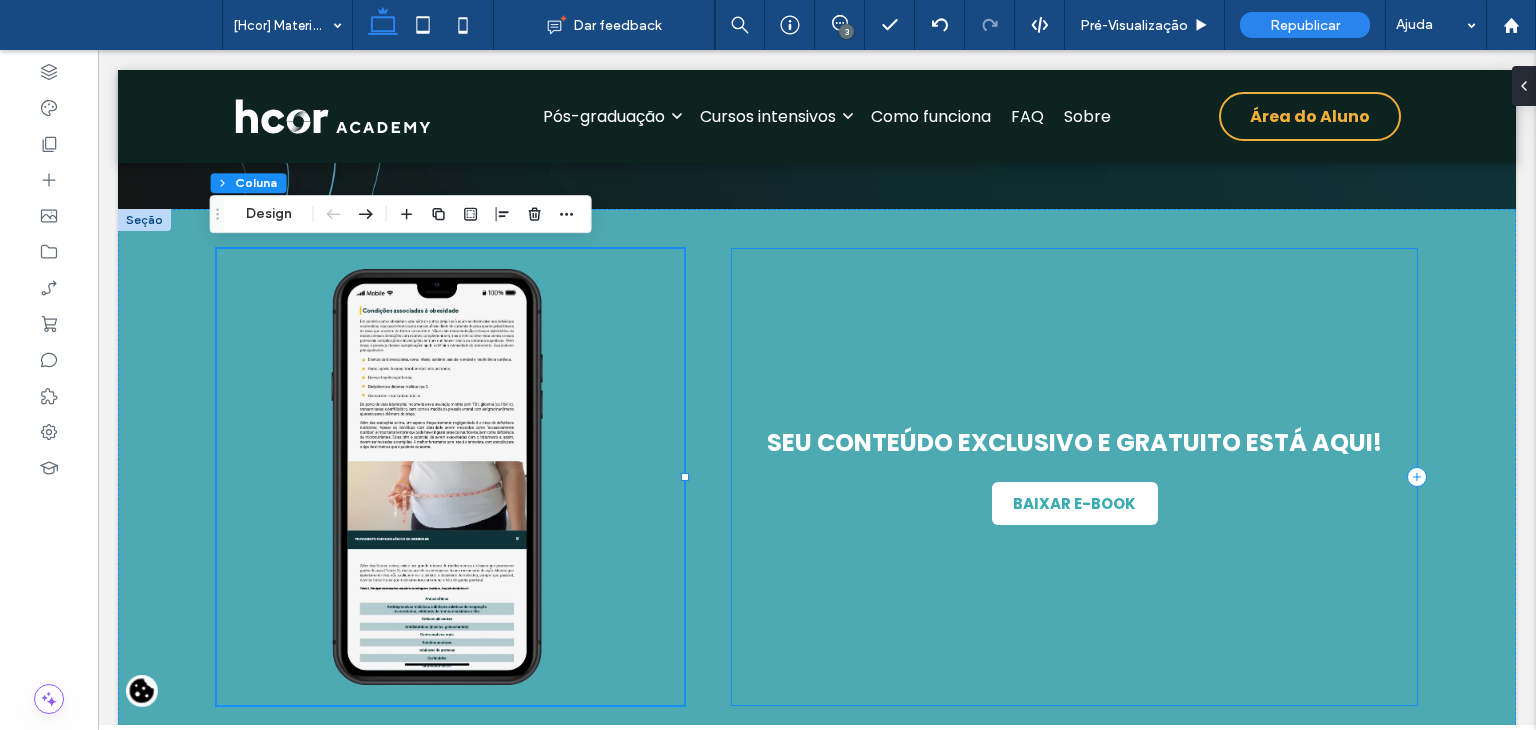 click on "SEU CONTEÚDO EXCLUSIVO E GRATUITO ESTÁ AQUI!
BAIXAR E-BOOK" at bounding box center [1074, 477] 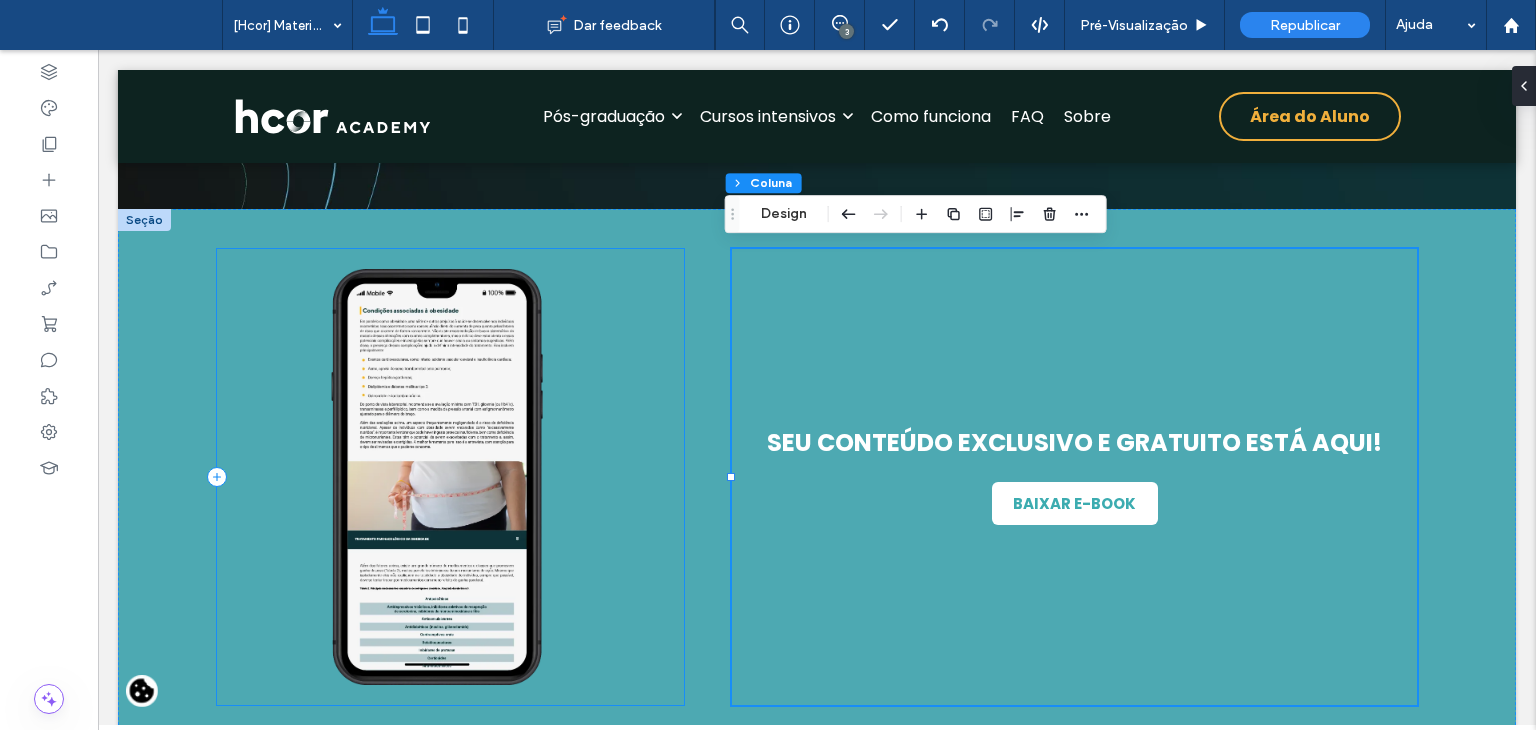click at bounding box center (450, 477) 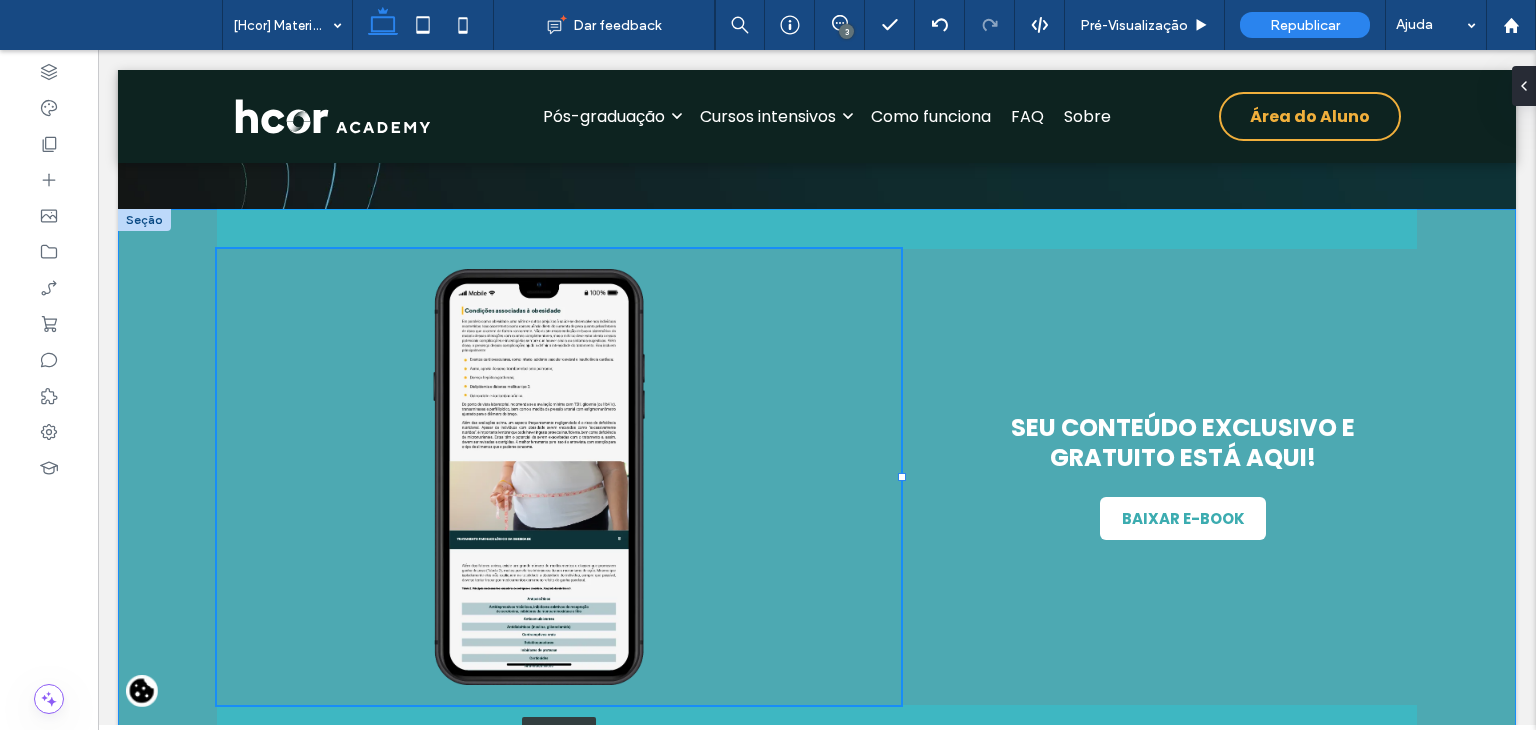 drag, startPoint x: 678, startPoint y: 470, endPoint x: 895, endPoint y: 478, distance: 217.14742 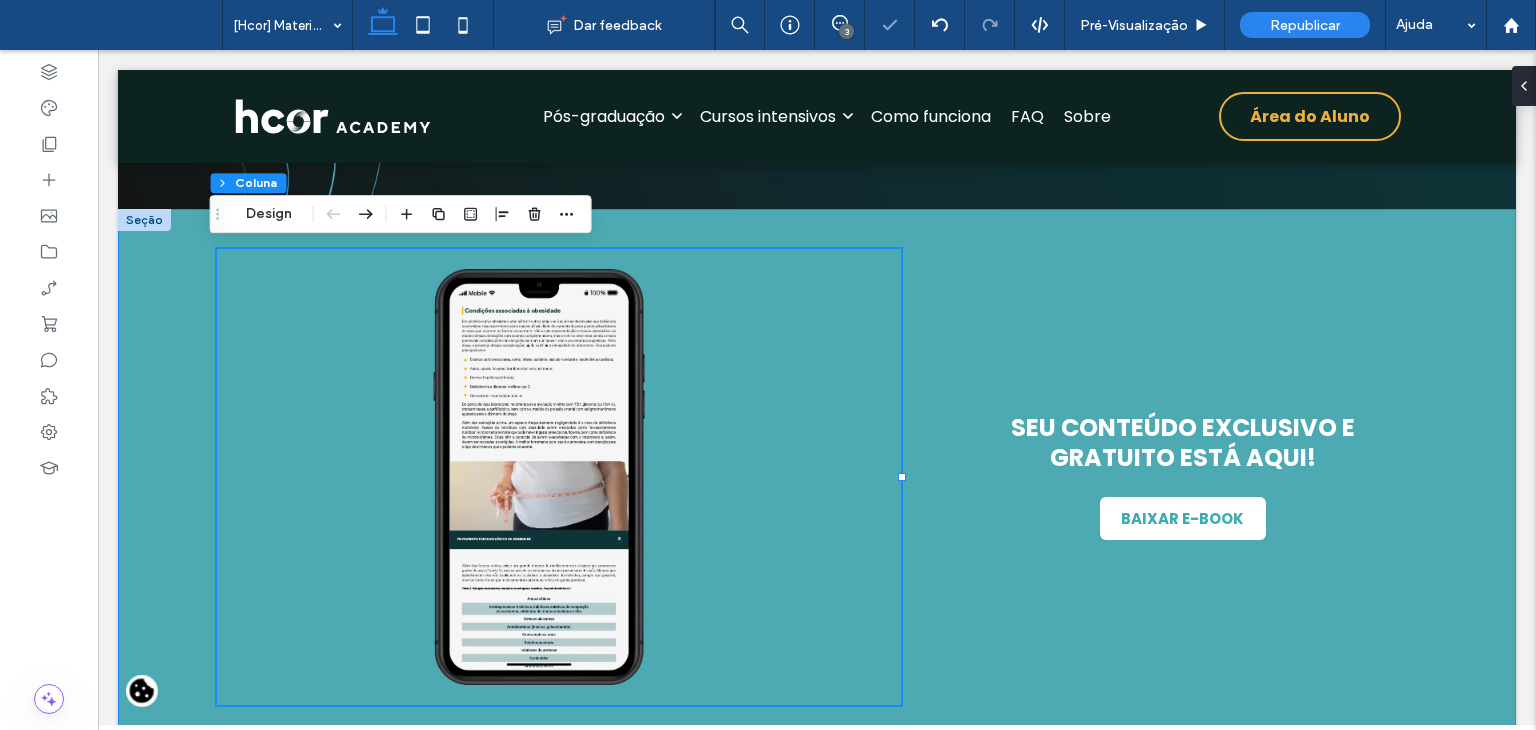 click on "57% , 456px
SEU CONTEÚDO EXCLUSIVO E GRATUITO ESTÁ AQUI!
BAIXAR E-BOOK" at bounding box center [817, 477] 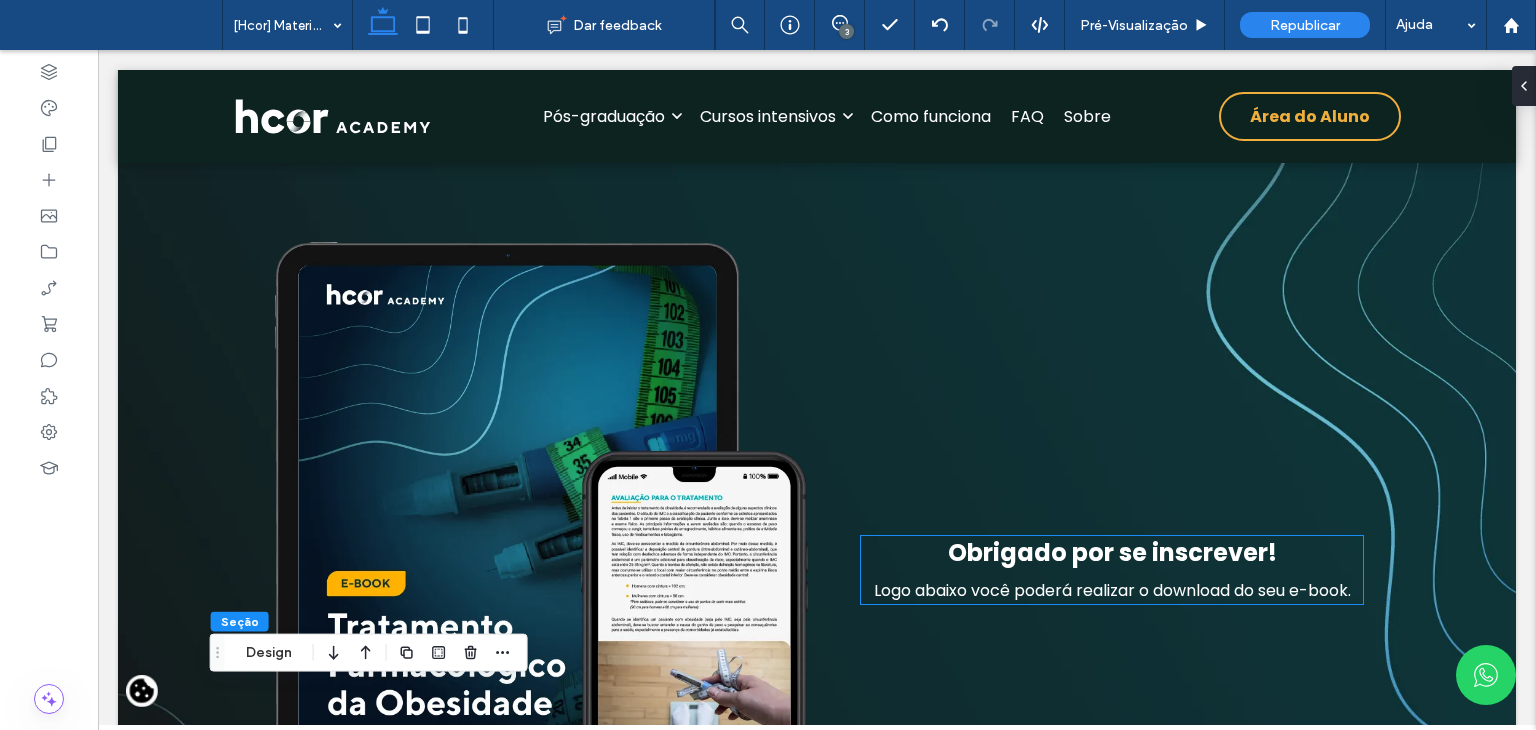 scroll, scrollTop: 0, scrollLeft: 0, axis: both 